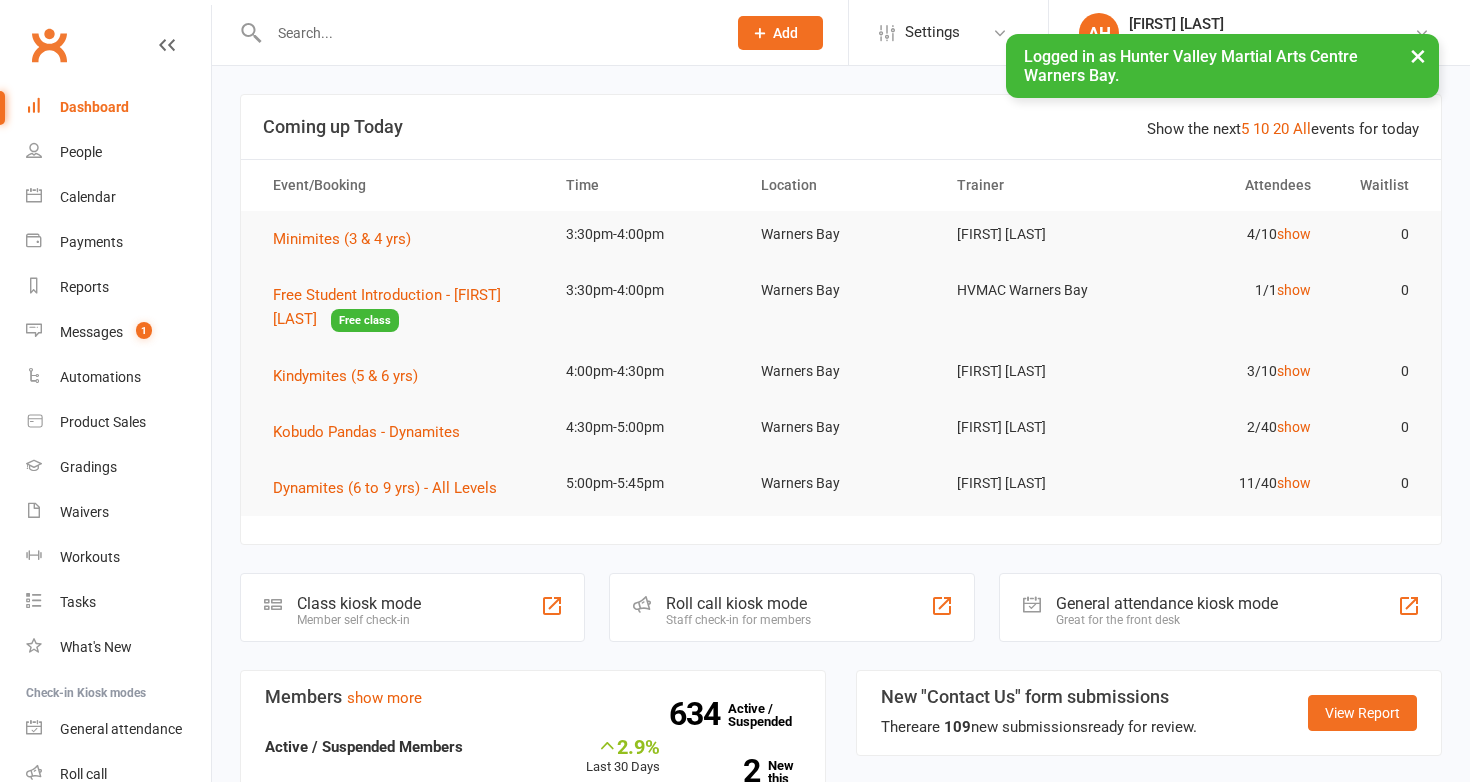 scroll, scrollTop: 0, scrollLeft: 0, axis: both 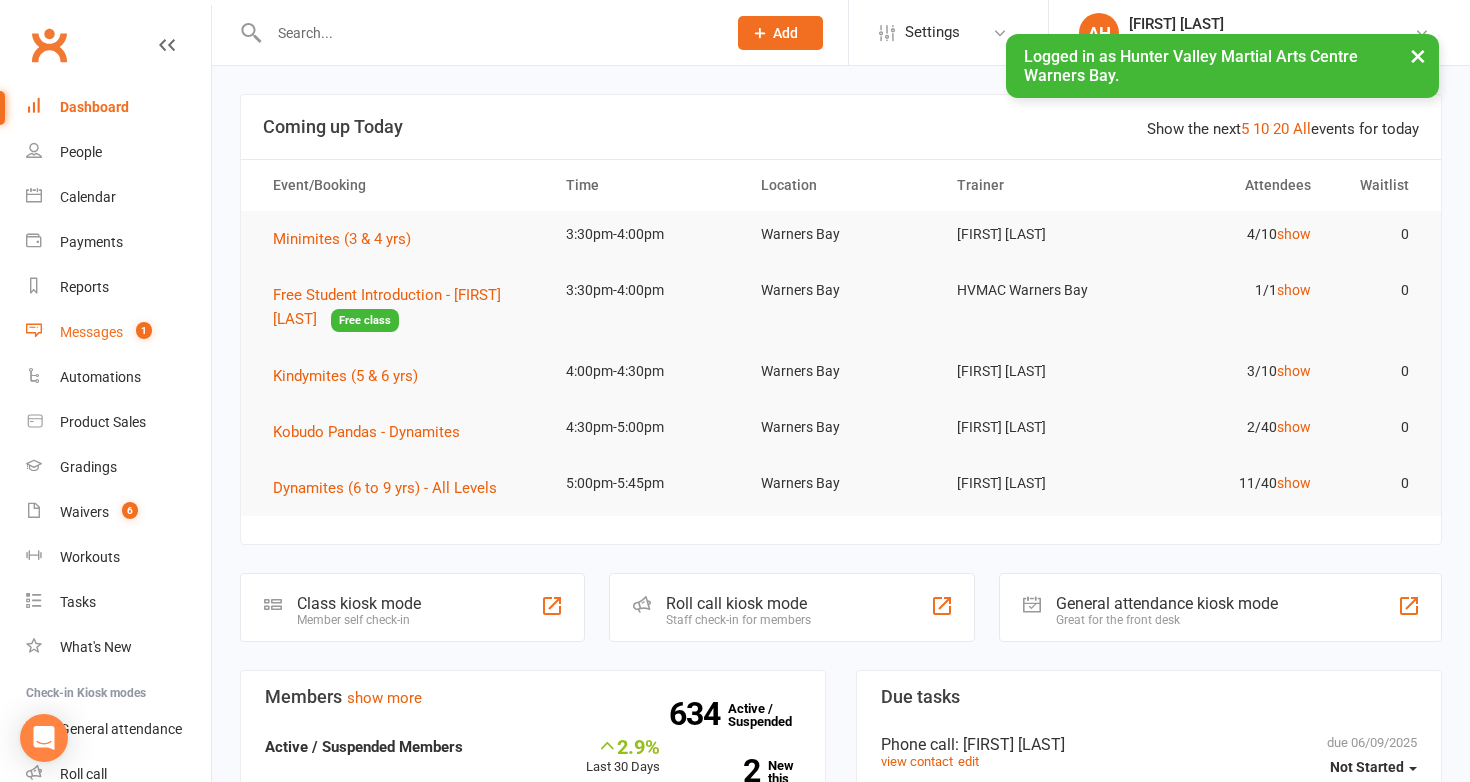 click on "Messages" at bounding box center (91, 332) 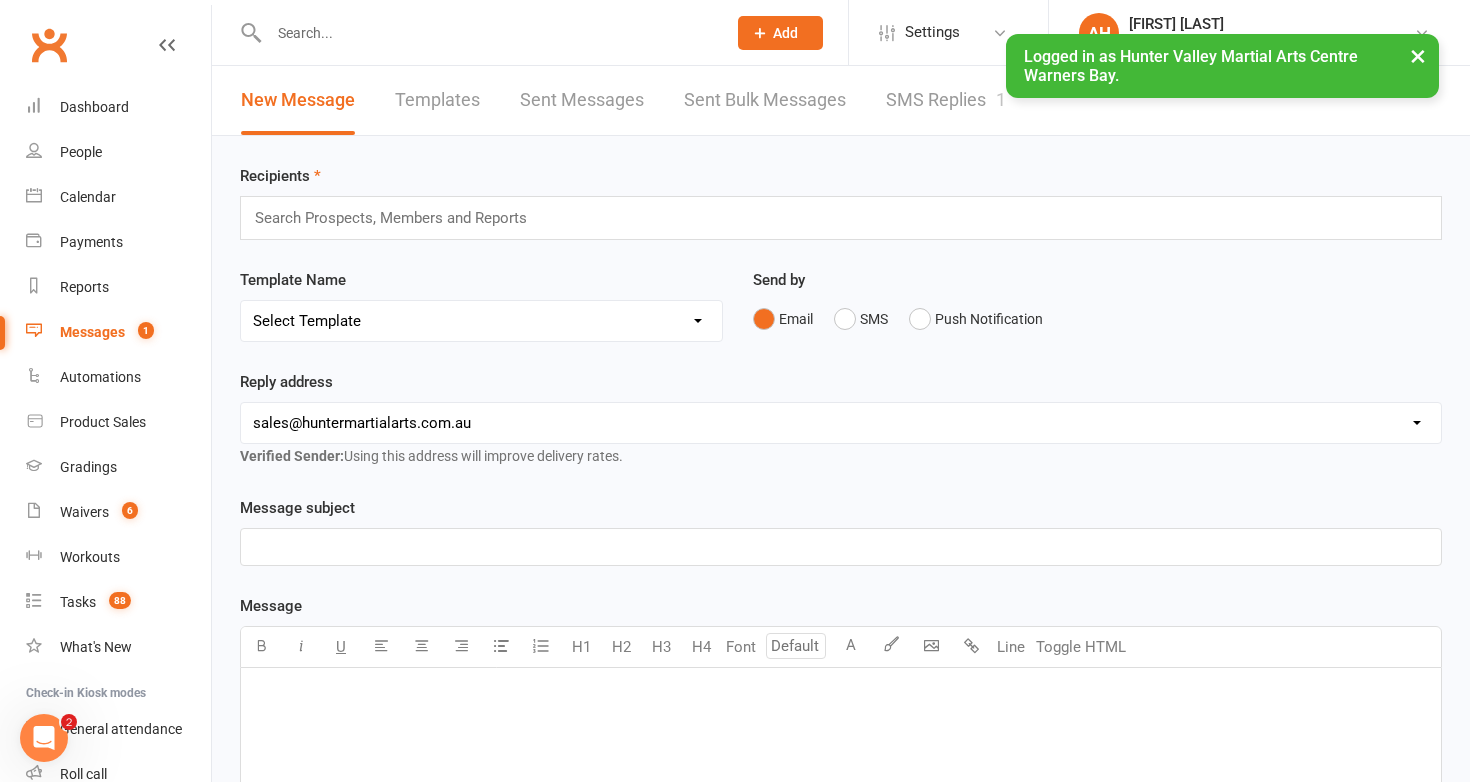 scroll, scrollTop: 0, scrollLeft: 0, axis: both 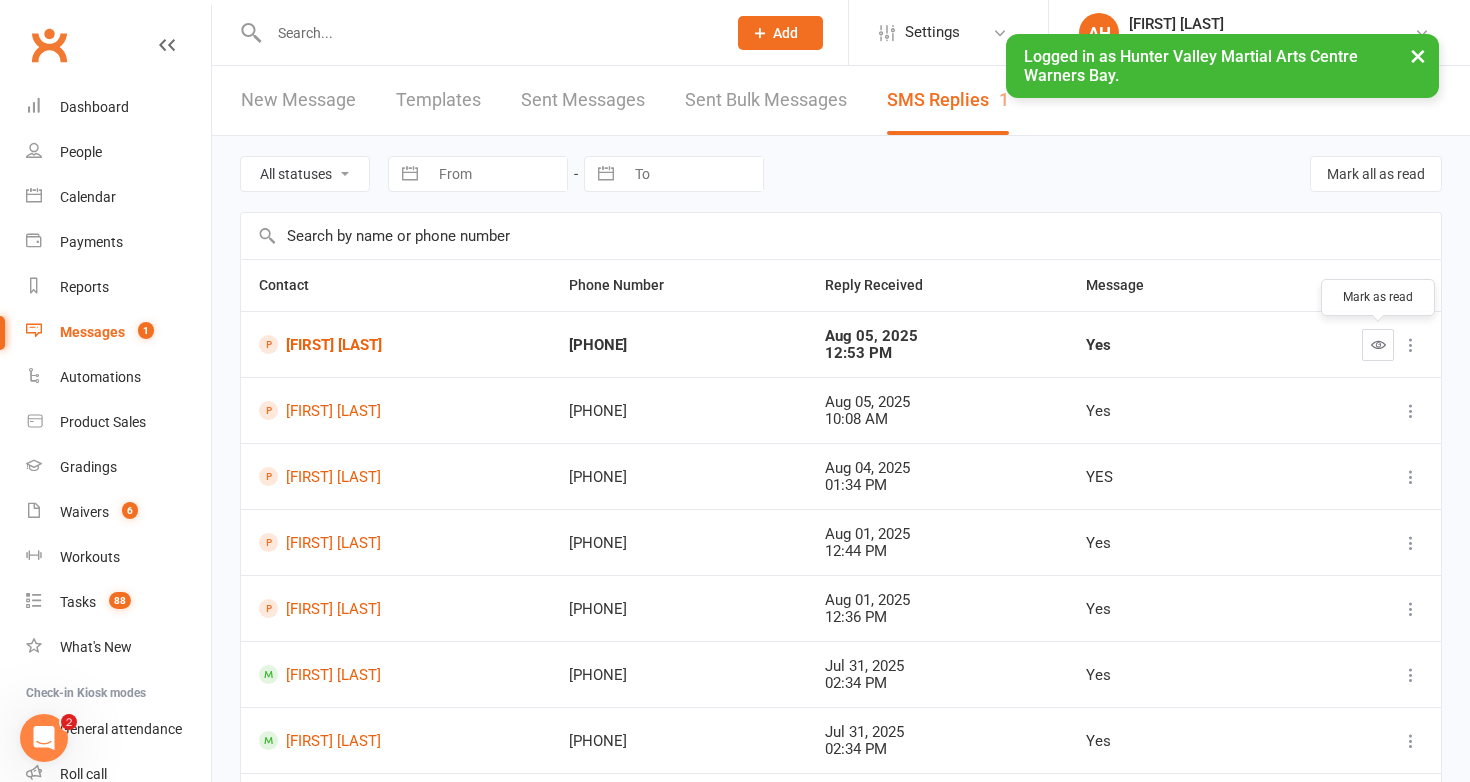 click at bounding box center [1378, 345] 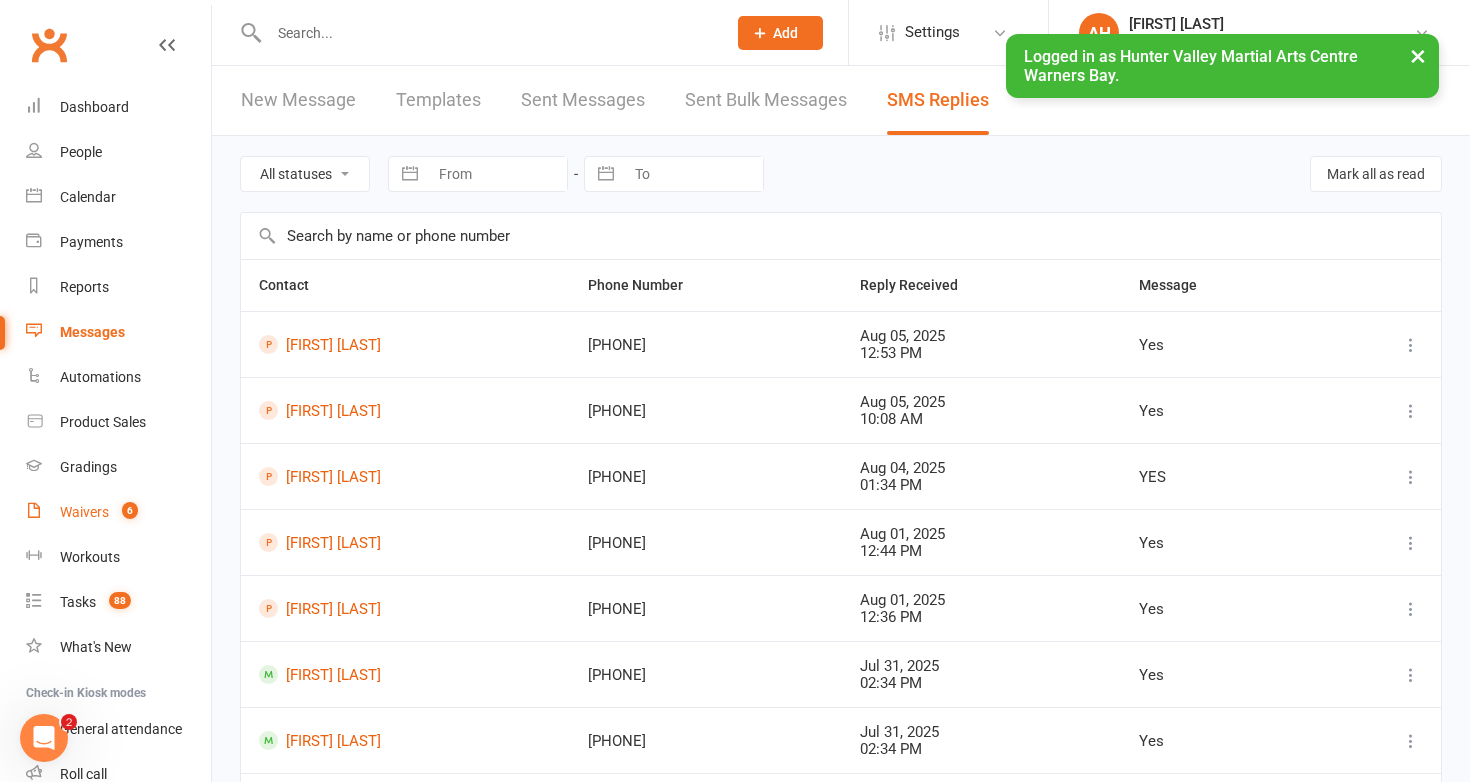click on "Waivers" at bounding box center [84, 512] 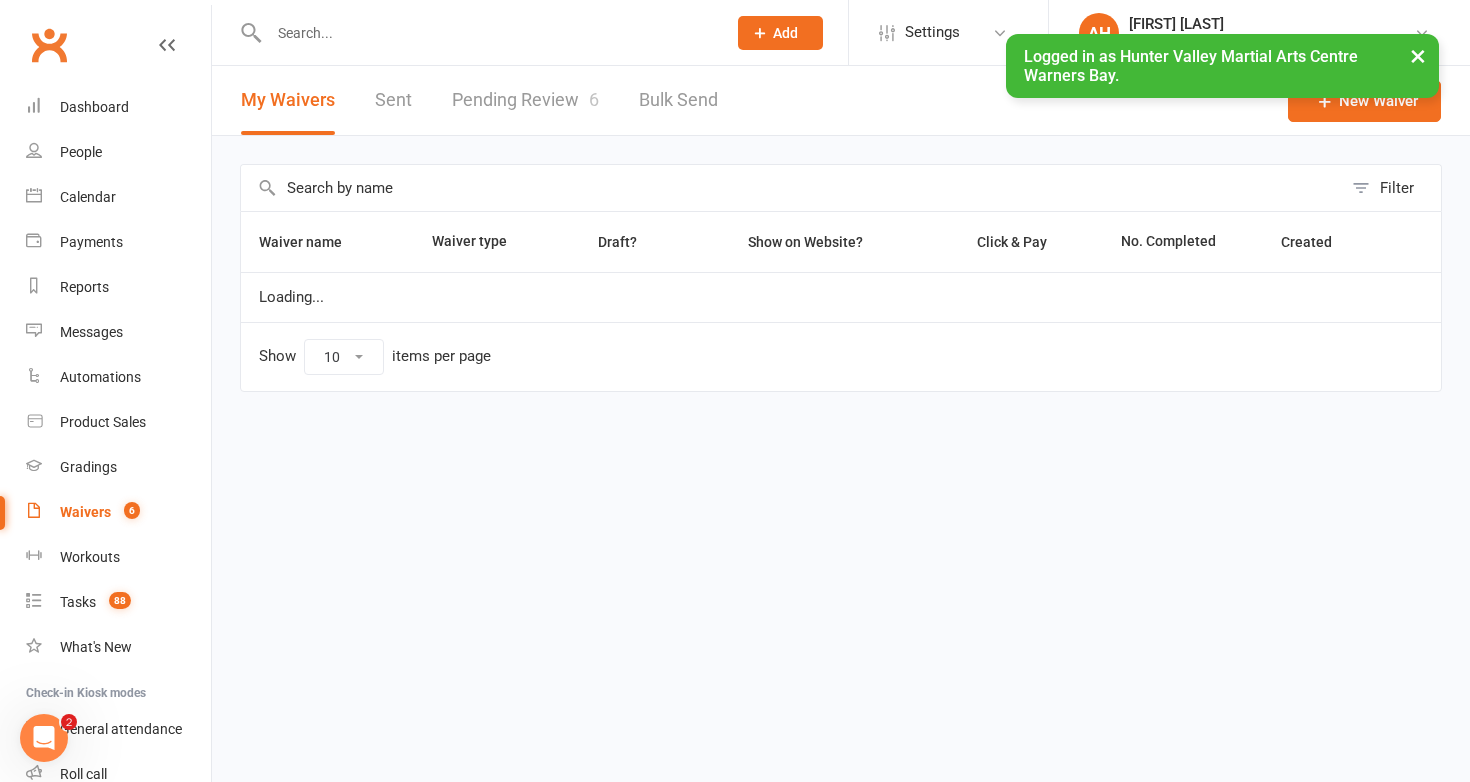 click on "6" at bounding box center (594, 99) 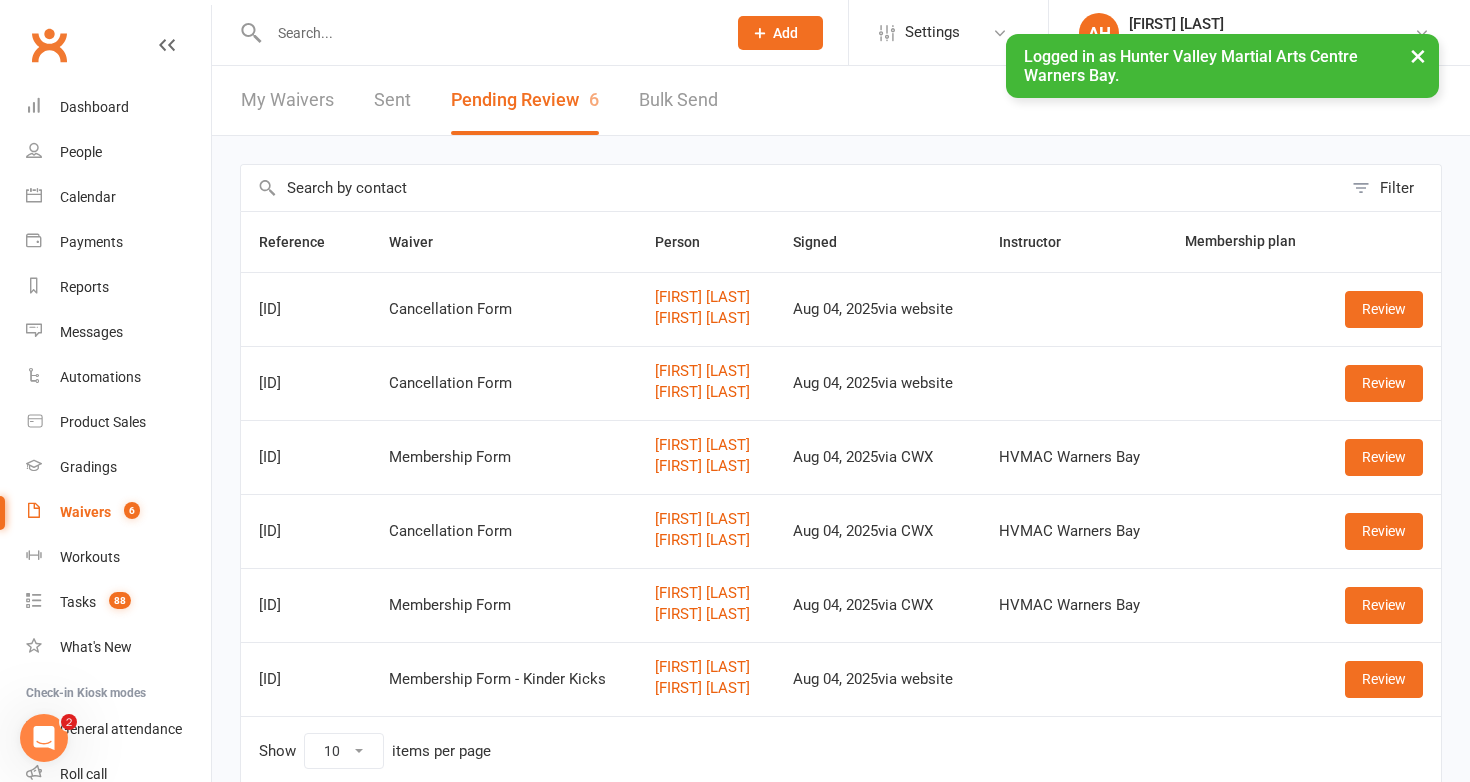 scroll, scrollTop: 89, scrollLeft: 0, axis: vertical 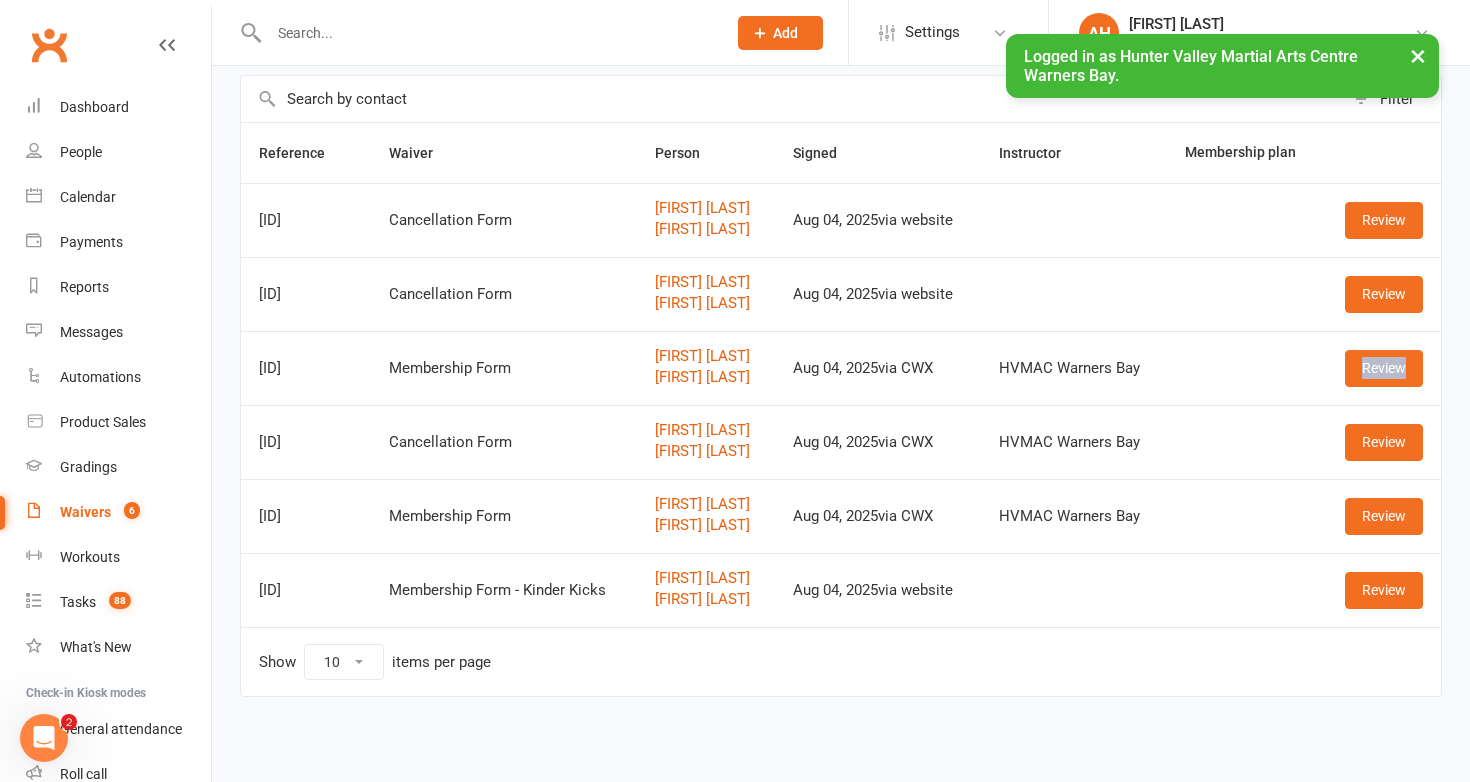 click on "×" at bounding box center [1418, 55] 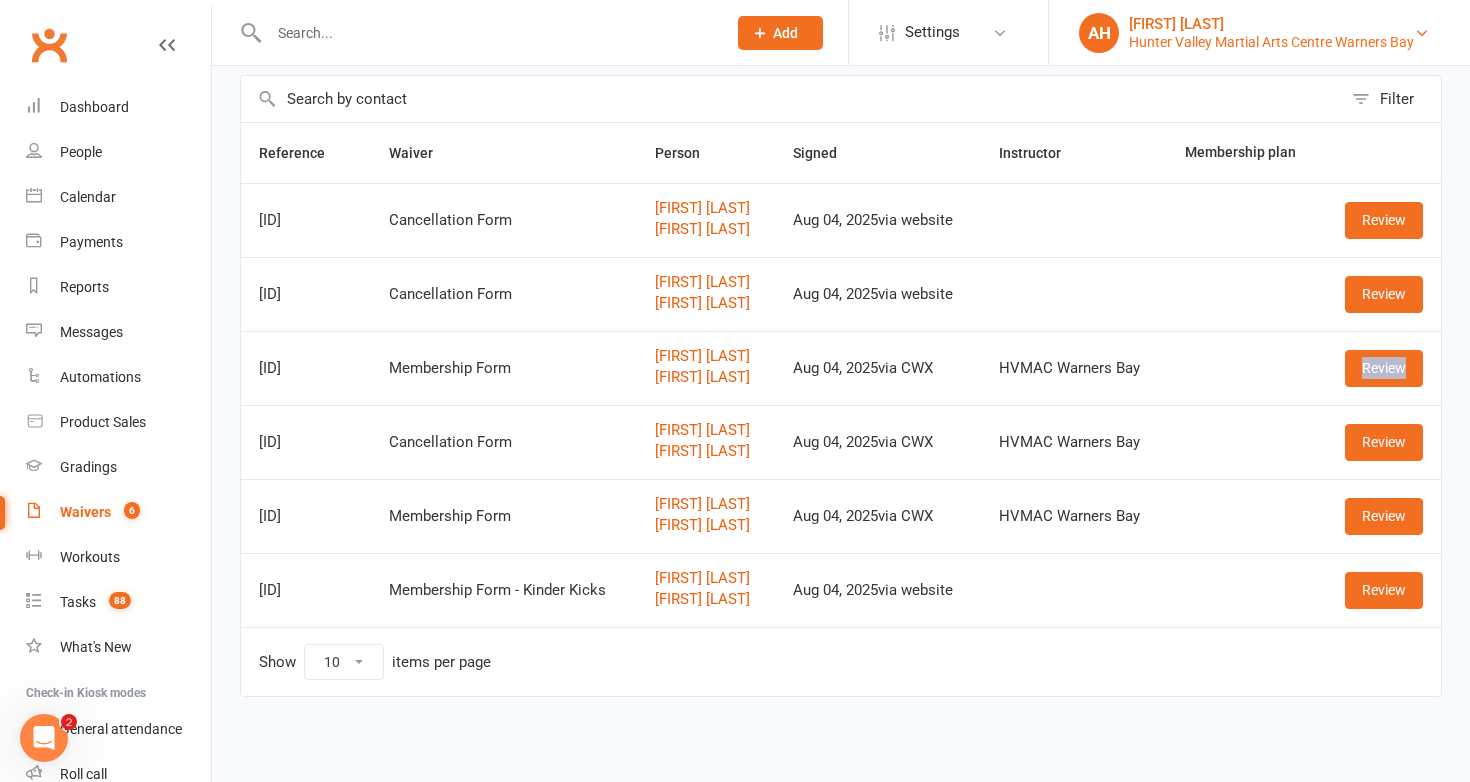 click on "[FIRST] [LAST]" at bounding box center (1271, 24) 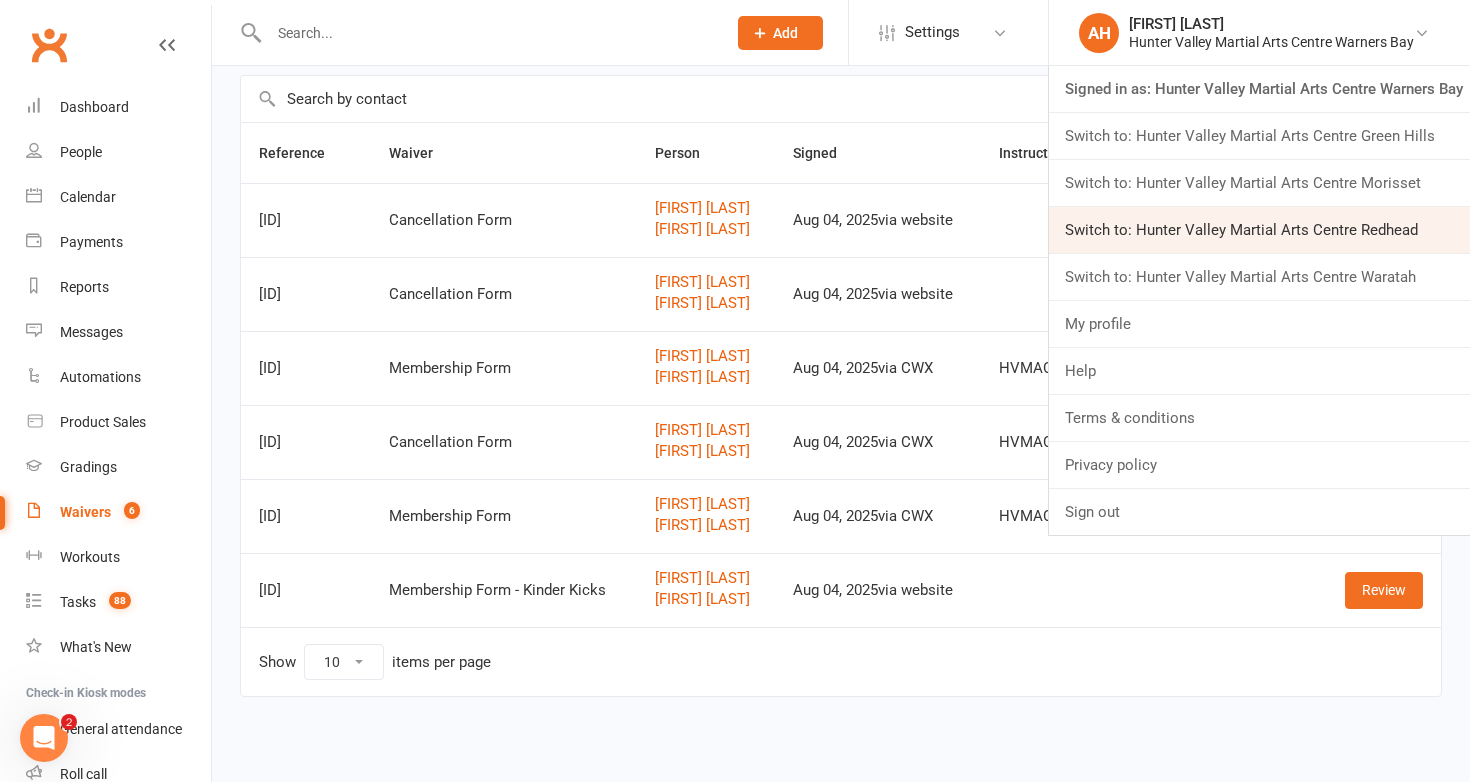 click on "Switch to: Hunter Valley Martial Arts Centre Redhead" at bounding box center [1259, 230] 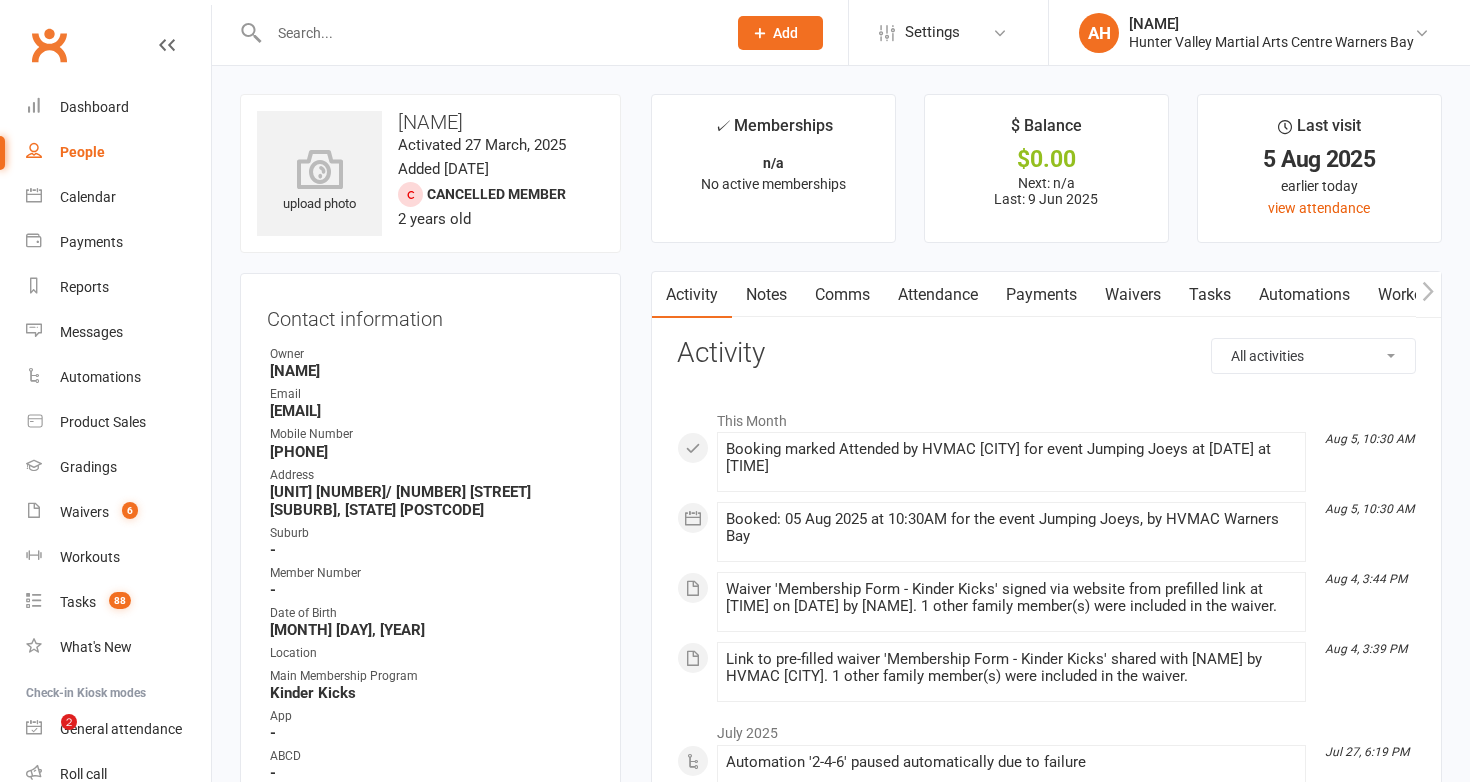 scroll, scrollTop: 0, scrollLeft: 0, axis: both 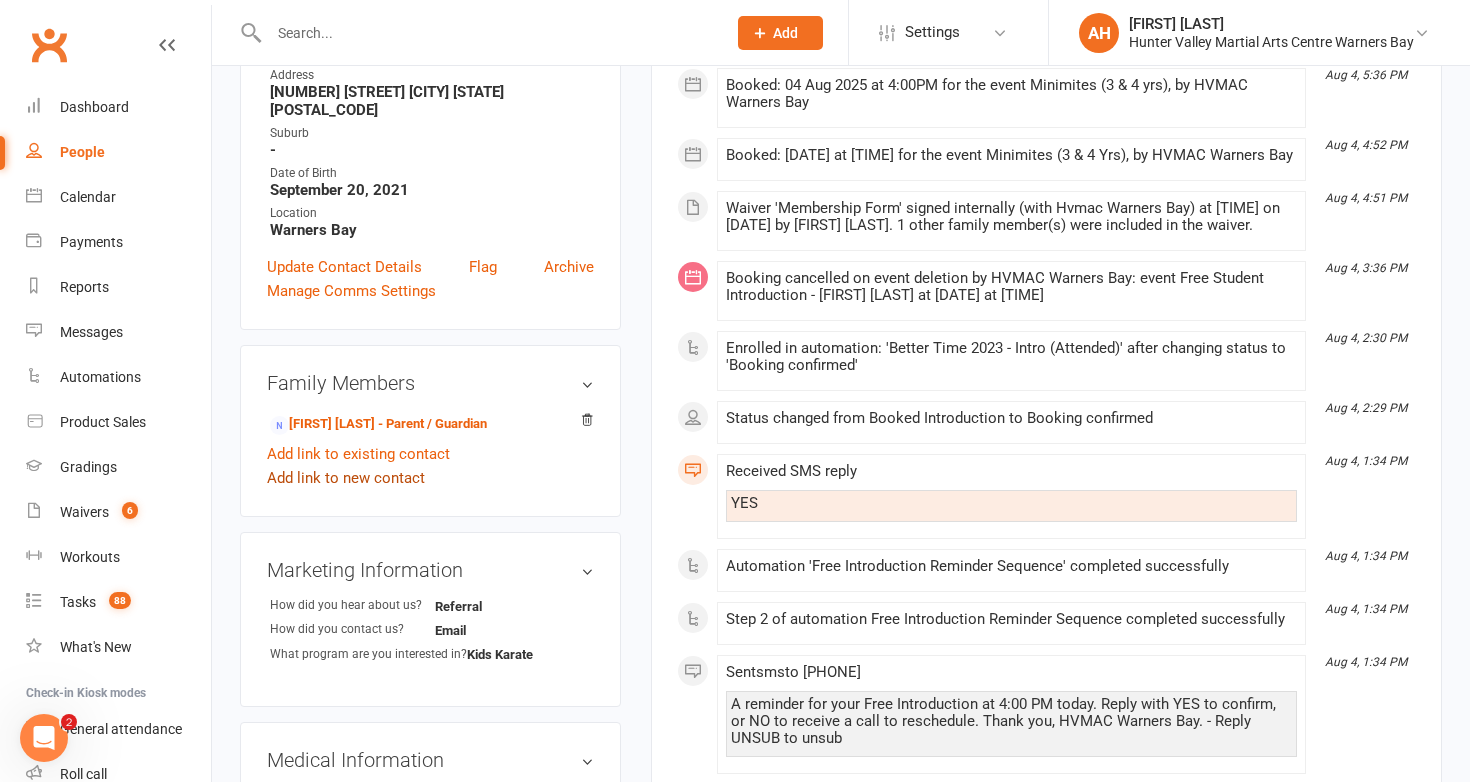 click on "Add link to new contact" at bounding box center (346, 478) 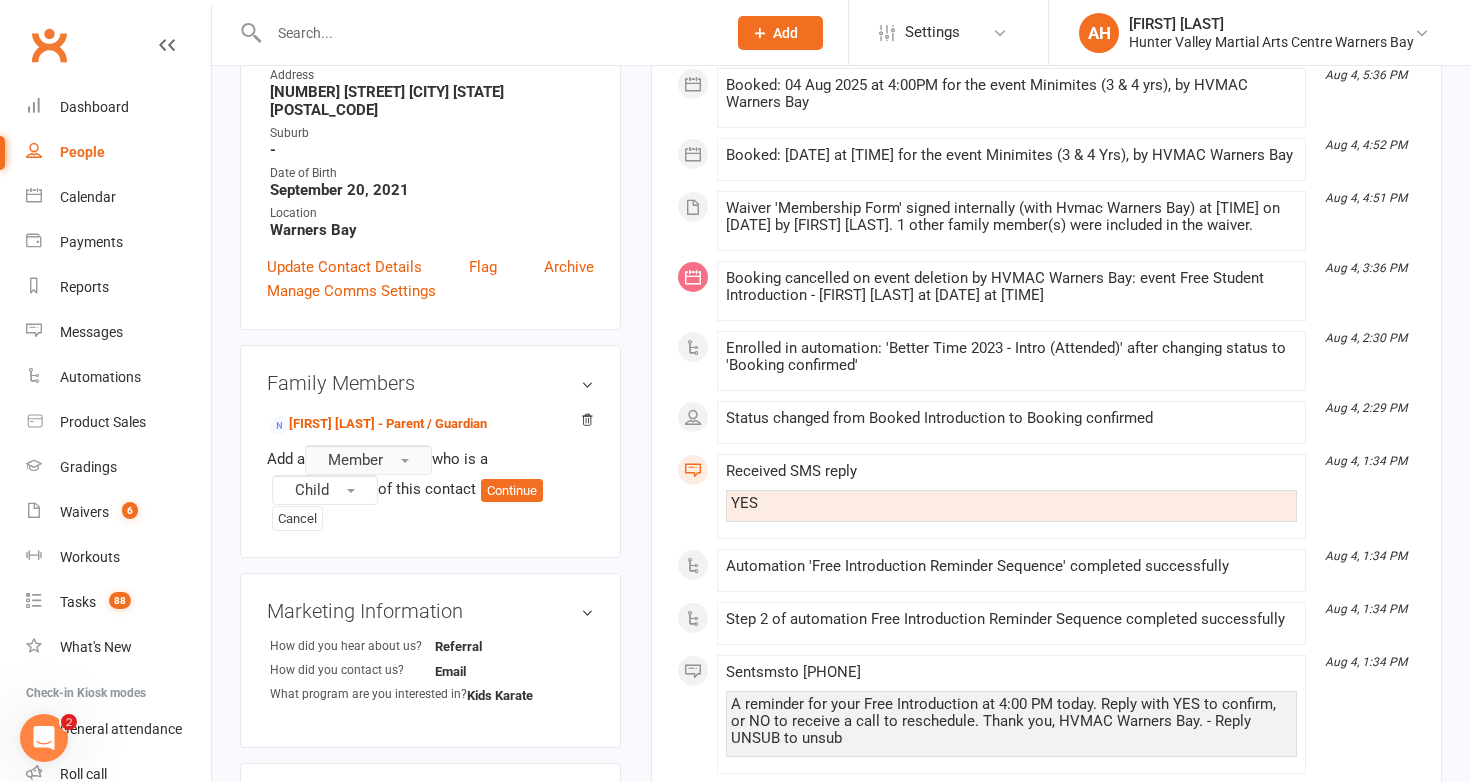 click on "Member" at bounding box center [368, 460] 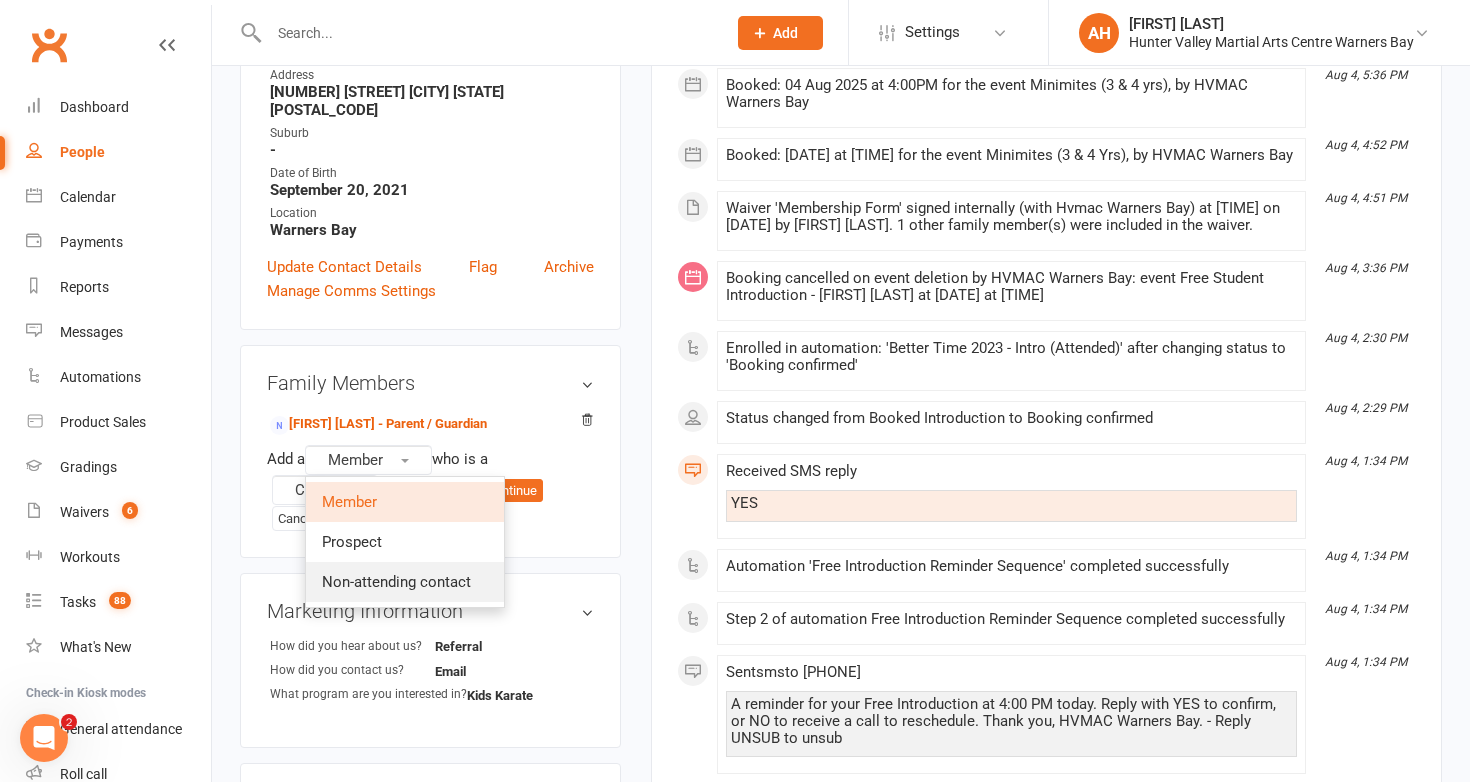 click on "Non-attending contact" at bounding box center (396, 582) 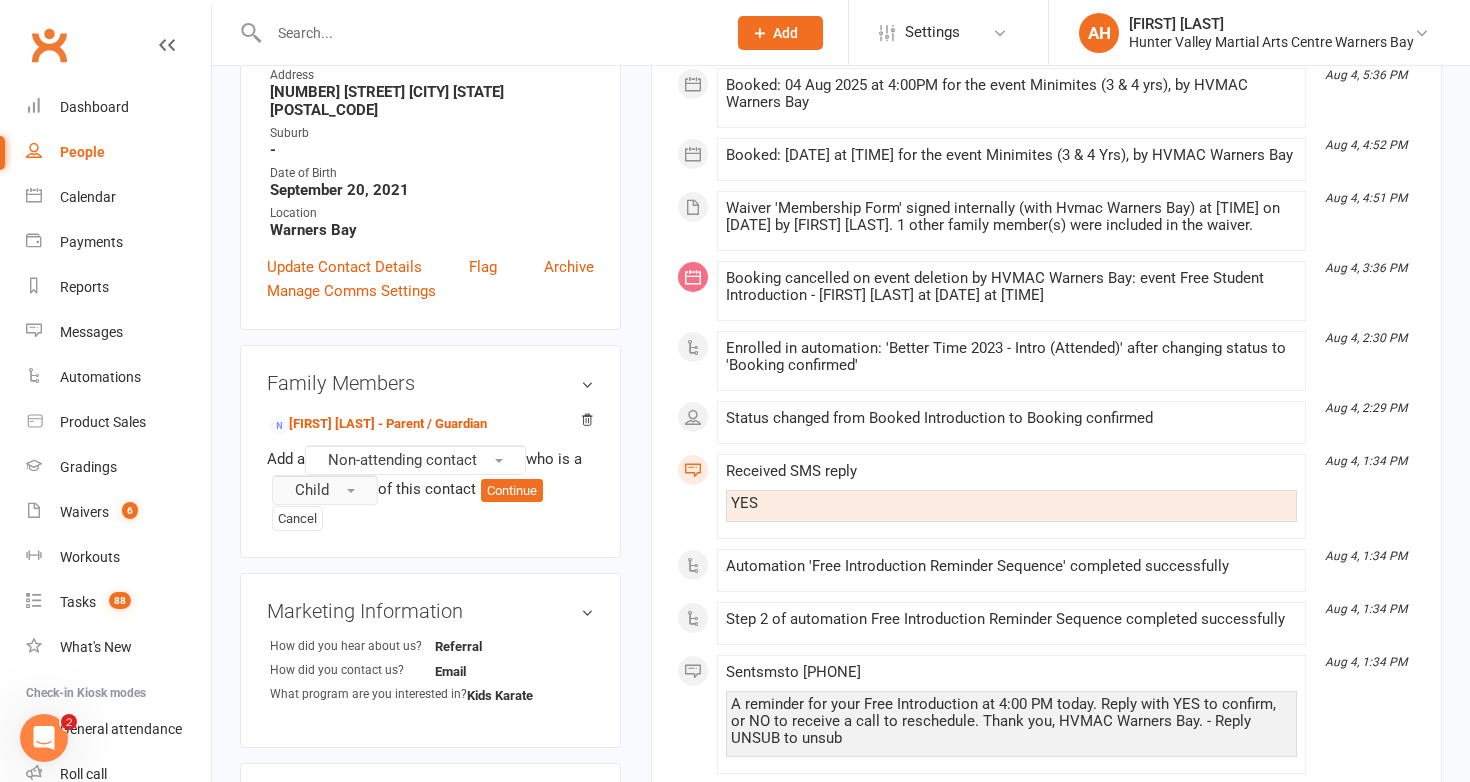 click on "Child" at bounding box center [325, 490] 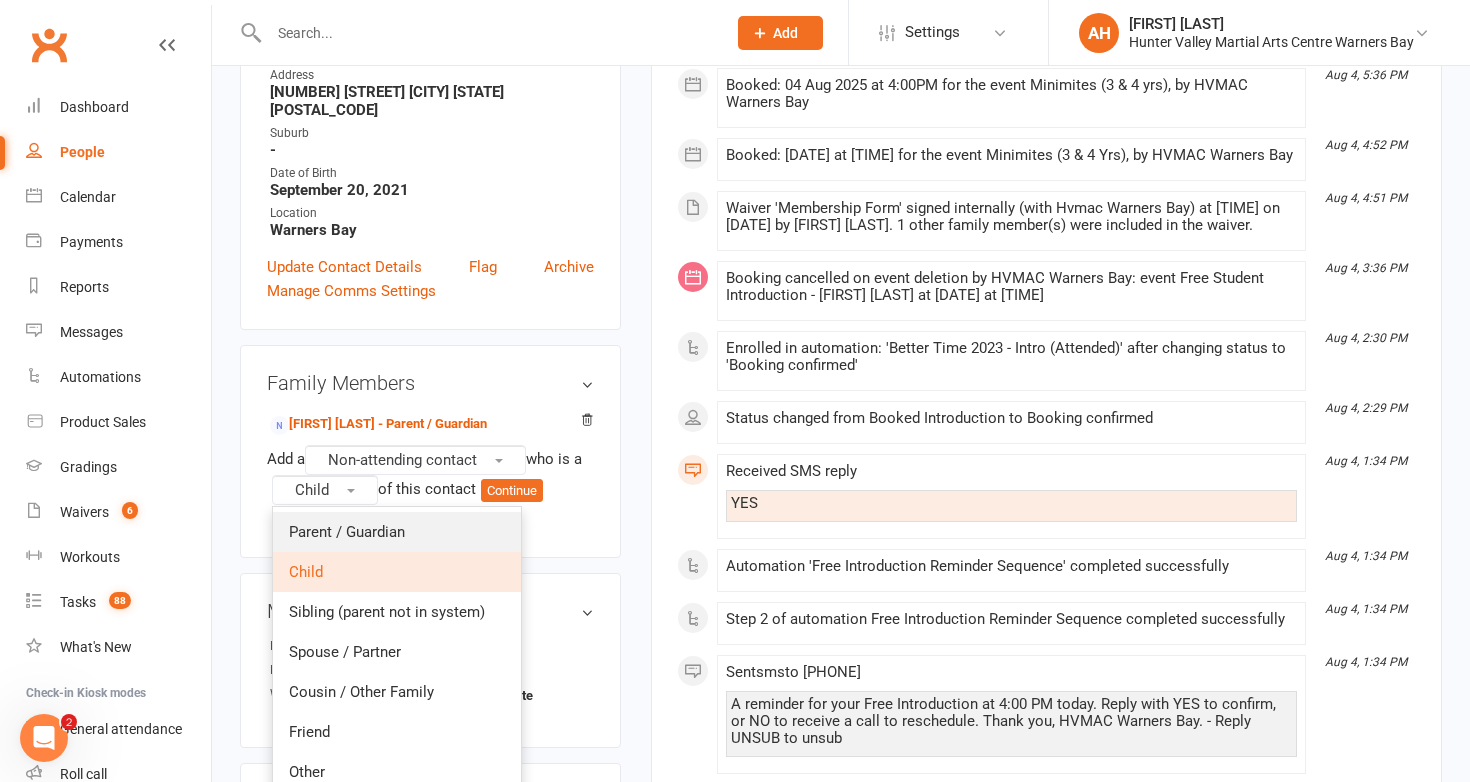 click on "Parent / Guardian" at bounding box center (347, 532) 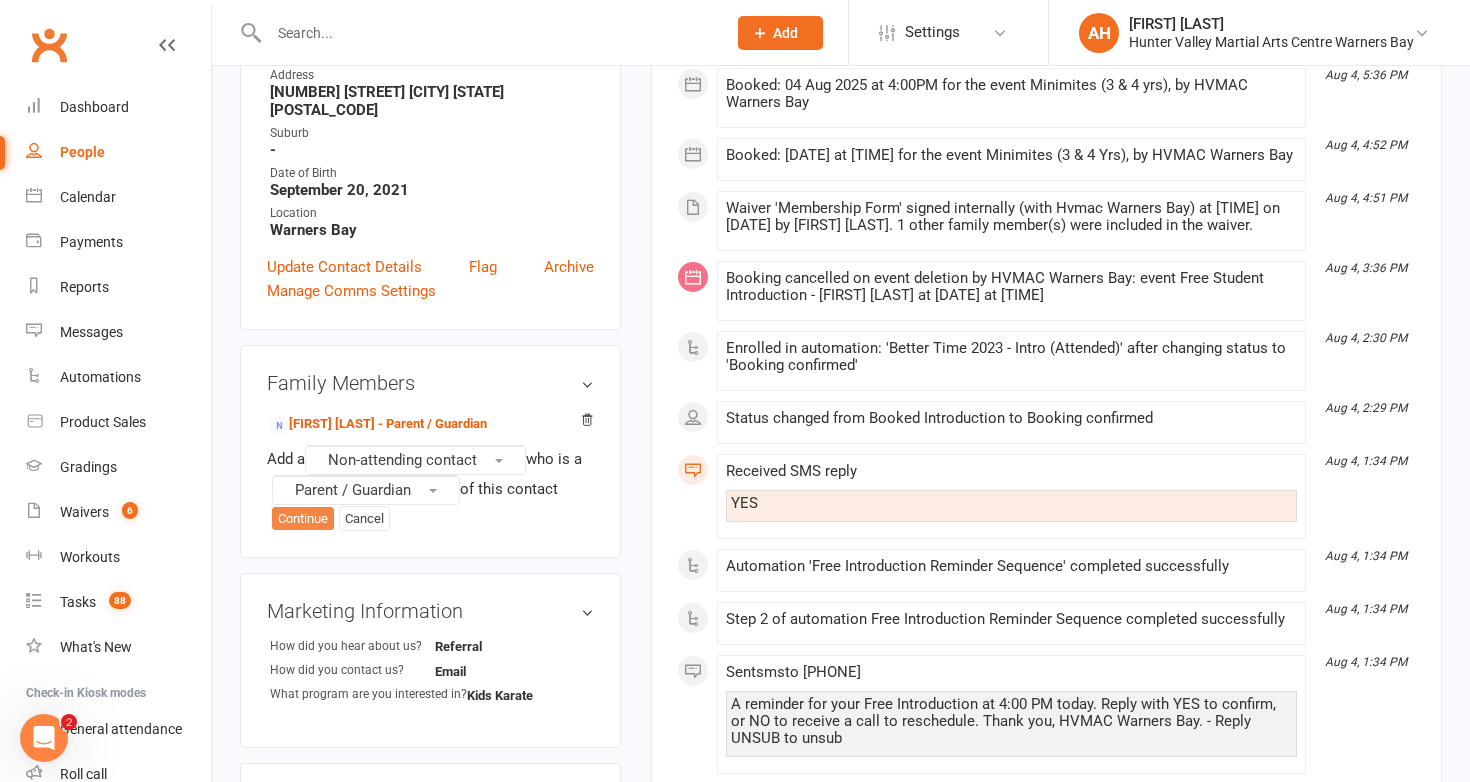 click on "Continue" at bounding box center [303, 519] 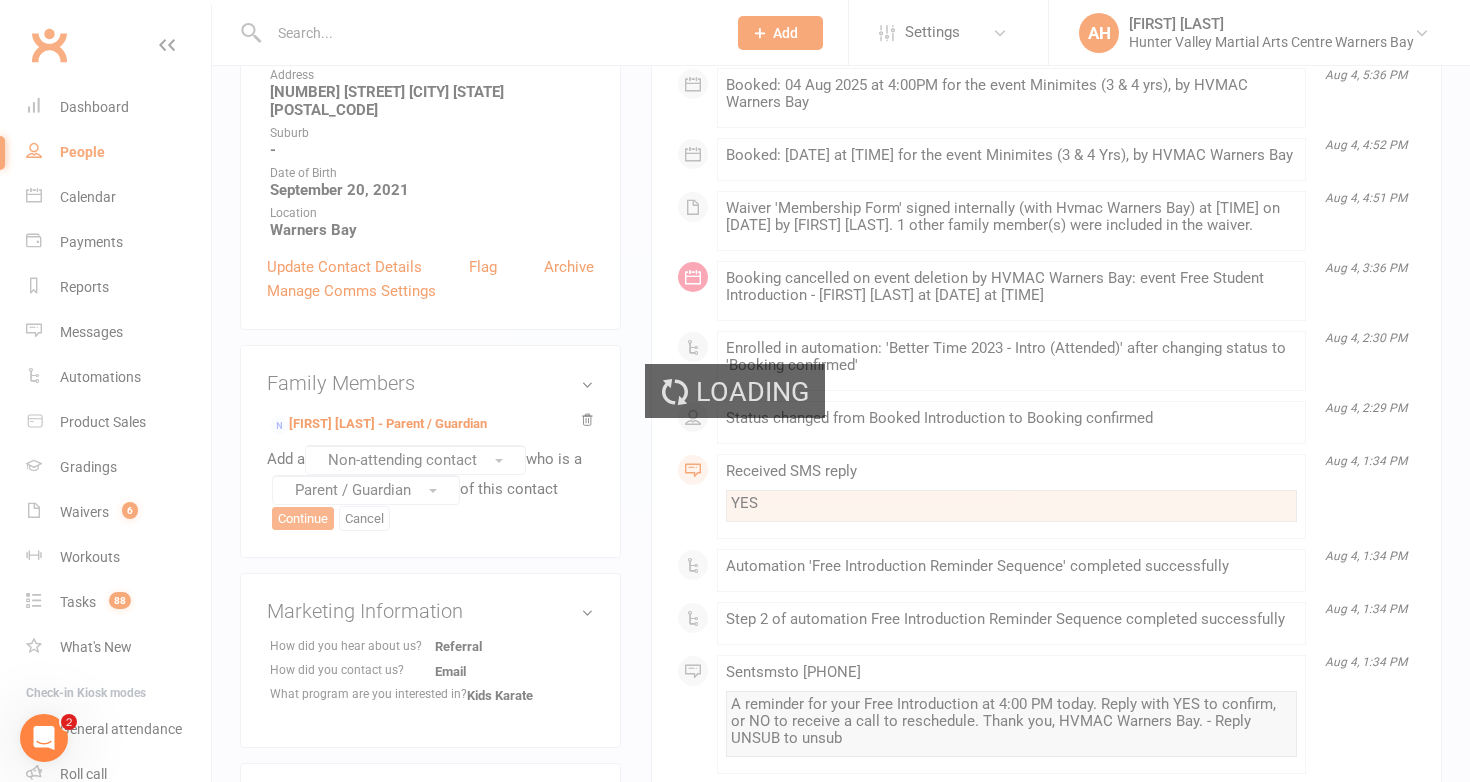 scroll, scrollTop: 0, scrollLeft: 0, axis: both 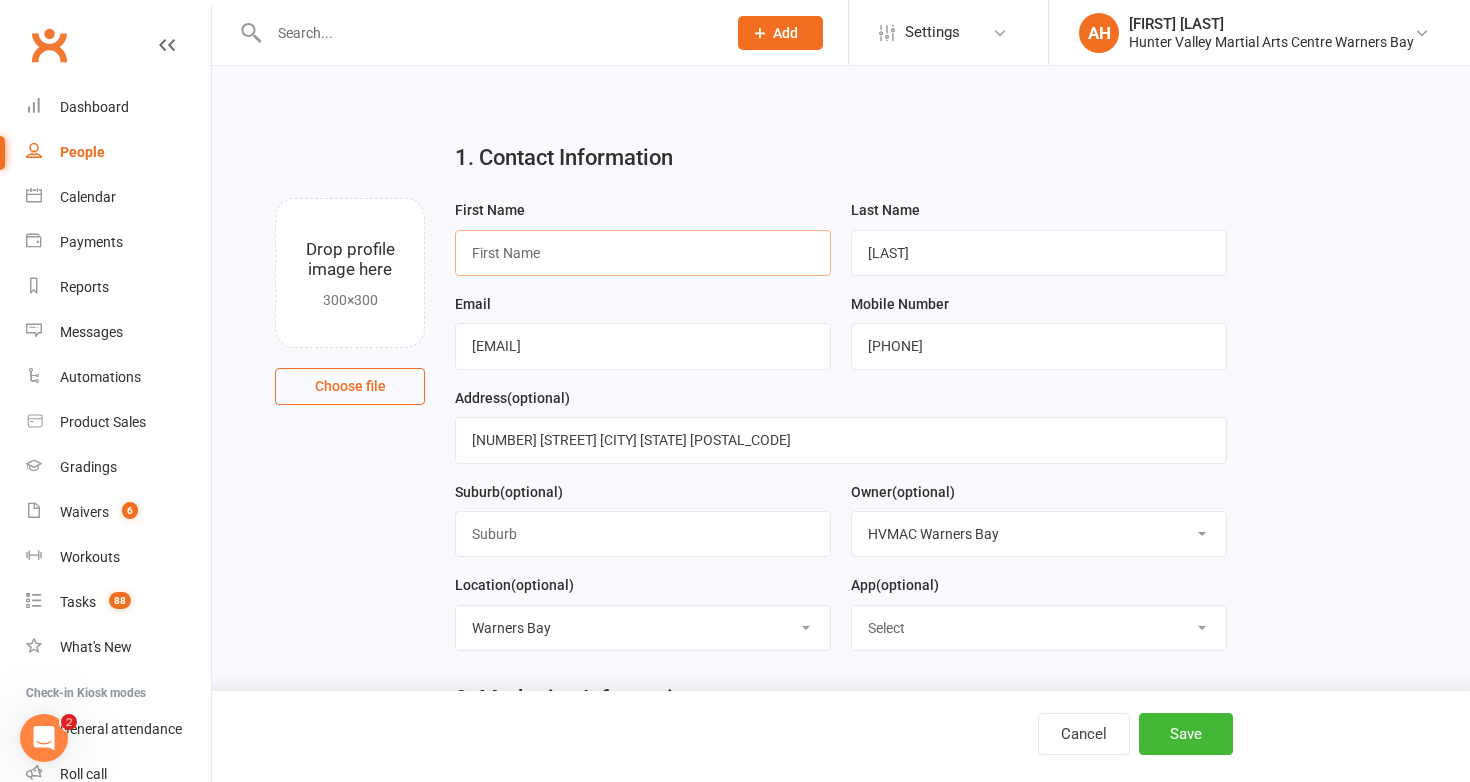click at bounding box center [643, 253] 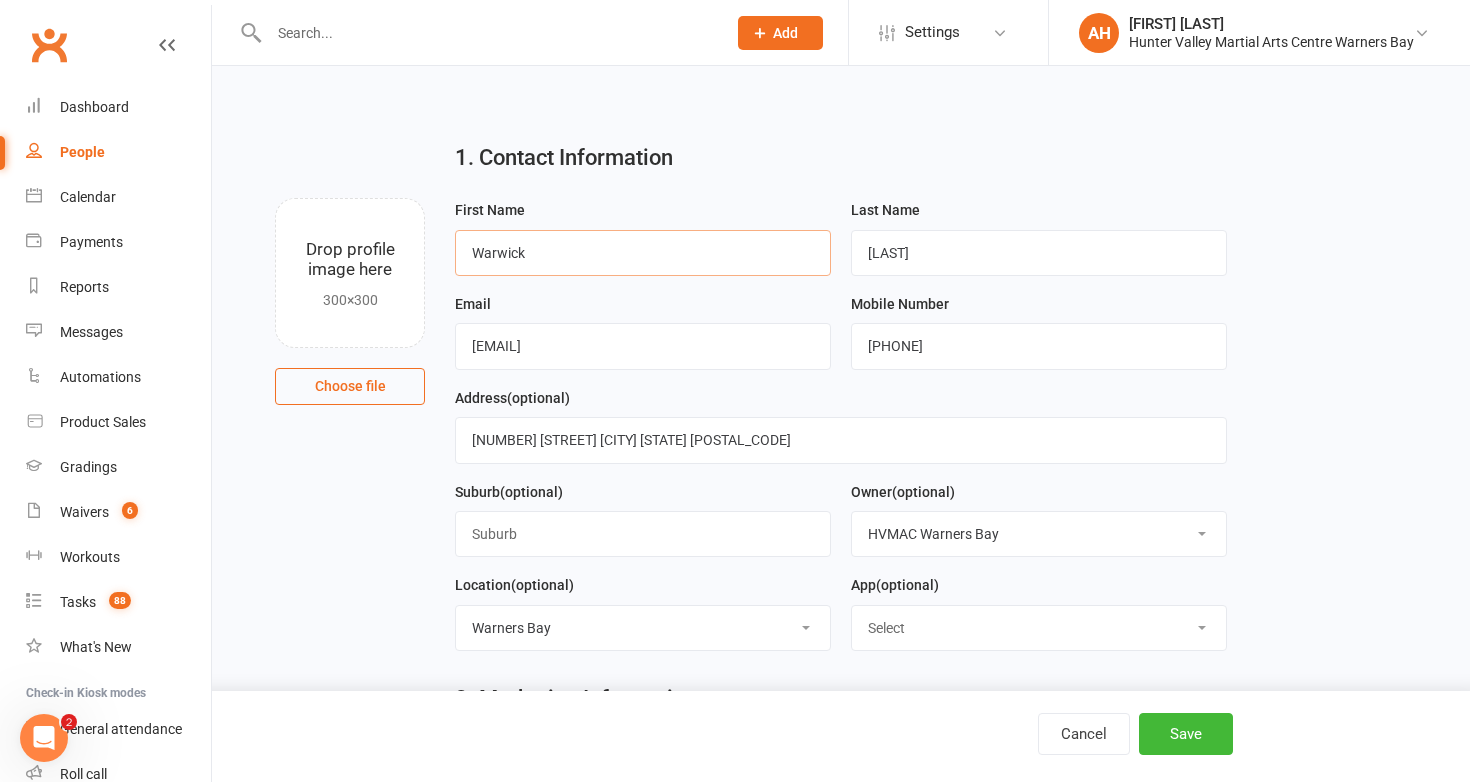 type on "Warwick" 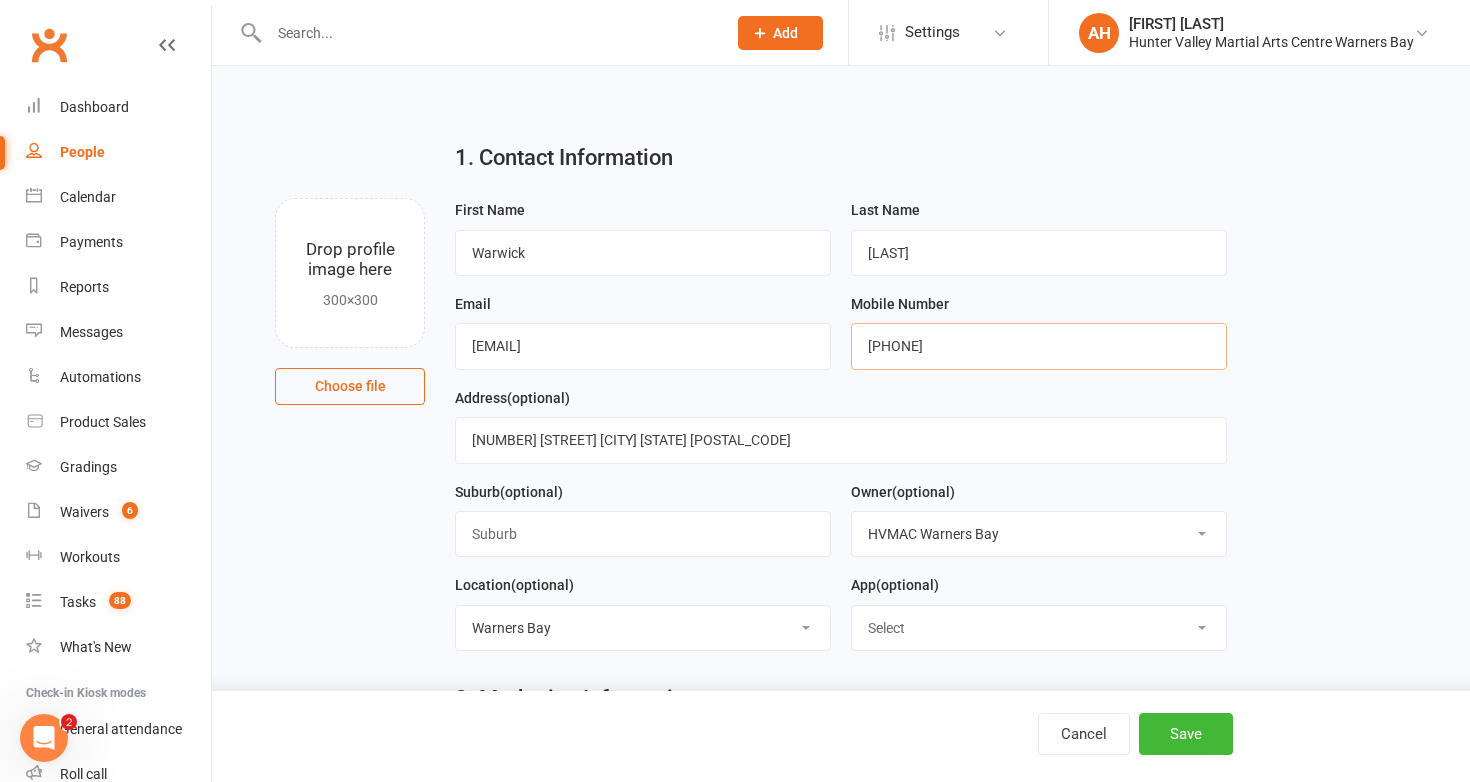 drag, startPoint x: 980, startPoint y: 344, endPoint x: 867, endPoint y: 337, distance: 113.216606 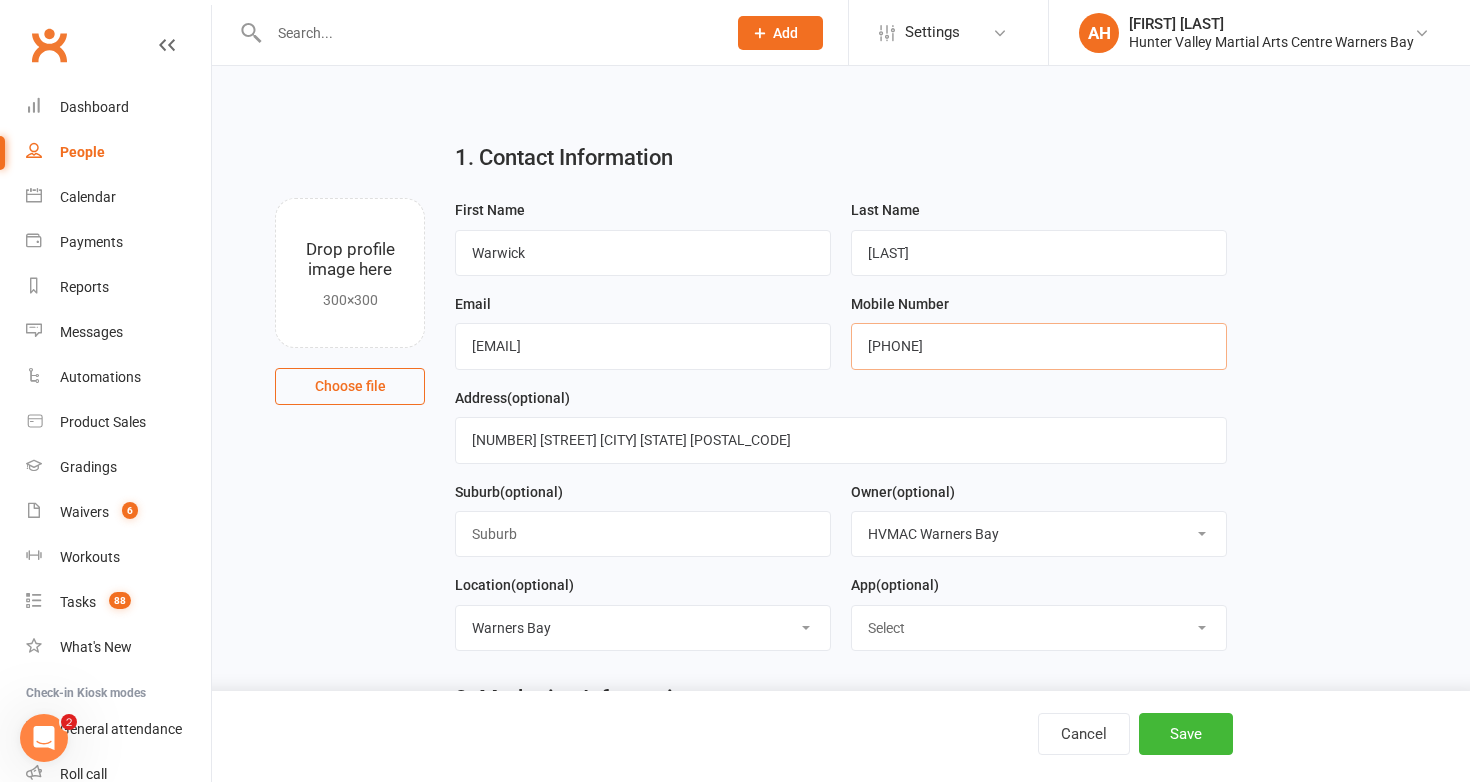 type on "0431277648" 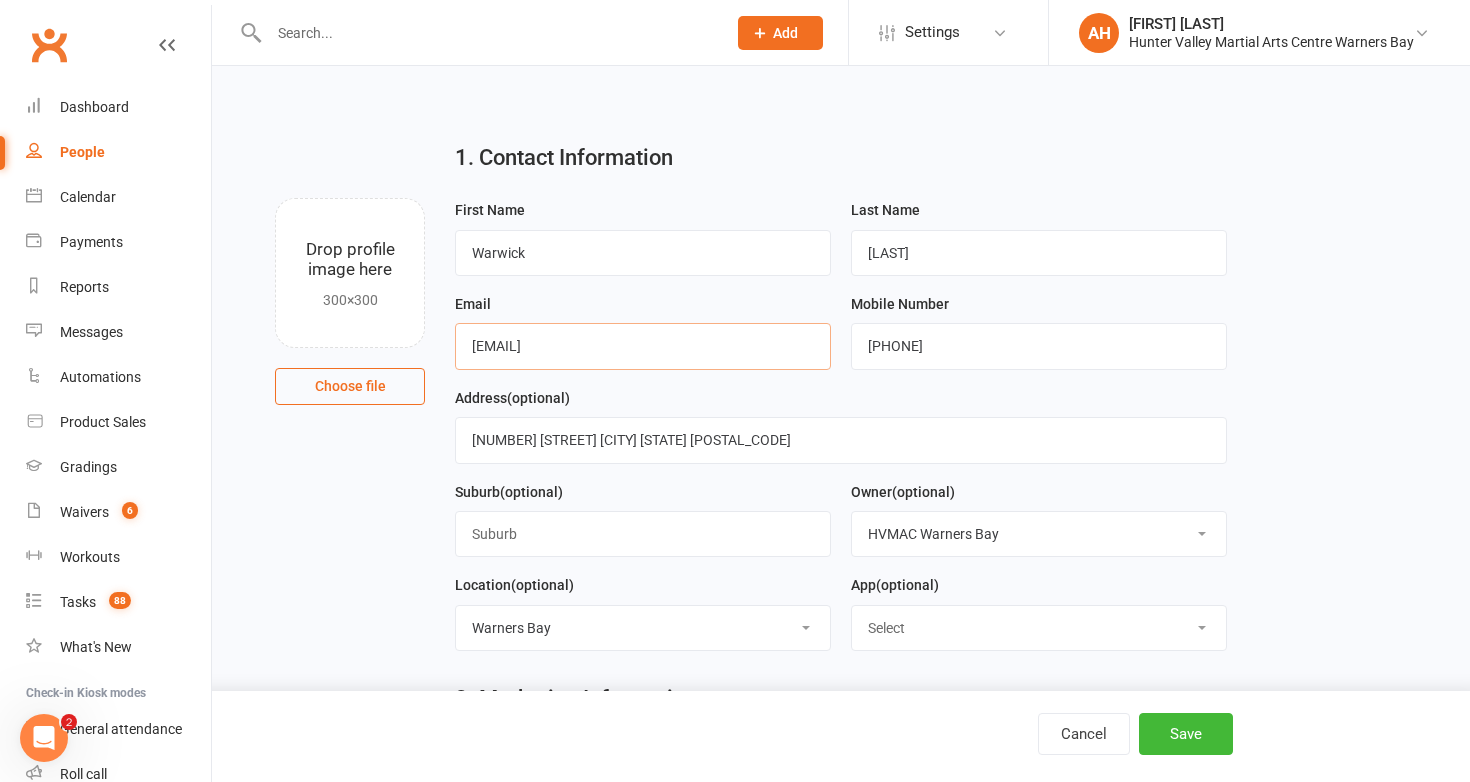 drag, startPoint x: 685, startPoint y: 354, endPoint x: 379, endPoint y: 331, distance: 306.86316 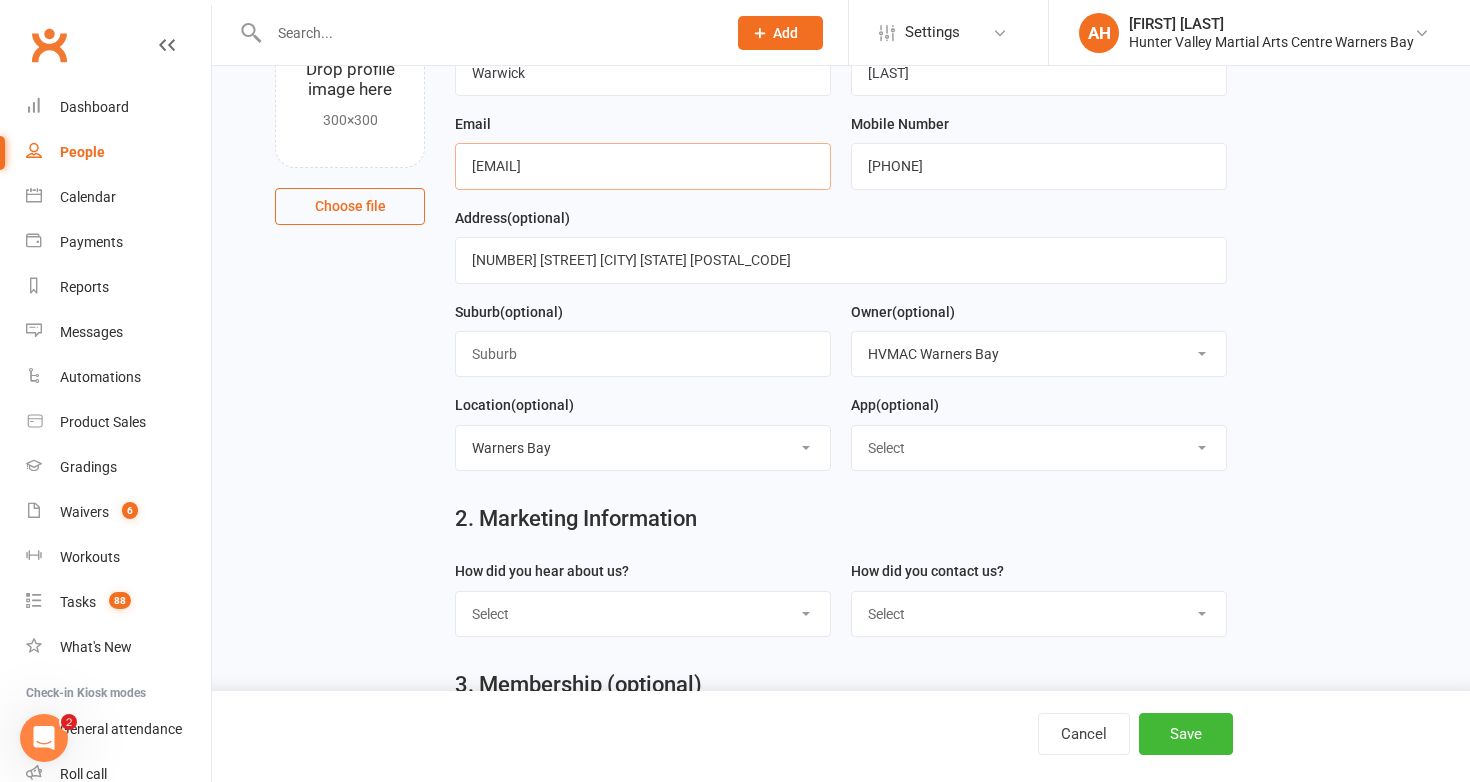 scroll, scrollTop: 314, scrollLeft: 0, axis: vertical 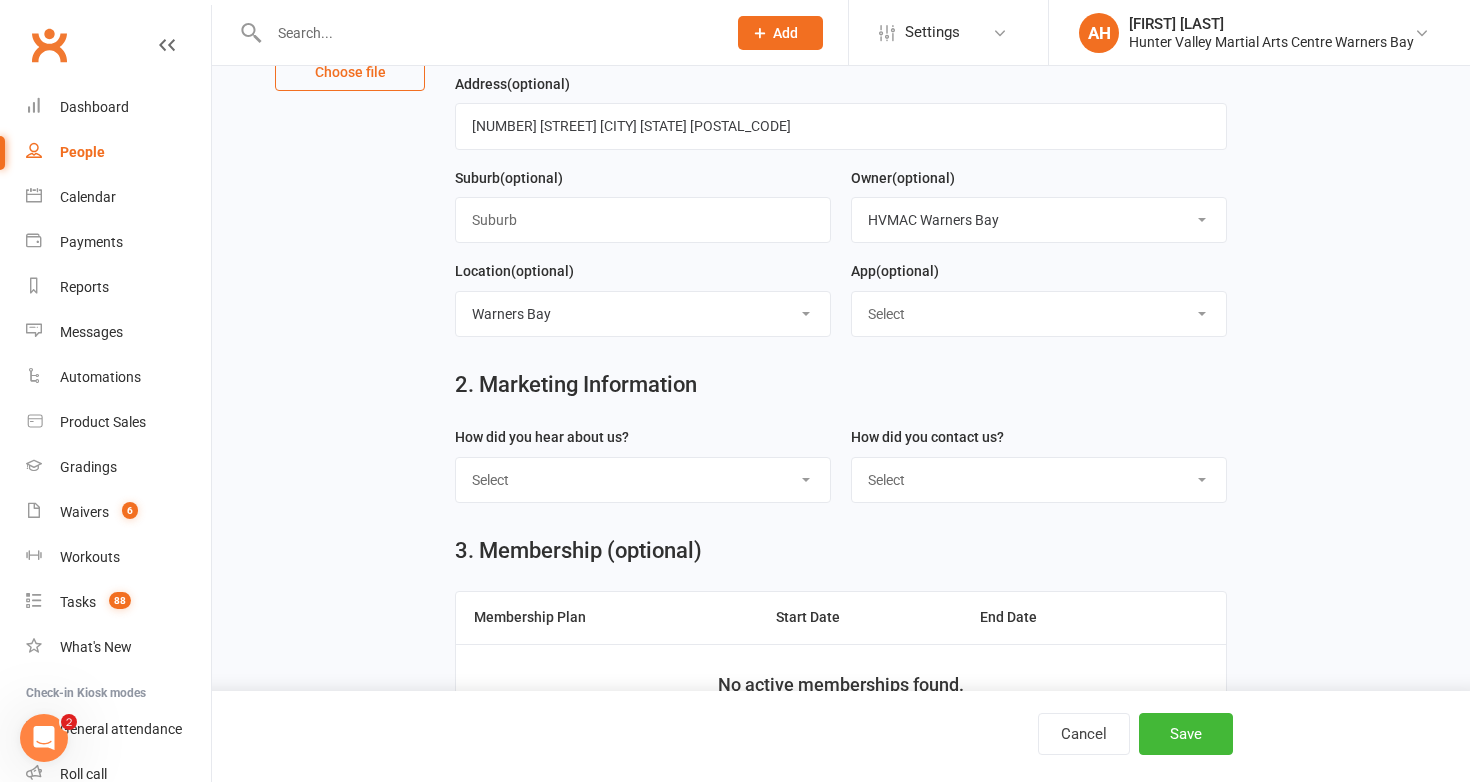 type on "moonysbox@gmail.com" 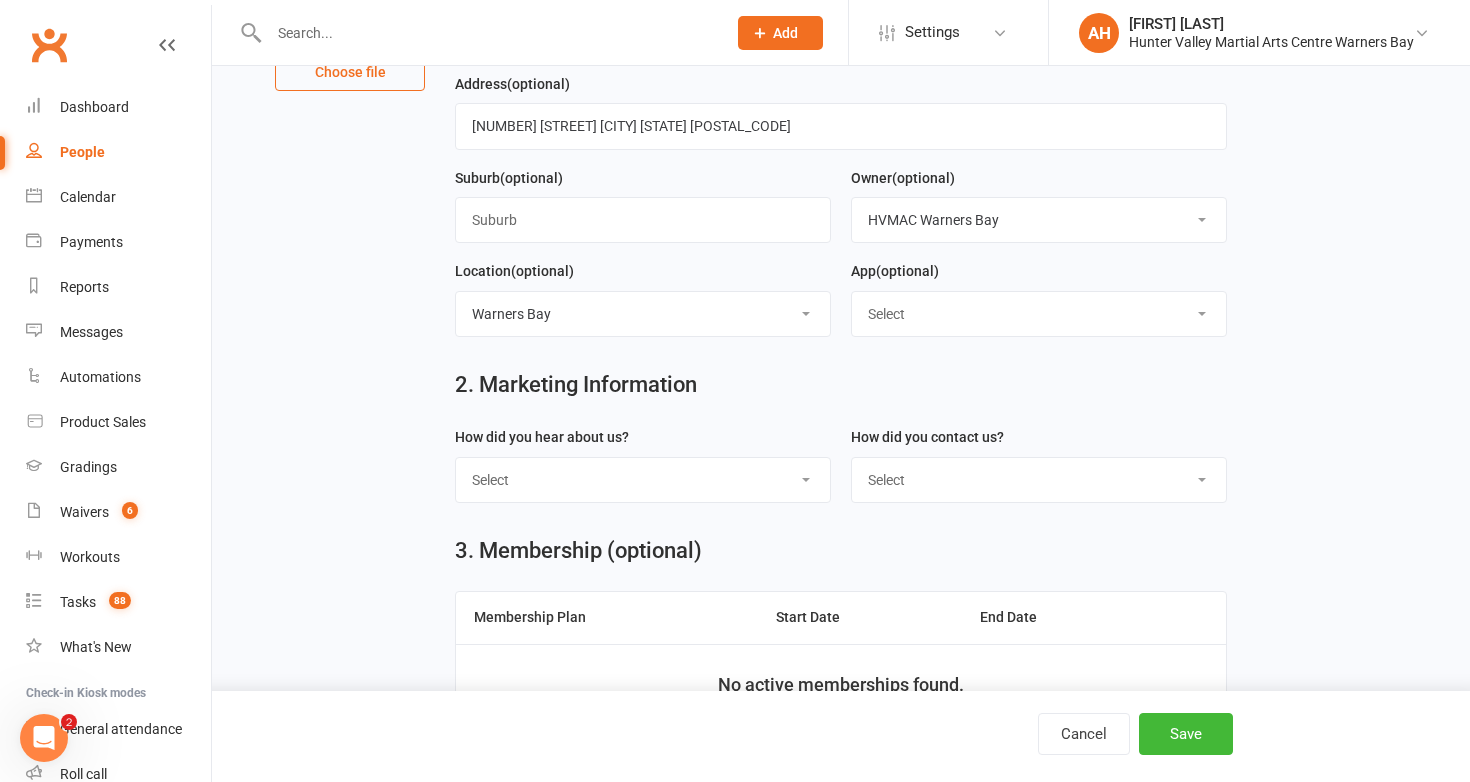 click on "Select Internet Facebook Referral Flyer Sign Direct Mail Demo Other" at bounding box center [643, 480] 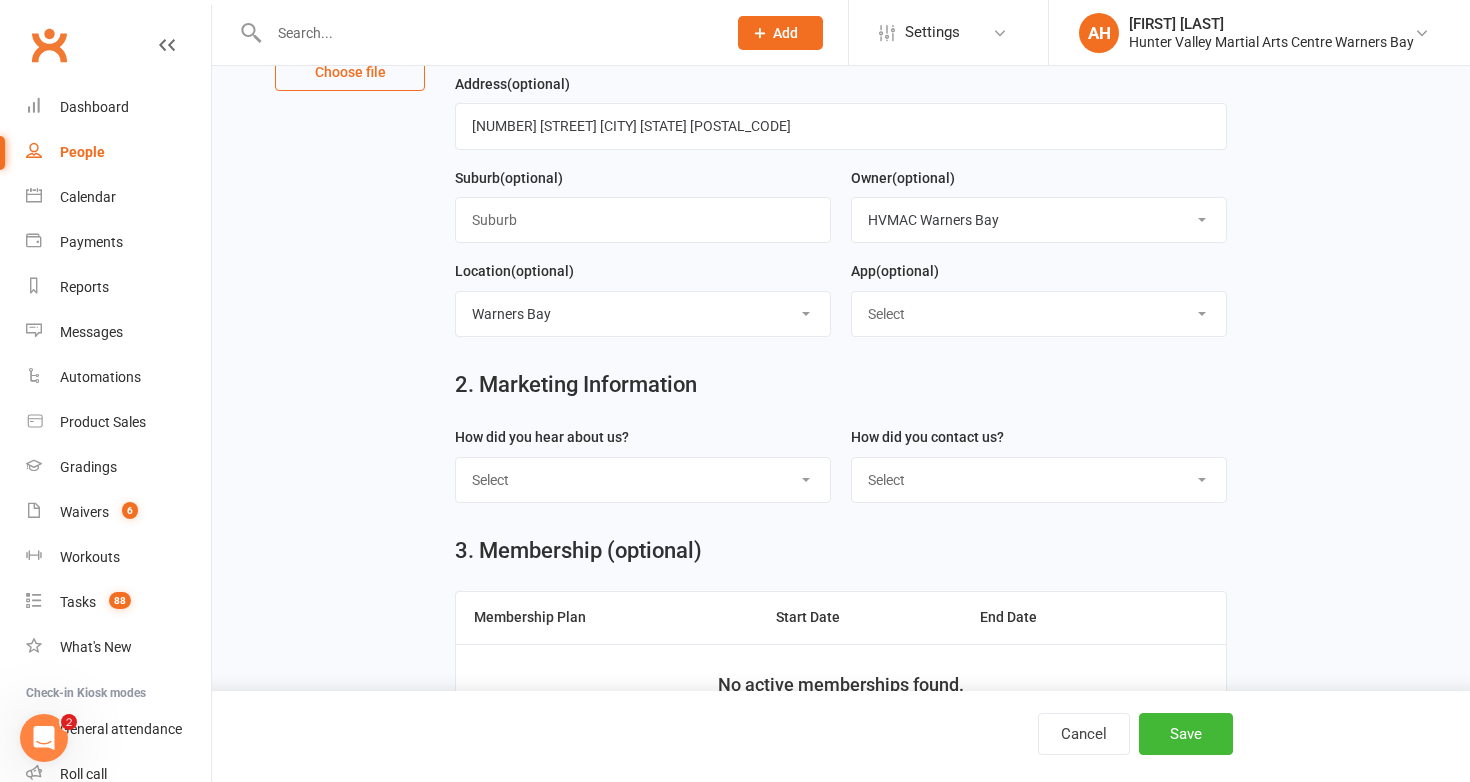 select on "Internet" 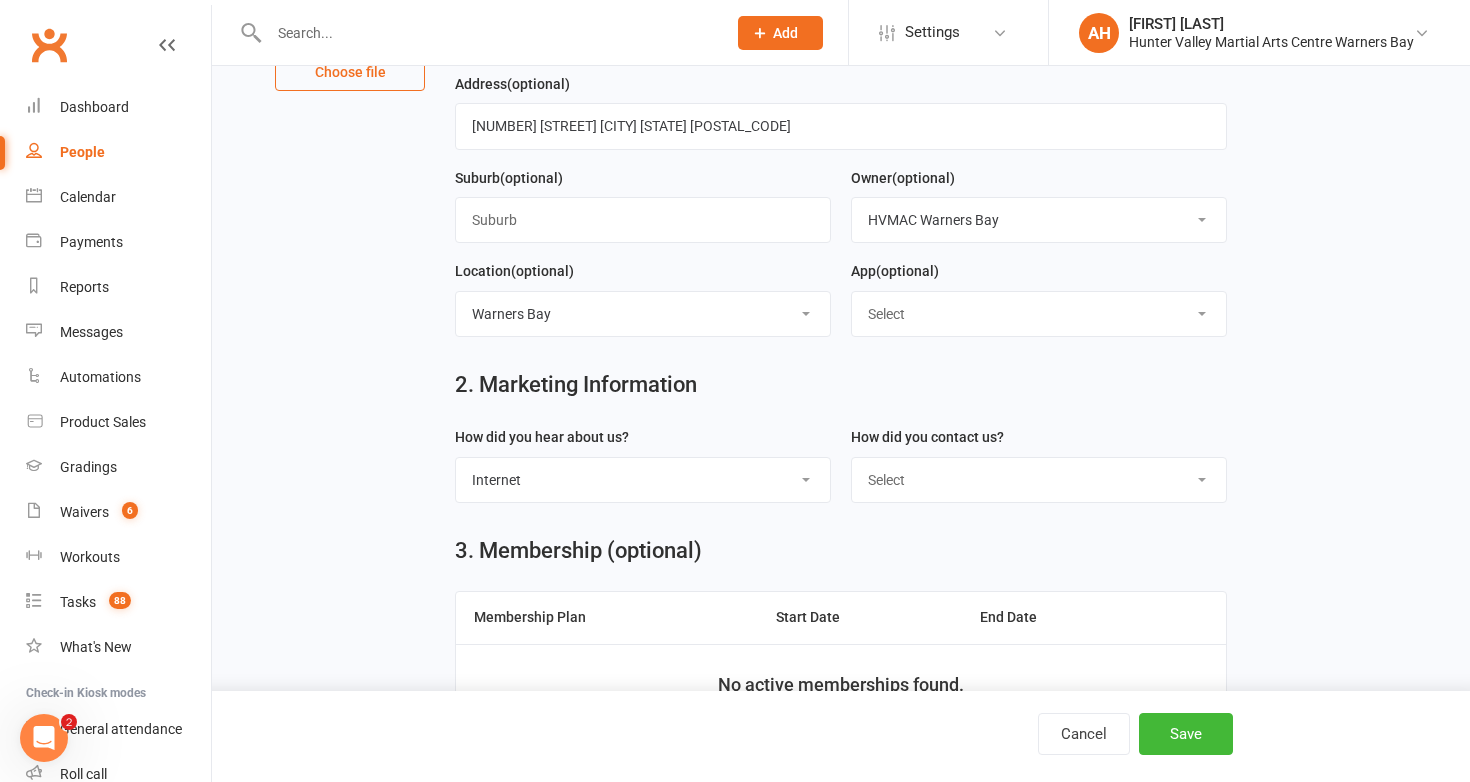 click on "Select Phone Email In-Facility" at bounding box center (1039, 480) 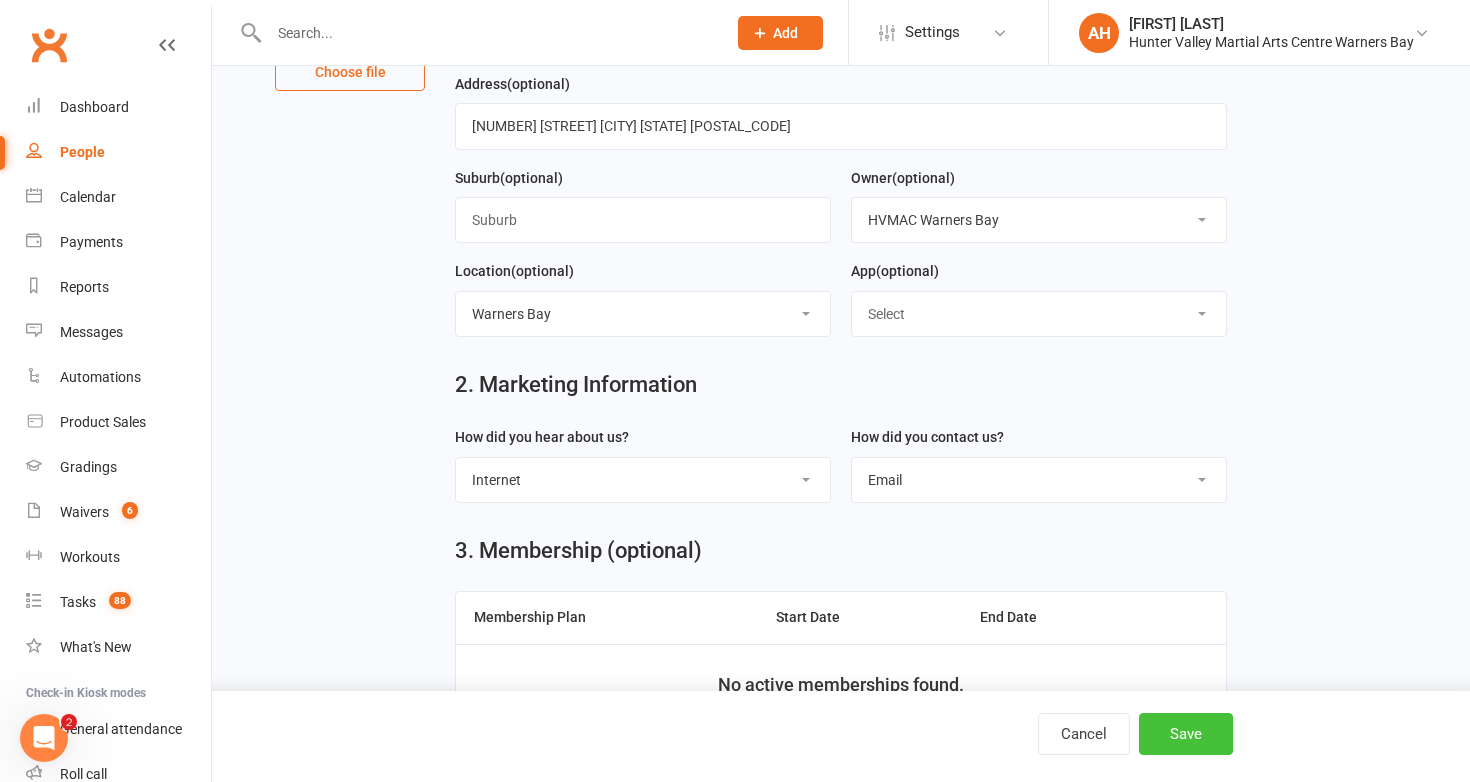 click on "Save" at bounding box center (1186, 734) 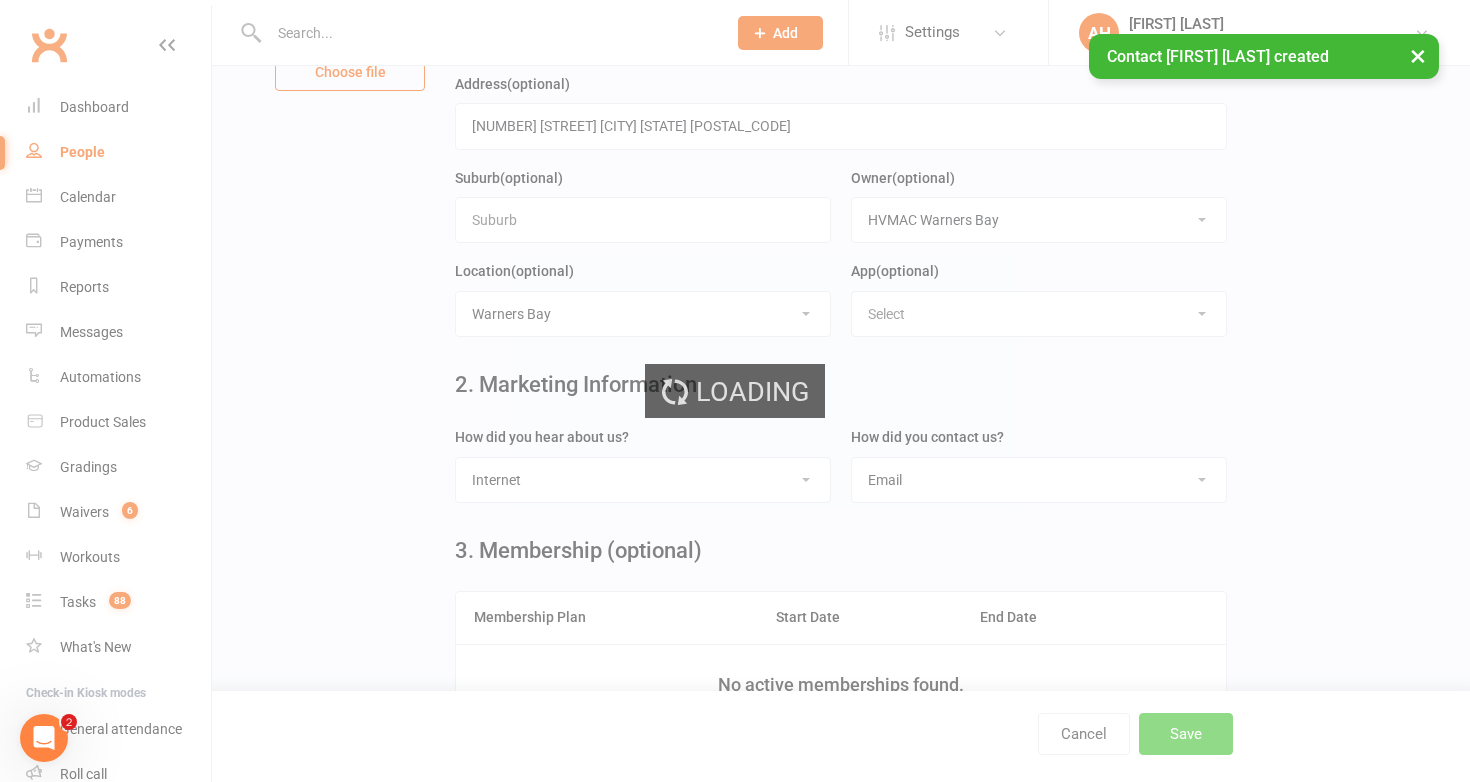 scroll, scrollTop: 0, scrollLeft: 0, axis: both 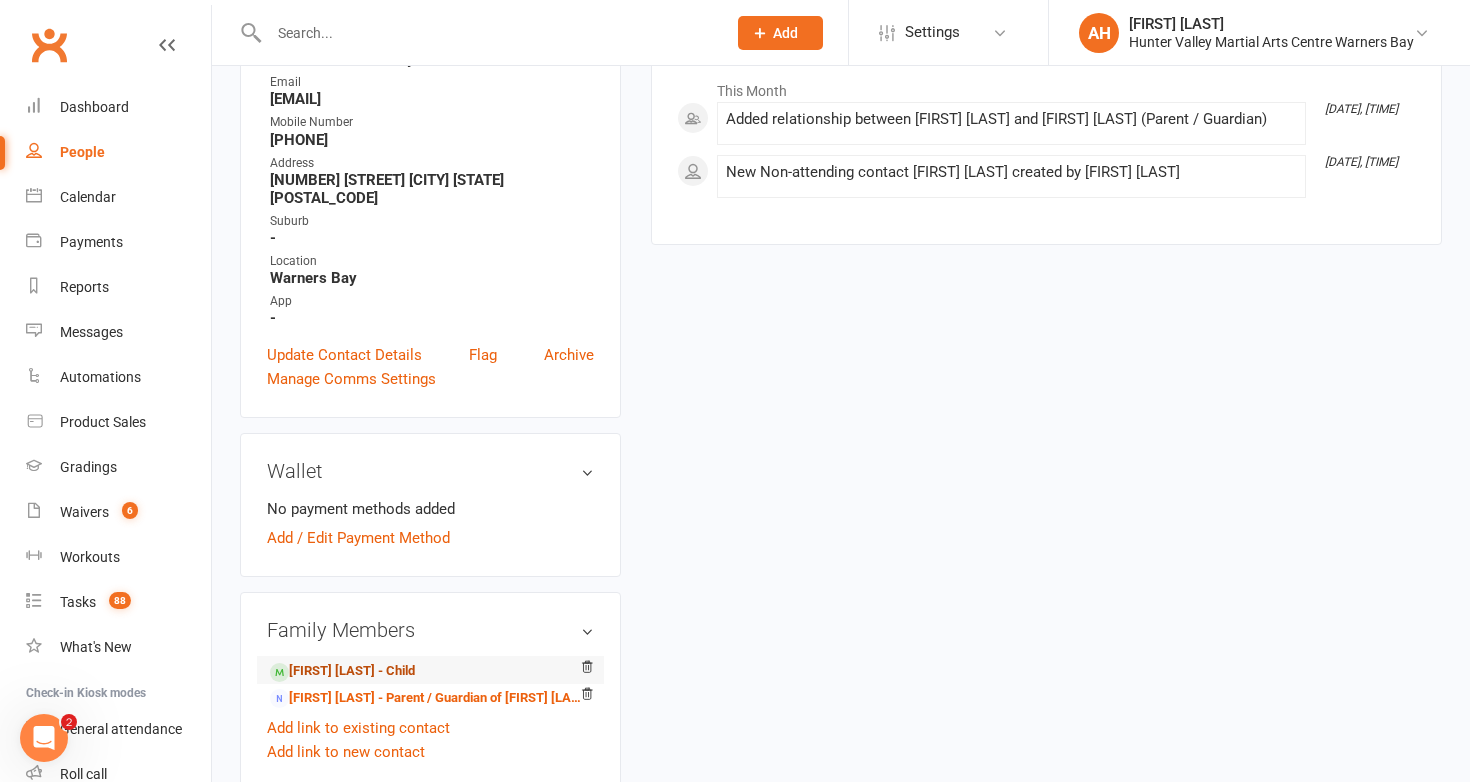click on "Mason Moon - Child" at bounding box center (342, 671) 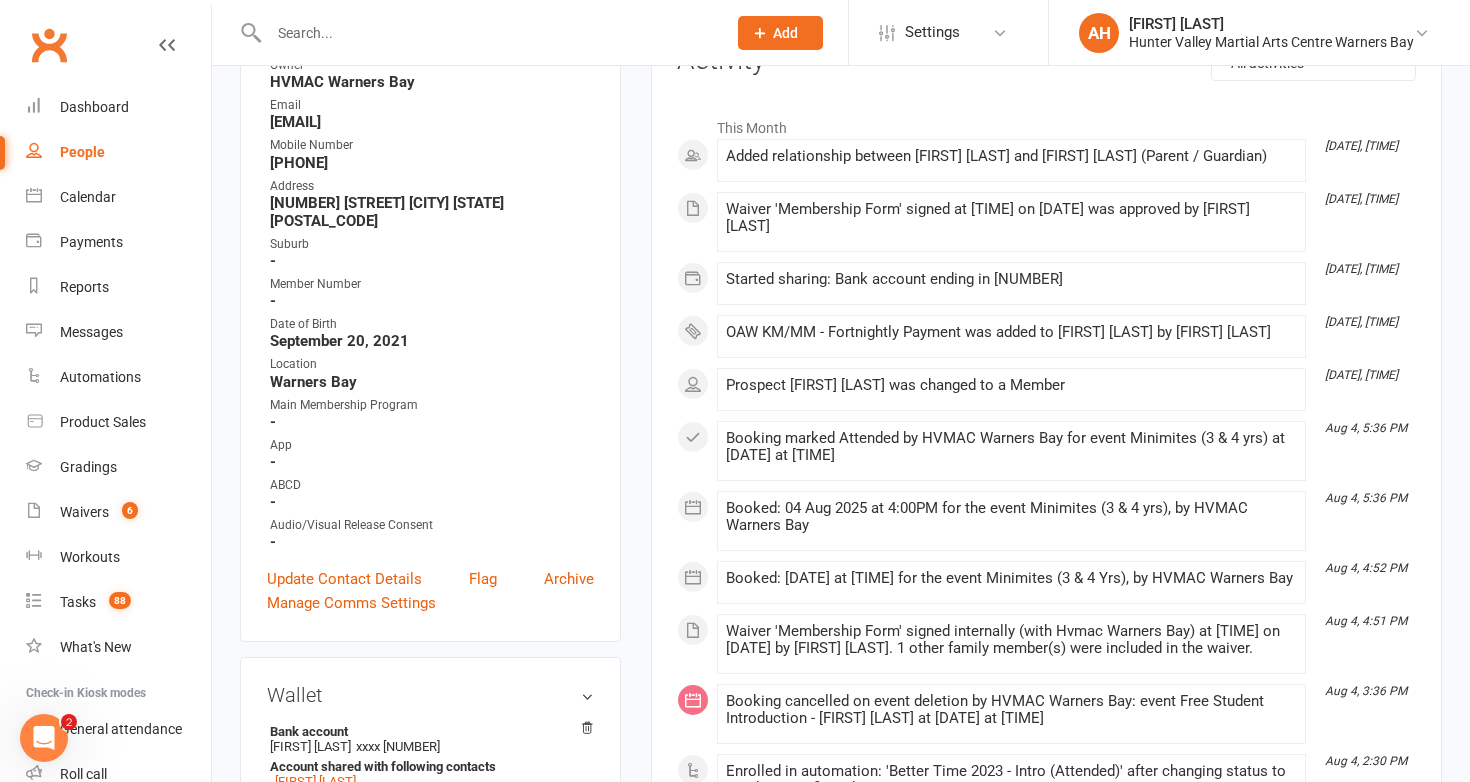 scroll, scrollTop: 304, scrollLeft: 0, axis: vertical 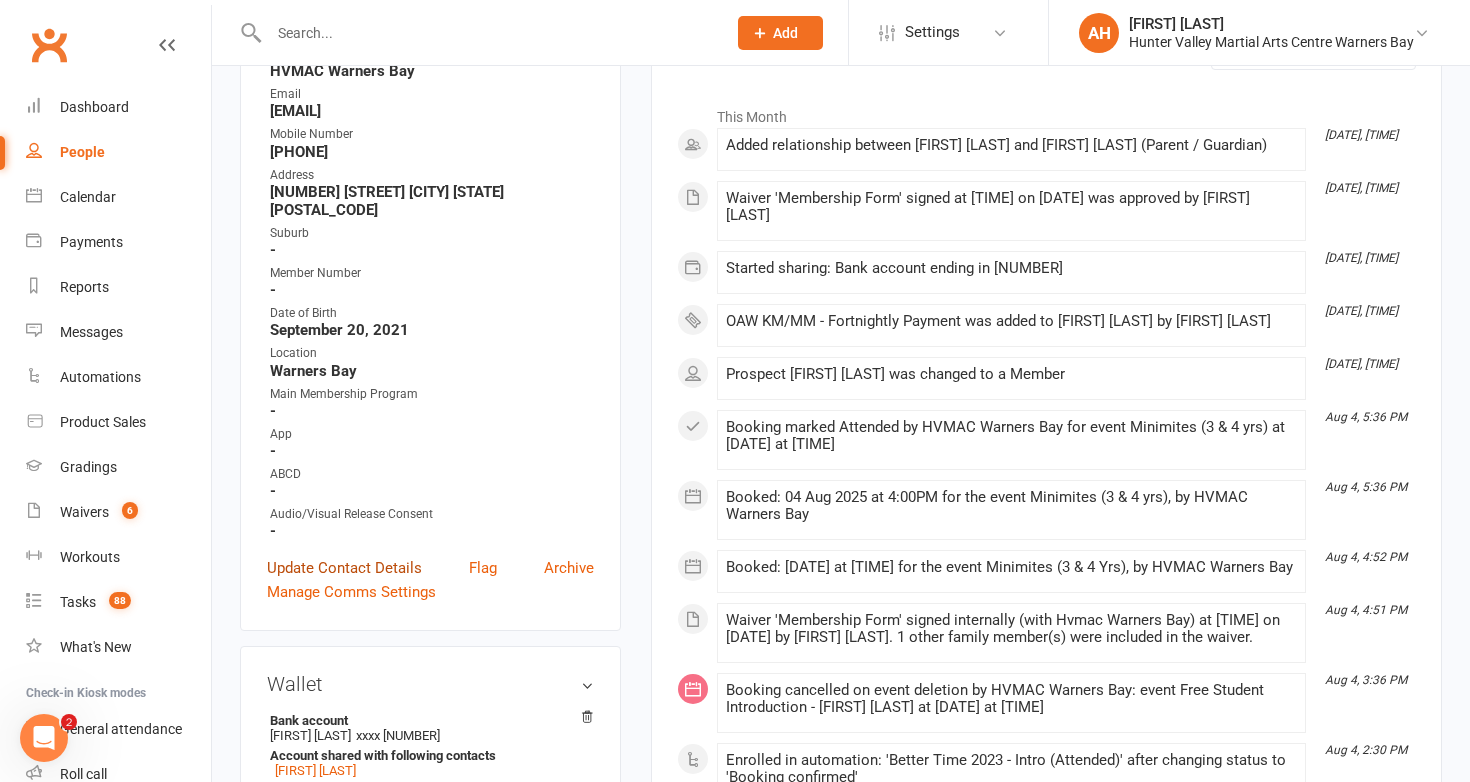 click on "Update Contact Details" at bounding box center [344, 568] 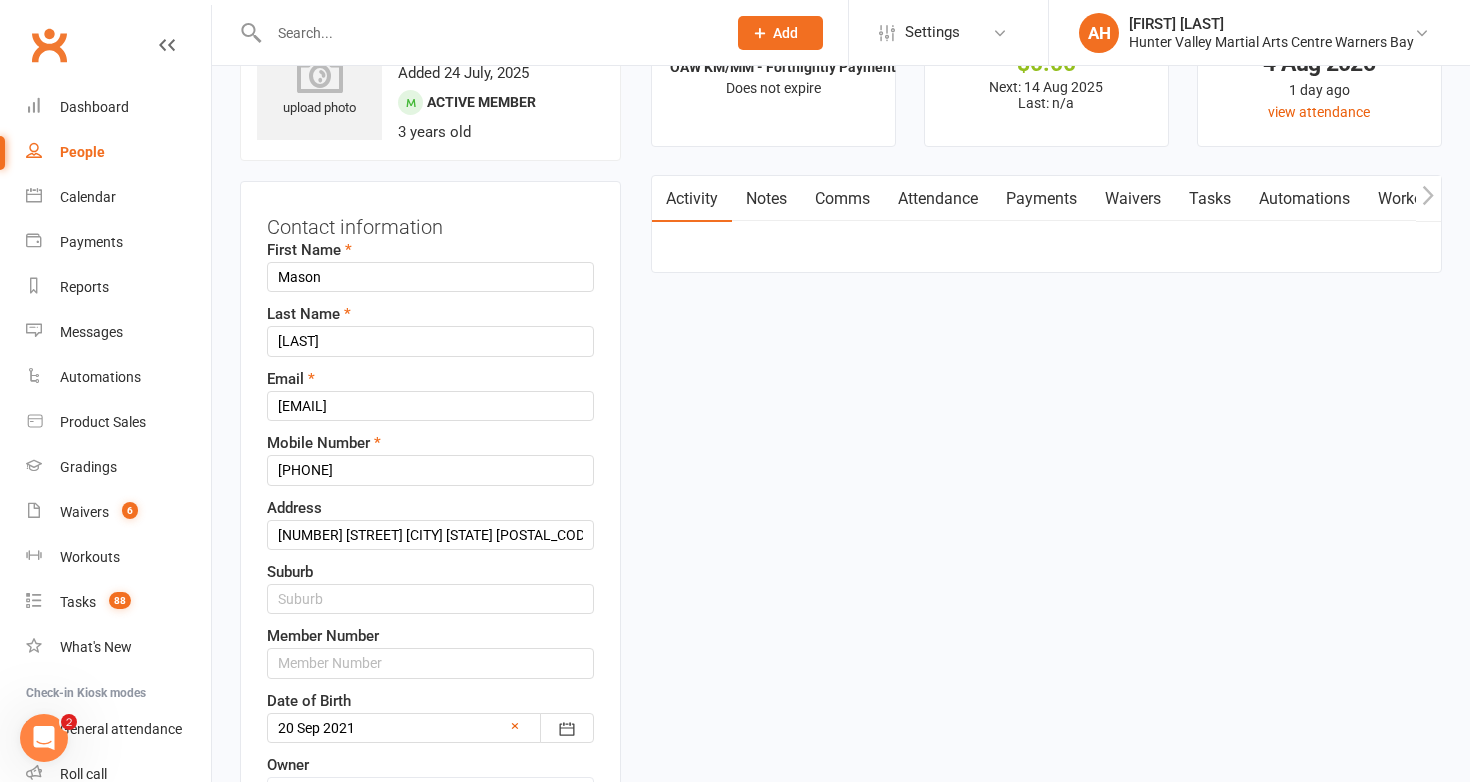 scroll, scrollTop: 94, scrollLeft: 0, axis: vertical 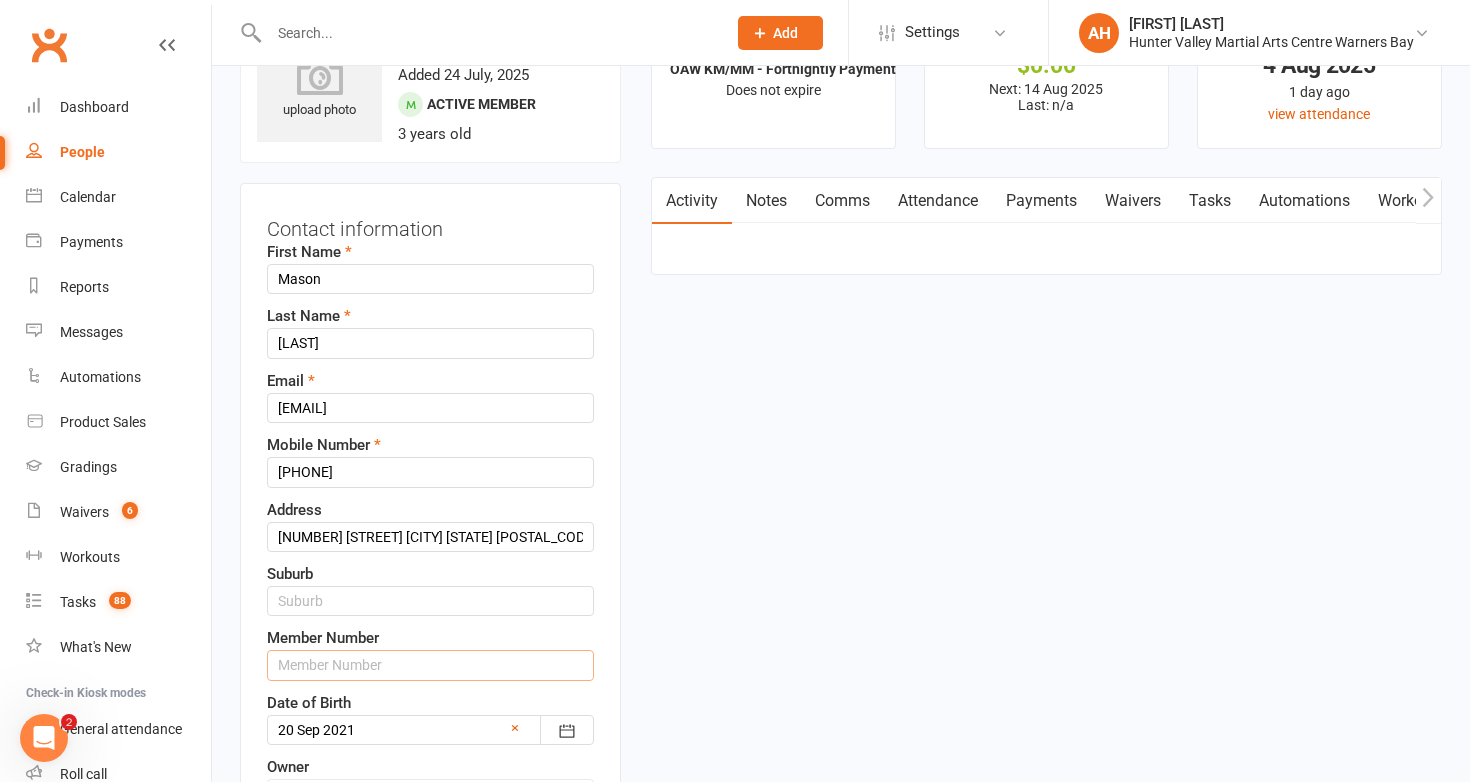 click at bounding box center [430, 665] 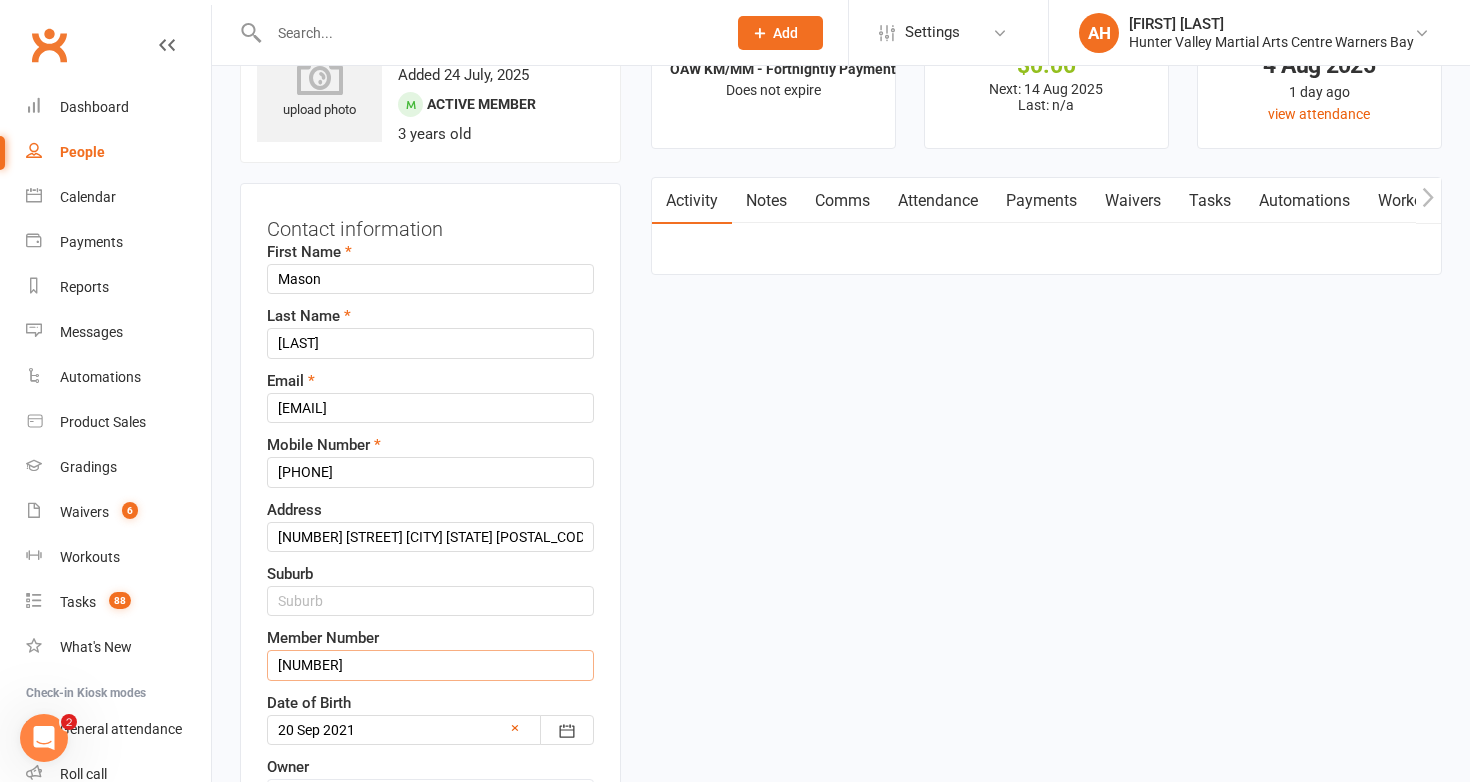 type on "7769" 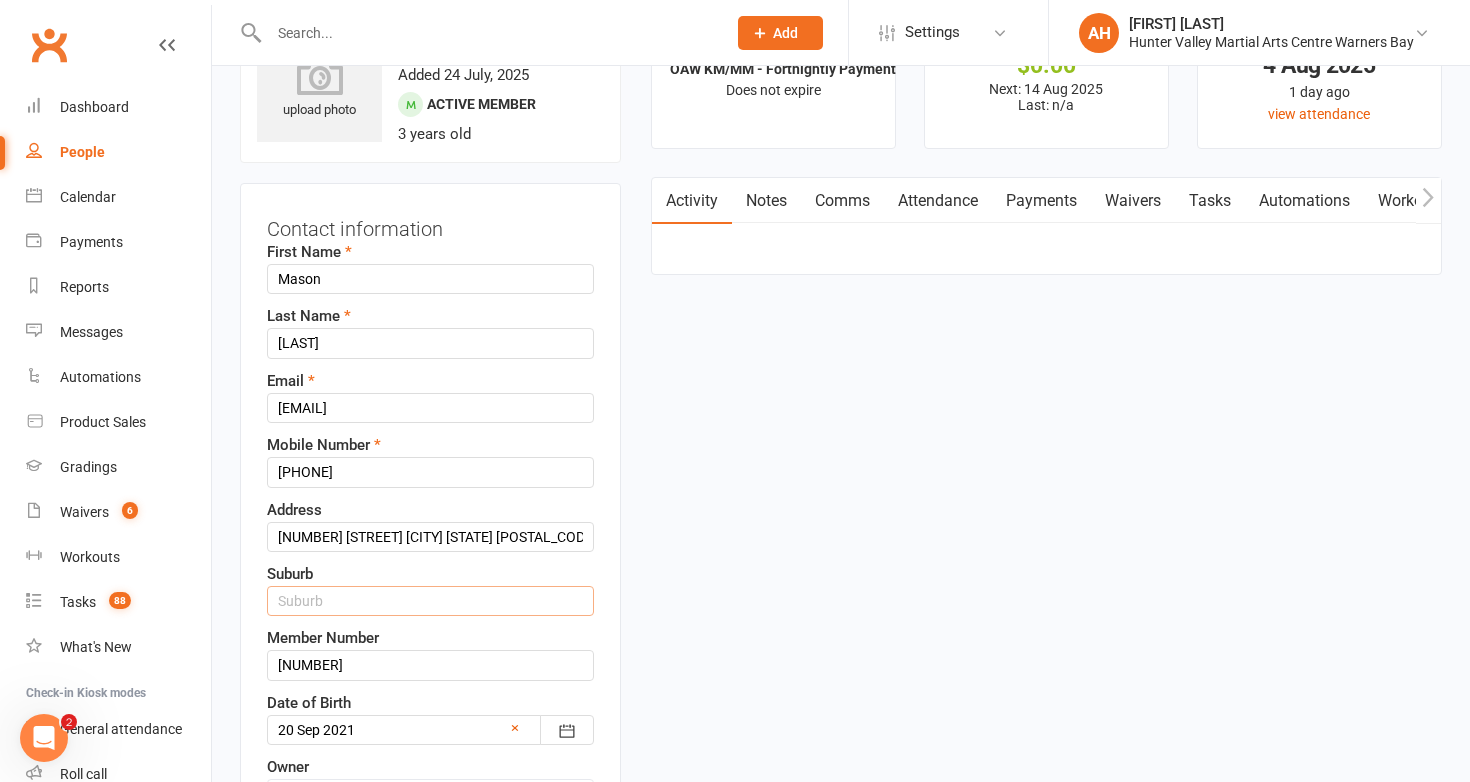 click at bounding box center (430, 601) 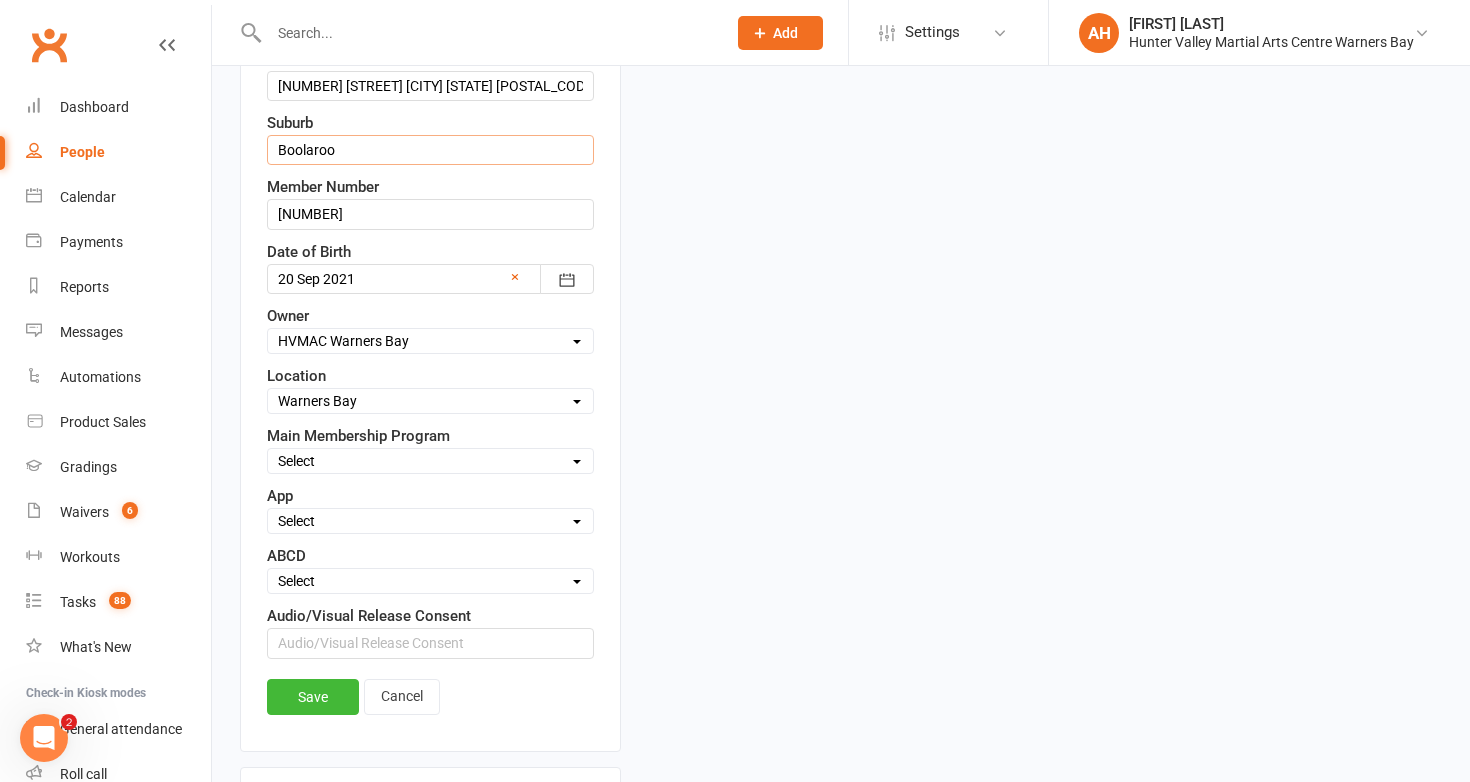 scroll, scrollTop: 615, scrollLeft: 0, axis: vertical 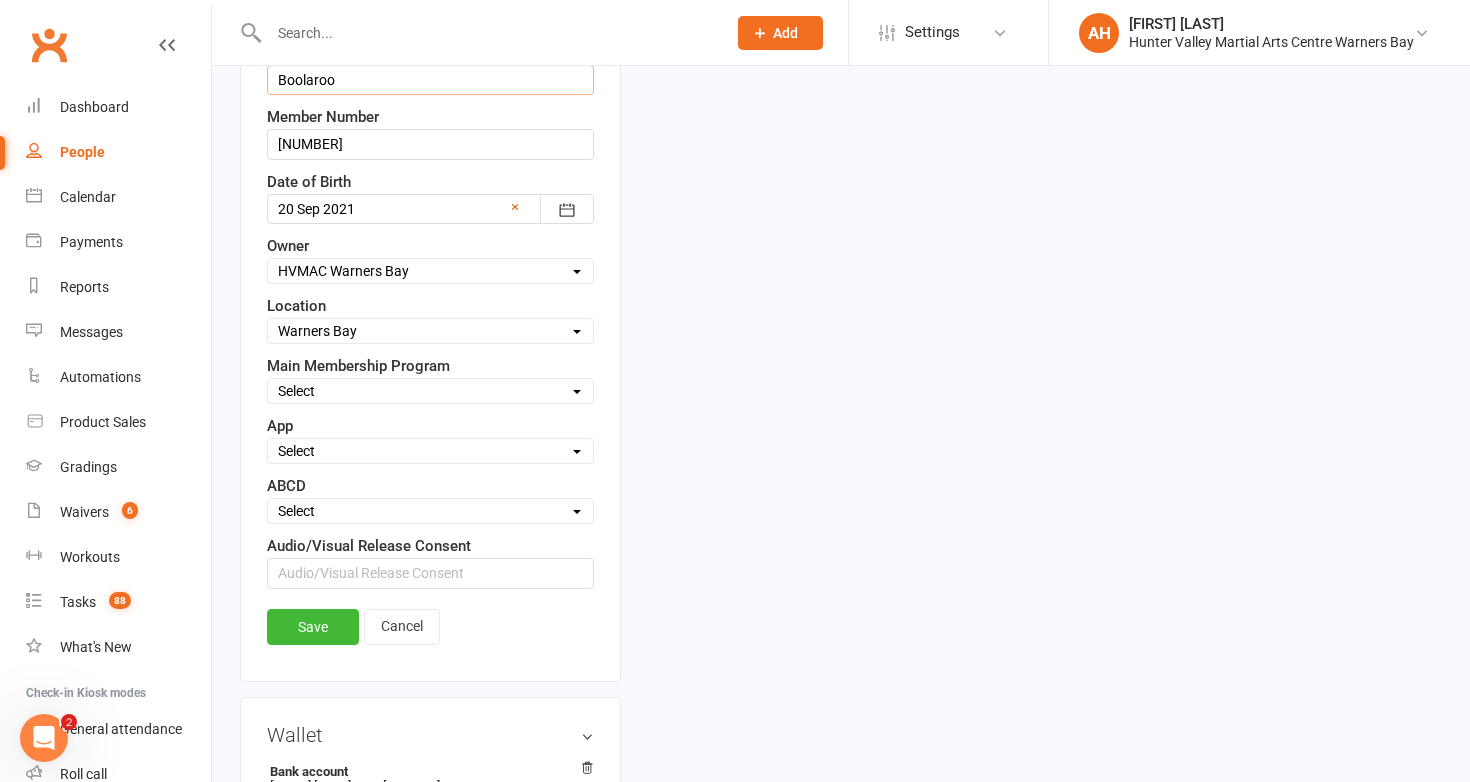 type on "Boolaroo" 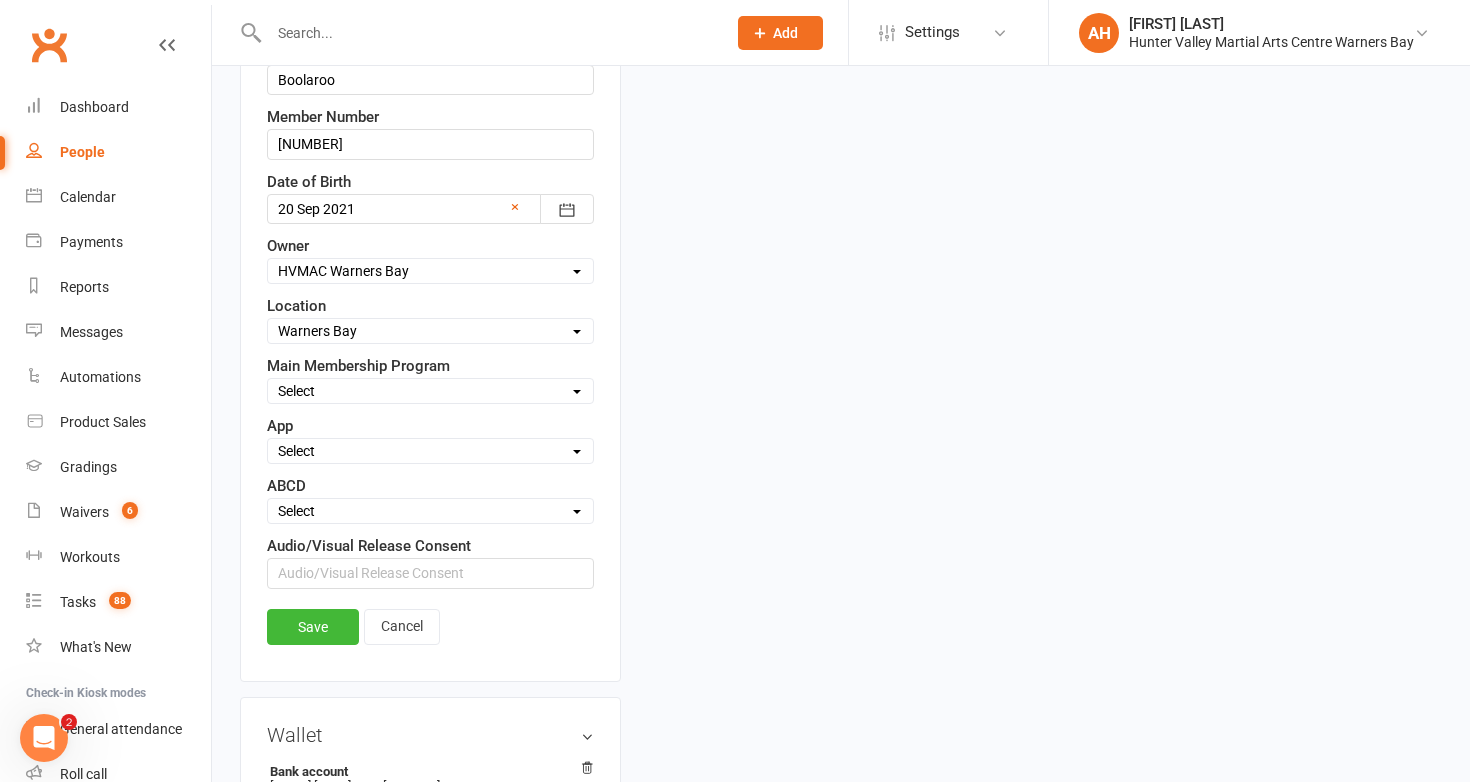click on "Select Minimites Dynamites Kindymites Dragons Adults Fight Fit BJJ Kobudo Kinder Kicks Wise Warriors Kumite Guest" at bounding box center (430, 391) 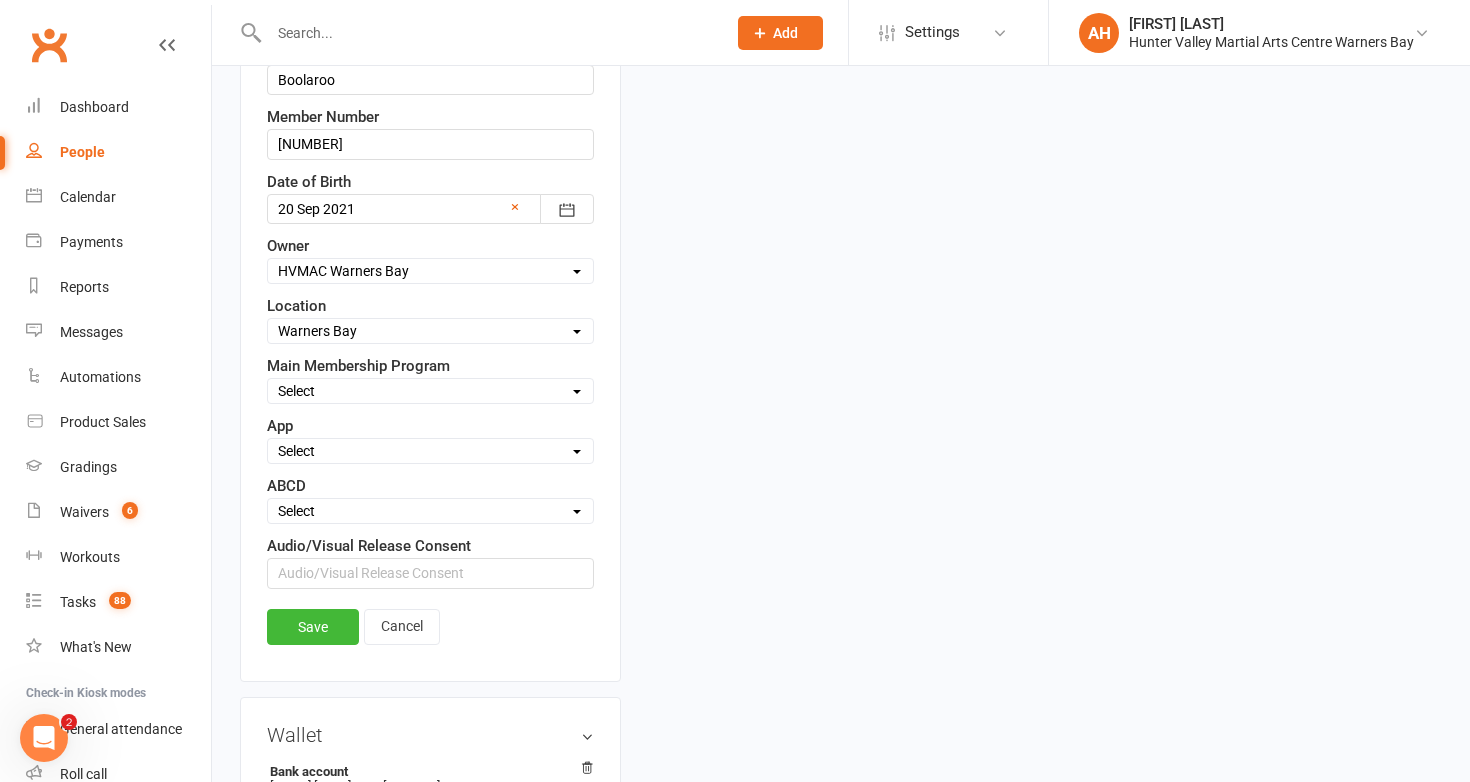 select on "Minimites" 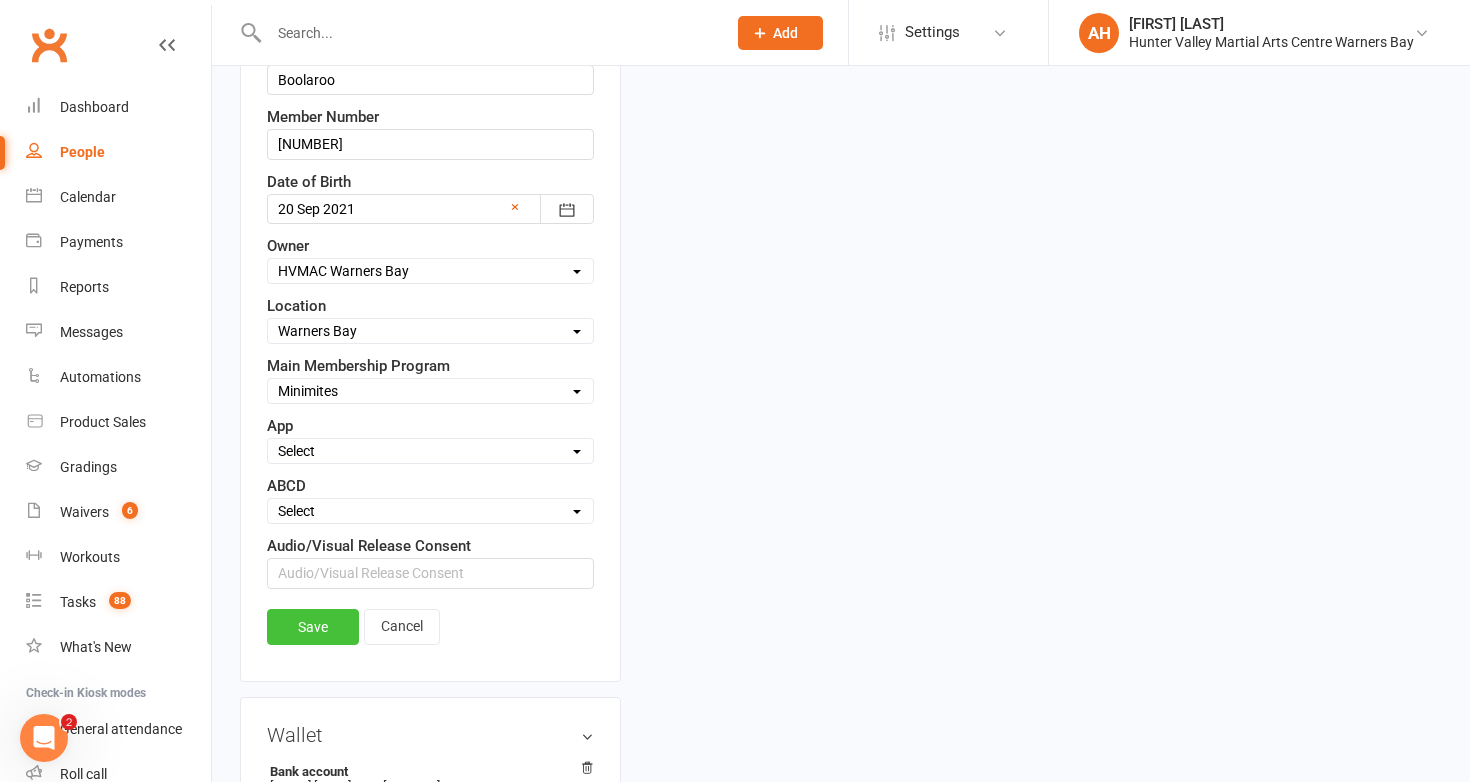 click on "Save" at bounding box center (313, 627) 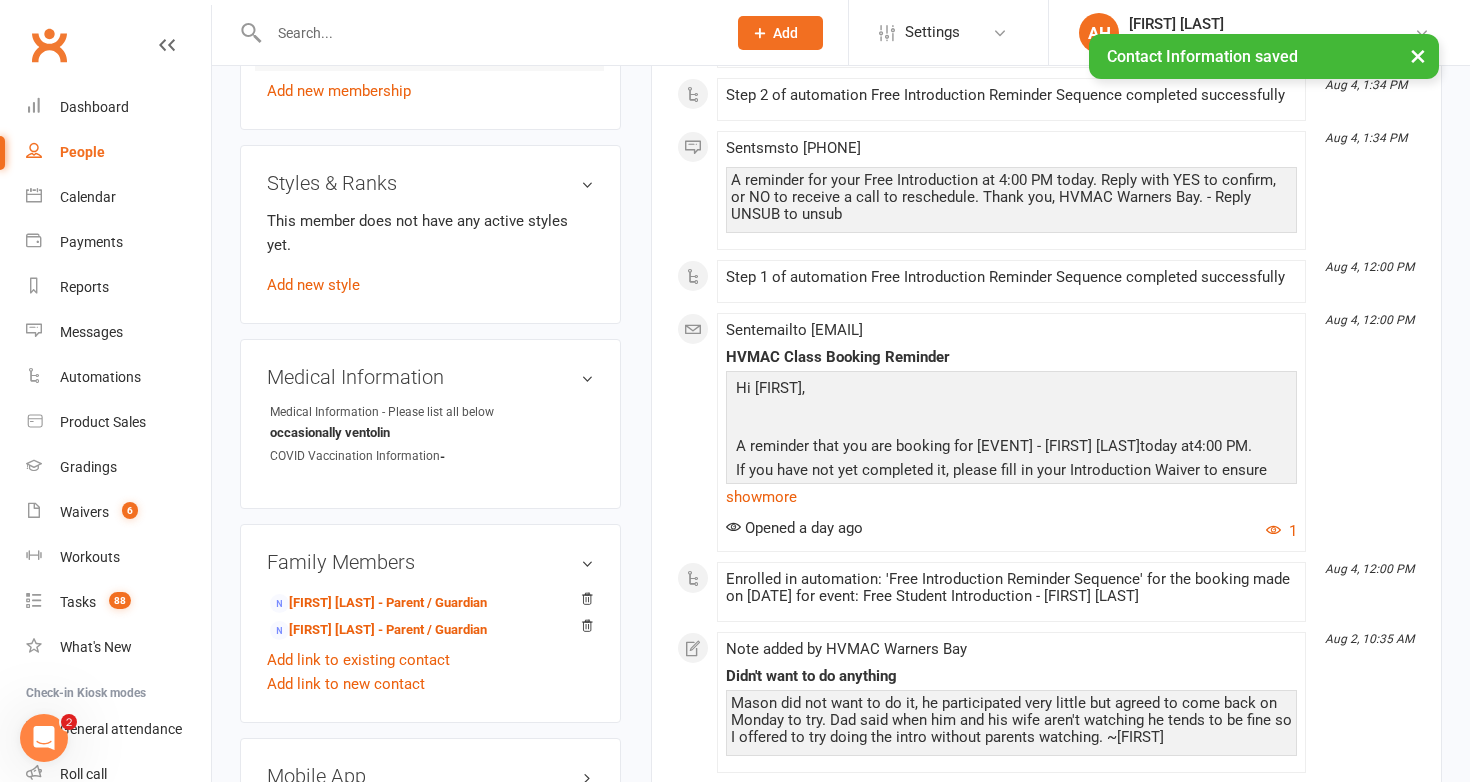 scroll, scrollTop: 1269, scrollLeft: 0, axis: vertical 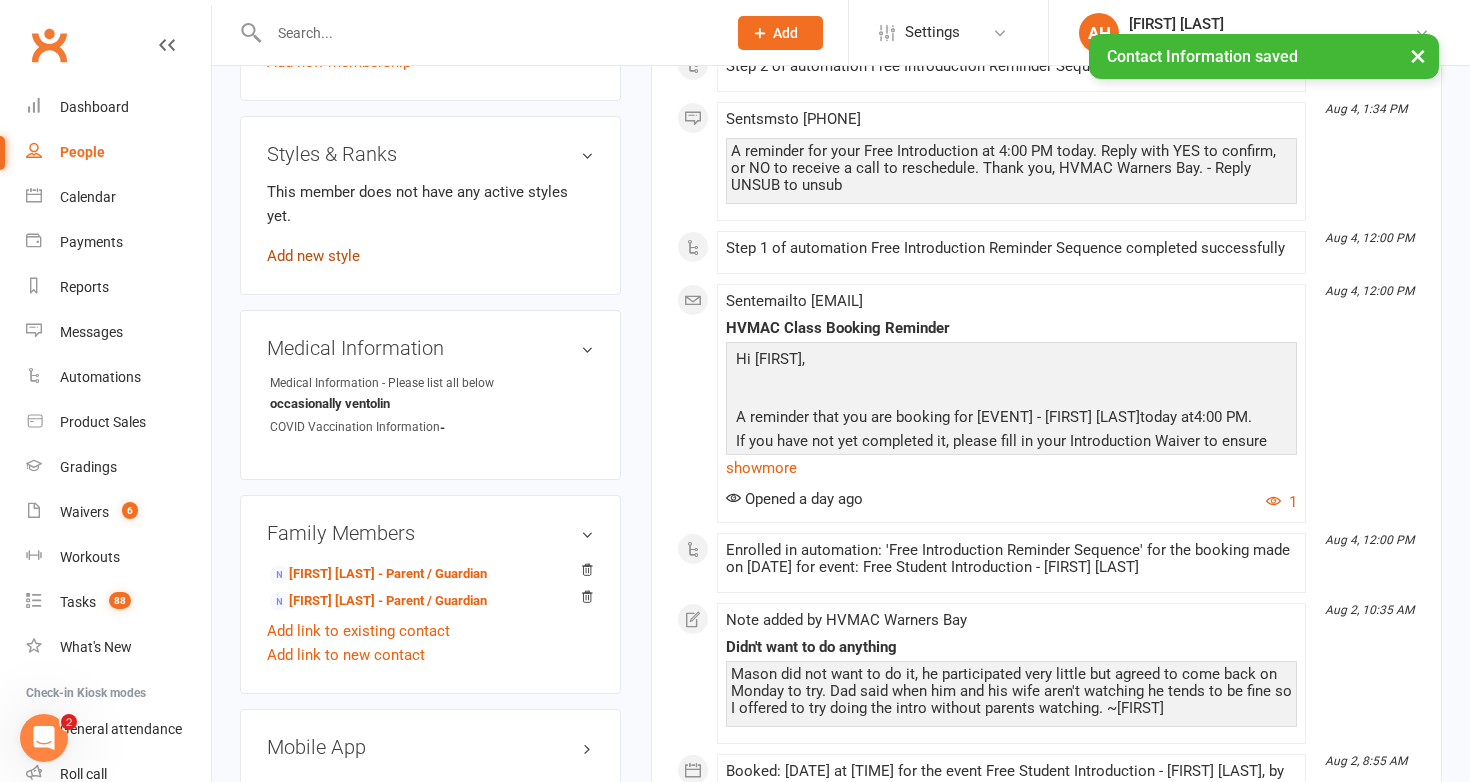 click on "Add new style" at bounding box center (313, 256) 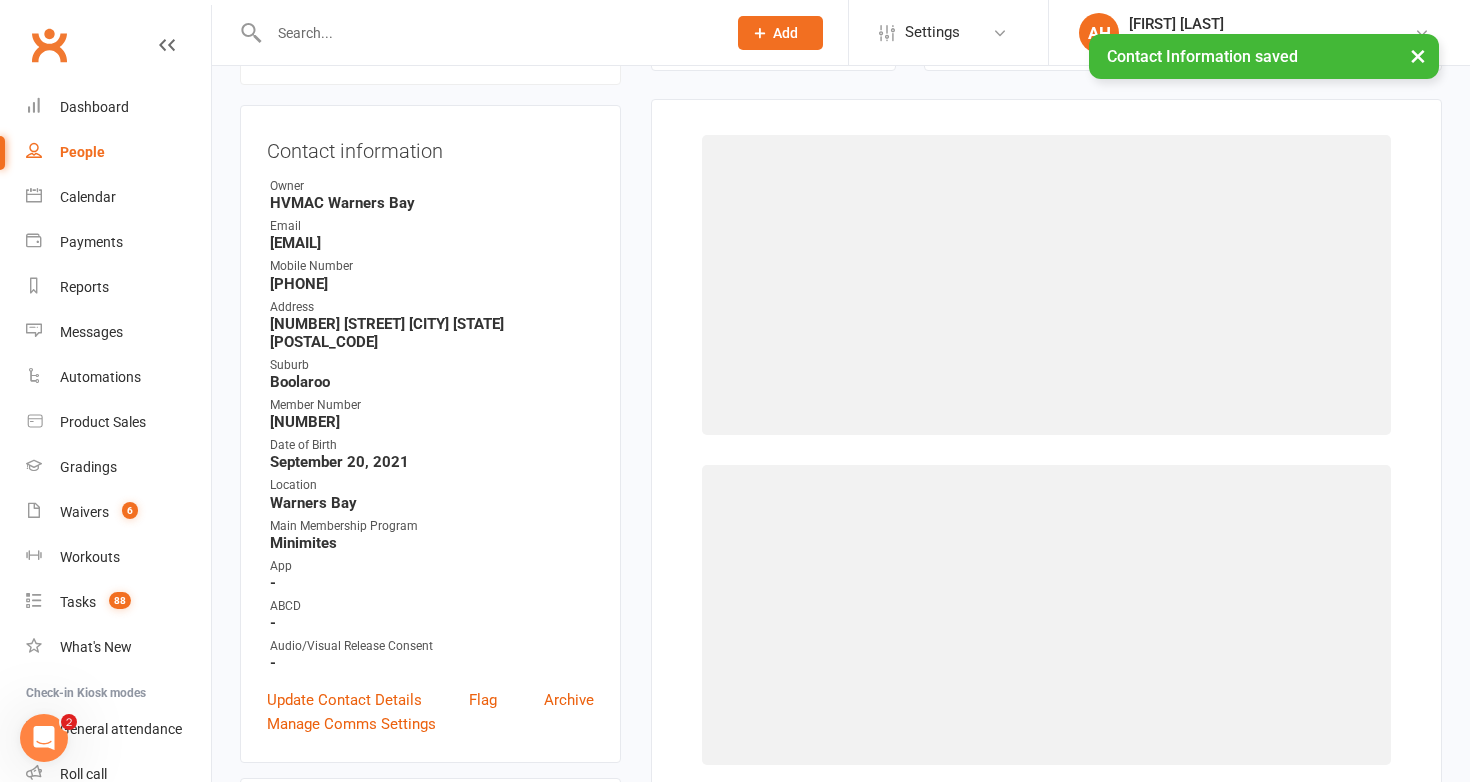scroll, scrollTop: 171, scrollLeft: 0, axis: vertical 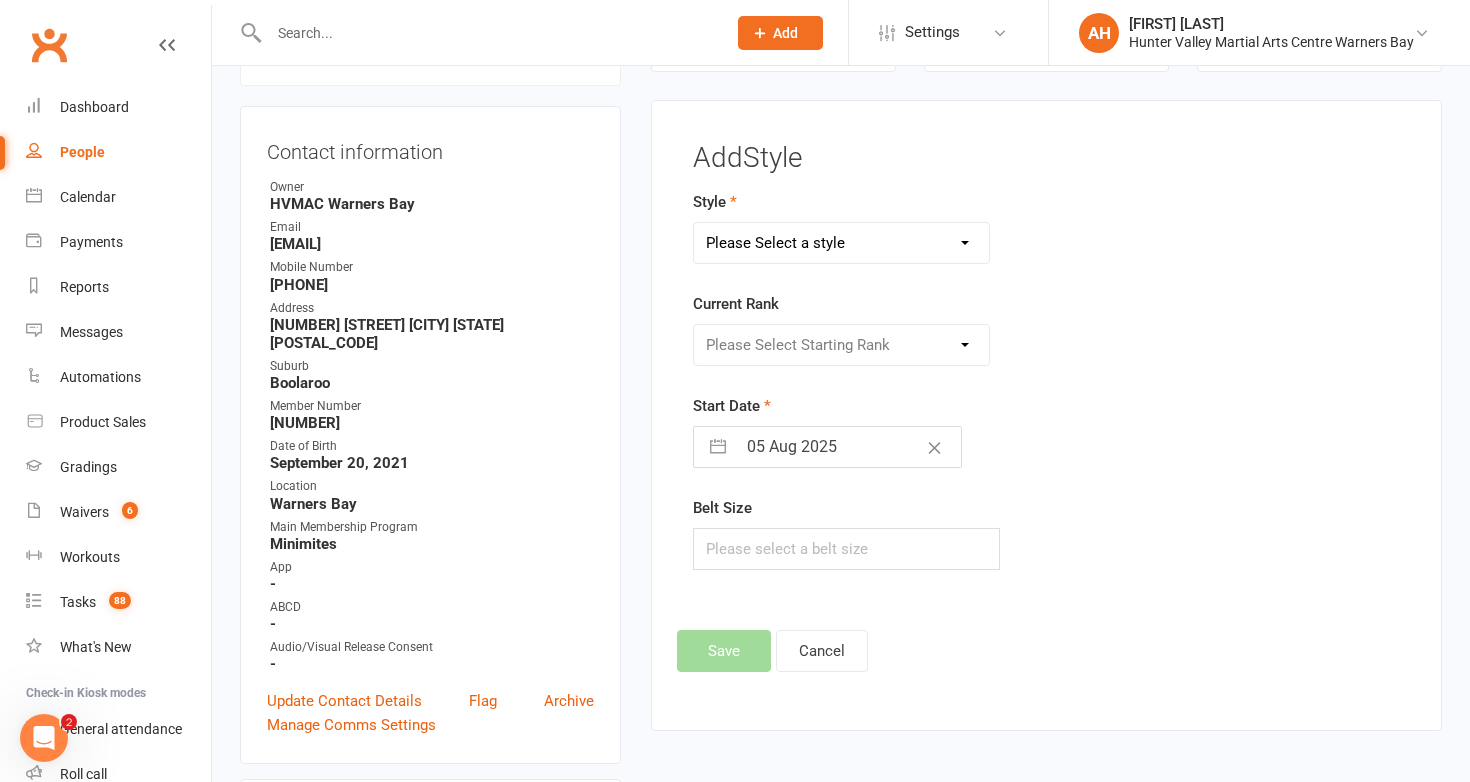 click on "Please Select a style Brazilian Jiu Jitsu Dragons & Adults Dynamites Fight Fit Junior Kobudo Kinder Kicks Kindymites Leadership Matayoshi Kobudo Matrats MIni Matrats Minimites Xtreme" at bounding box center (842, 243) 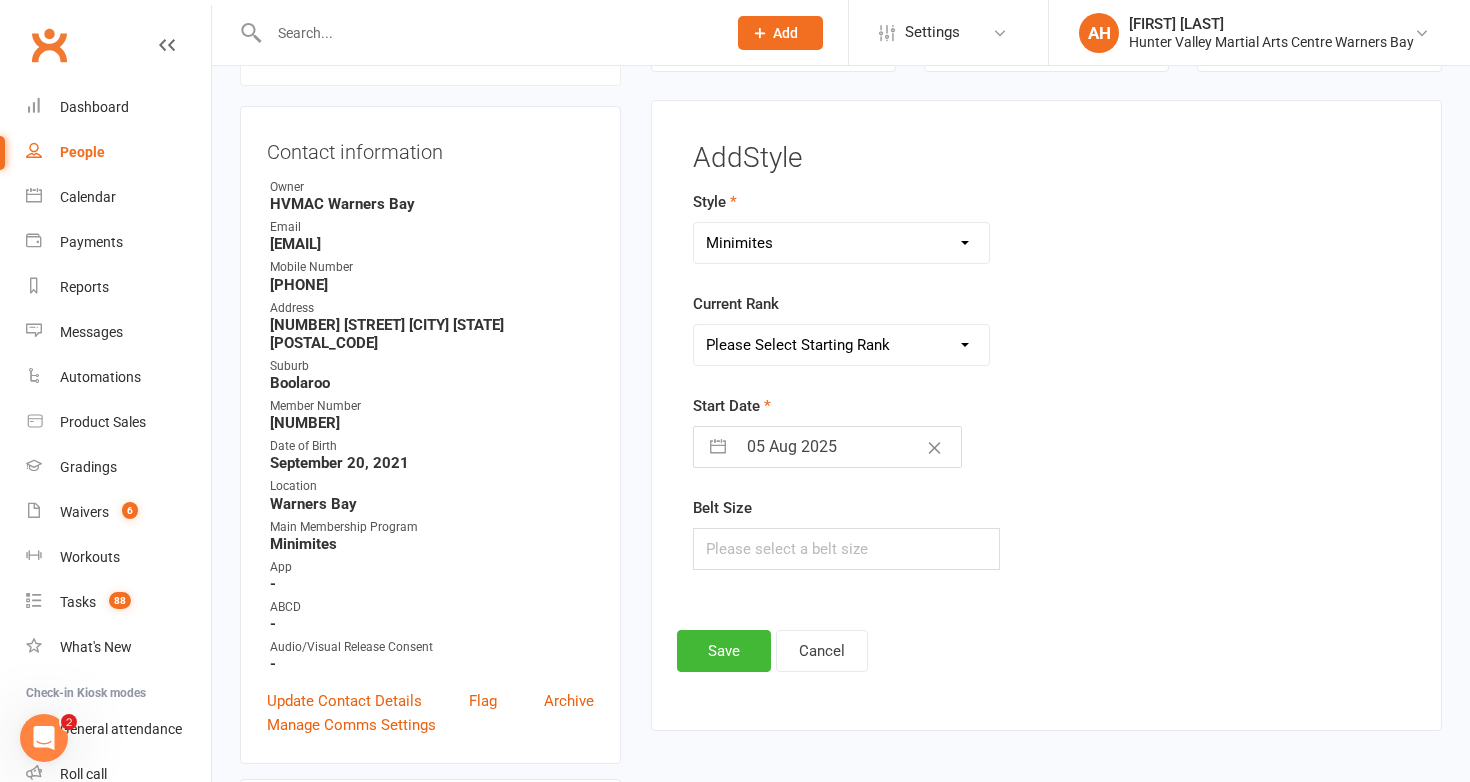 click on "Please Select Starting Rank White Yellow Red Green Blue Brown Black" at bounding box center (842, 345) 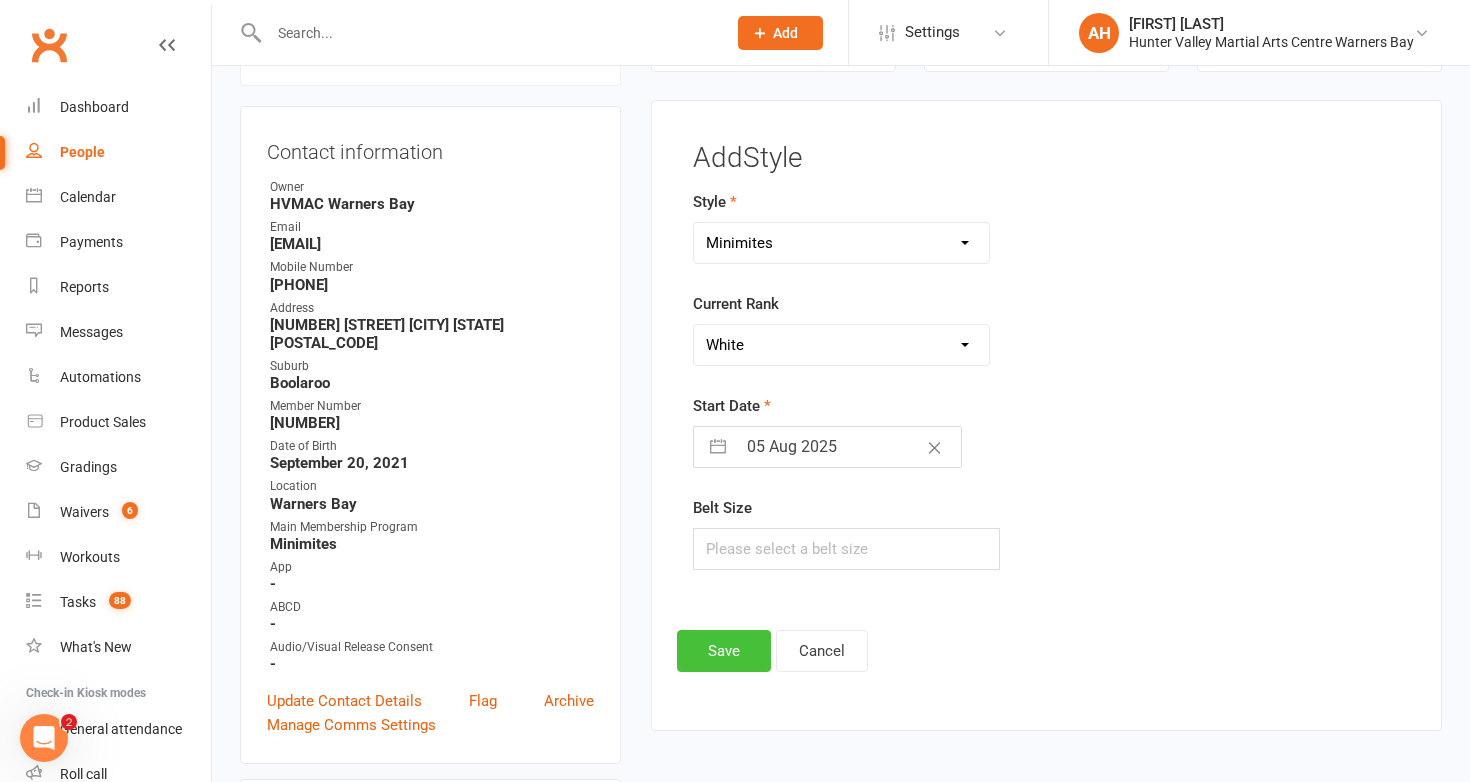 click on "Save" at bounding box center [724, 651] 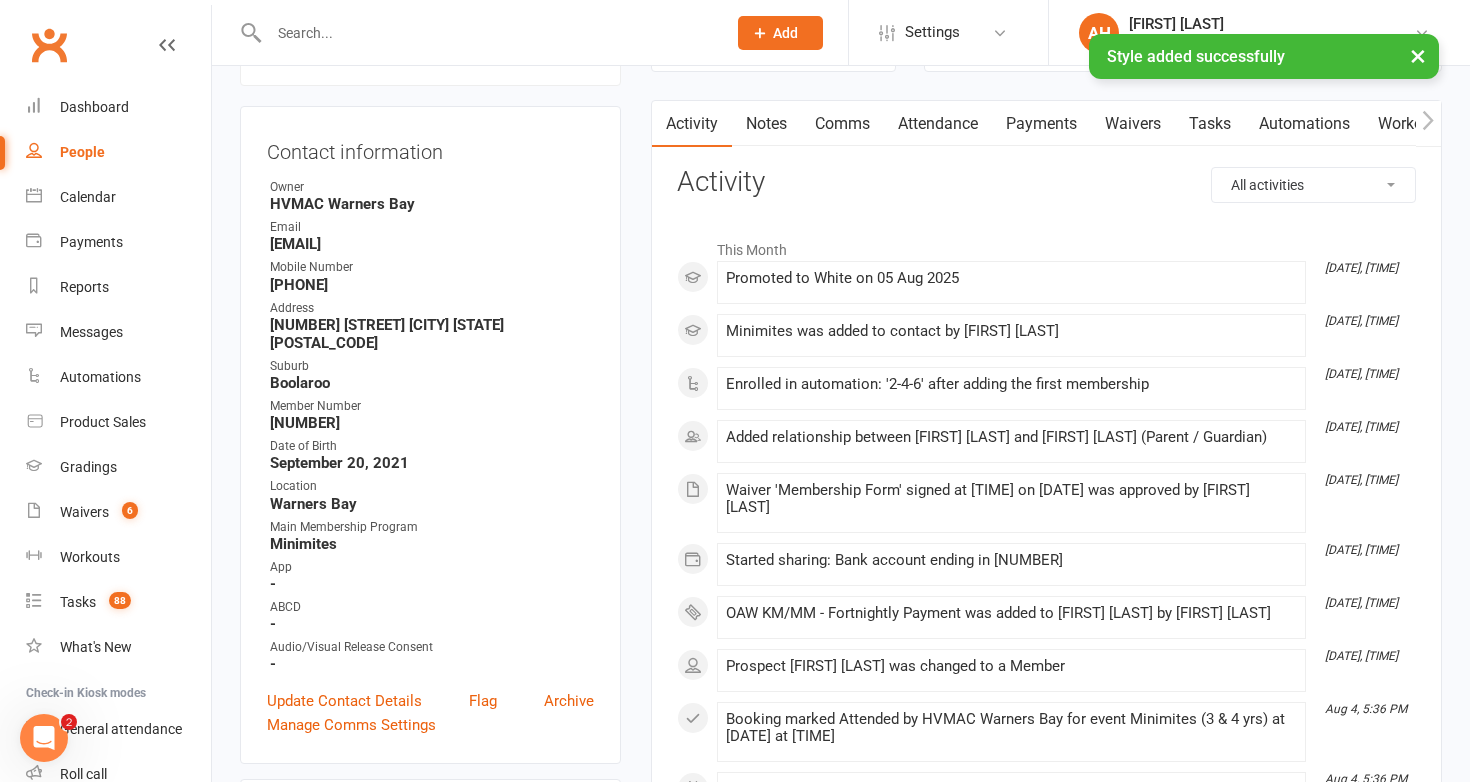 scroll, scrollTop: 0, scrollLeft: 0, axis: both 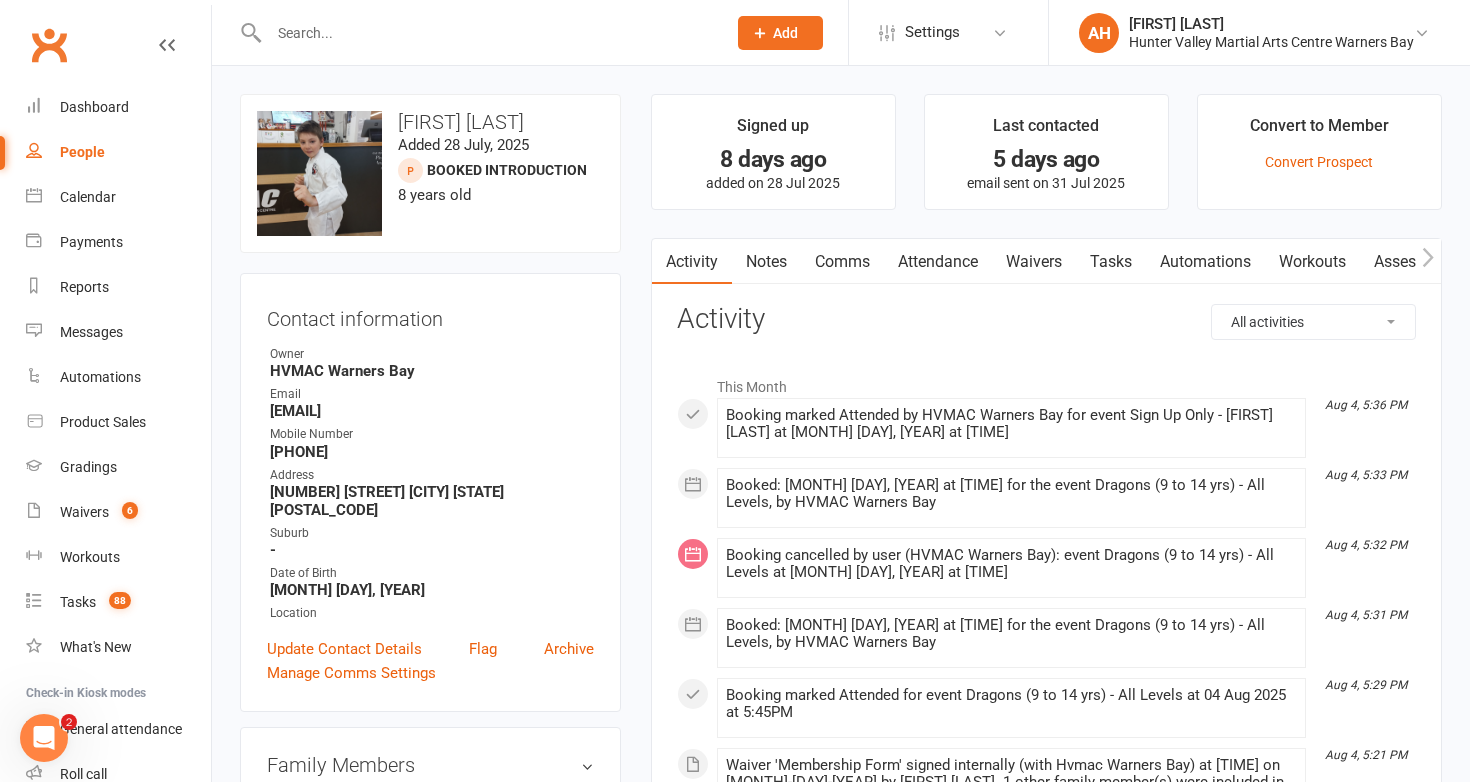 click on "Notes" at bounding box center [766, 262] 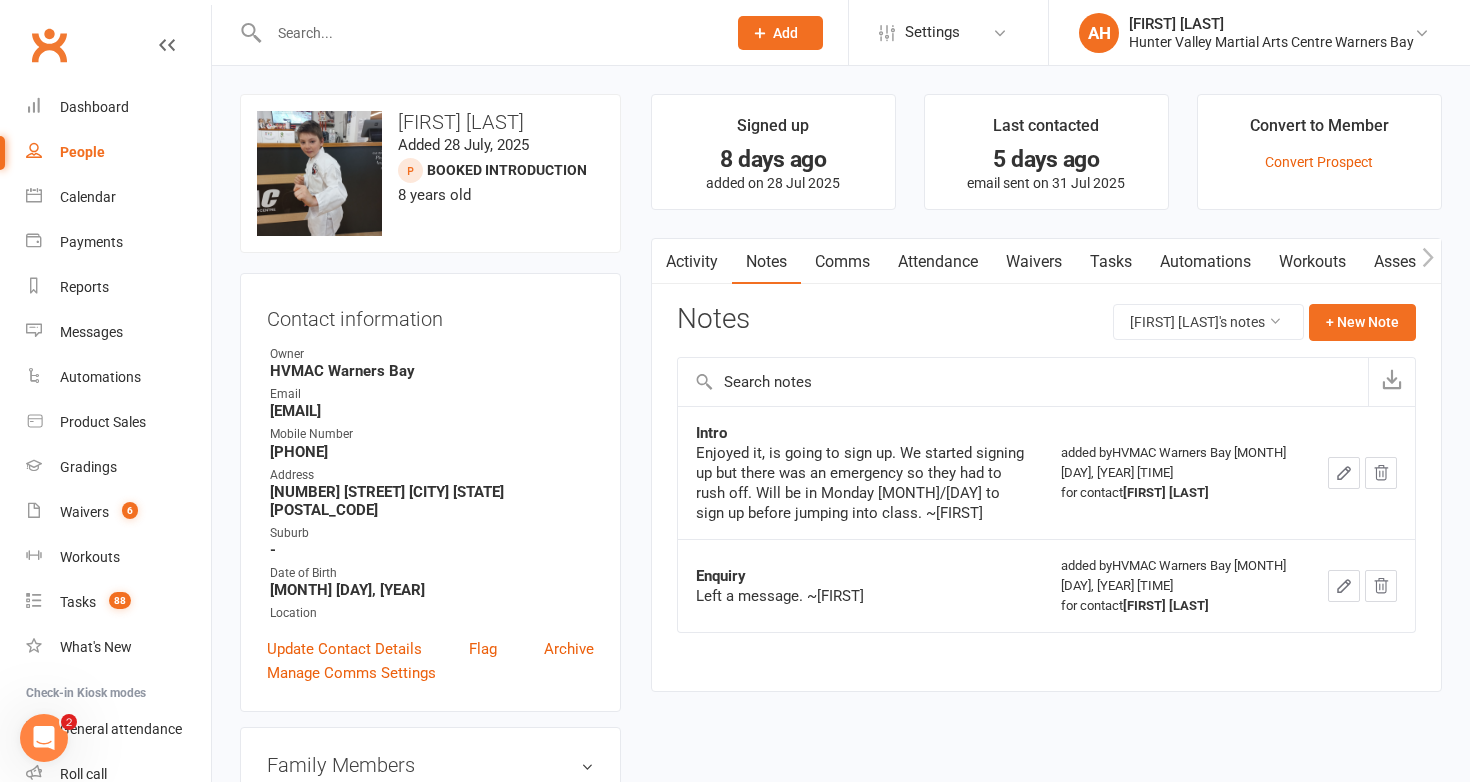 click on "Attendance" at bounding box center [938, 262] 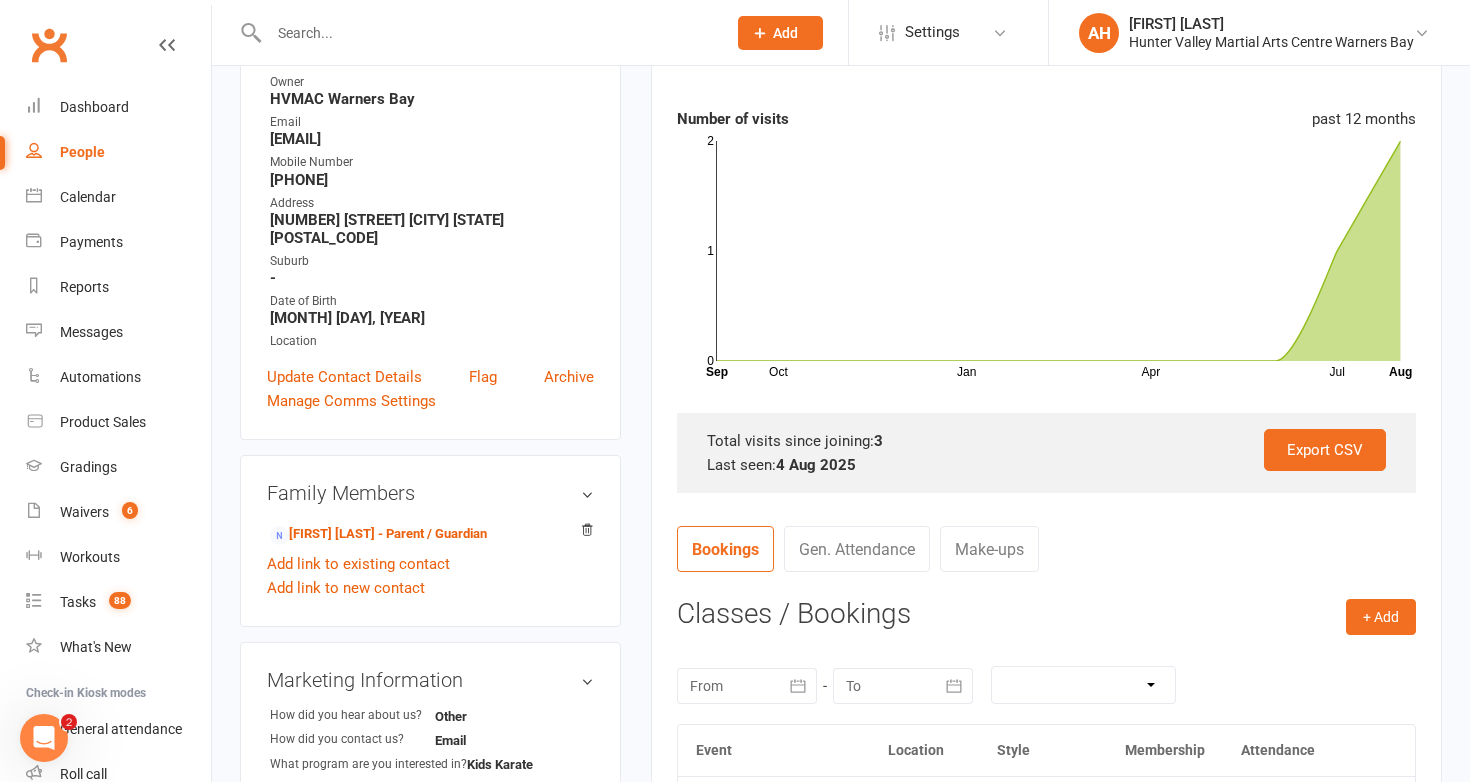 scroll, scrollTop: 286, scrollLeft: 0, axis: vertical 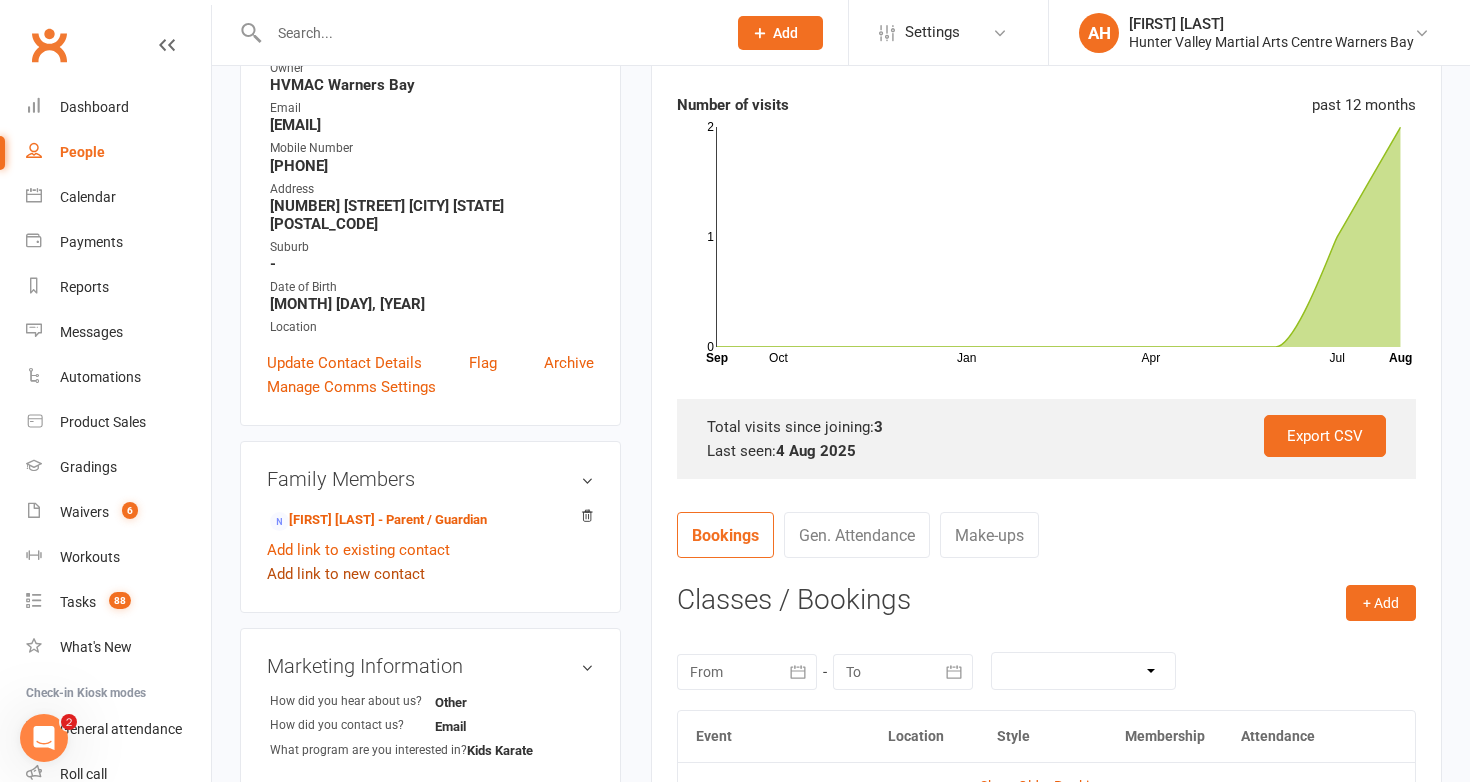 click on "Add link to new contact" at bounding box center (346, 574) 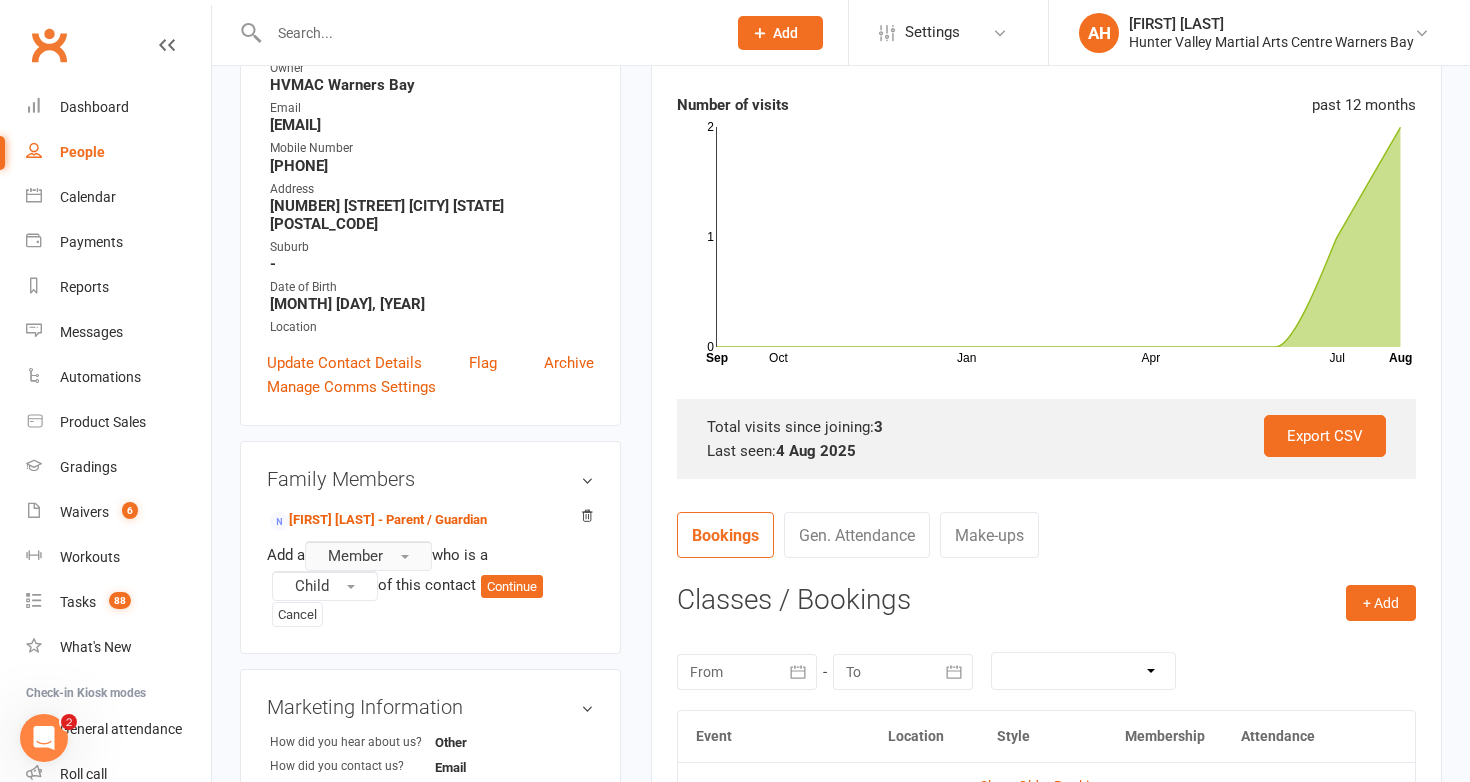 click on "Member" at bounding box center [368, 556] 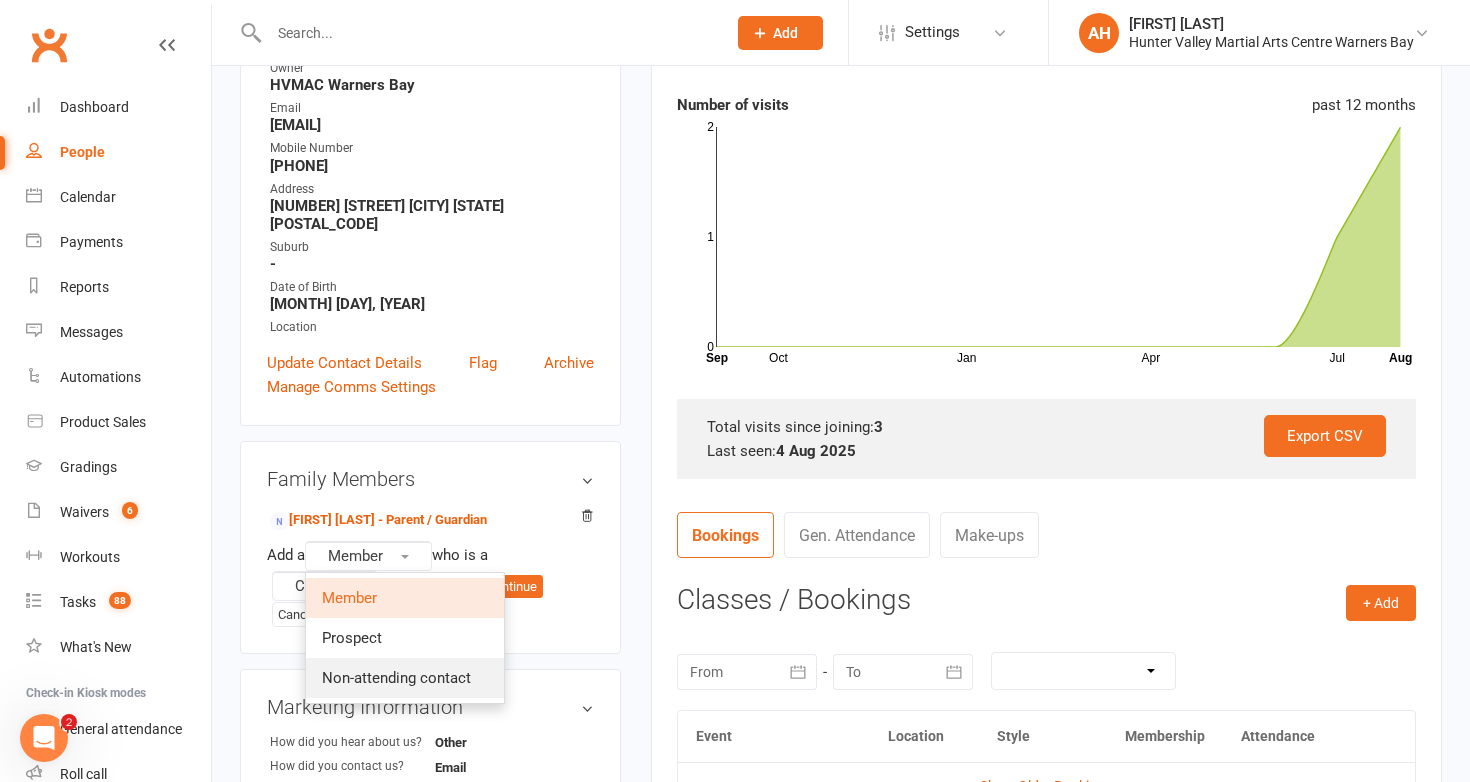 click on "Non-attending contact" at bounding box center (396, 678) 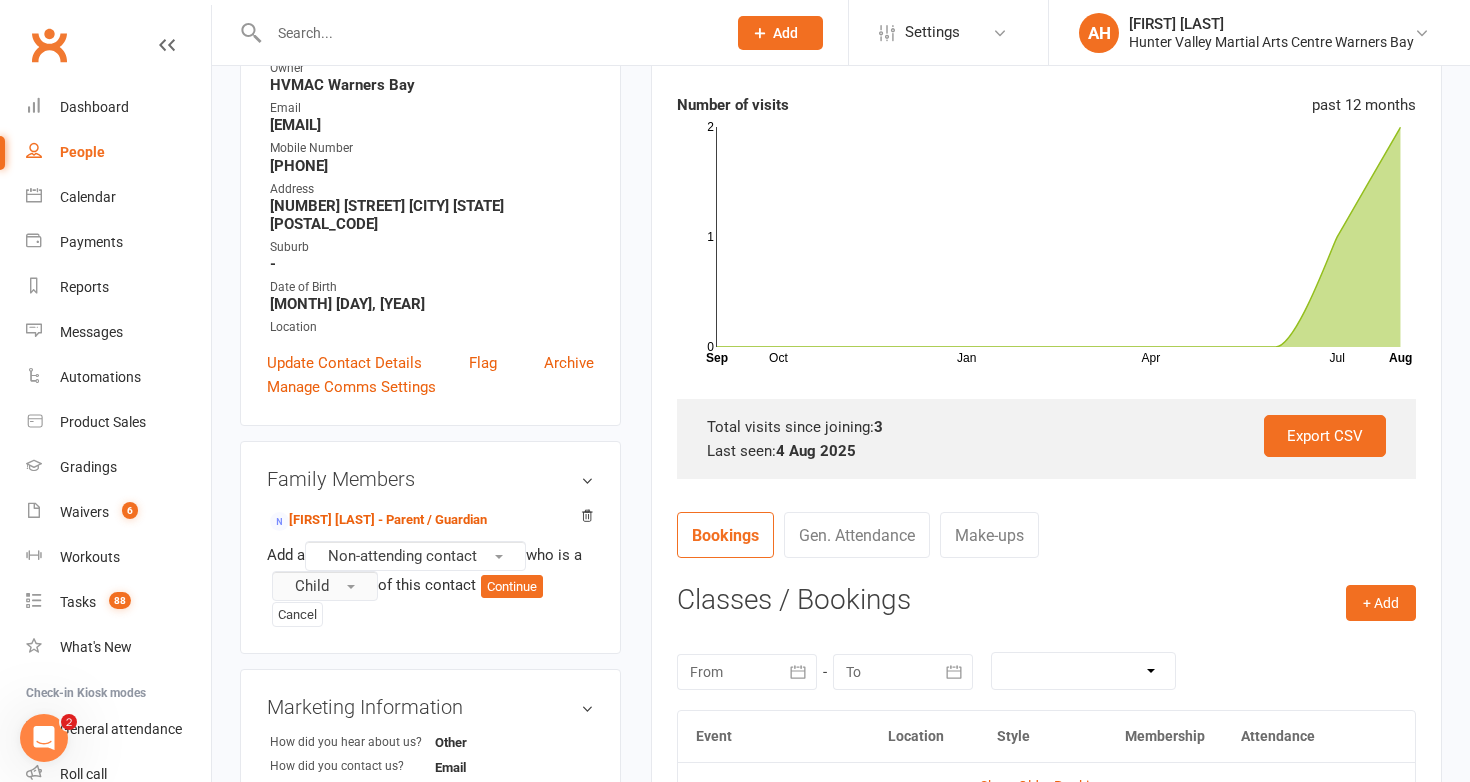 click on "Child" at bounding box center (325, 586) 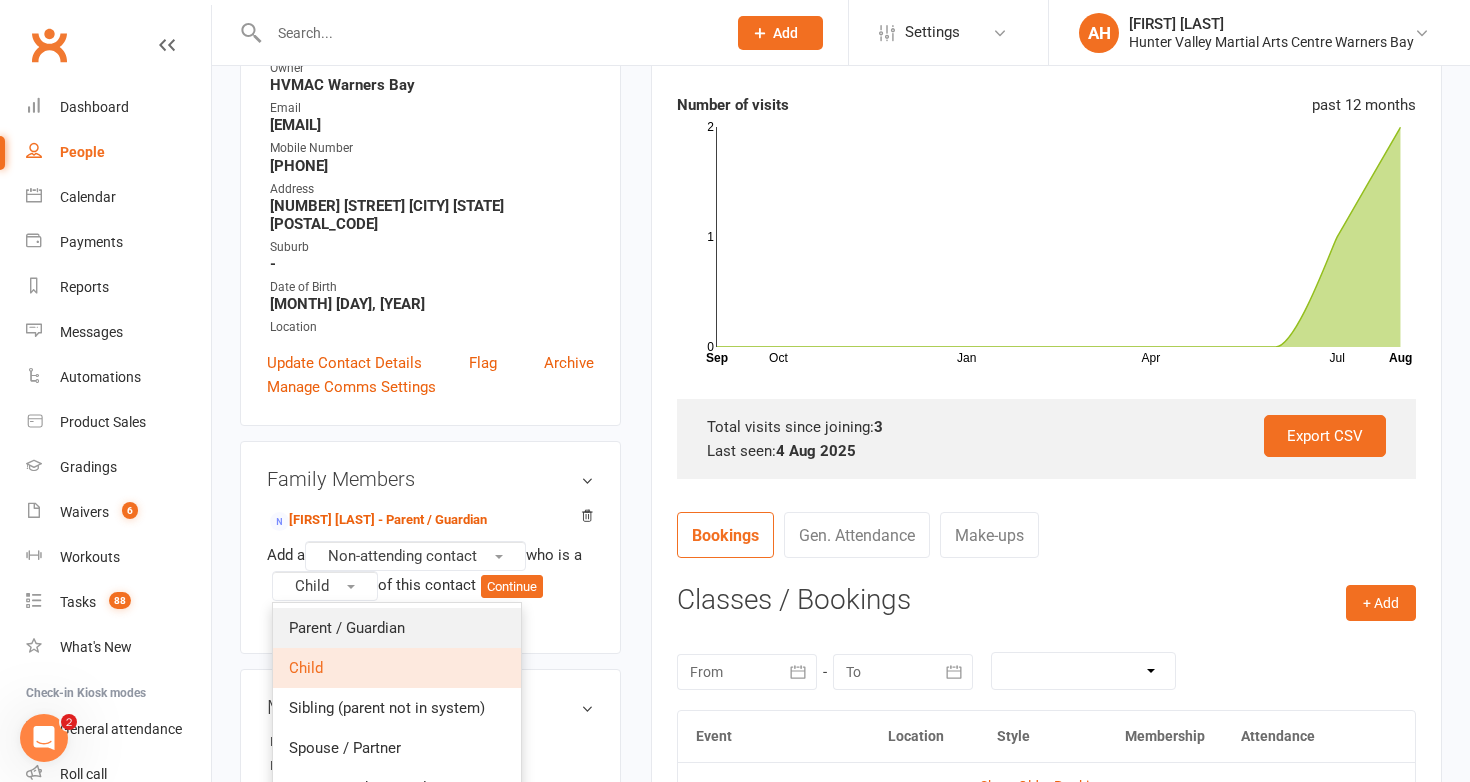 click on "Parent / Guardian" at bounding box center [347, 628] 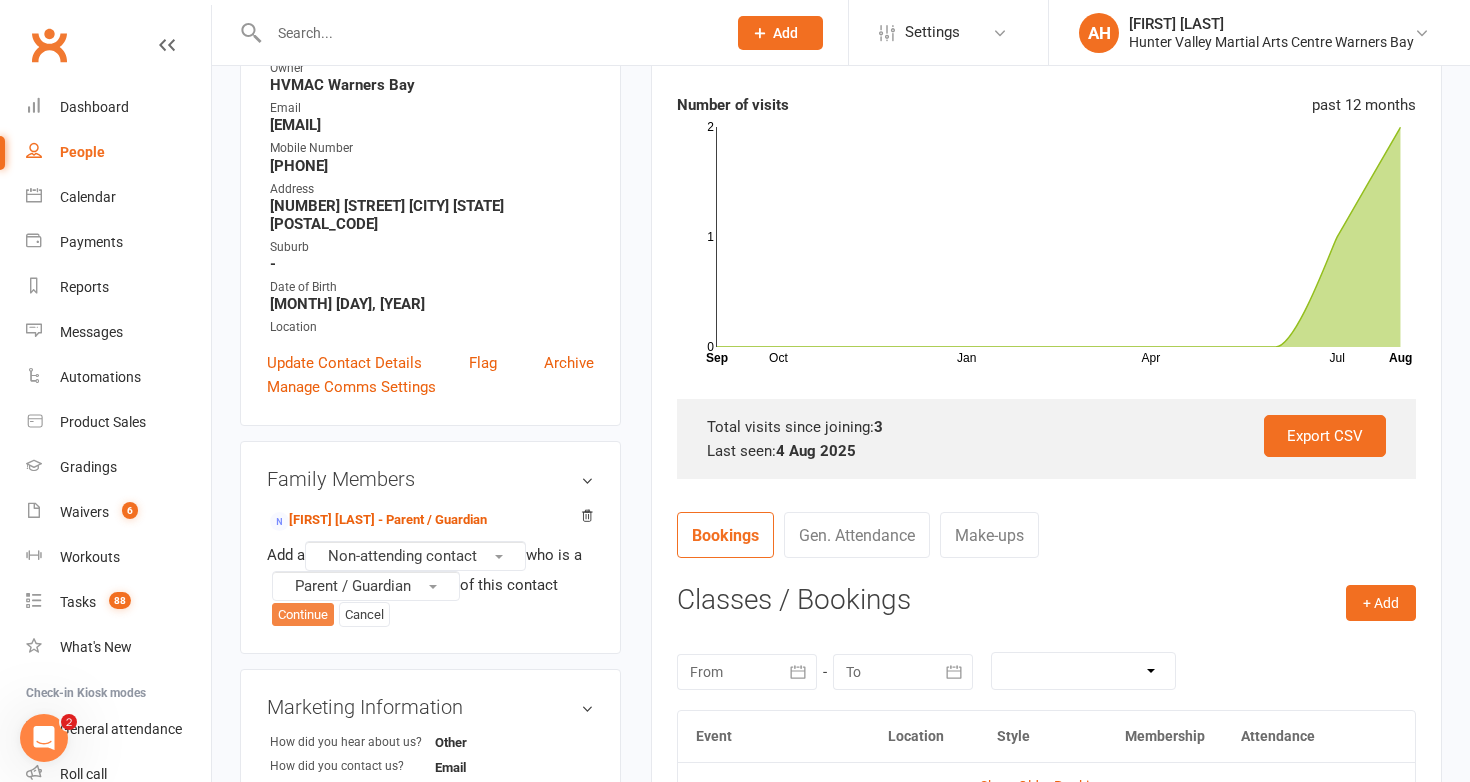 click on "Continue" at bounding box center (303, 615) 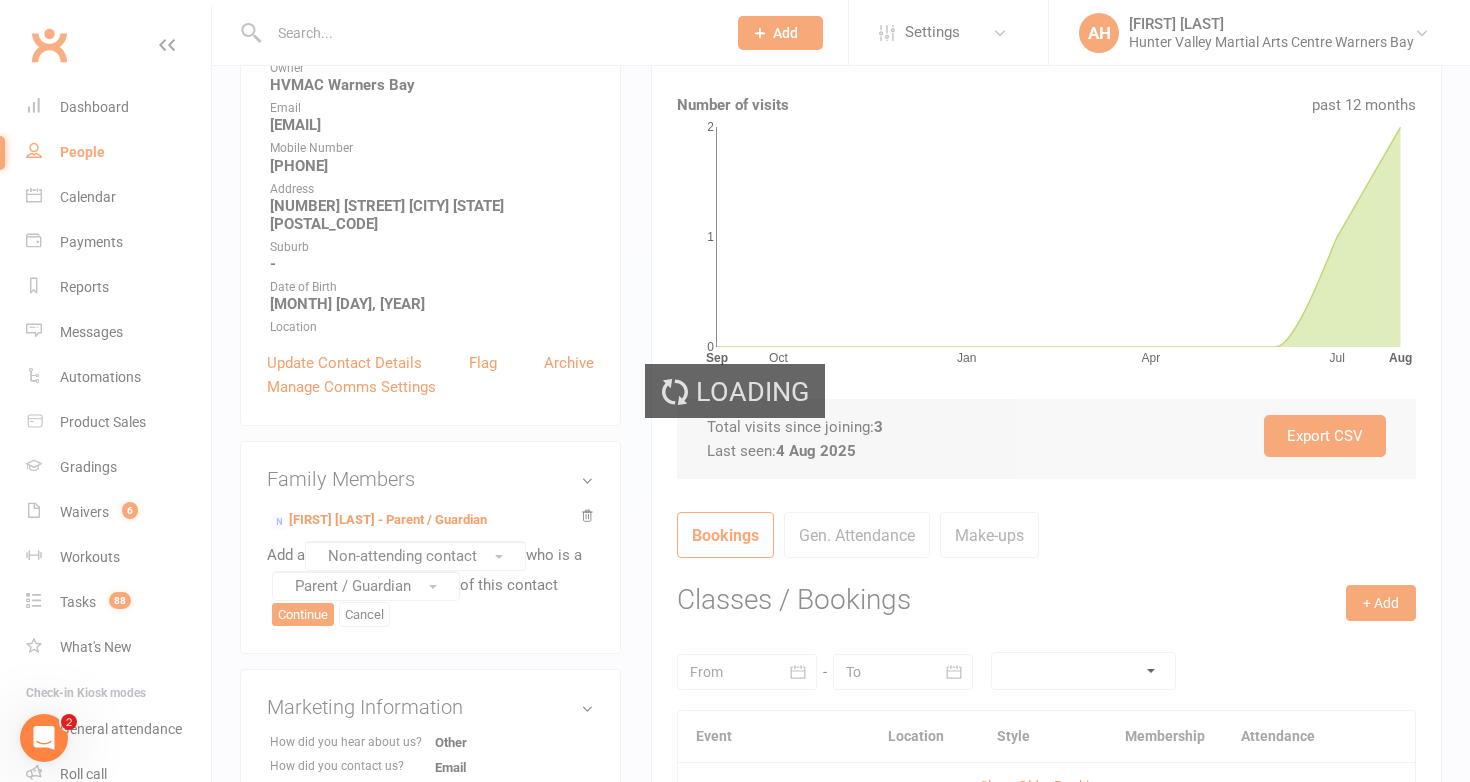 scroll, scrollTop: 0, scrollLeft: 0, axis: both 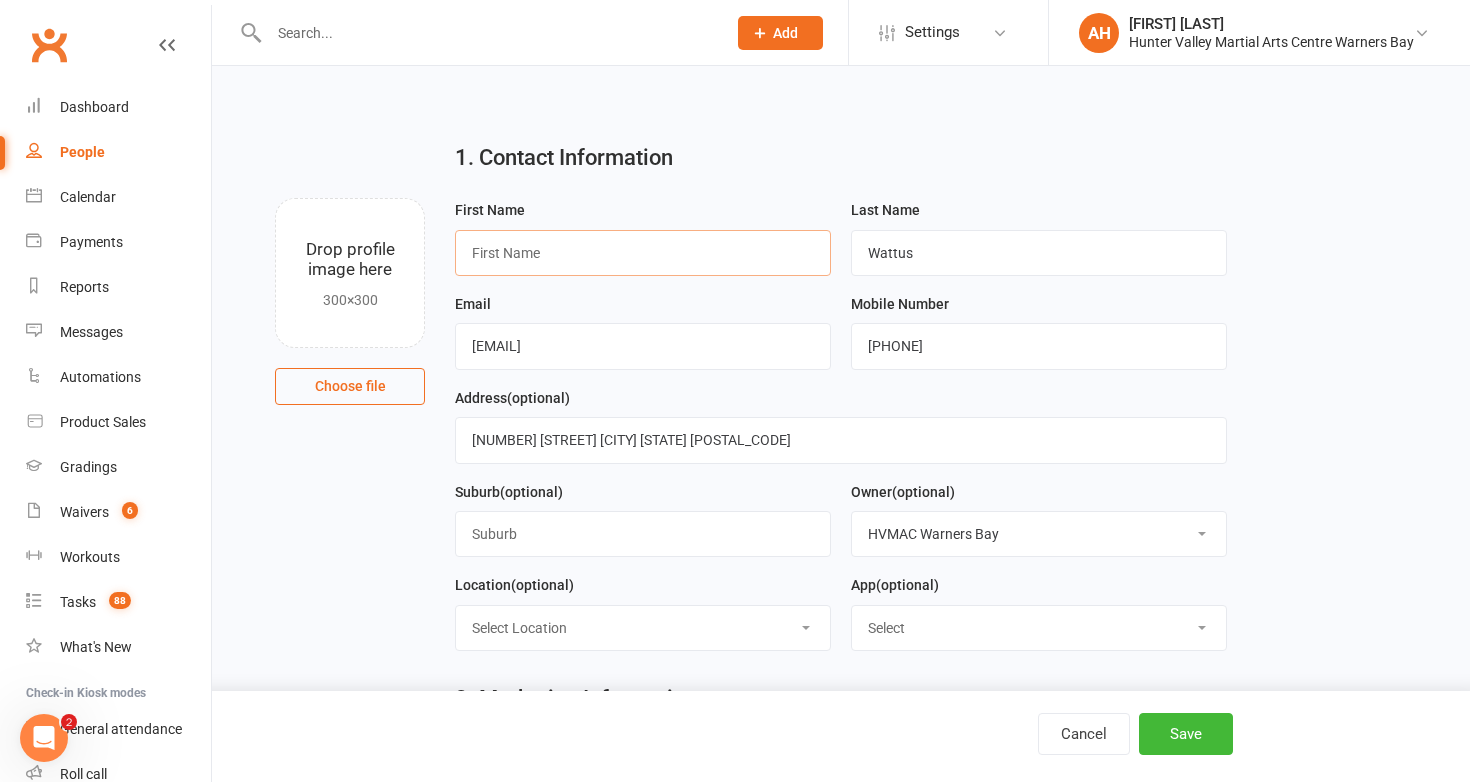 click at bounding box center [643, 253] 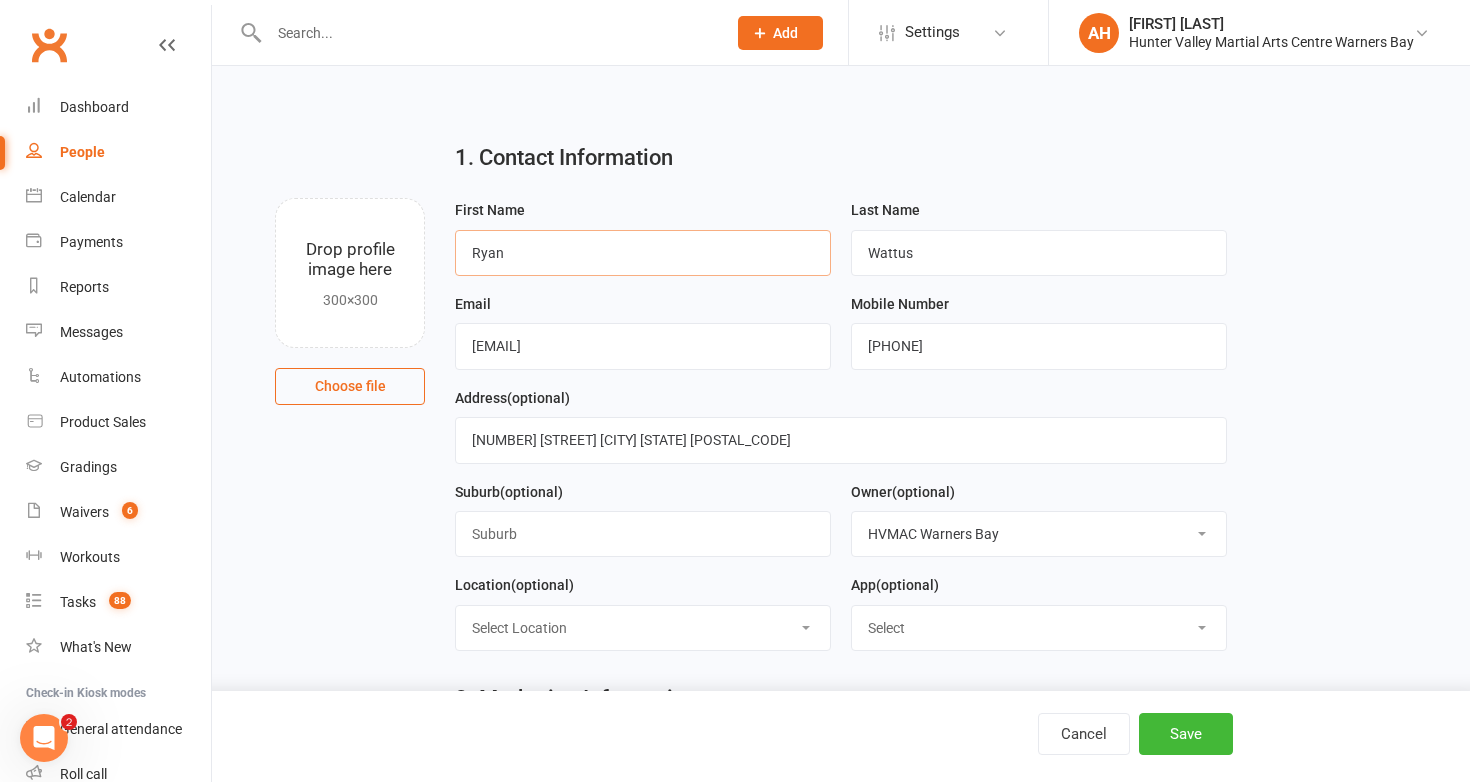 type on "Ryan" 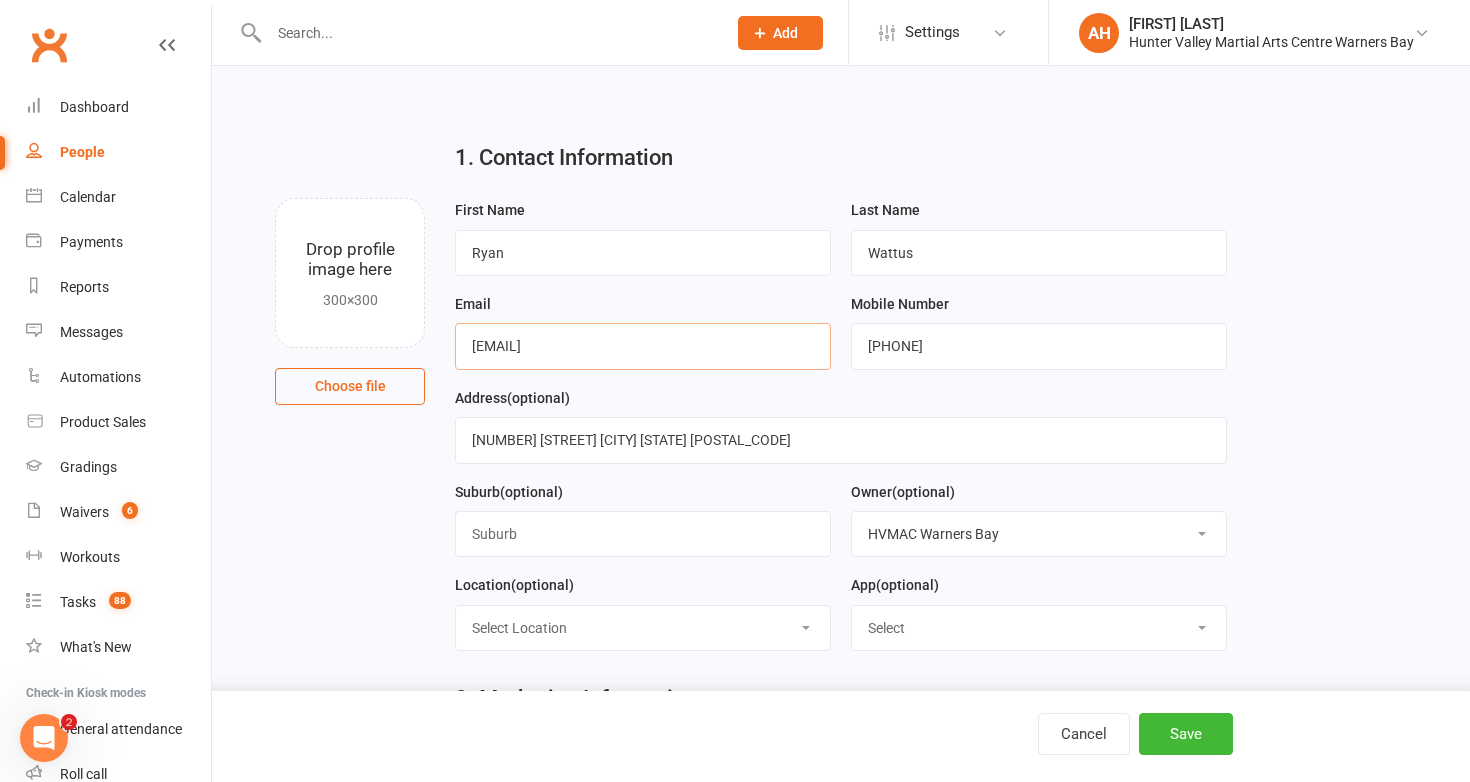 drag, startPoint x: 715, startPoint y: 347, endPoint x: 406, endPoint y: 343, distance: 309.02588 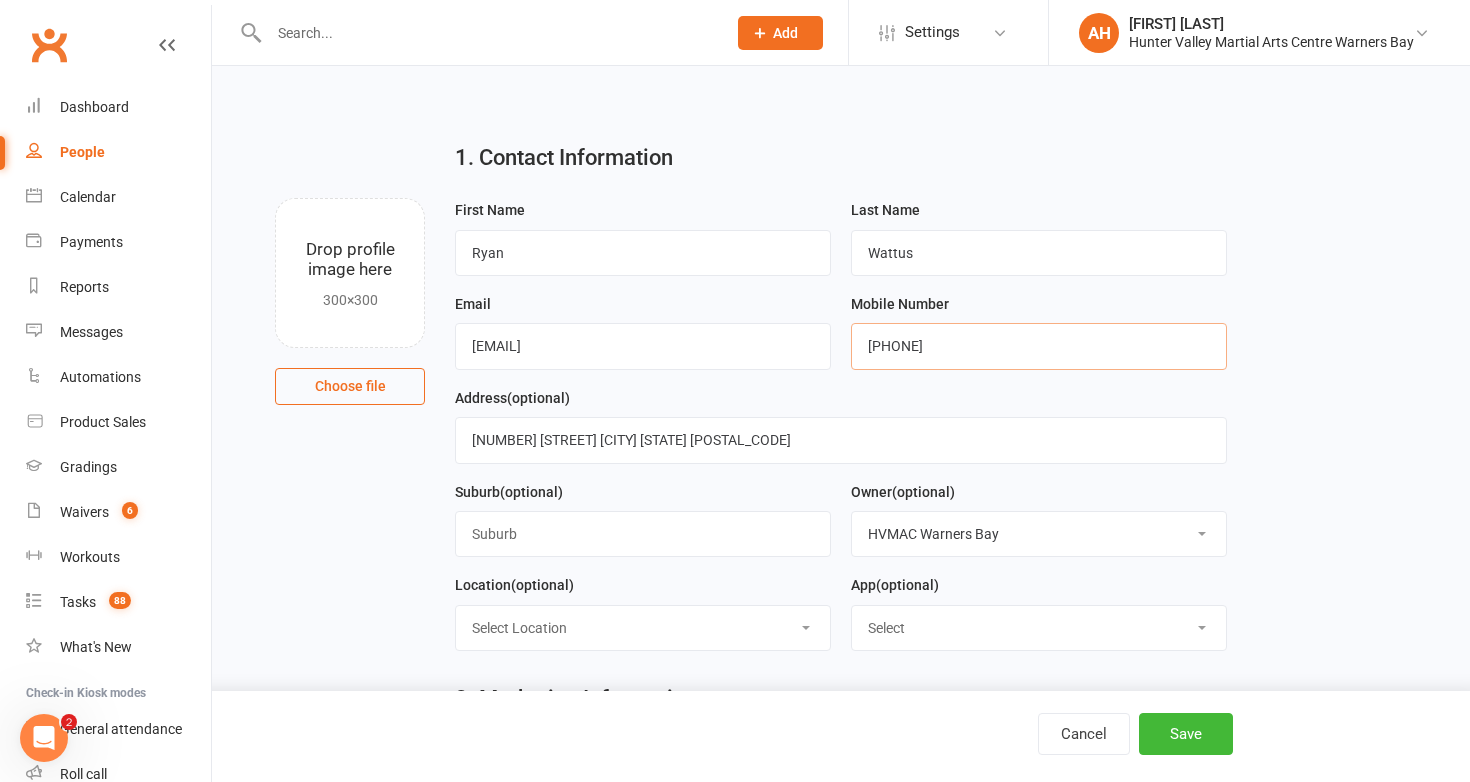 drag, startPoint x: 956, startPoint y: 348, endPoint x: 804, endPoint y: 346, distance: 152.01315 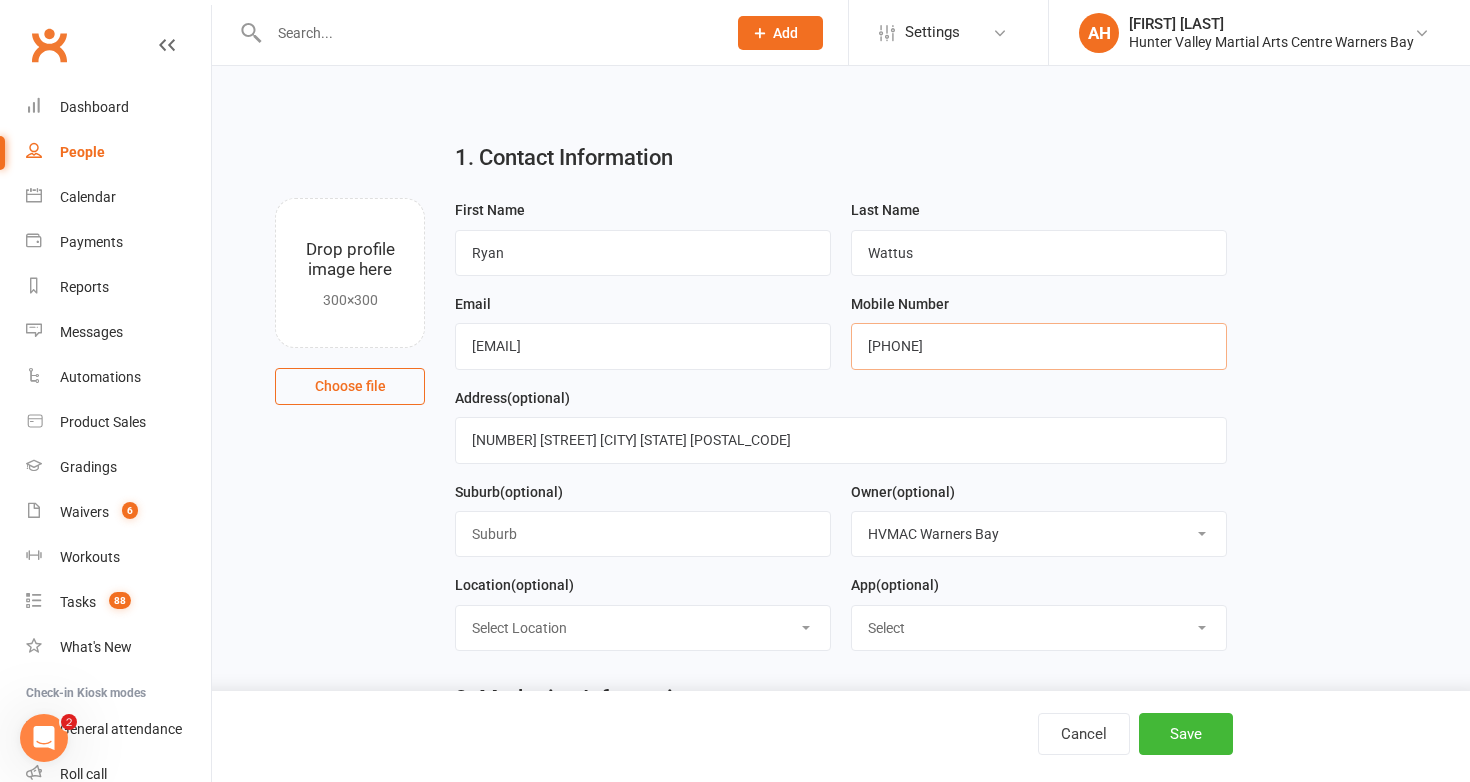 type on "0402048089" 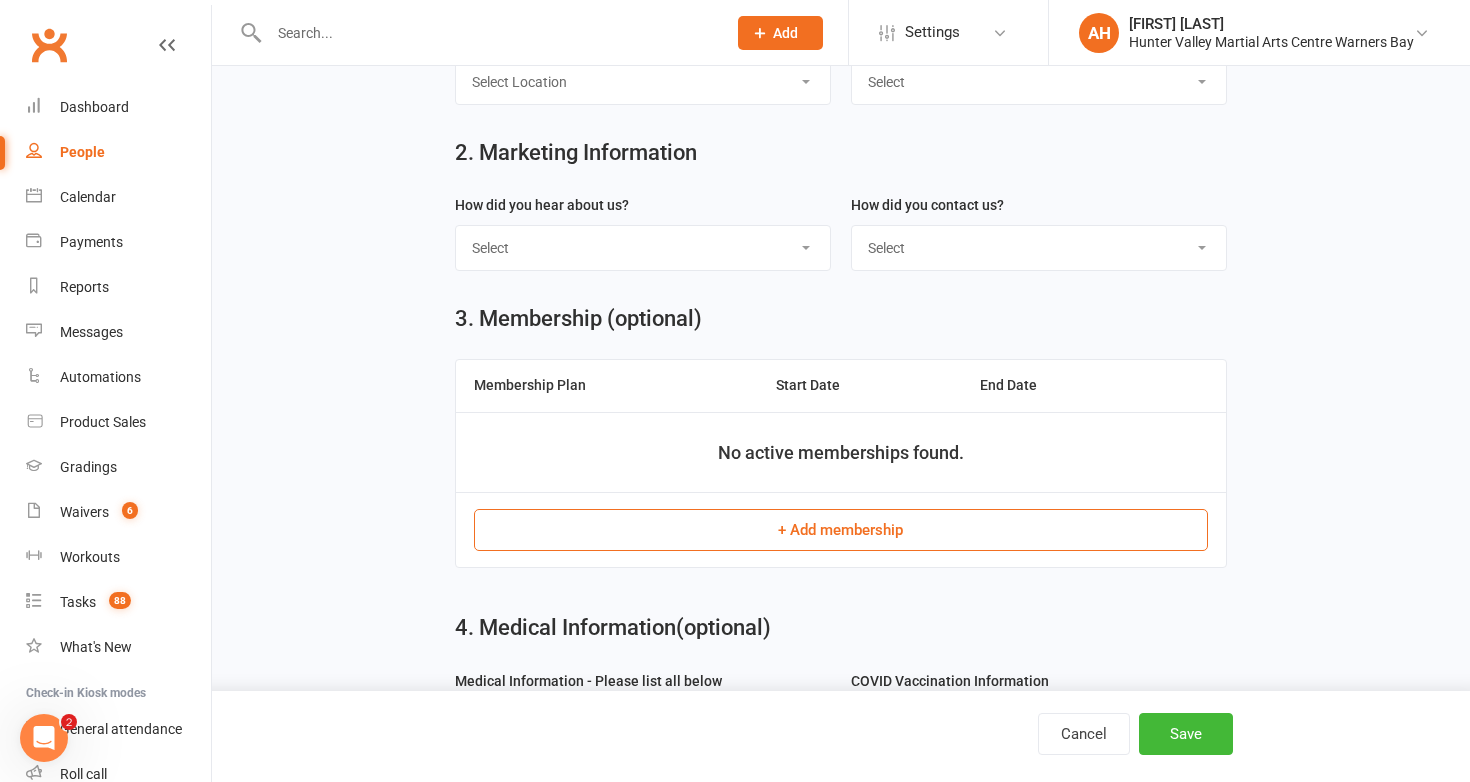 scroll, scrollTop: 641, scrollLeft: 0, axis: vertical 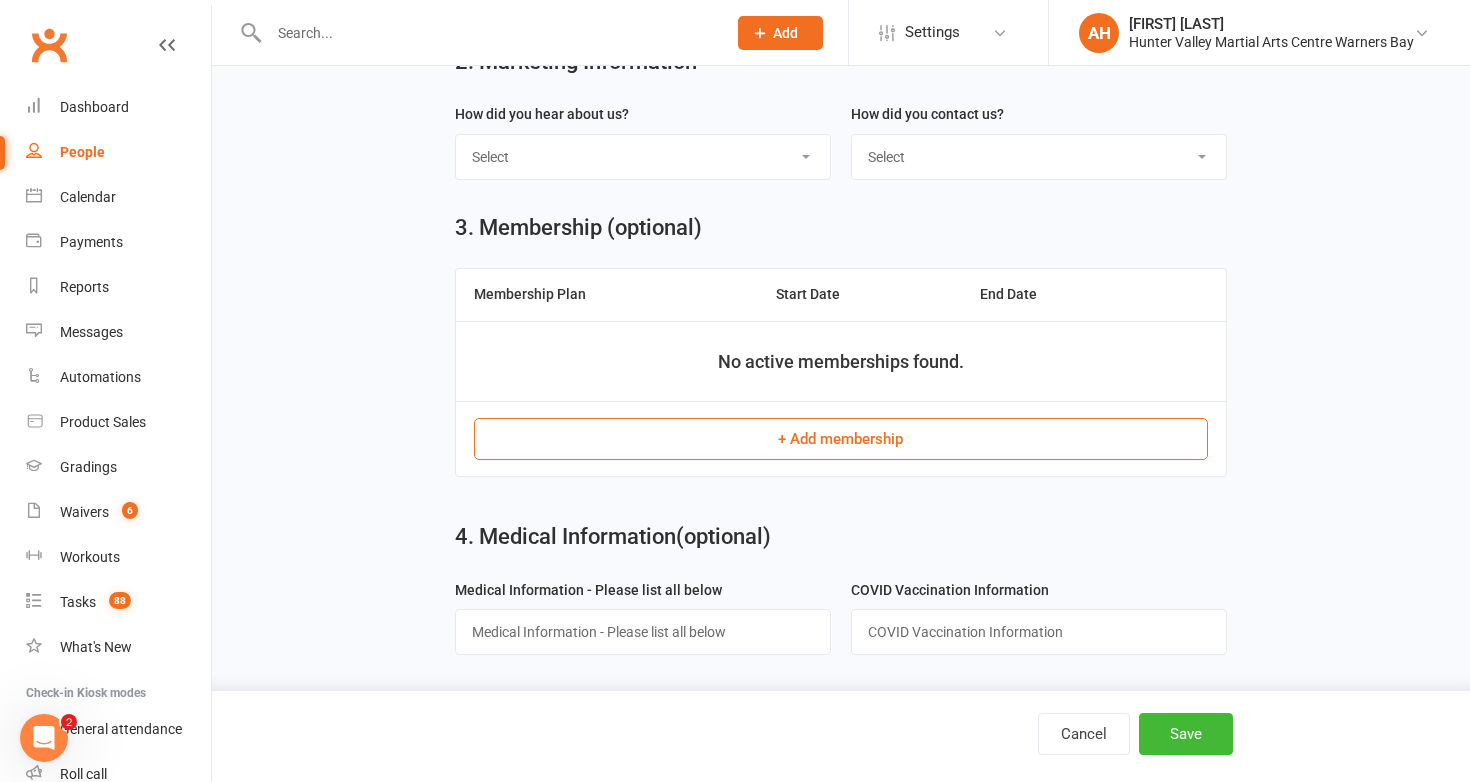 click on "Select Internet Facebook Referral Flyer Sign Direct Mail Demo Other" at bounding box center (643, 157) 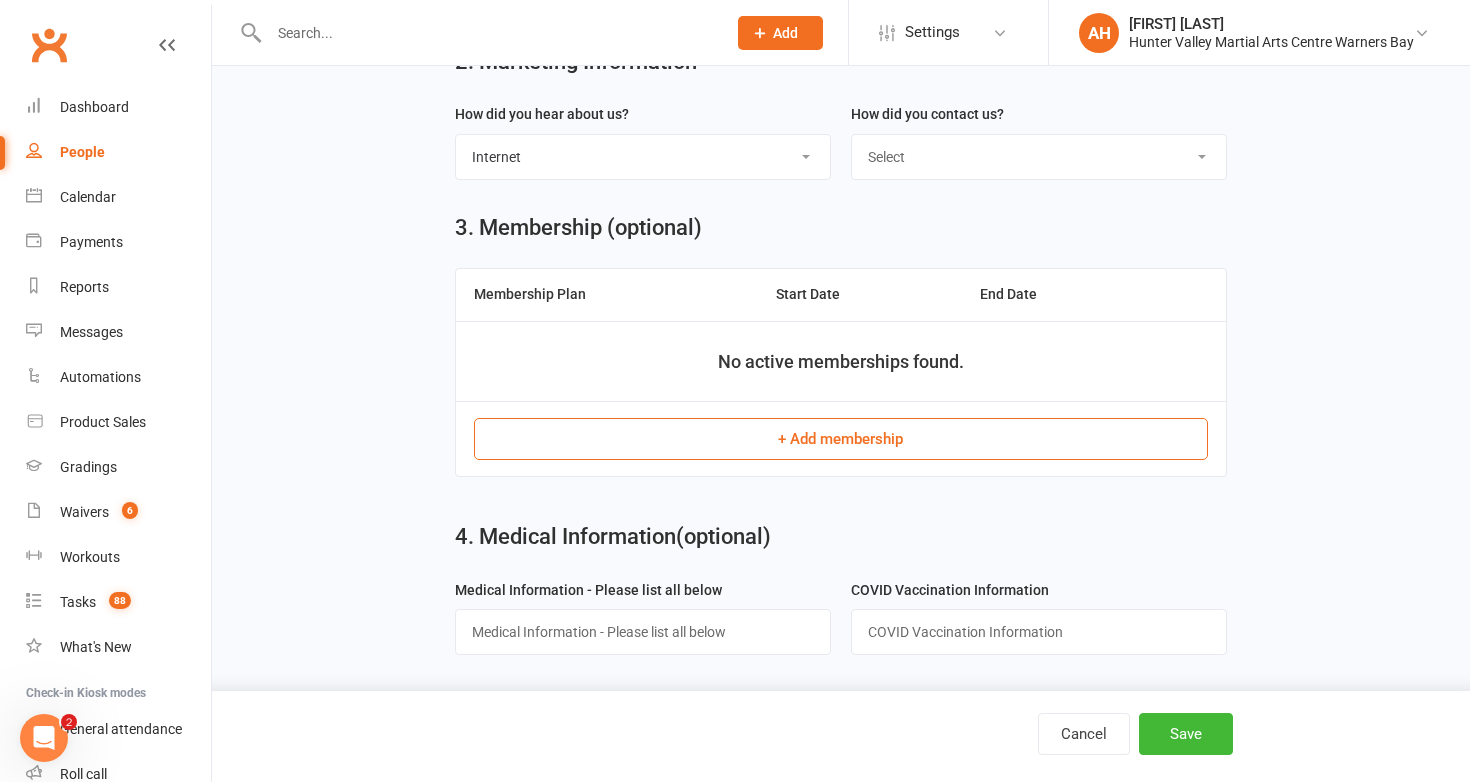 click on "Select Phone Email In-Facility" at bounding box center [1039, 157] 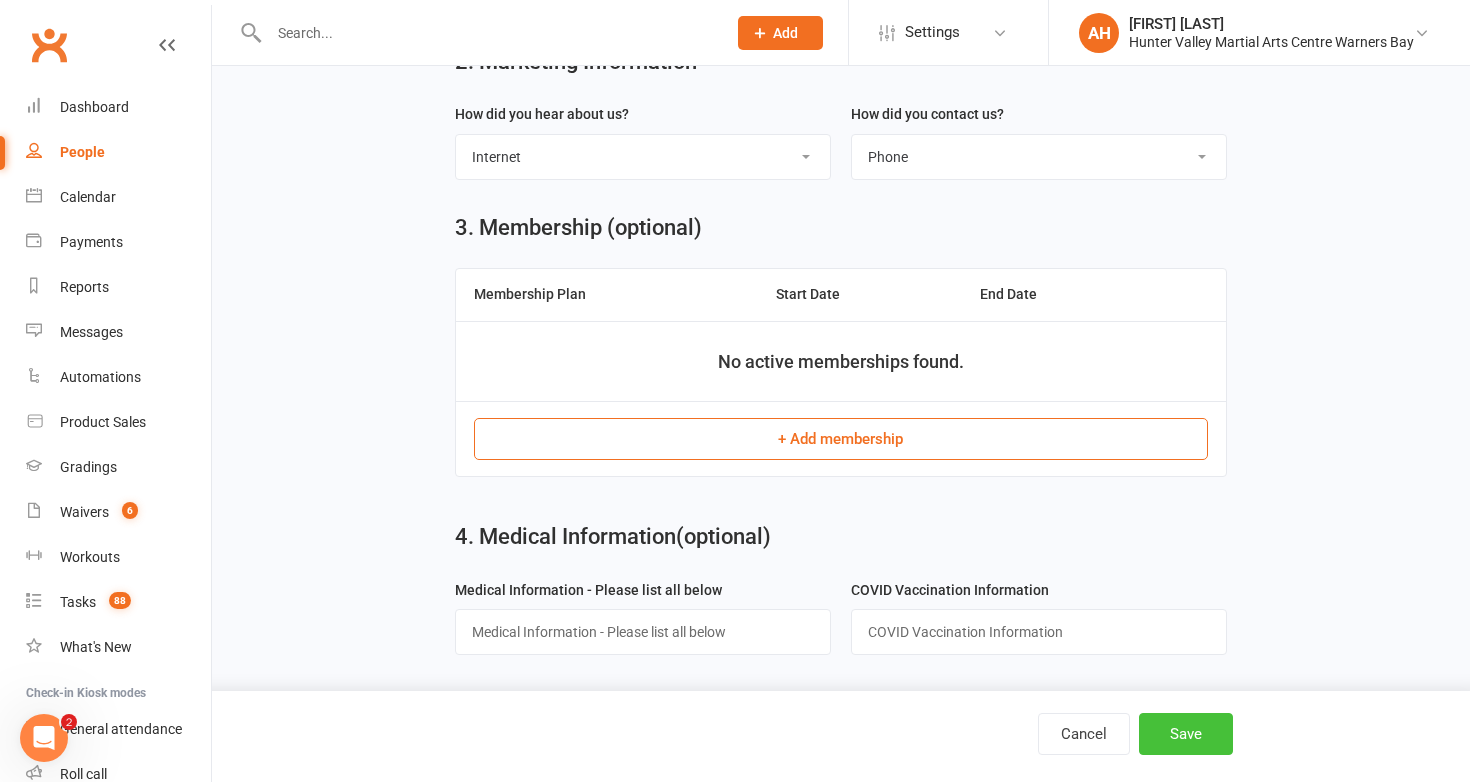 click on "Save" at bounding box center [1186, 734] 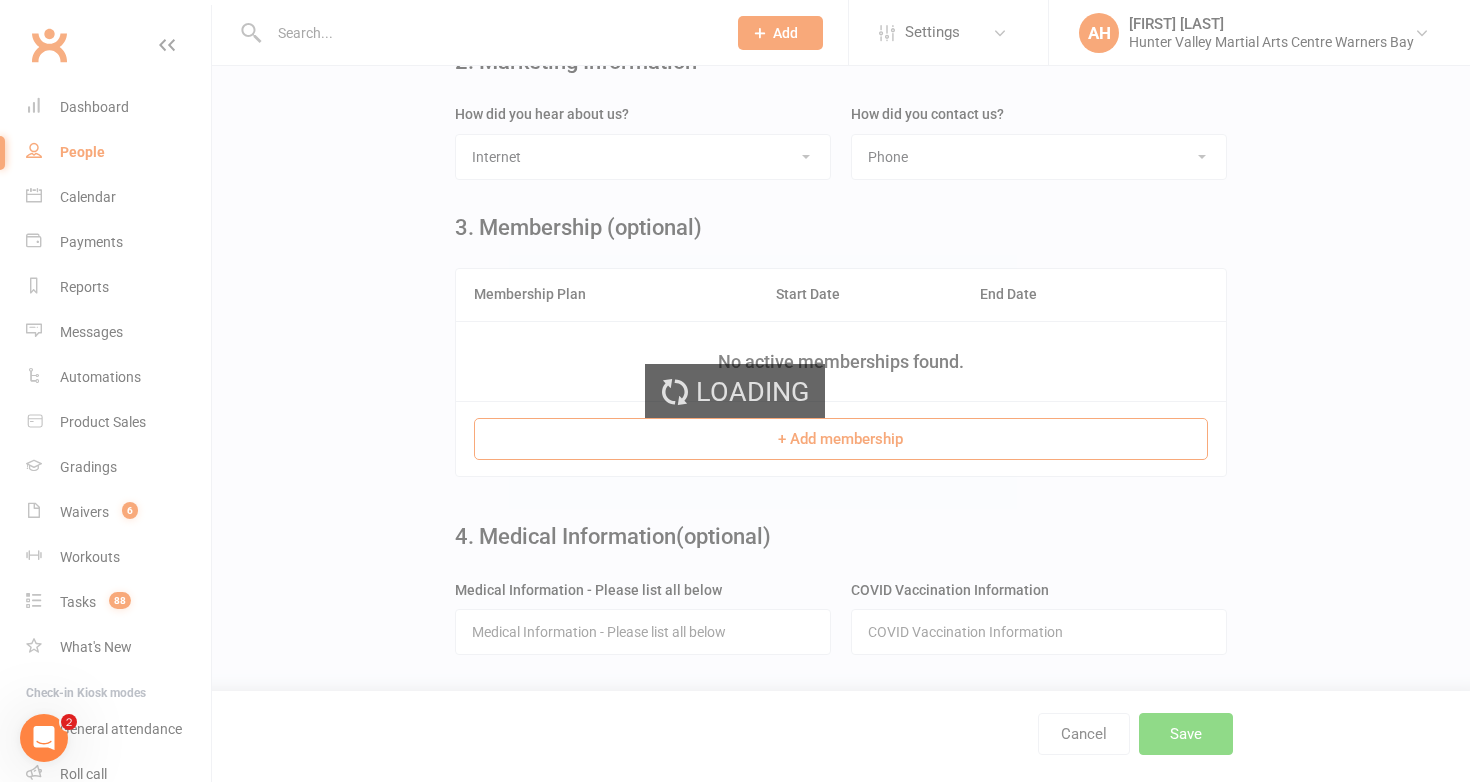scroll, scrollTop: 0, scrollLeft: 0, axis: both 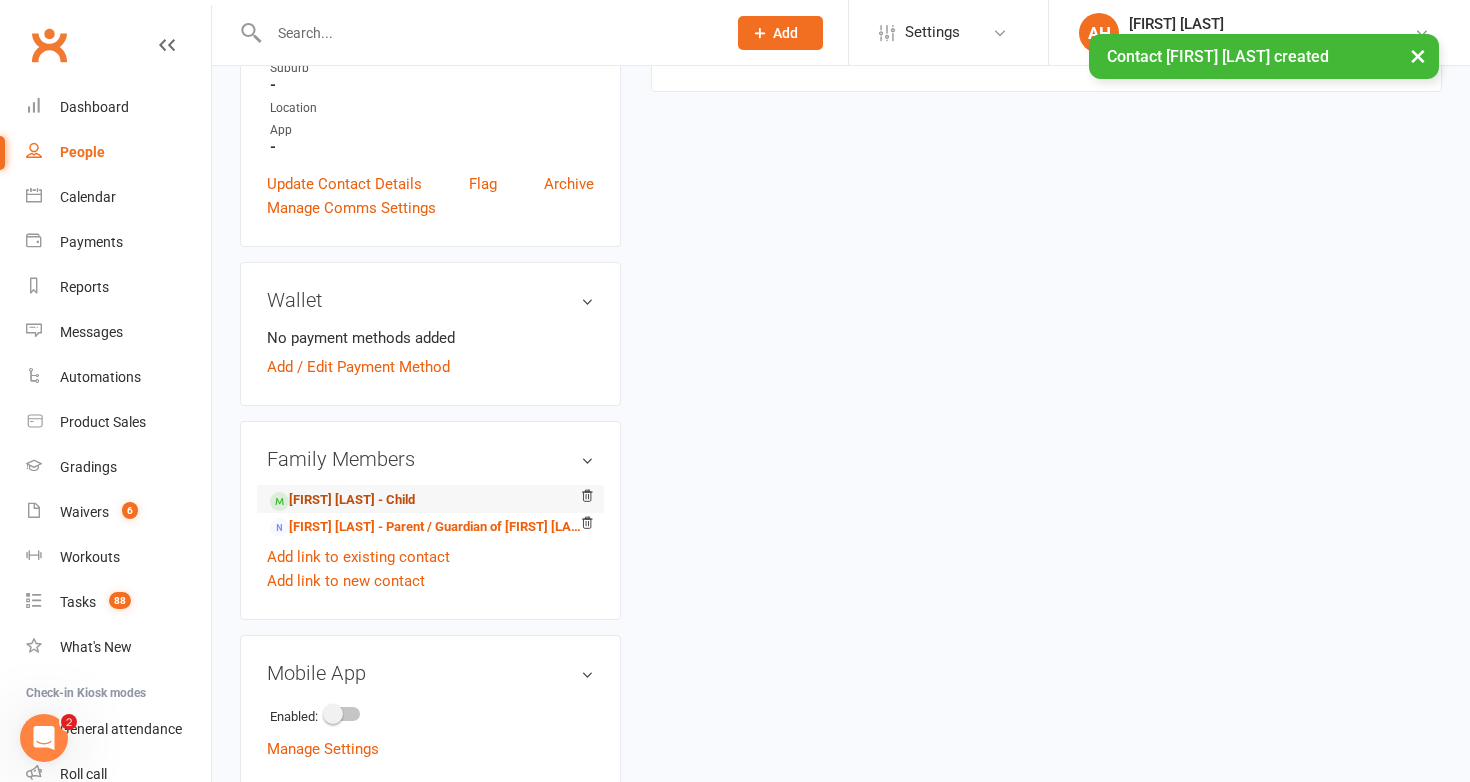 click on "Tom Wattus - Child" at bounding box center [342, 500] 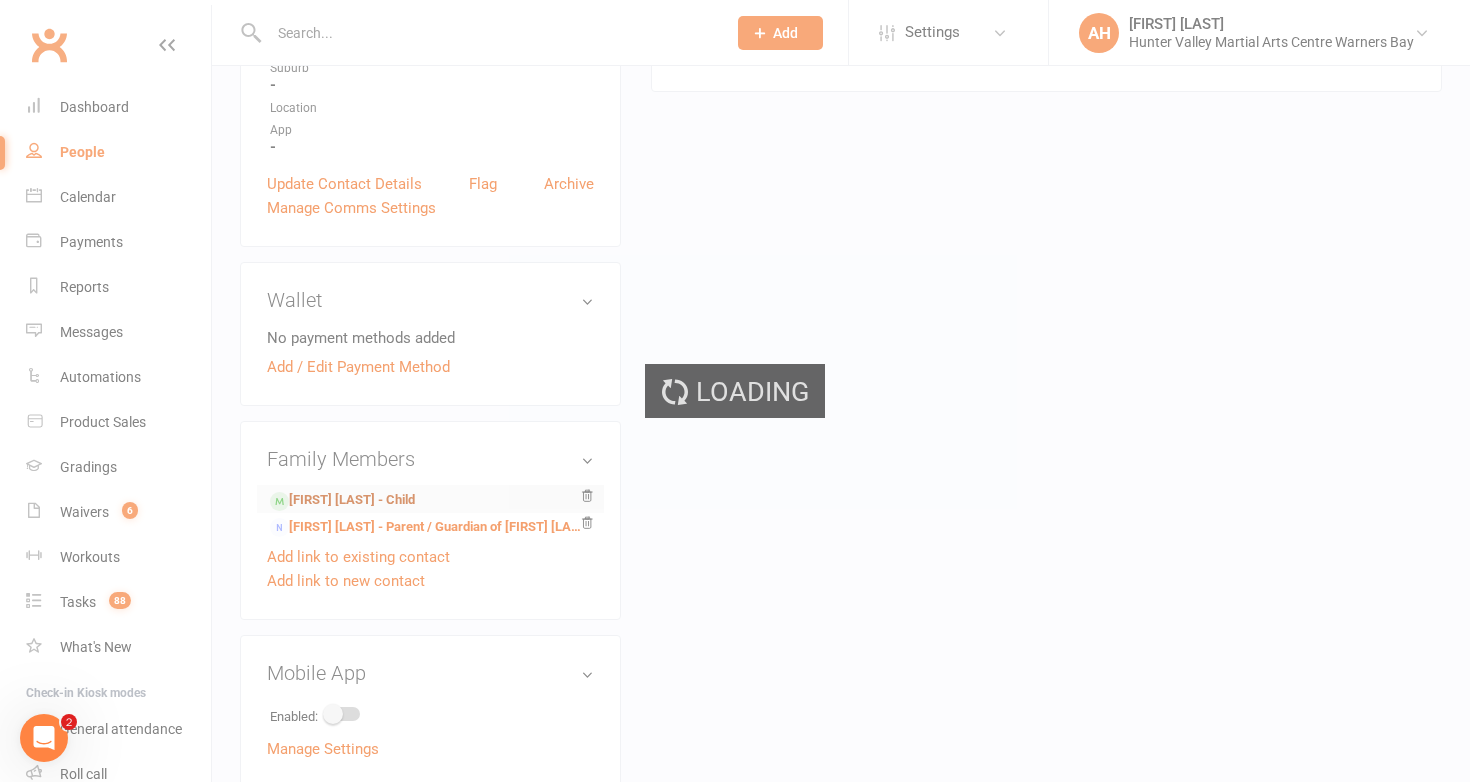 scroll, scrollTop: 0, scrollLeft: 0, axis: both 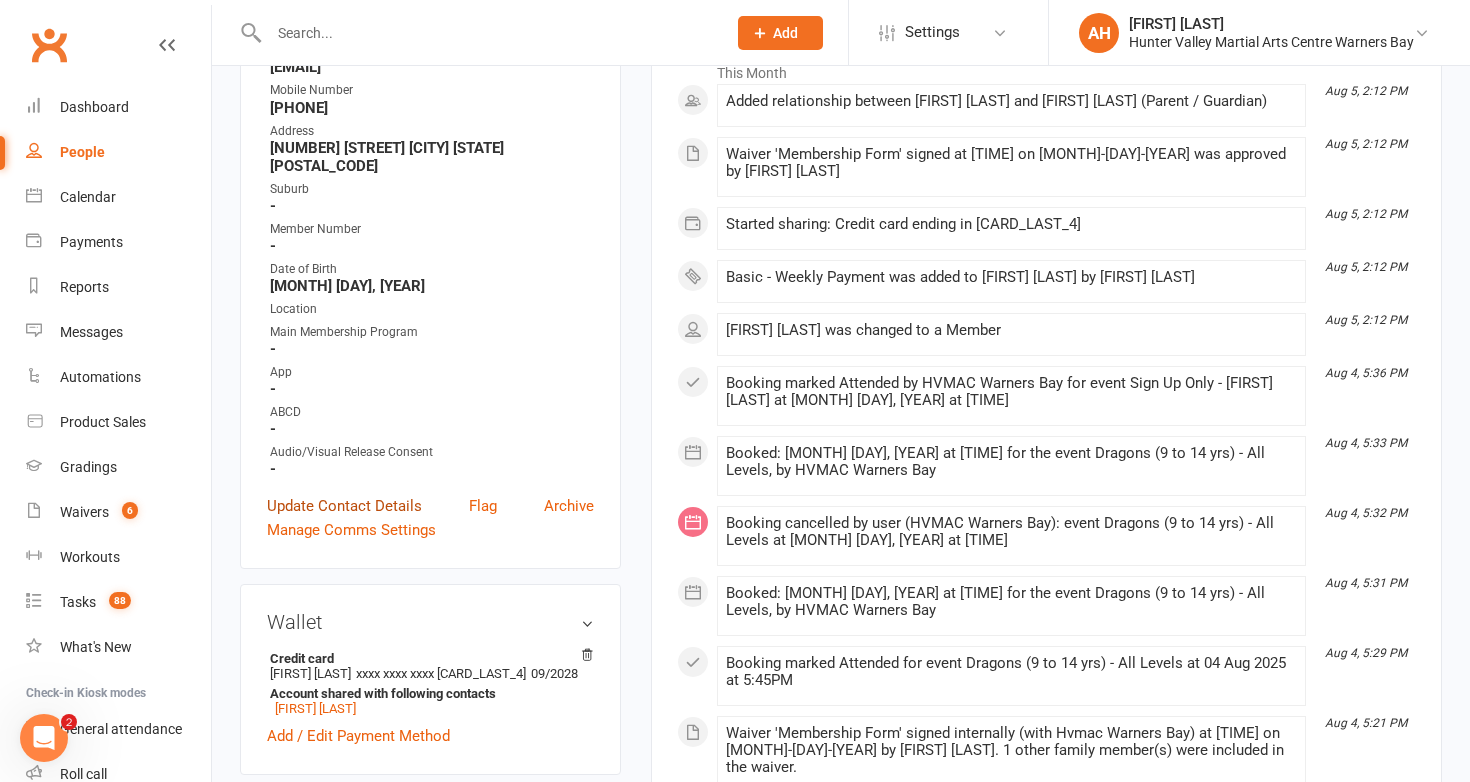 click on "Update Contact Details" at bounding box center [344, 506] 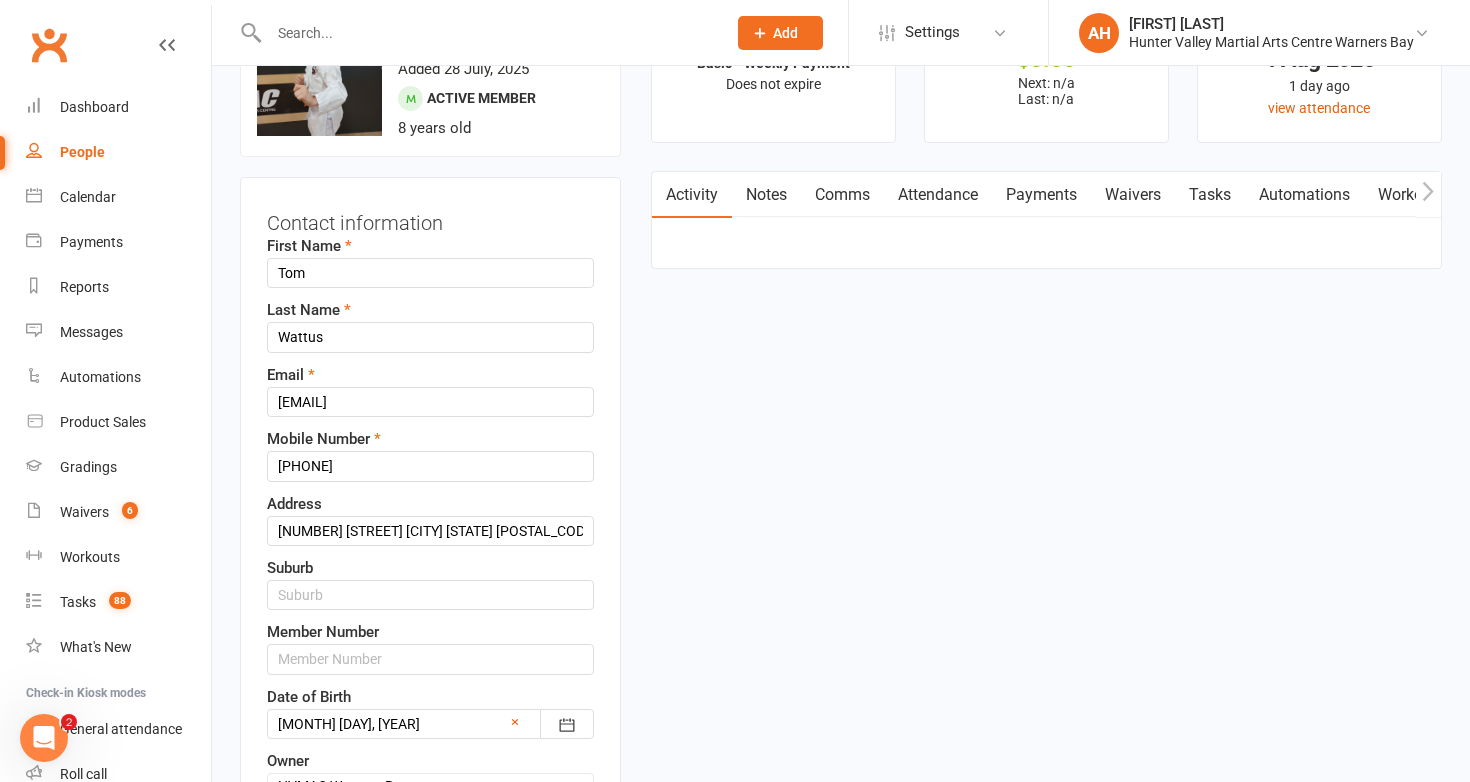 scroll, scrollTop: 94, scrollLeft: 0, axis: vertical 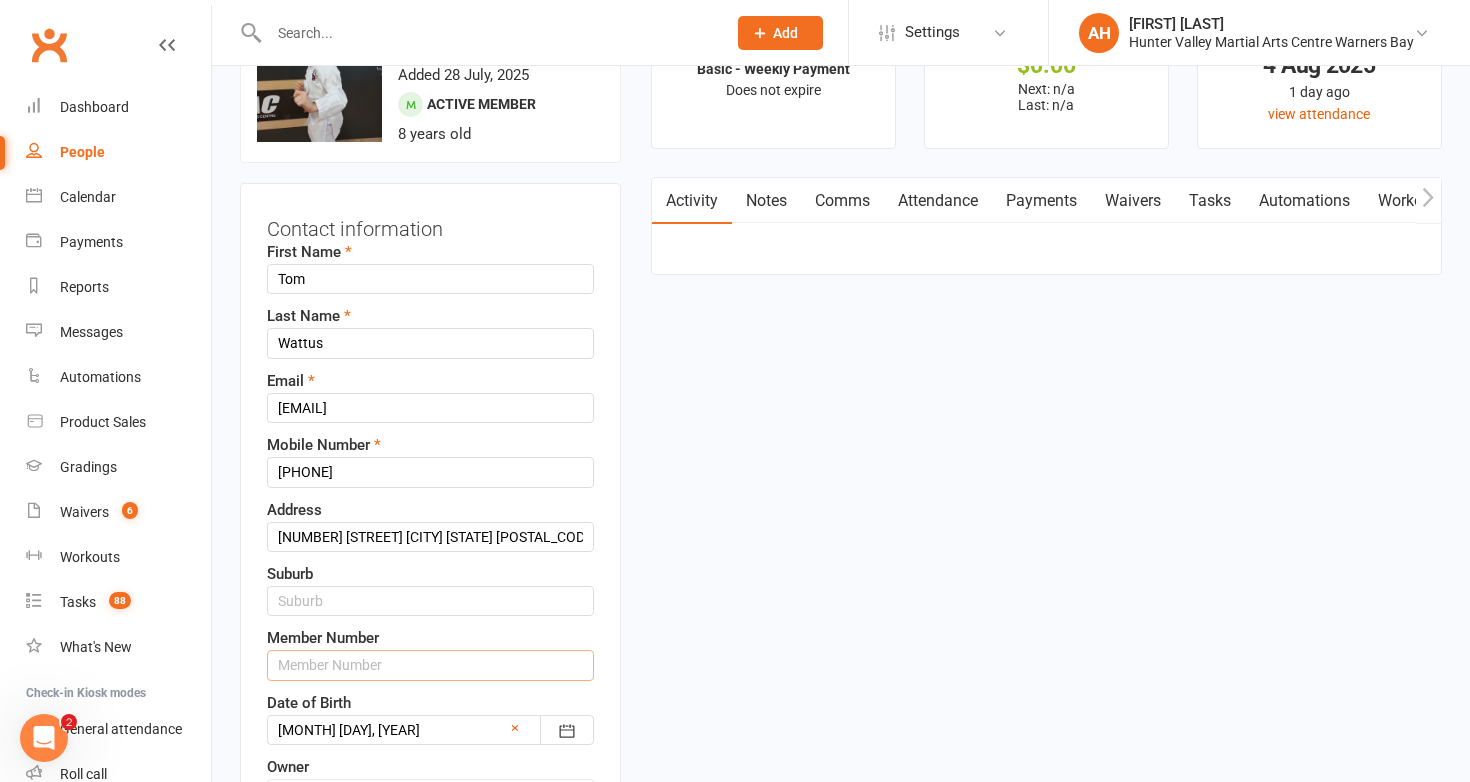 click at bounding box center (430, 665) 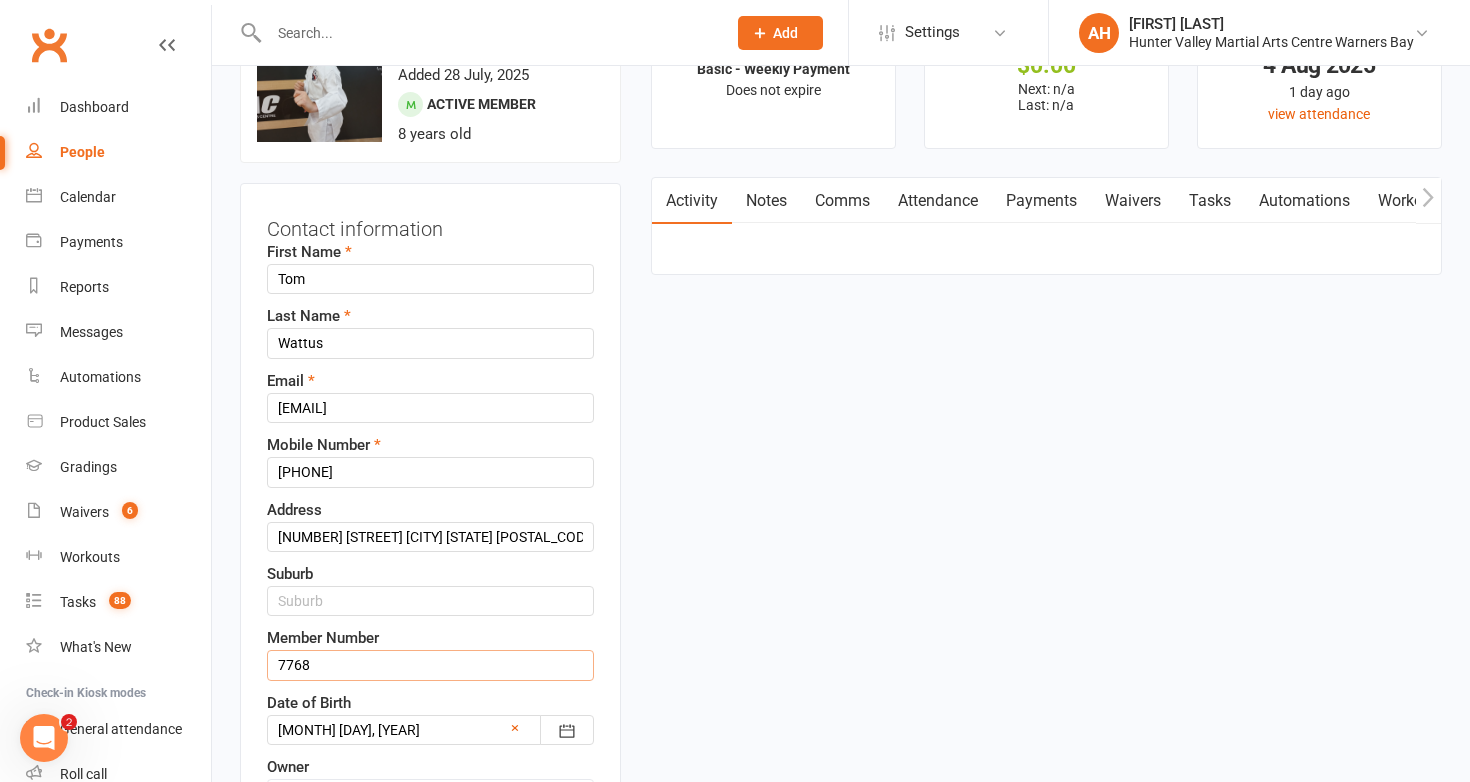 type on "7768" 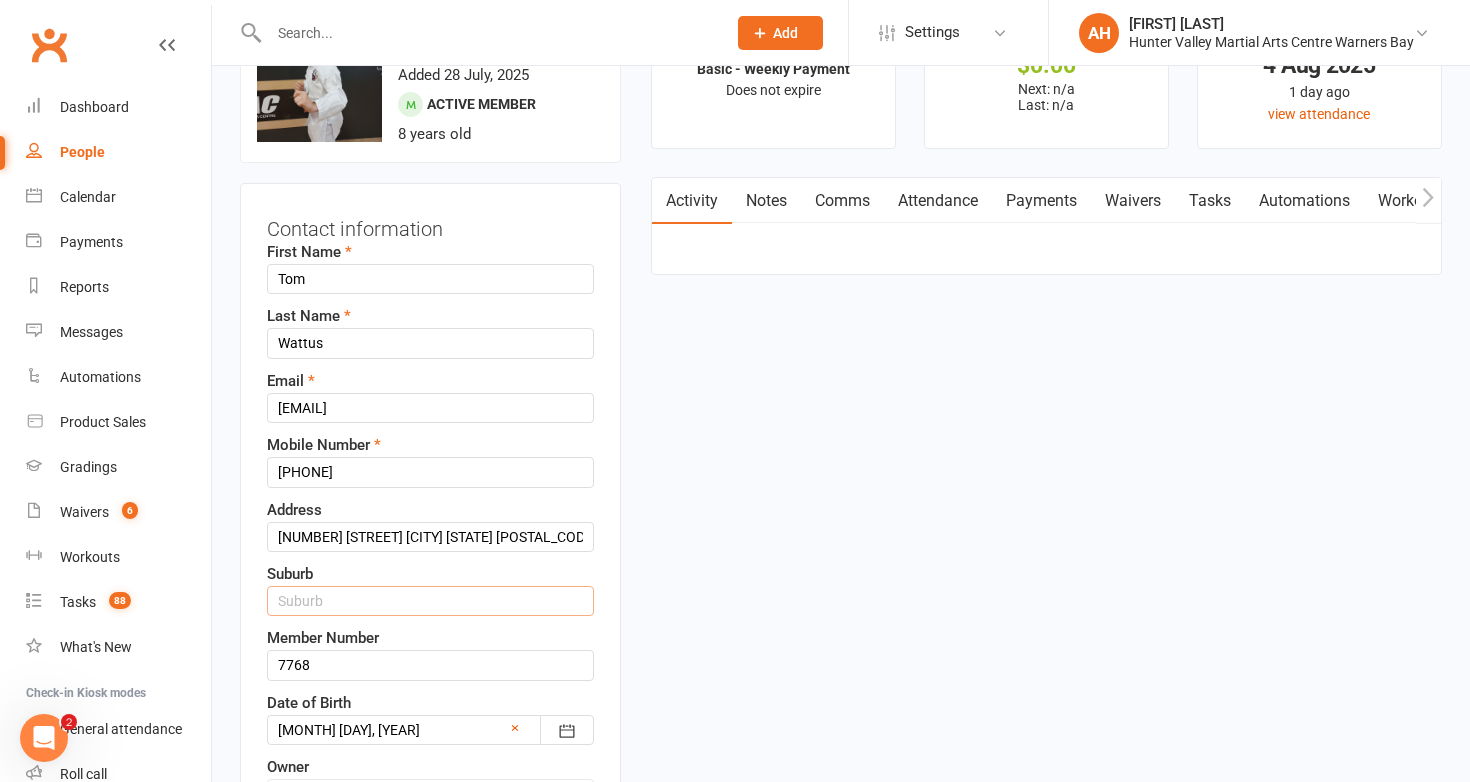 click at bounding box center [430, 601] 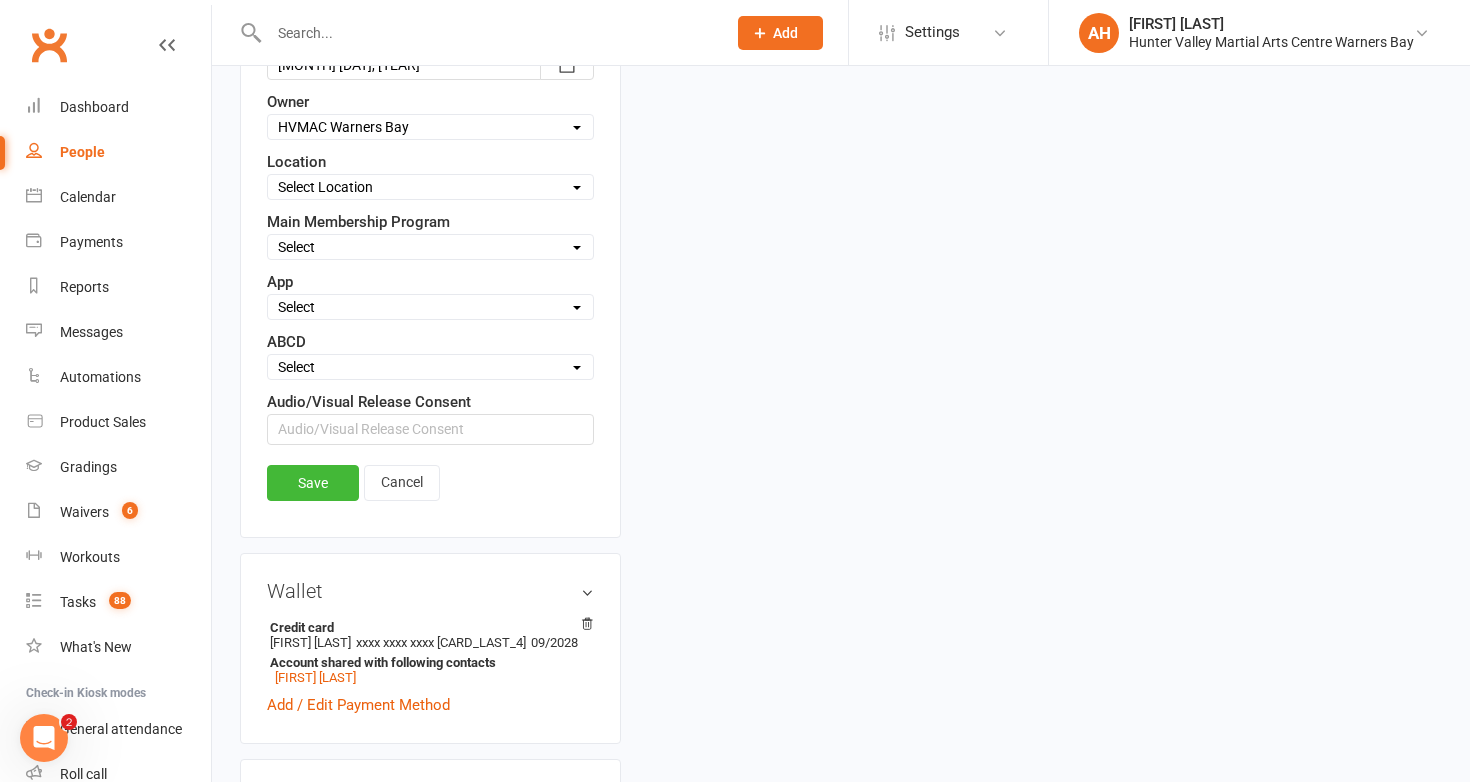 scroll, scrollTop: 760, scrollLeft: 0, axis: vertical 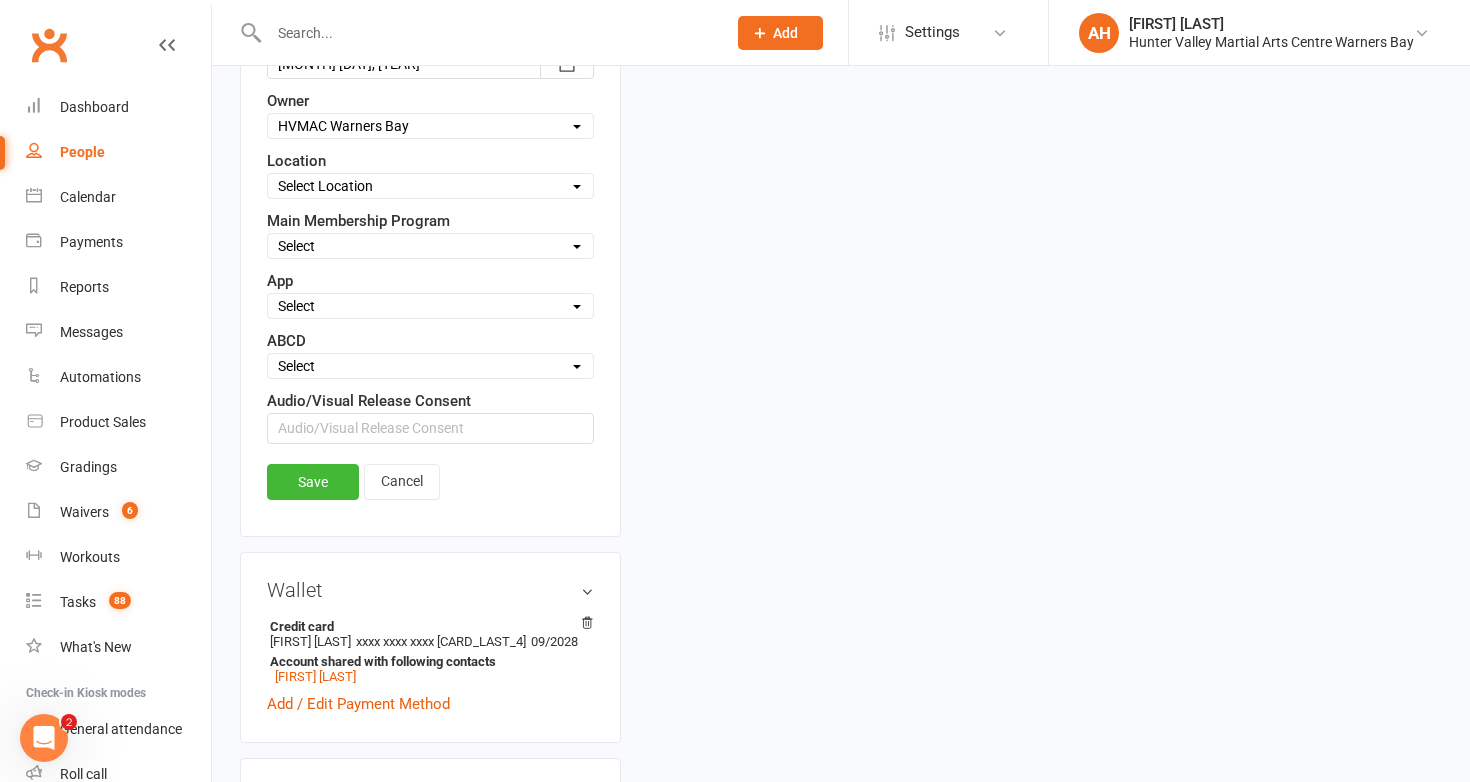 type on "Warners Bay" 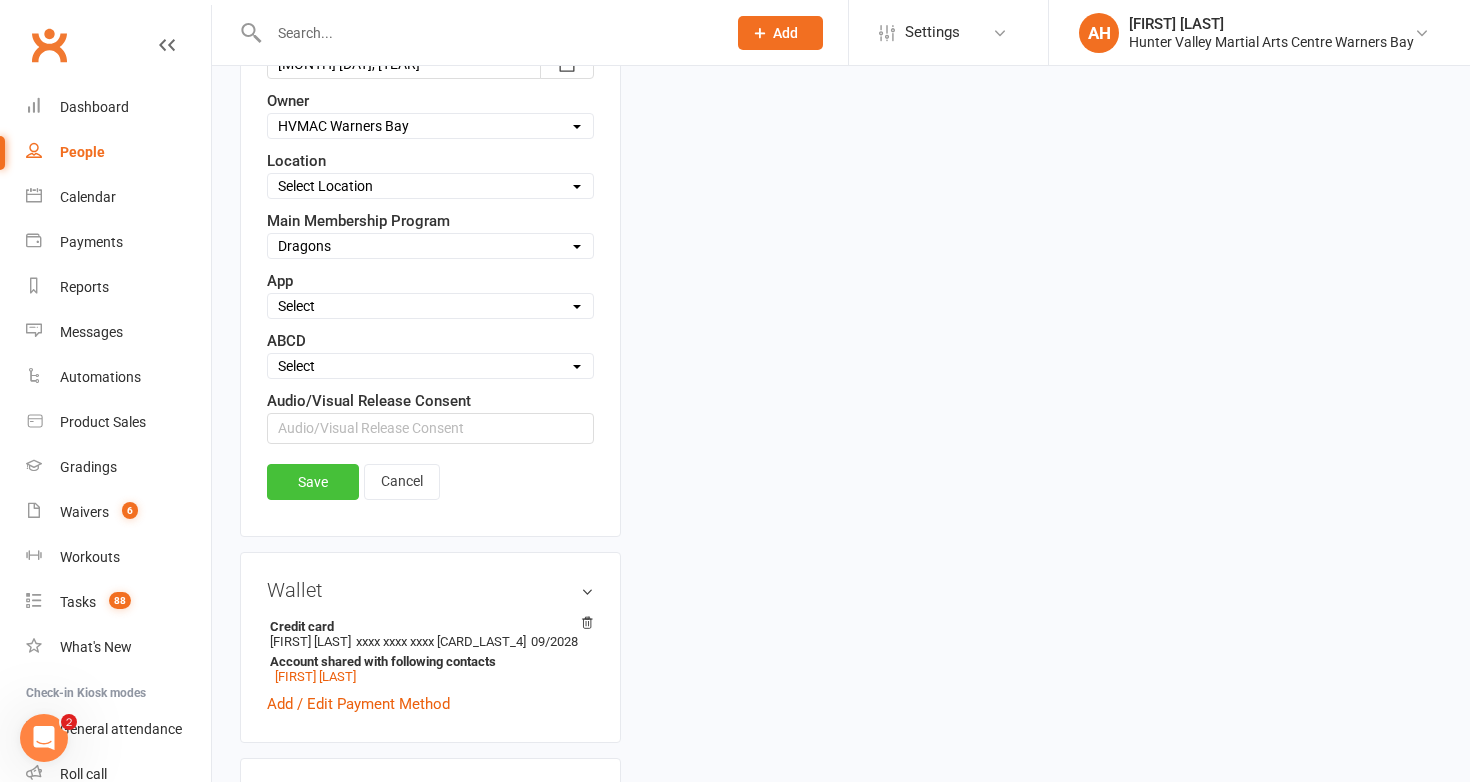 click on "Save" at bounding box center (313, 482) 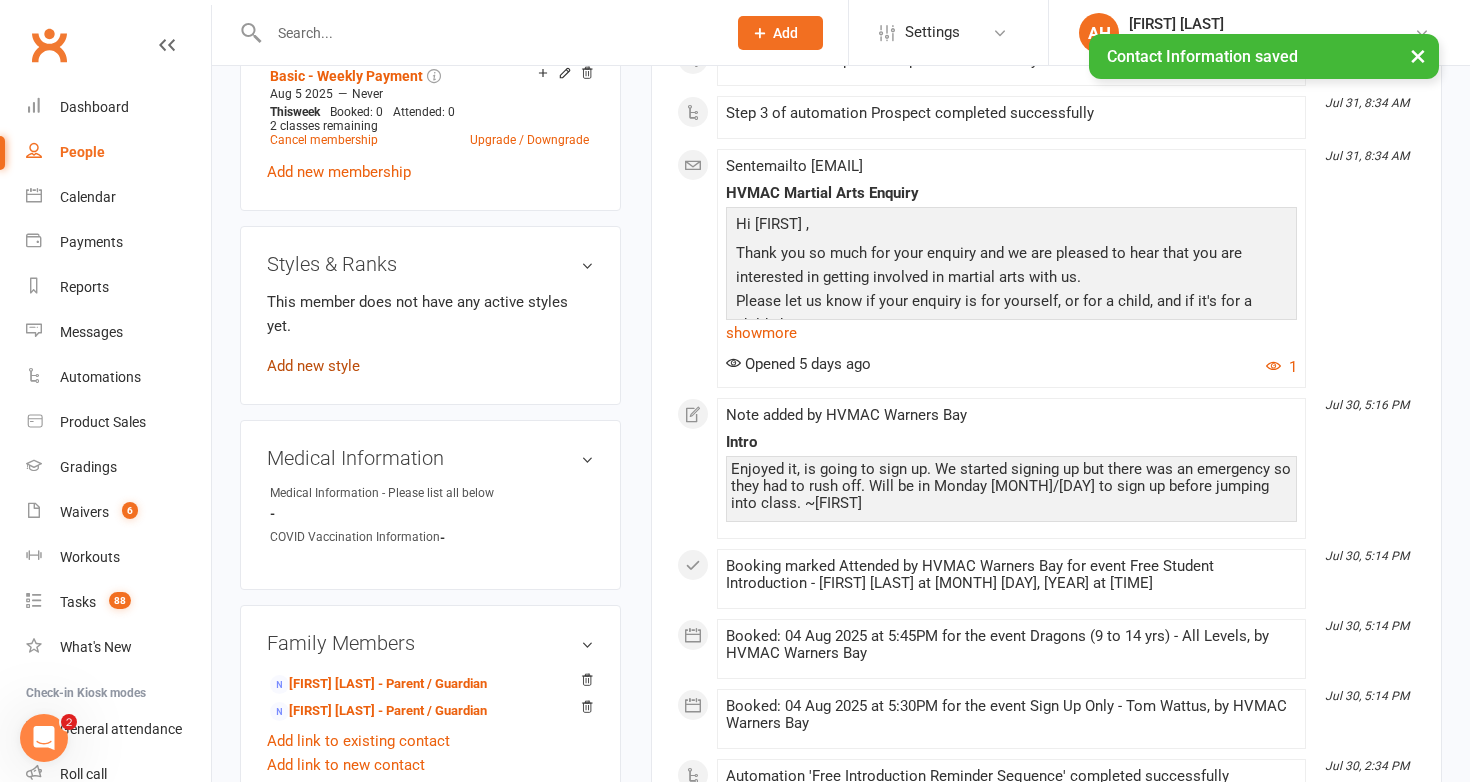 click on "Add new style" at bounding box center [313, 366] 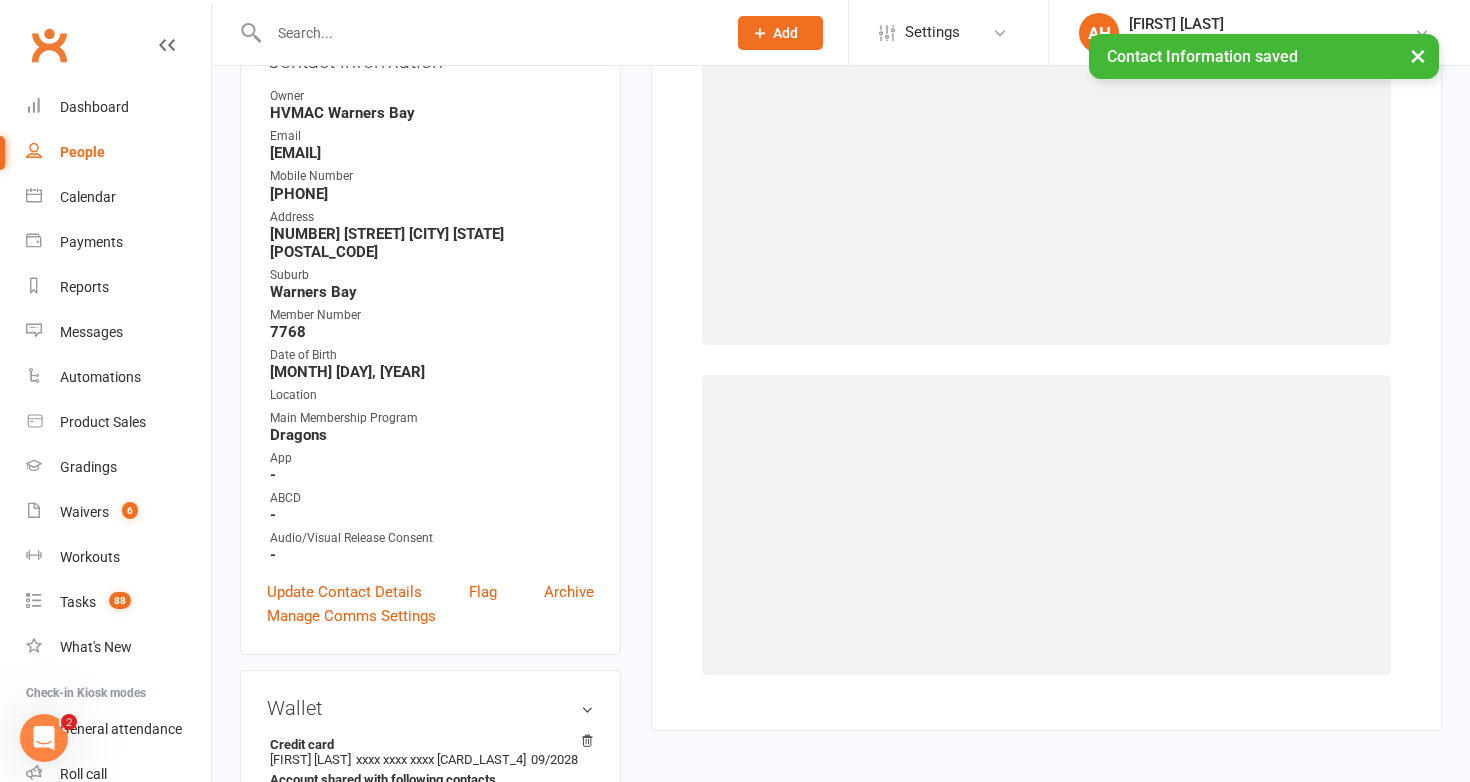 scroll, scrollTop: 171, scrollLeft: 0, axis: vertical 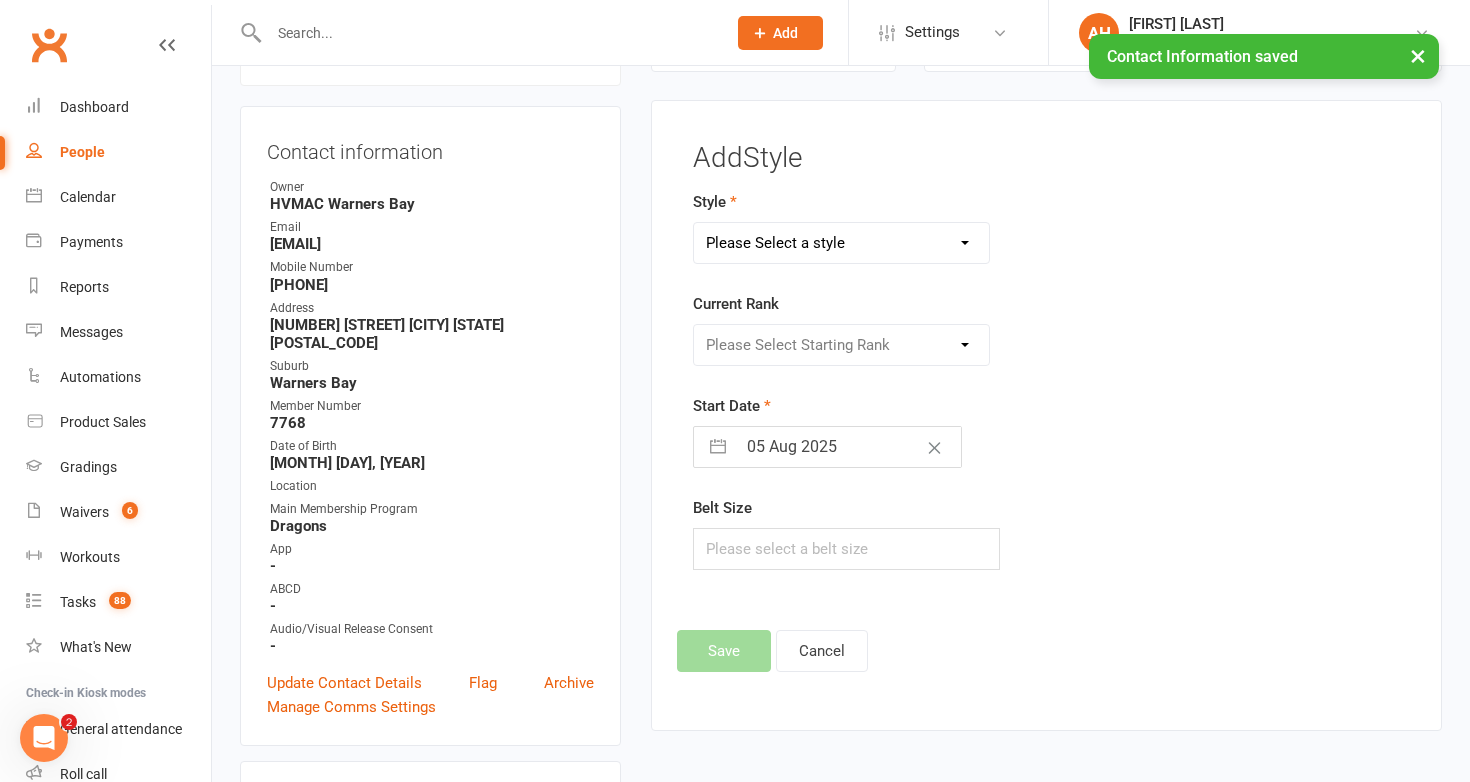 click on "Please Select a style Brazilian Jiu Jitsu Dragons & Adults Dynamites Fight Fit Junior Kobudo Kinder Kicks Kindymites Leadership Matayoshi Kobudo Matrats MIni Matrats Minimites Xtreme" at bounding box center [842, 243] 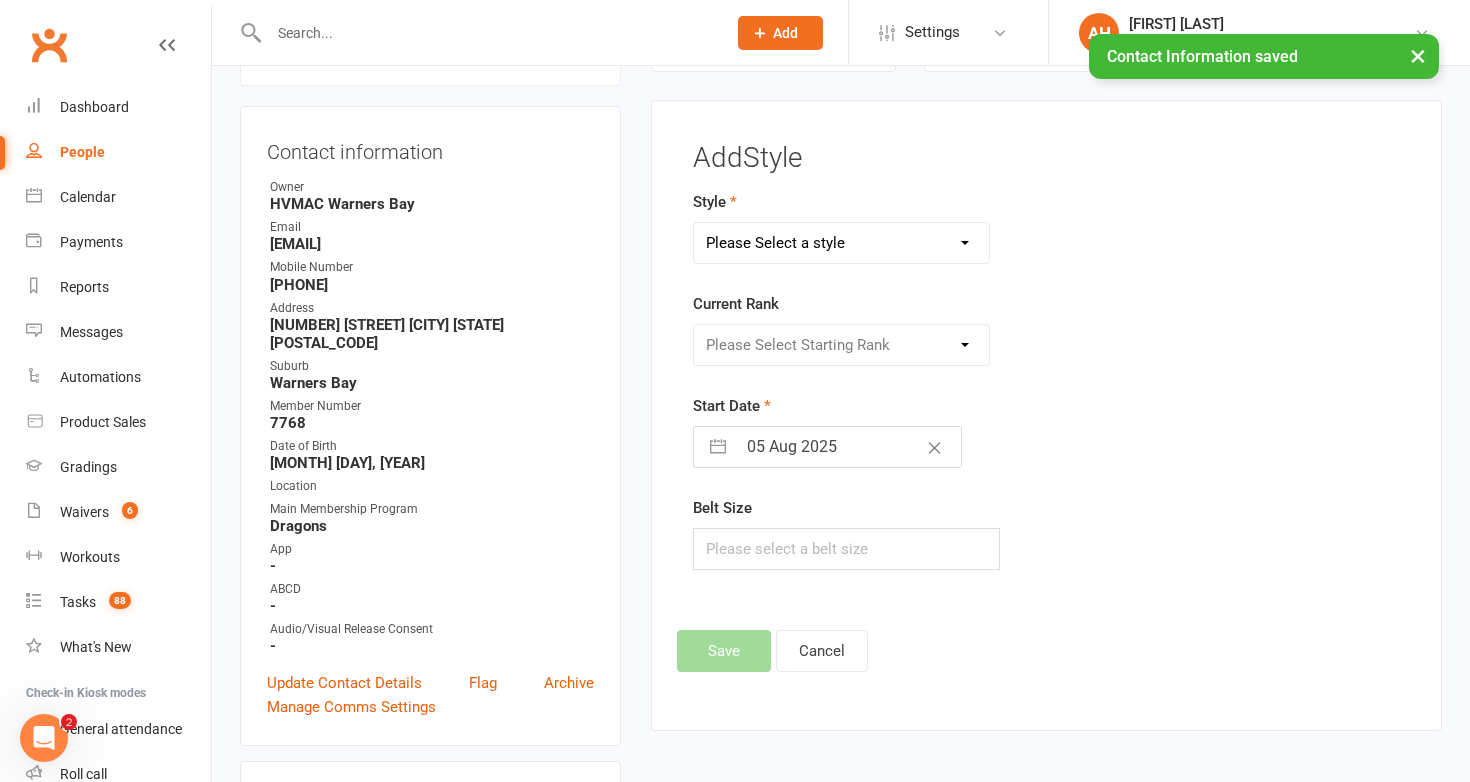 select on "1278" 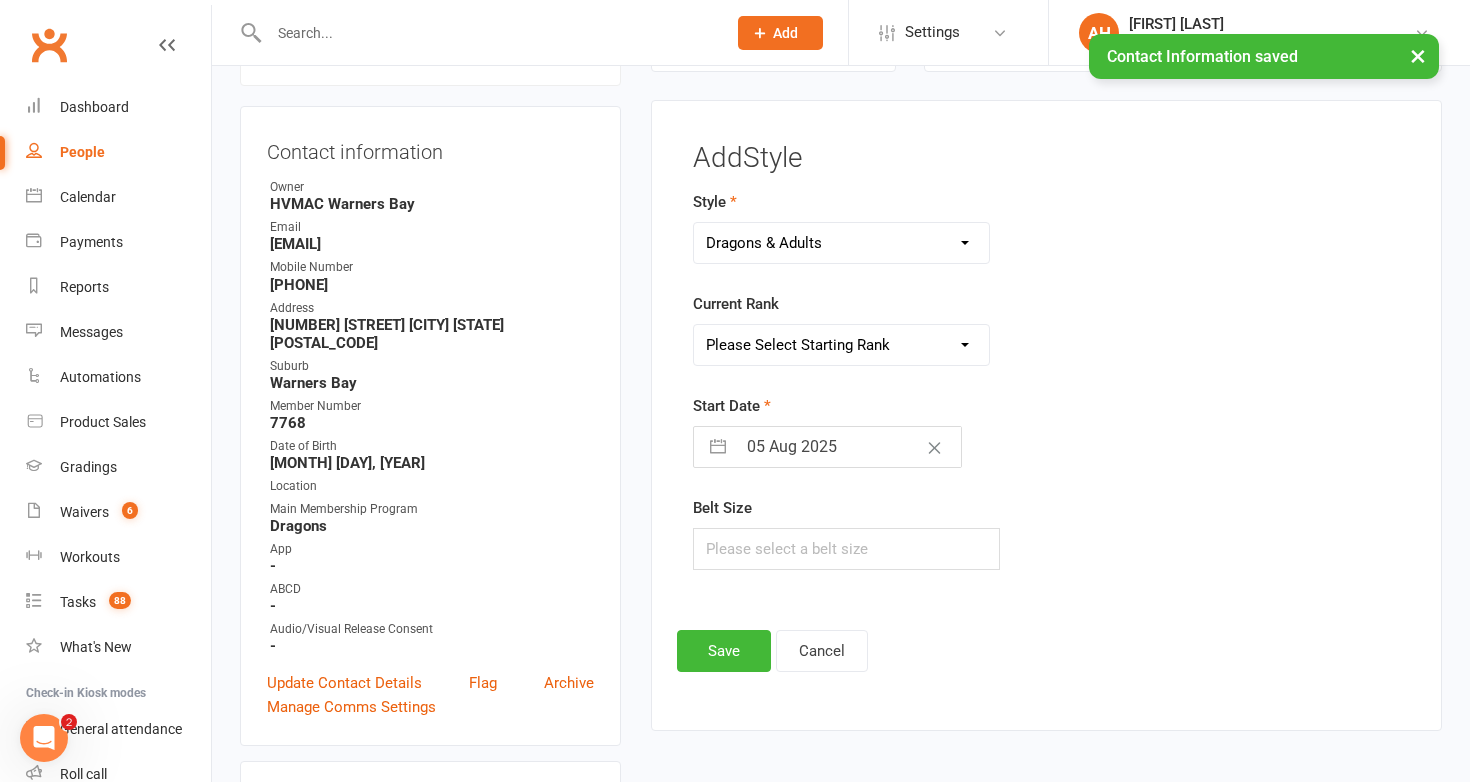 click on "Please Select Starting Rank White 10th Kyu 9th Kyu 8th Kyu - Yellow 7th Kyu - Orange 6th Kyu - Red 5th Kyu - Green 4th Kyu - Blue 3rd Kyu - Purple 2nd Kyu - Brown 1st Kyu Shodan Ho Shodan Nidan Sandan Yondan Godan" at bounding box center [842, 345] 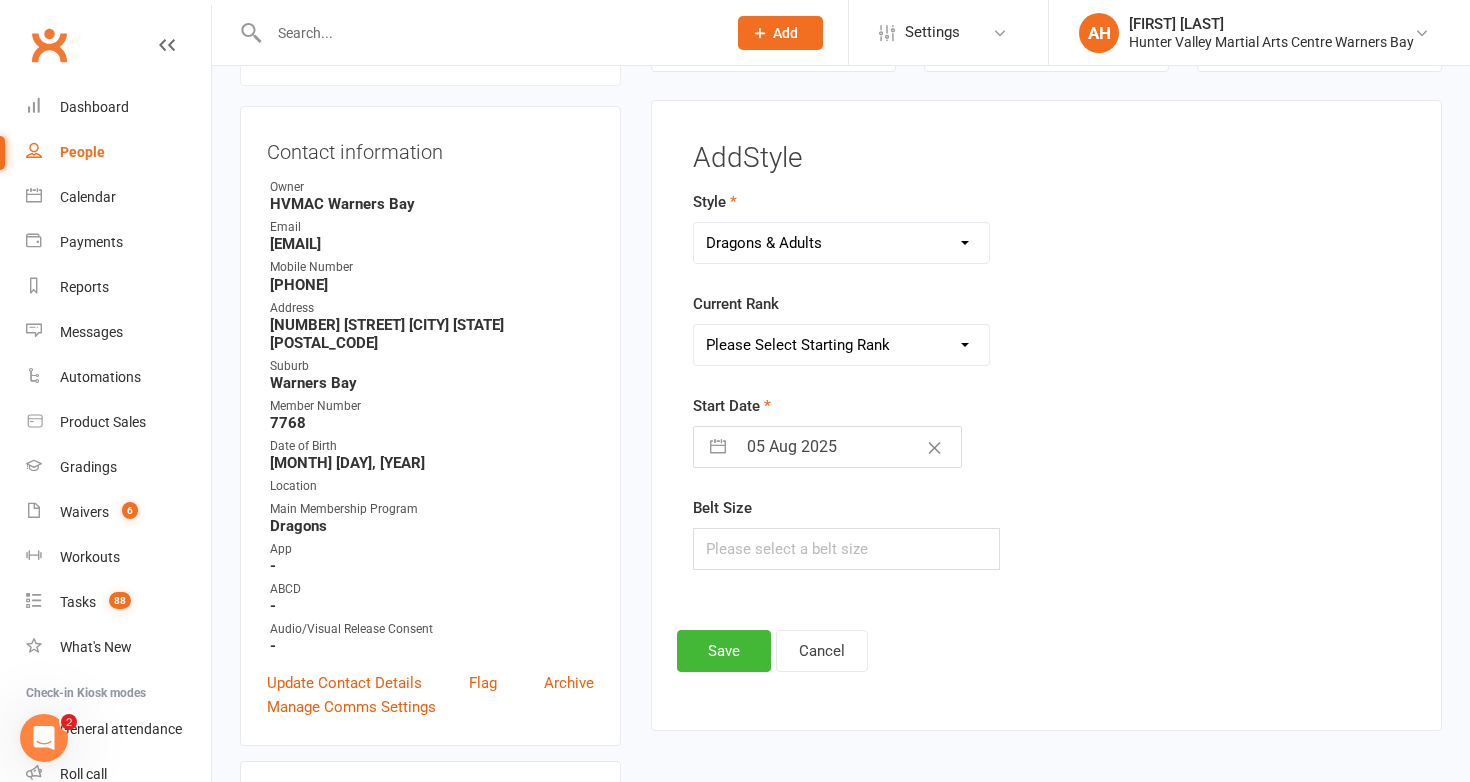 select on "12529" 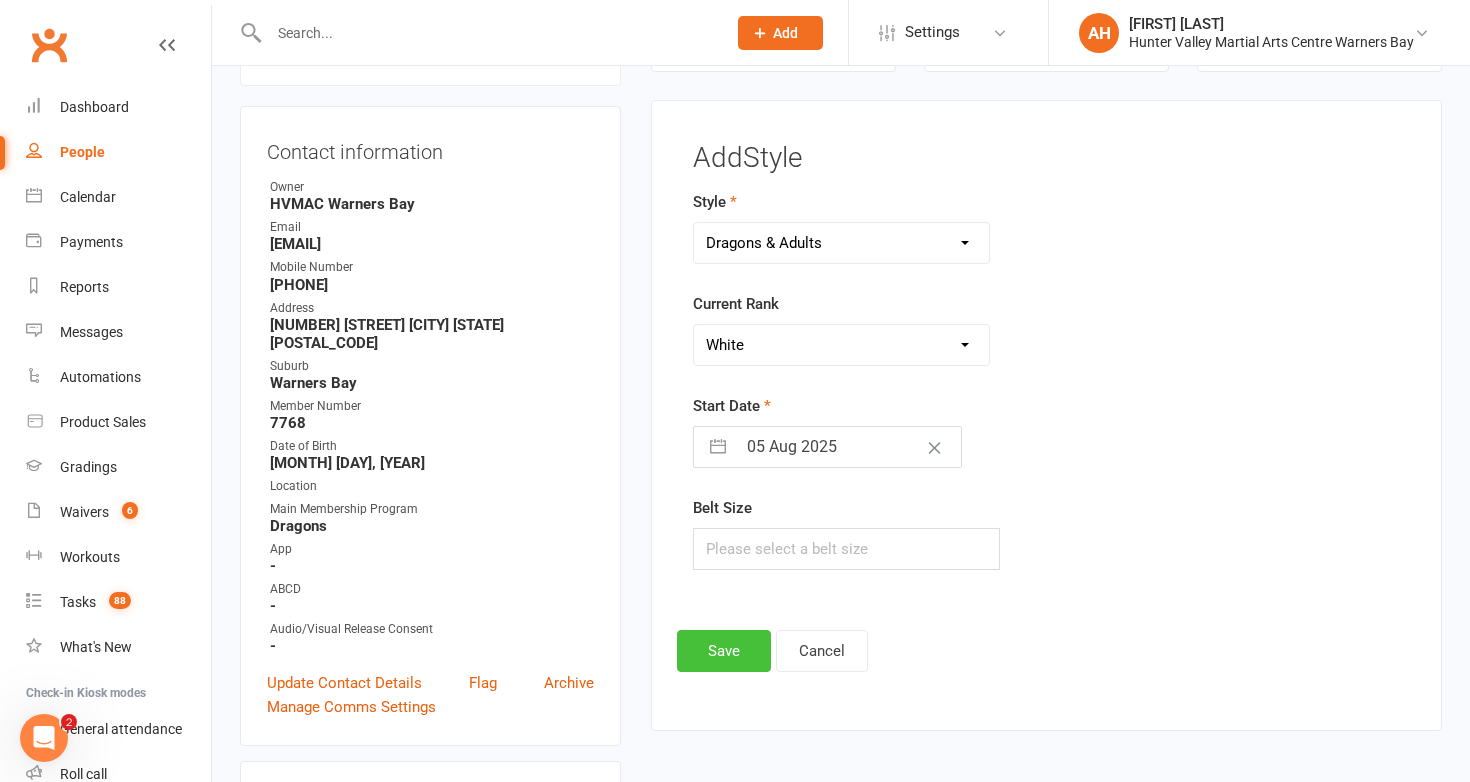 click on "Save" at bounding box center [724, 651] 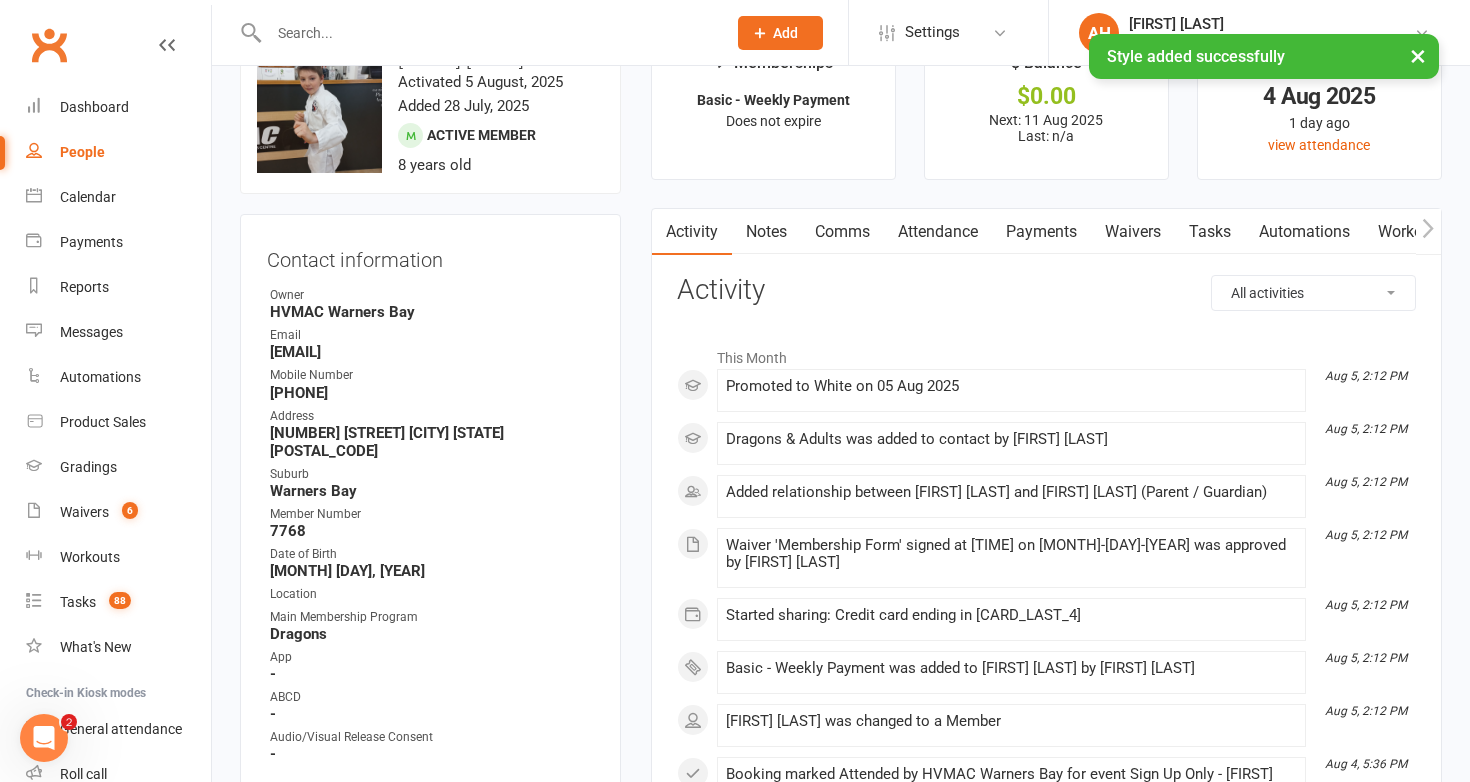 scroll, scrollTop: 0, scrollLeft: 0, axis: both 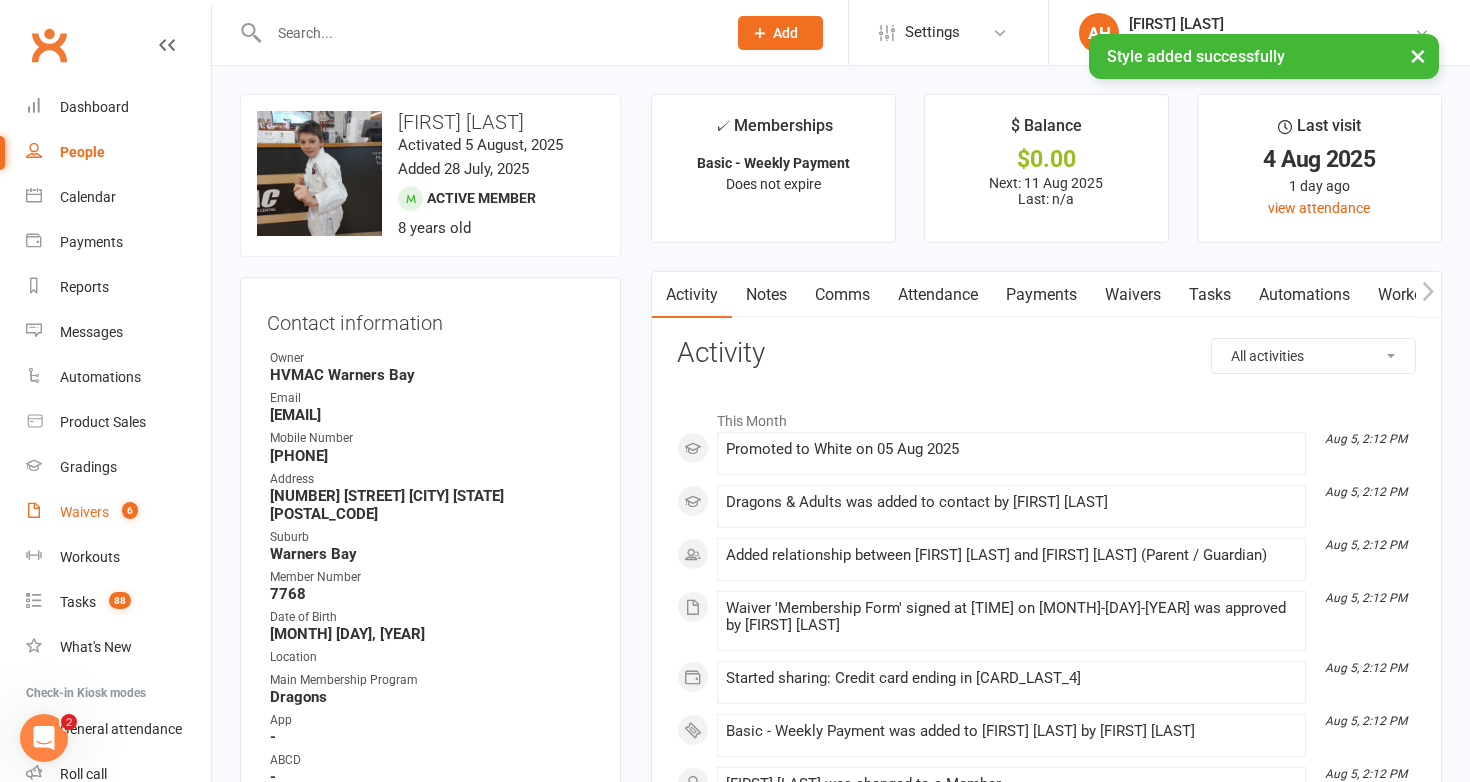 click on "Waivers" at bounding box center (84, 512) 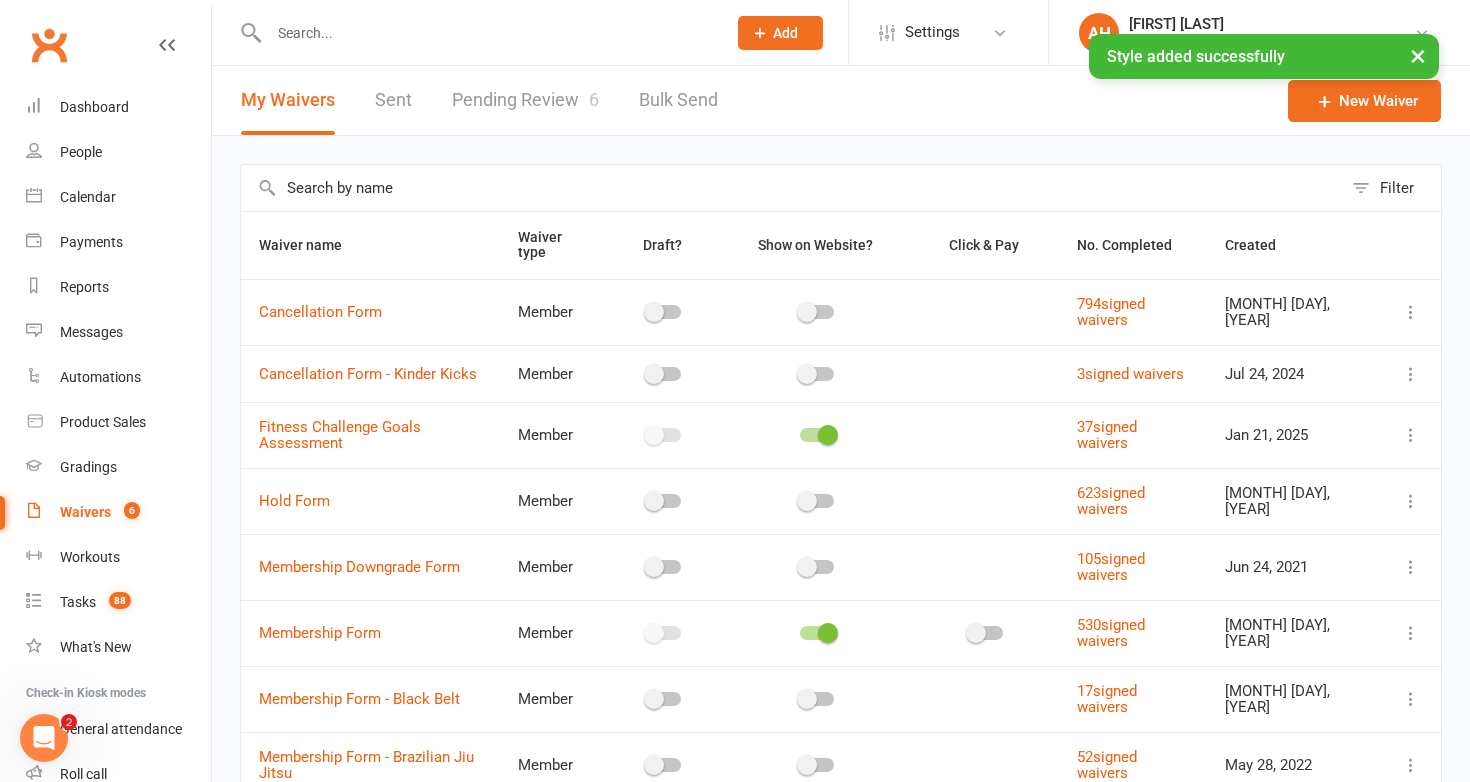click on "Pending Review 6" at bounding box center (525, 100) 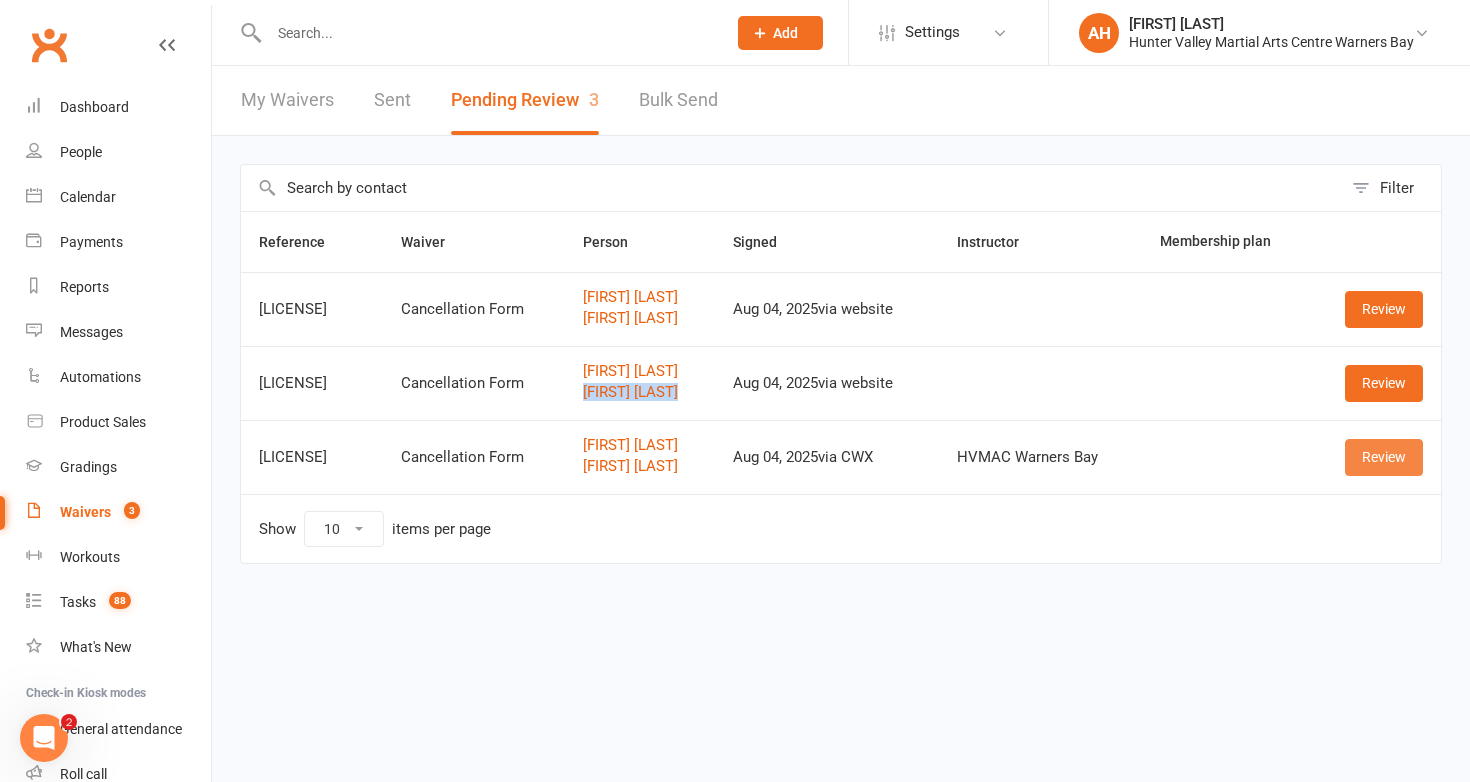 click on "Review" at bounding box center [1384, 457] 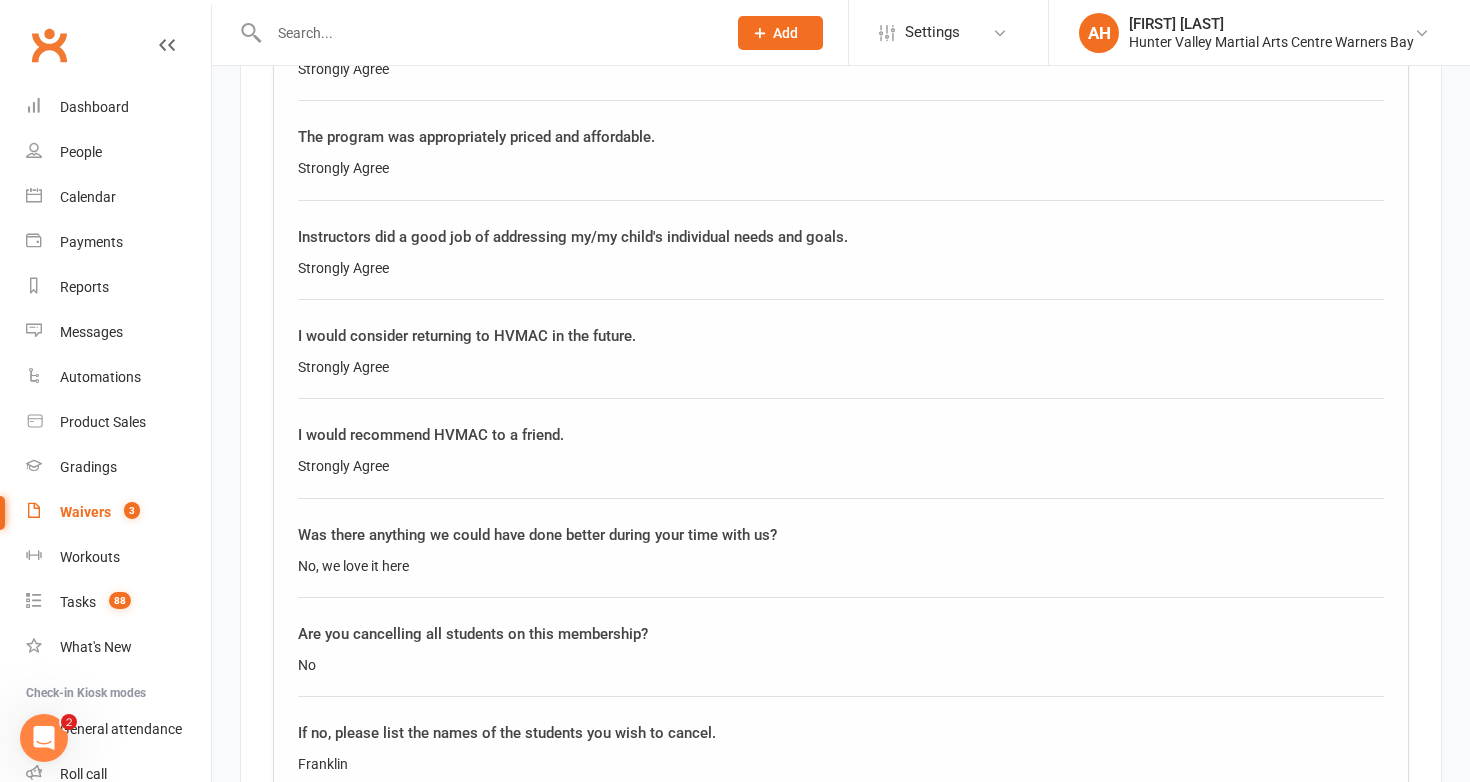 scroll, scrollTop: 2549, scrollLeft: 0, axis: vertical 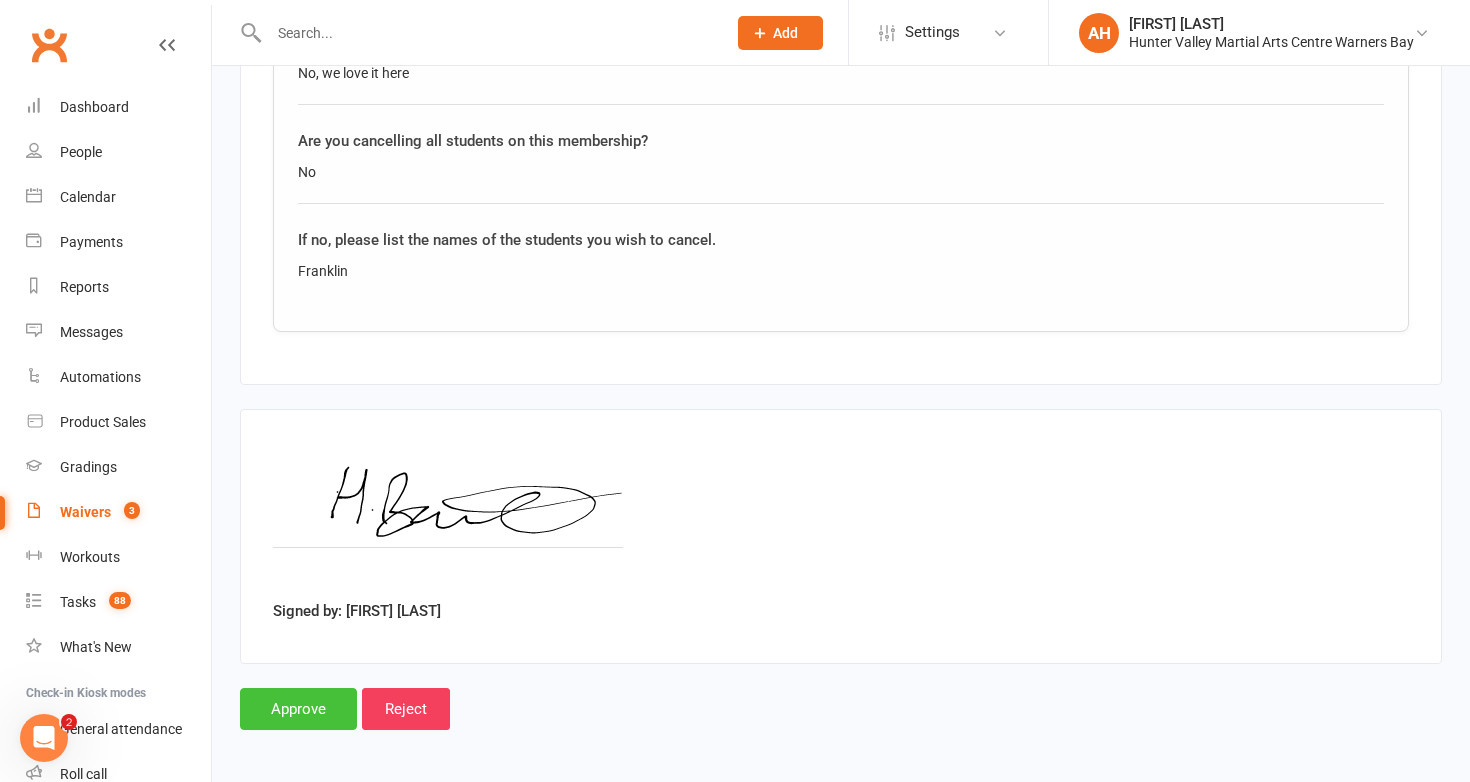 click on "Approve" at bounding box center [298, 709] 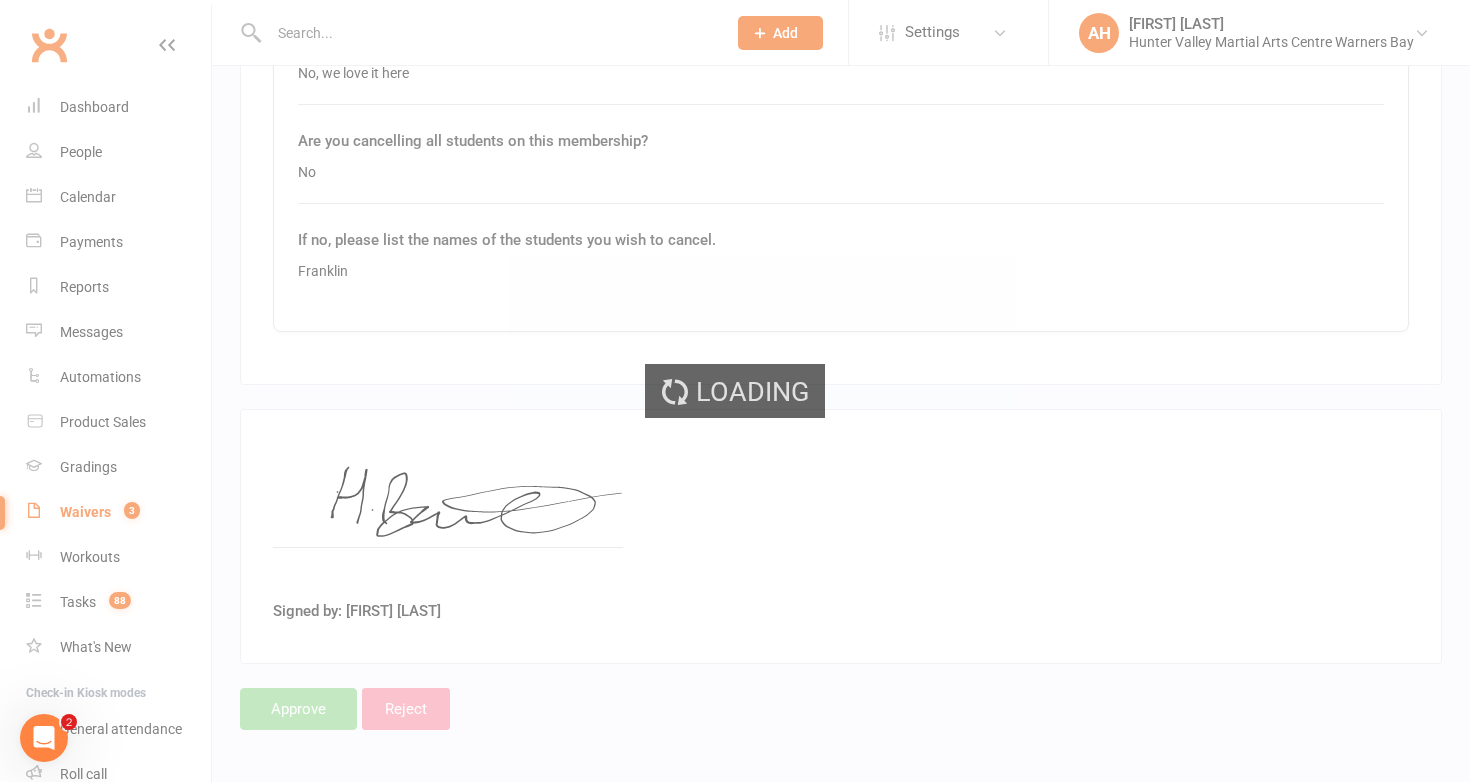 scroll, scrollTop: 0, scrollLeft: 0, axis: both 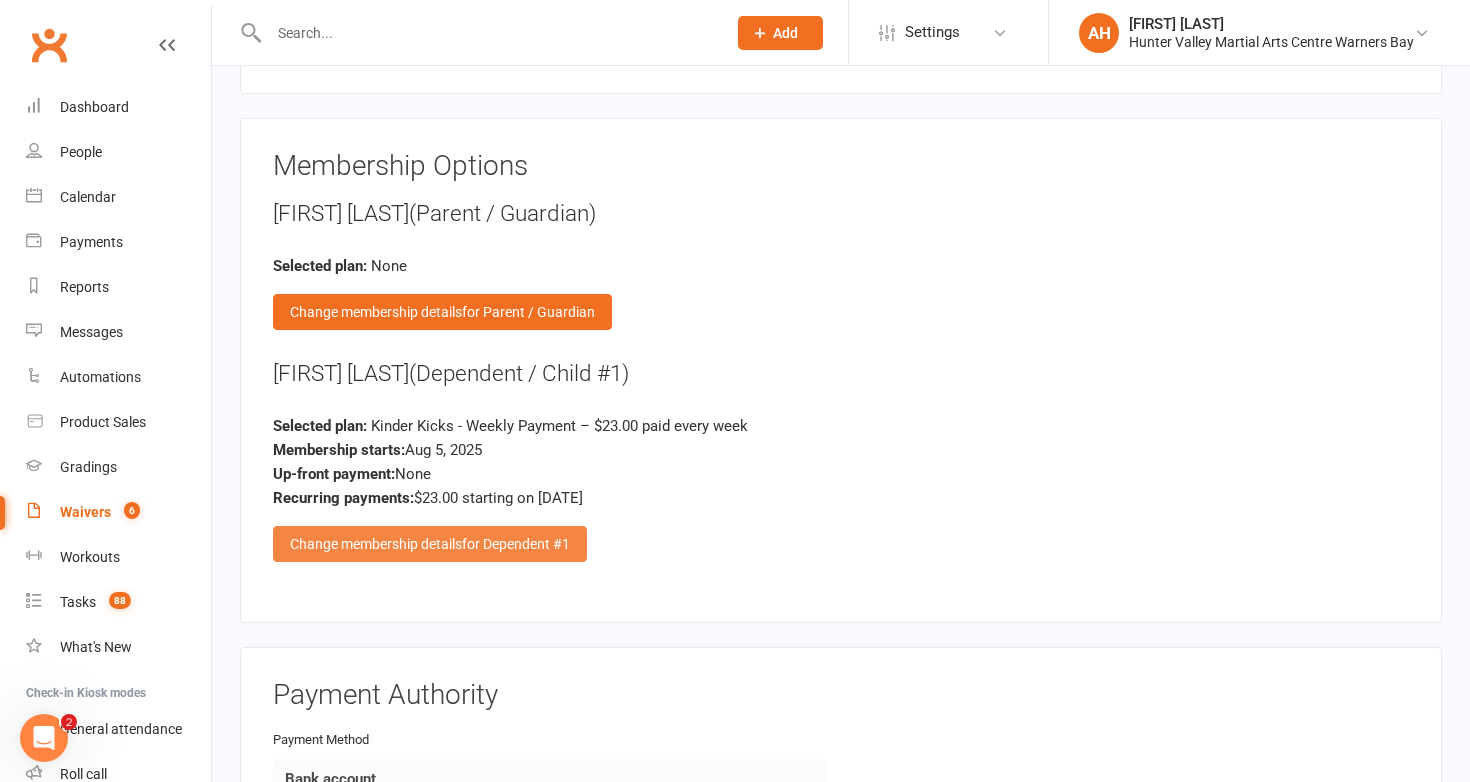 click on "for Dependent #1" at bounding box center [516, 544] 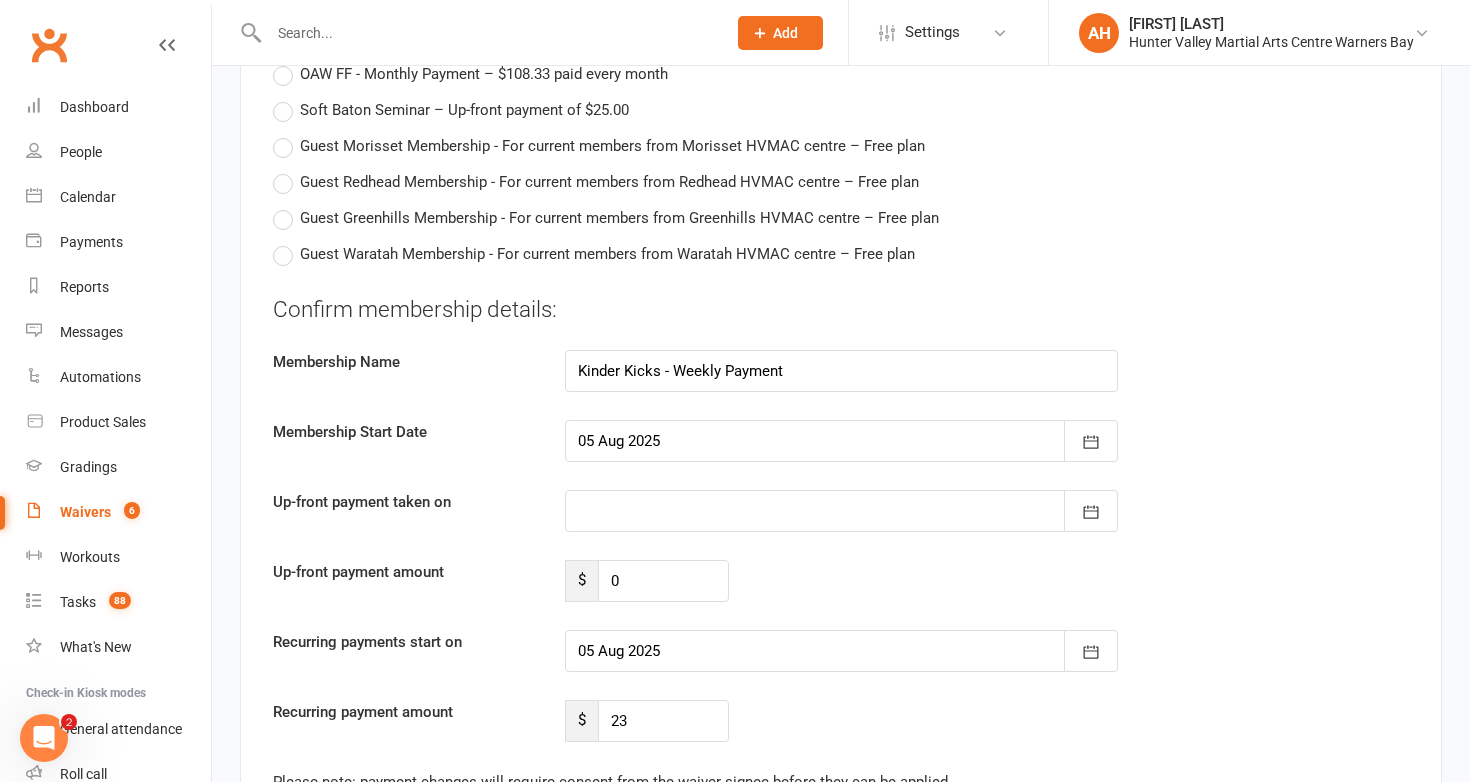 scroll, scrollTop: 5726, scrollLeft: 0, axis: vertical 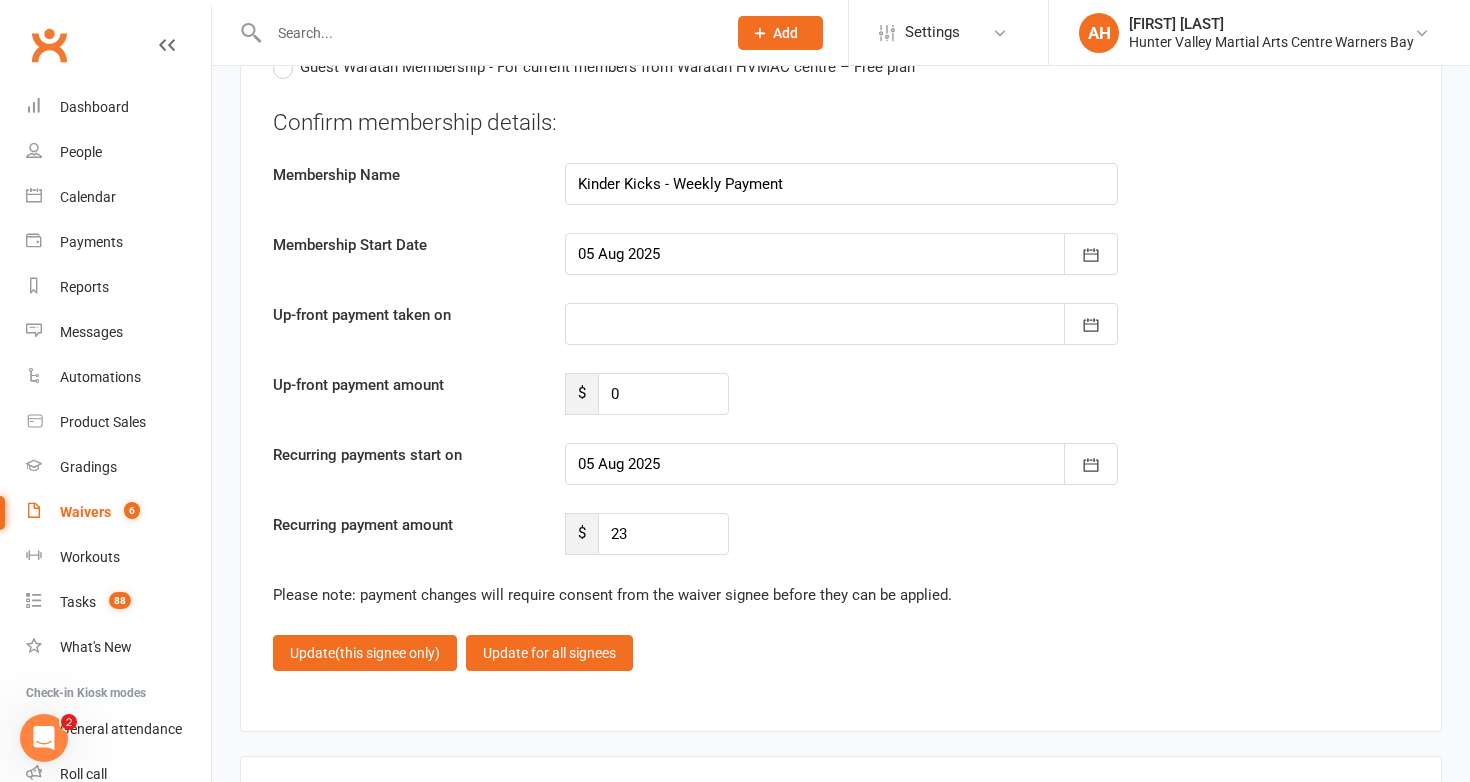 click at bounding box center (841, 464) 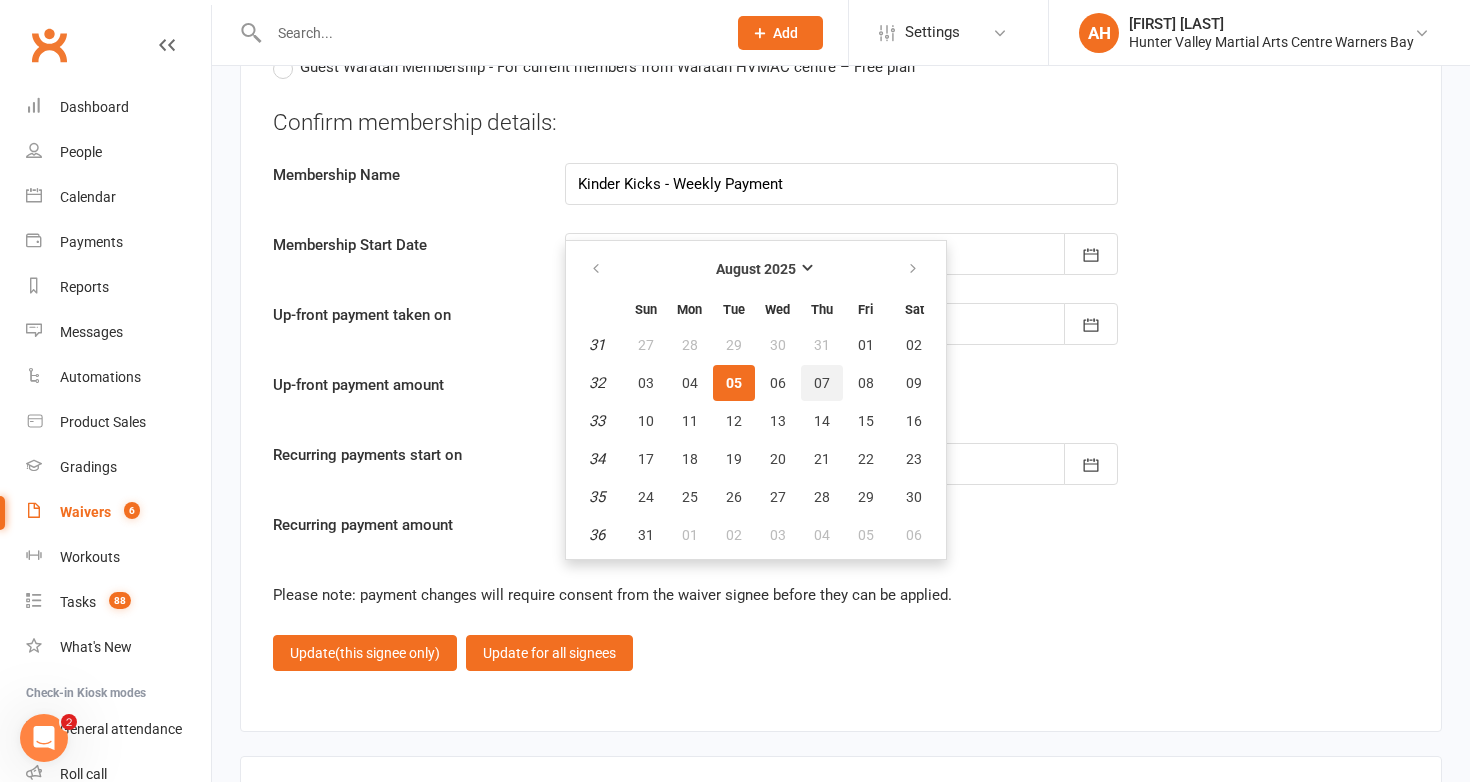 click on "07" at bounding box center (822, 383) 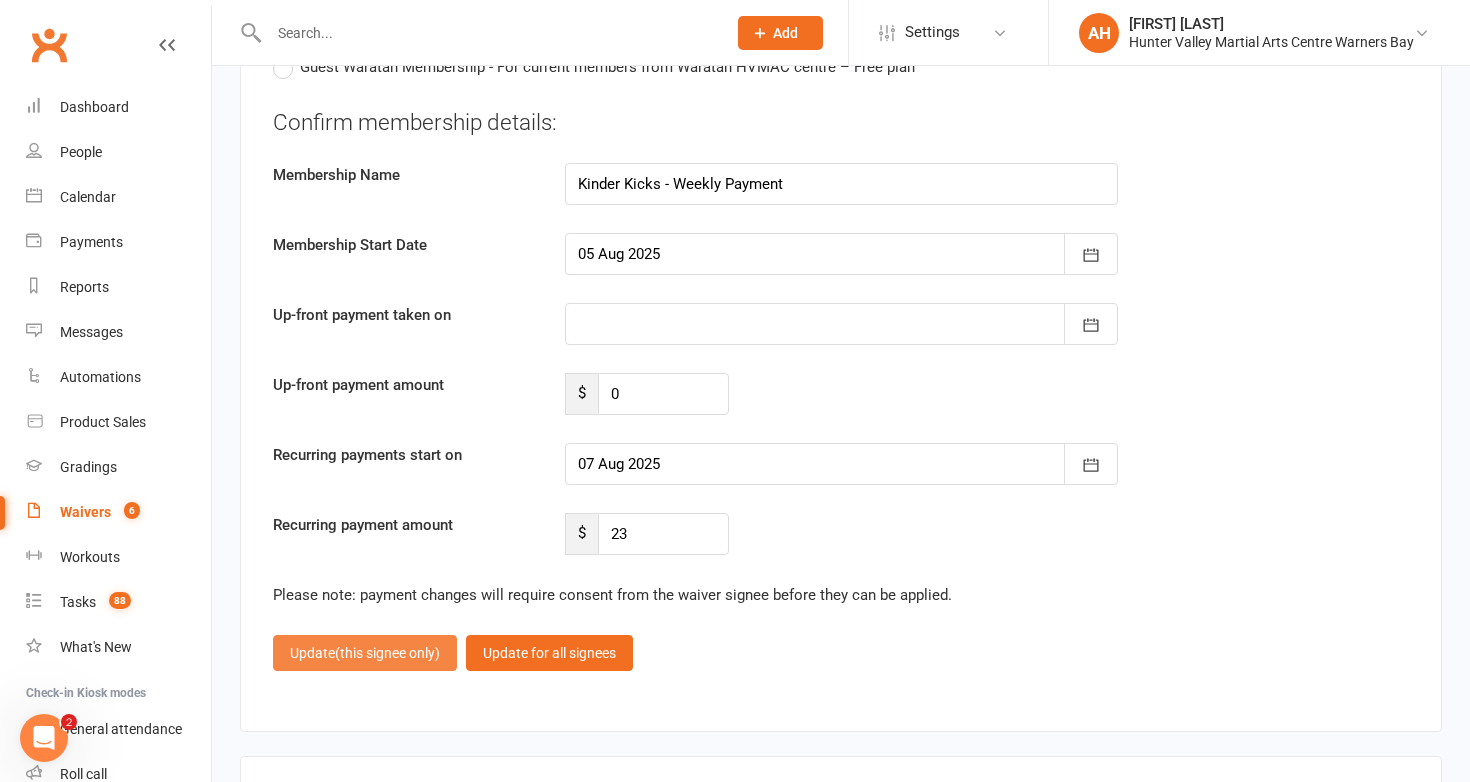 click on "(this signee only)" at bounding box center [387, 653] 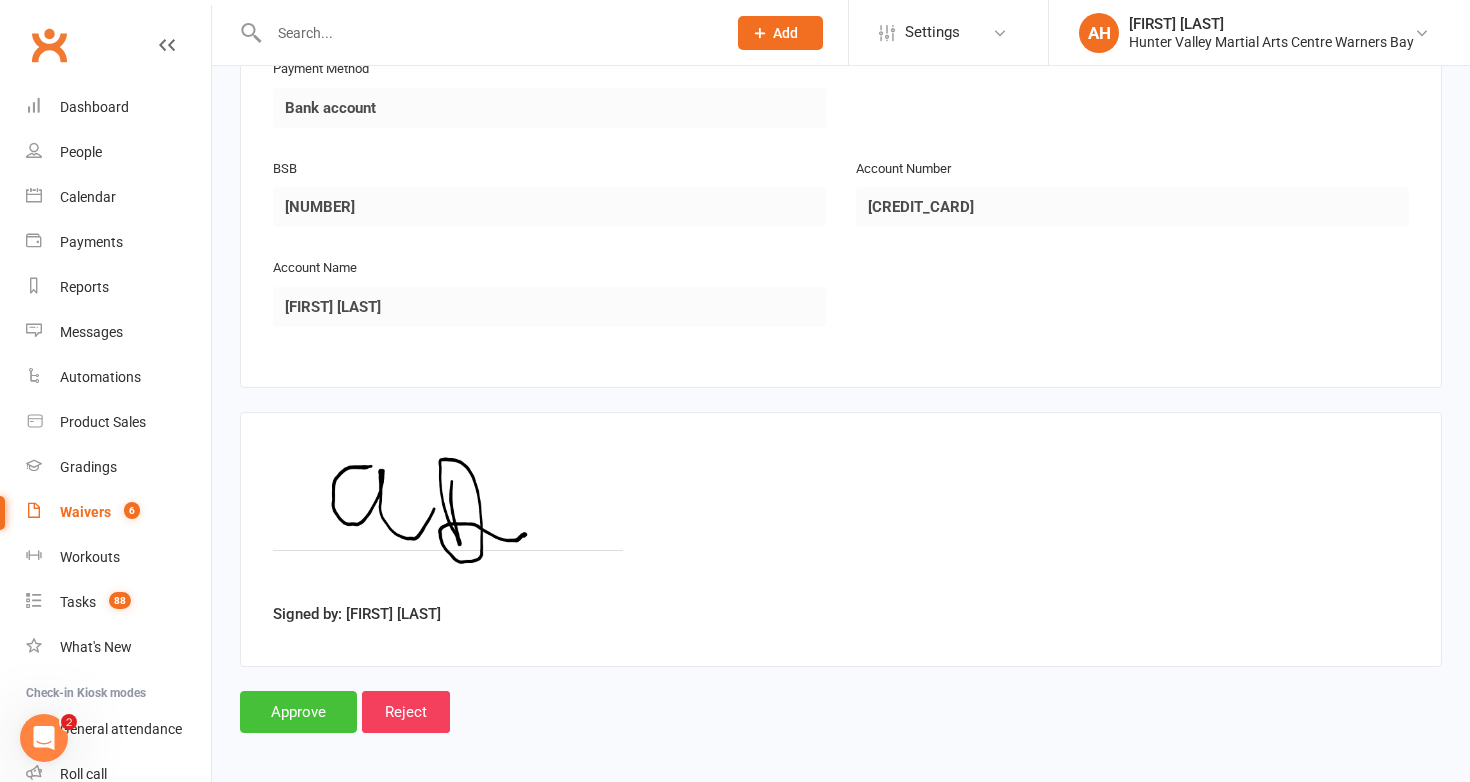 click on "Approve" at bounding box center (298, 712) 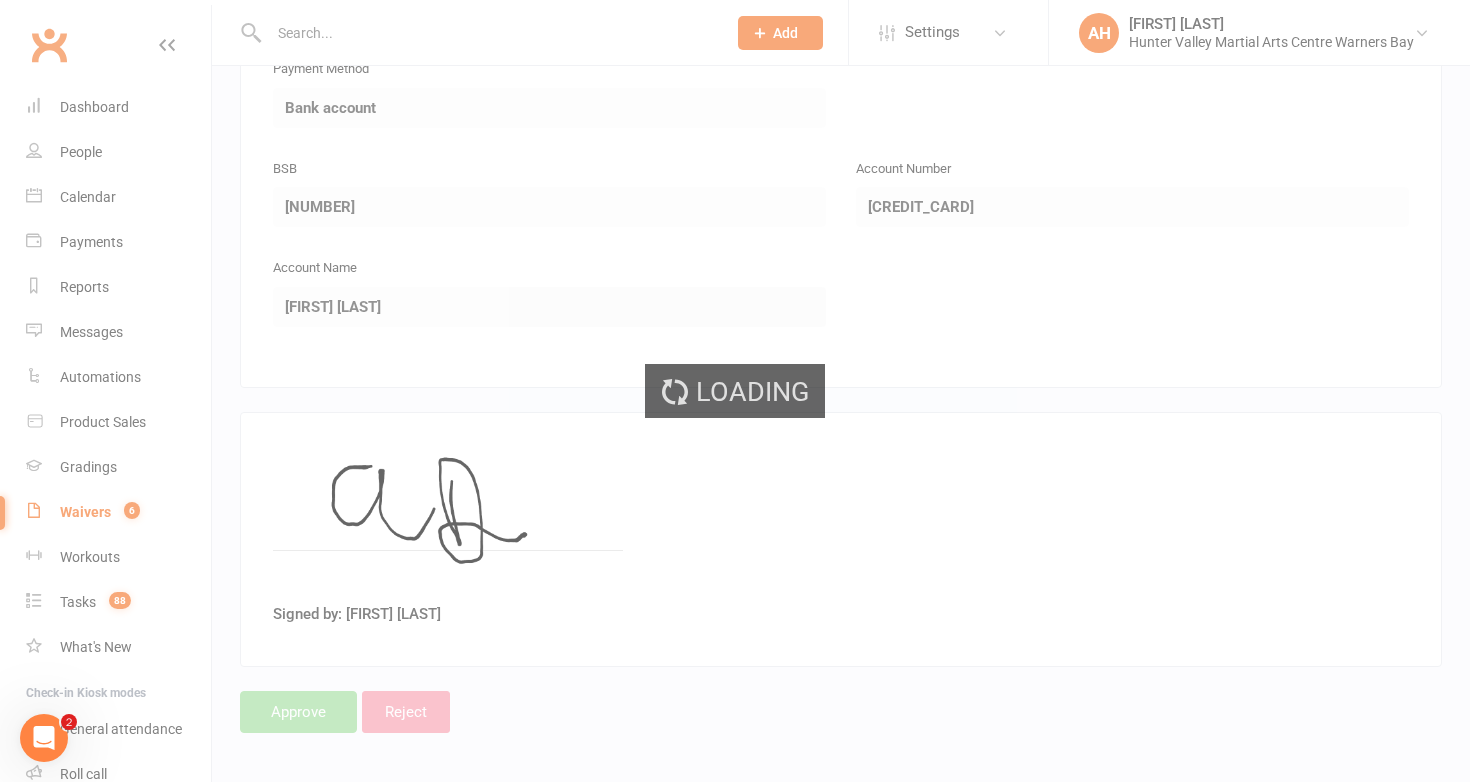 scroll, scrollTop: 0, scrollLeft: 0, axis: both 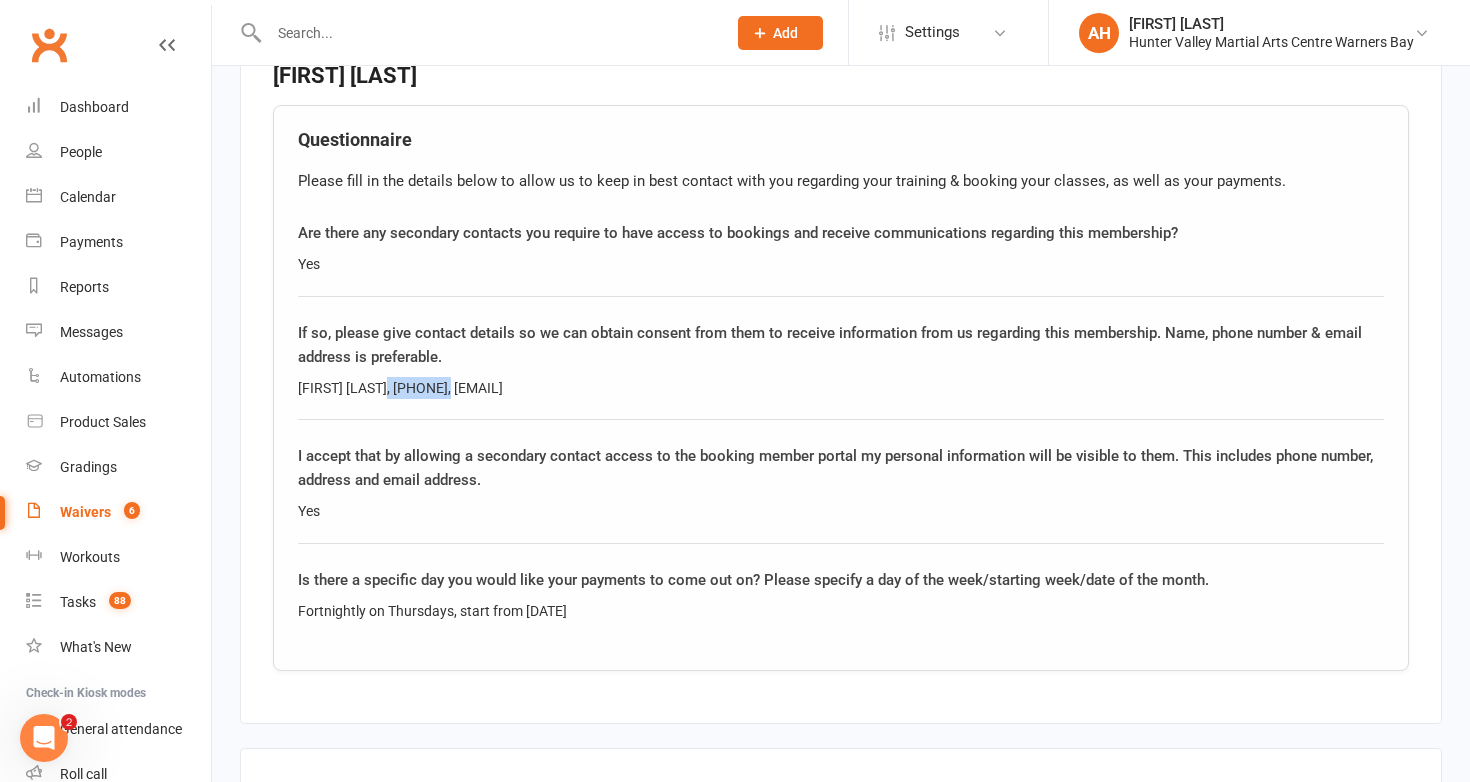 drag, startPoint x: 473, startPoint y: 378, endPoint x: 397, endPoint y: 377, distance: 76.00658 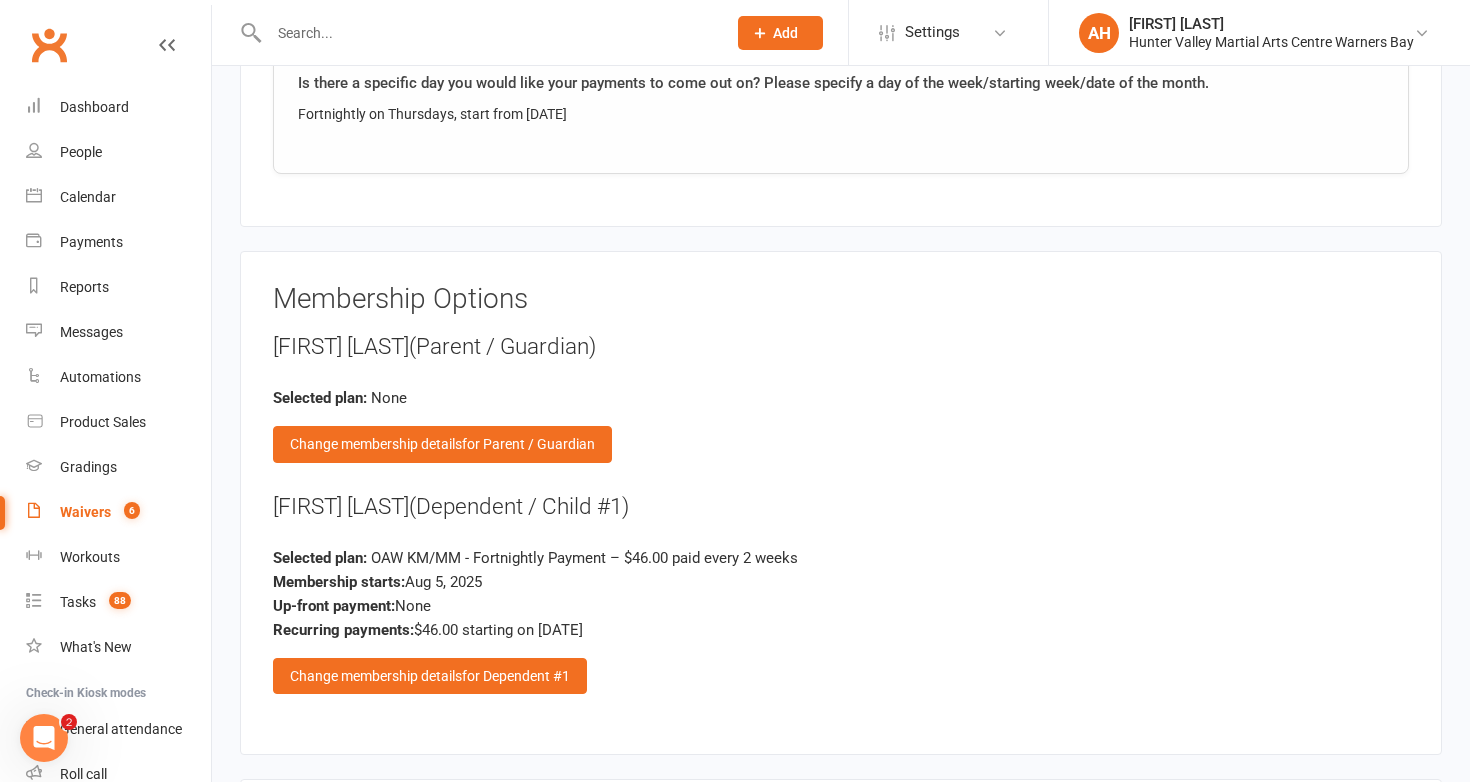 scroll, scrollTop: 2707, scrollLeft: 0, axis: vertical 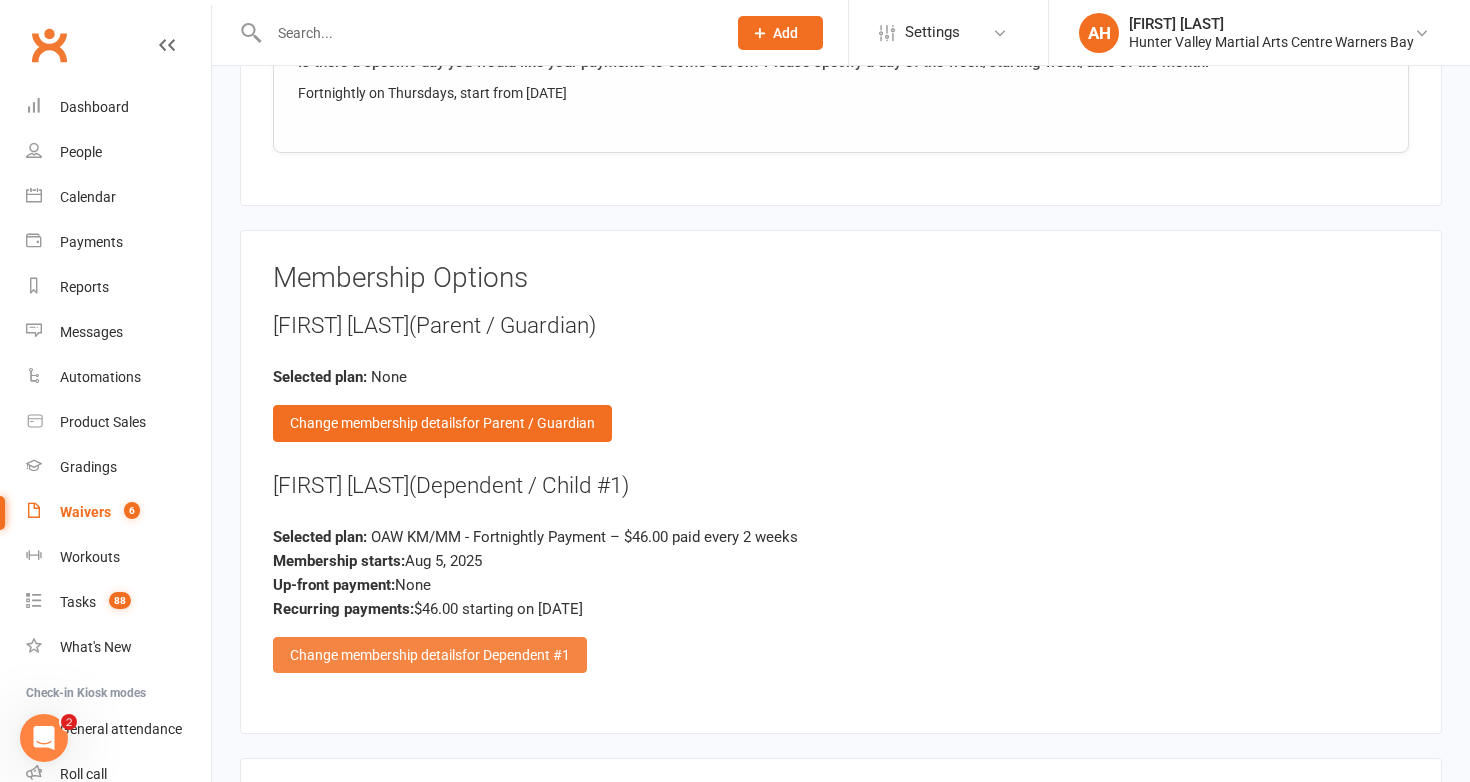 click on "for Dependent #1" at bounding box center (516, 655) 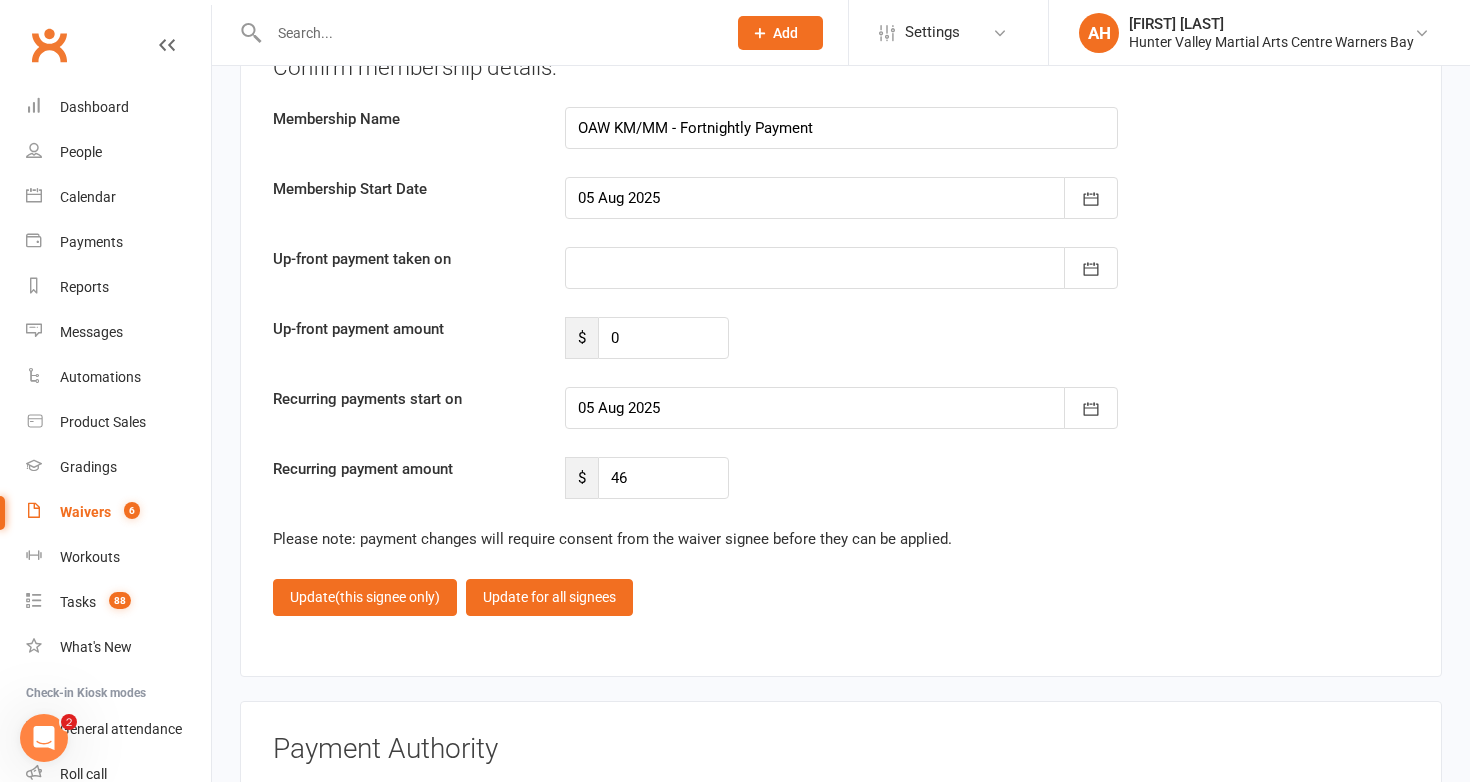 scroll, scrollTop: 5818, scrollLeft: 0, axis: vertical 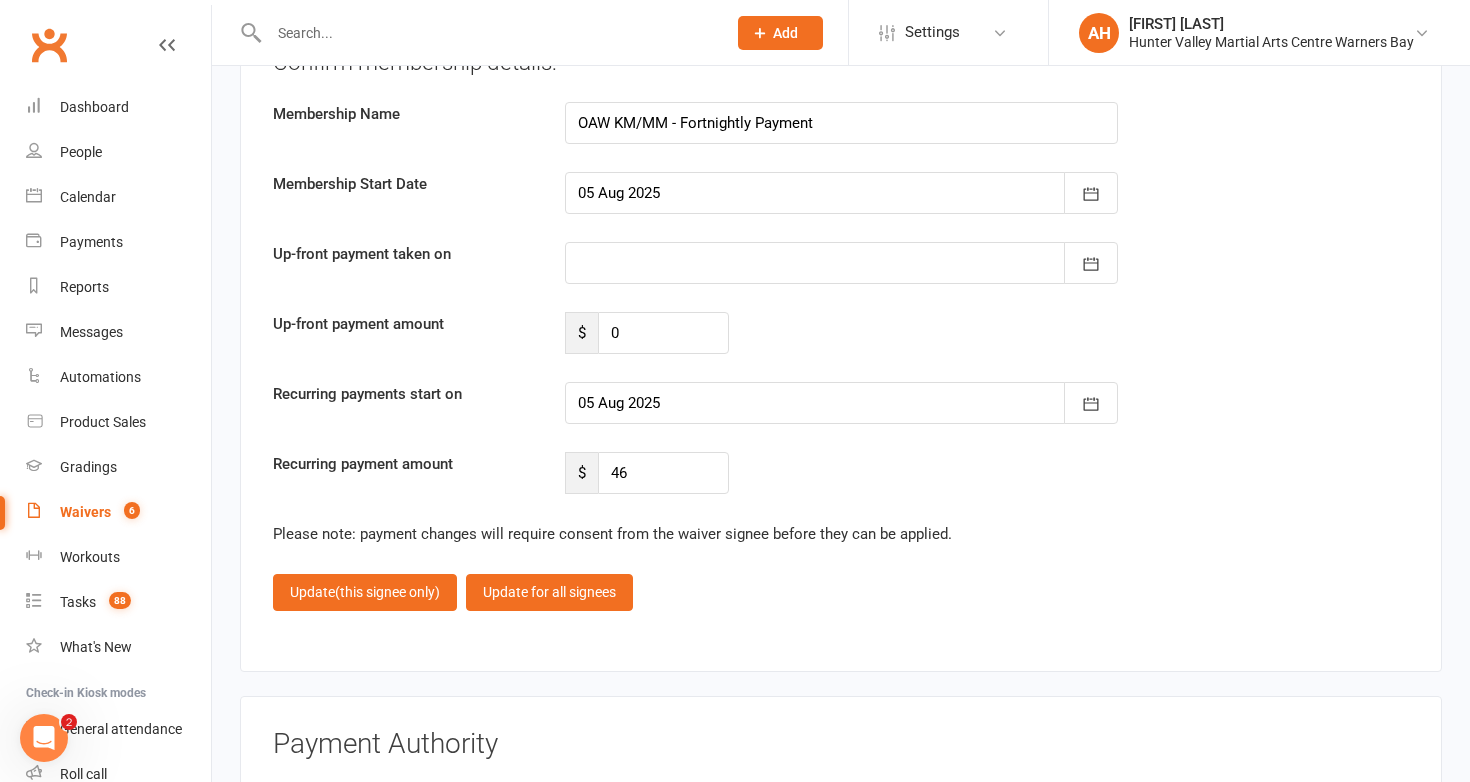 click at bounding box center (841, 403) 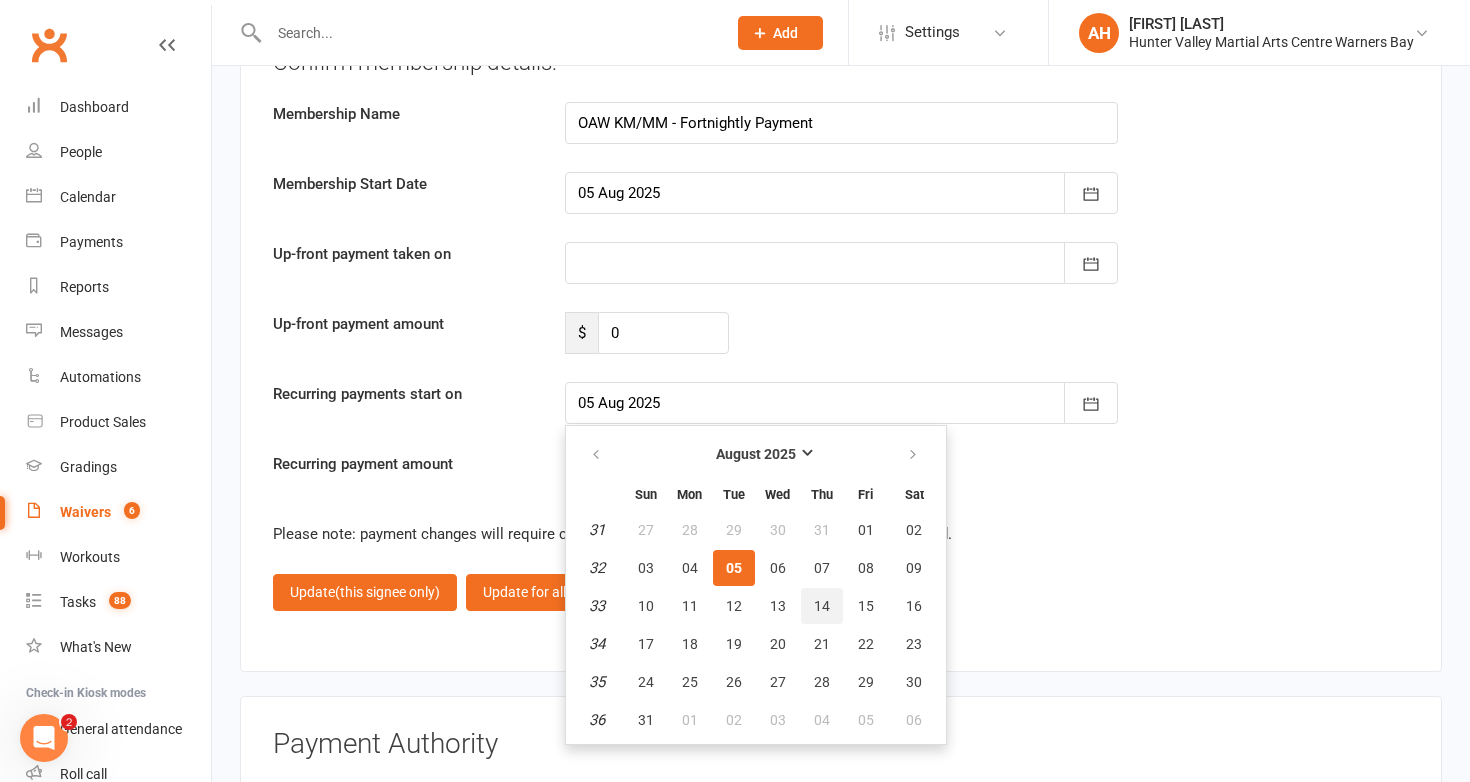 click on "14" at bounding box center [822, 606] 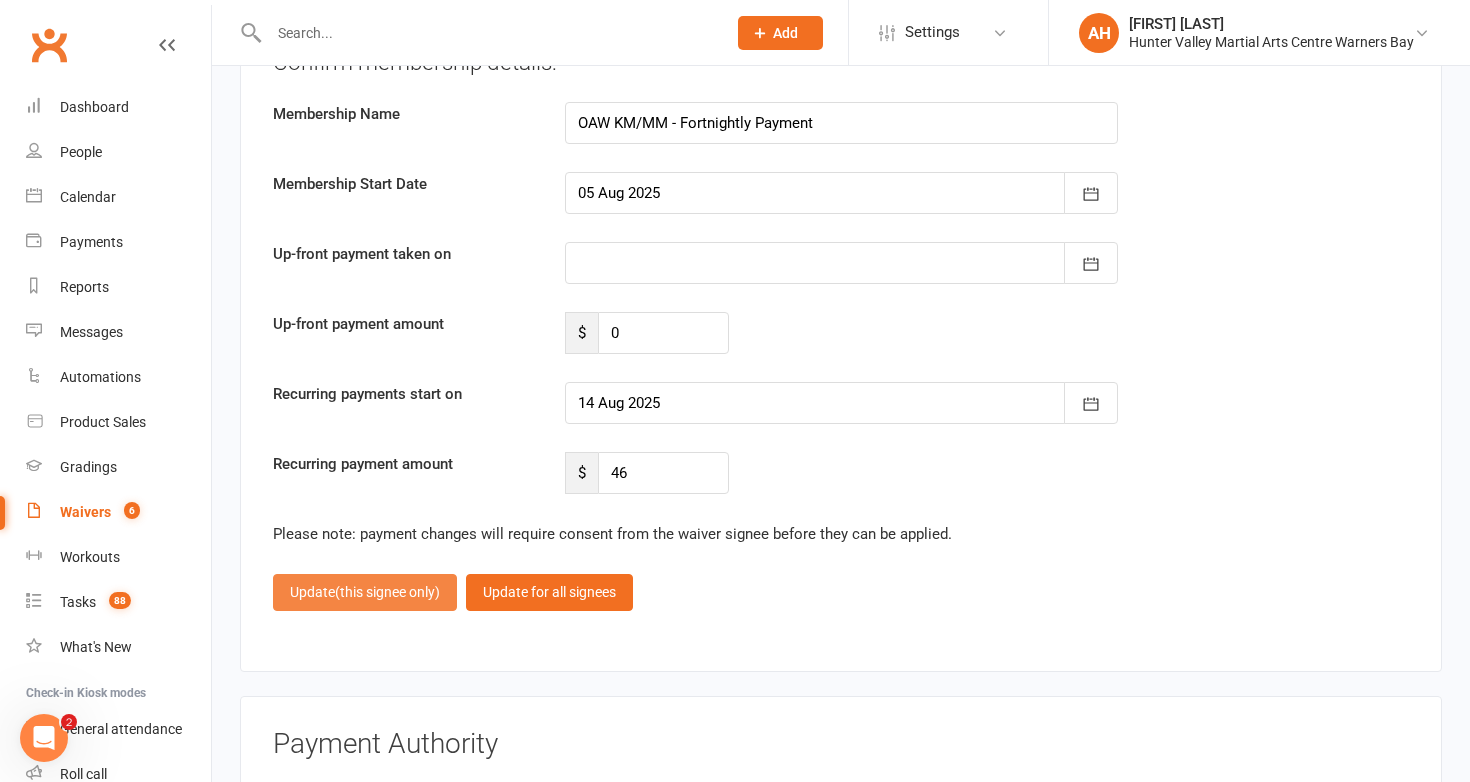 click on "Update  (this signee only)" at bounding box center [365, 592] 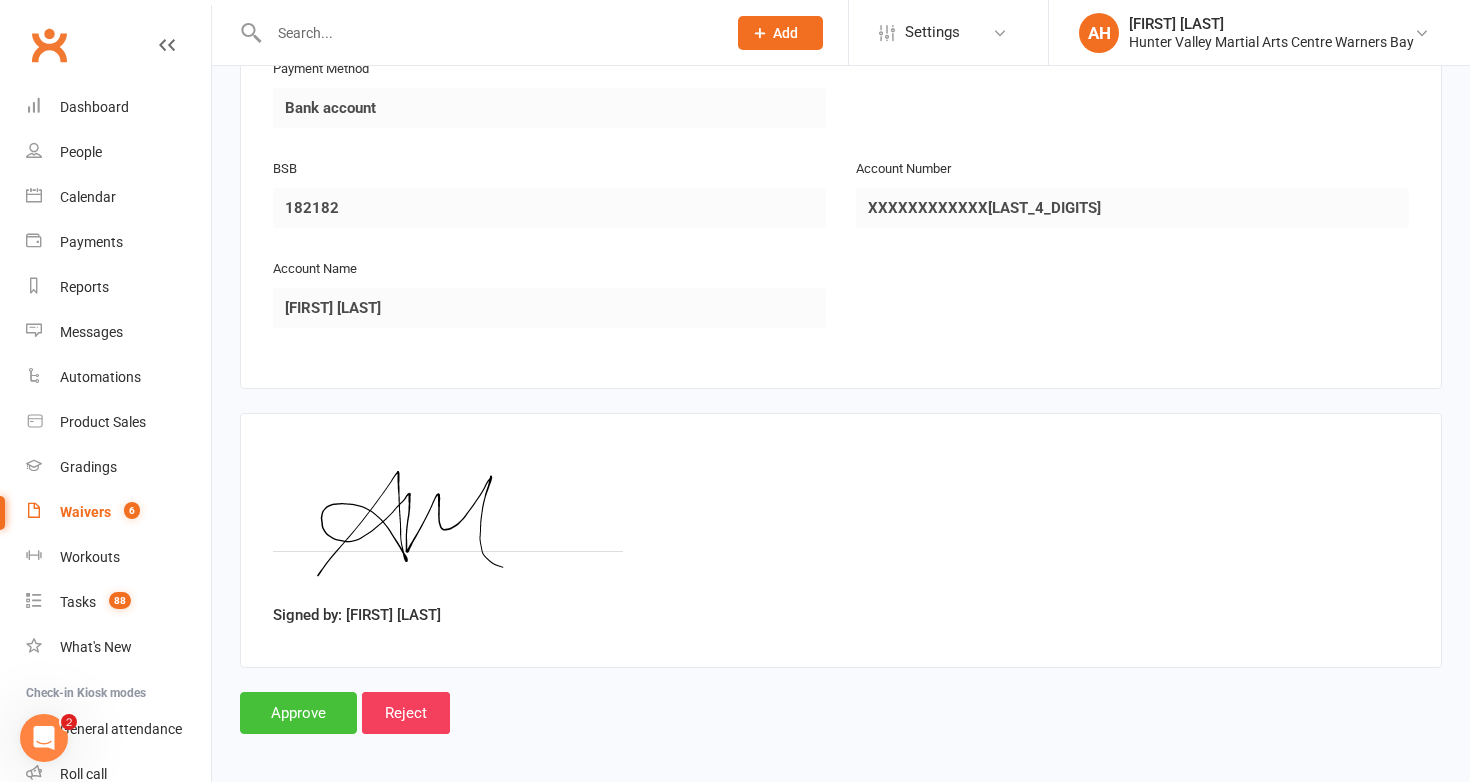 click on "Approve" at bounding box center [298, 713] 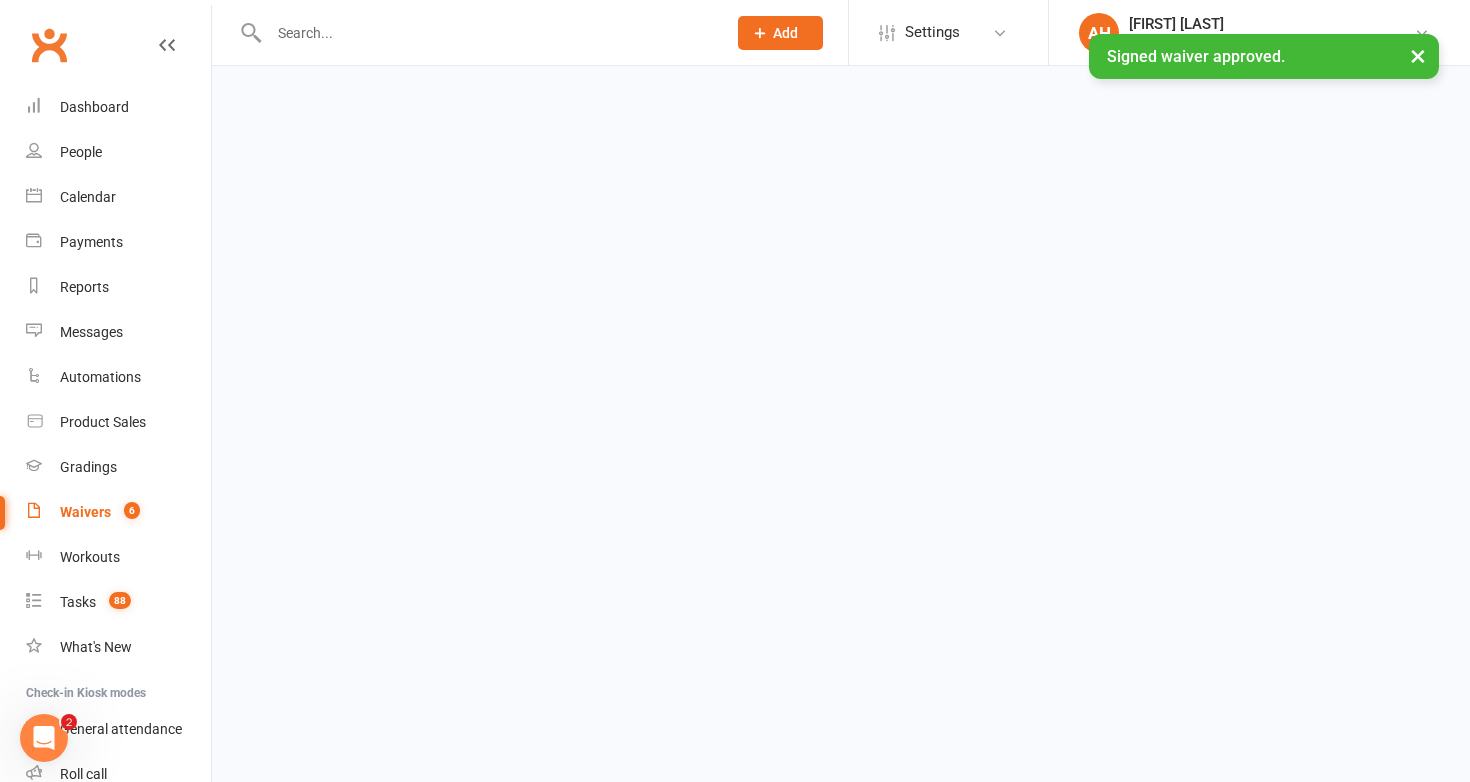 scroll, scrollTop: 0, scrollLeft: 0, axis: both 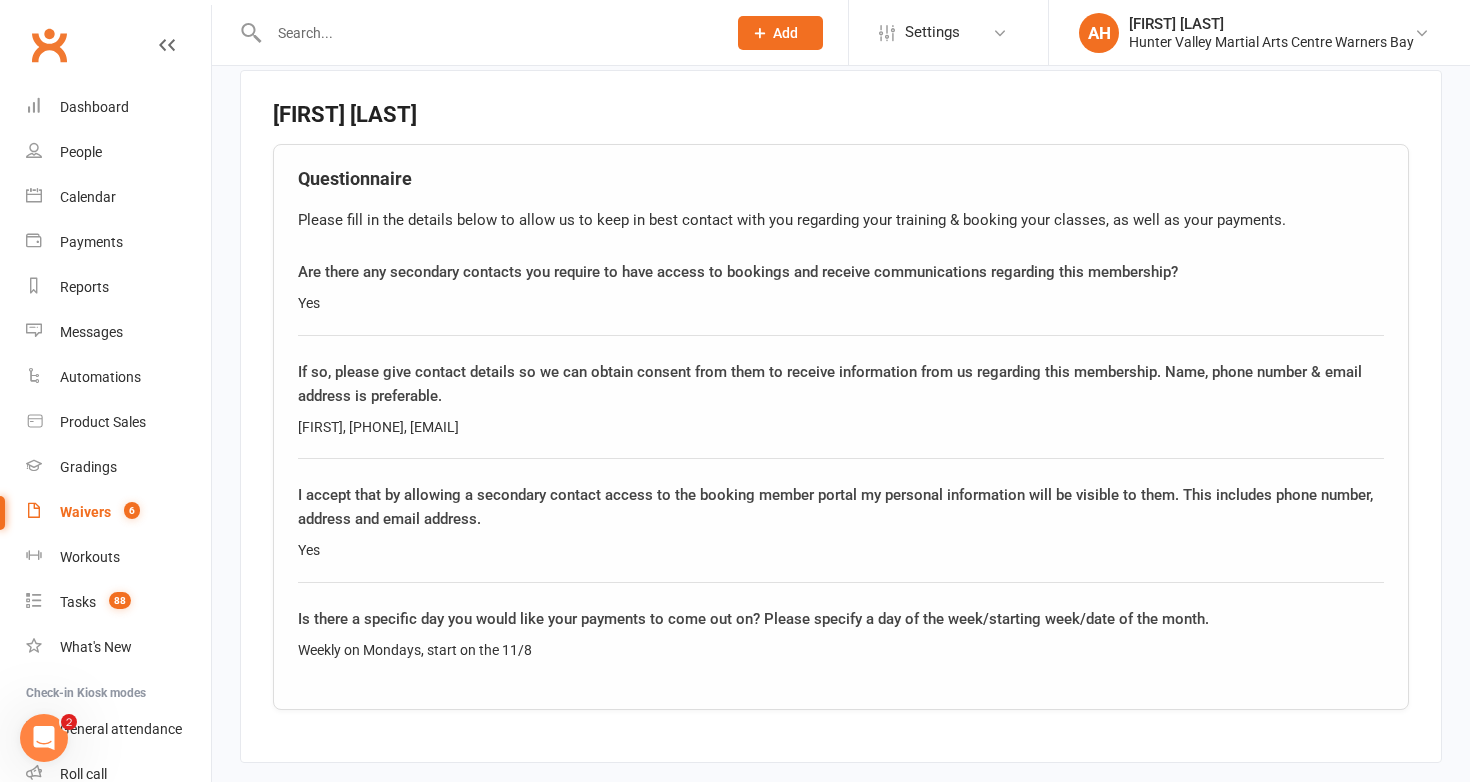 drag, startPoint x: 573, startPoint y: 421, endPoint x: 420, endPoint y: 414, distance: 153.16005 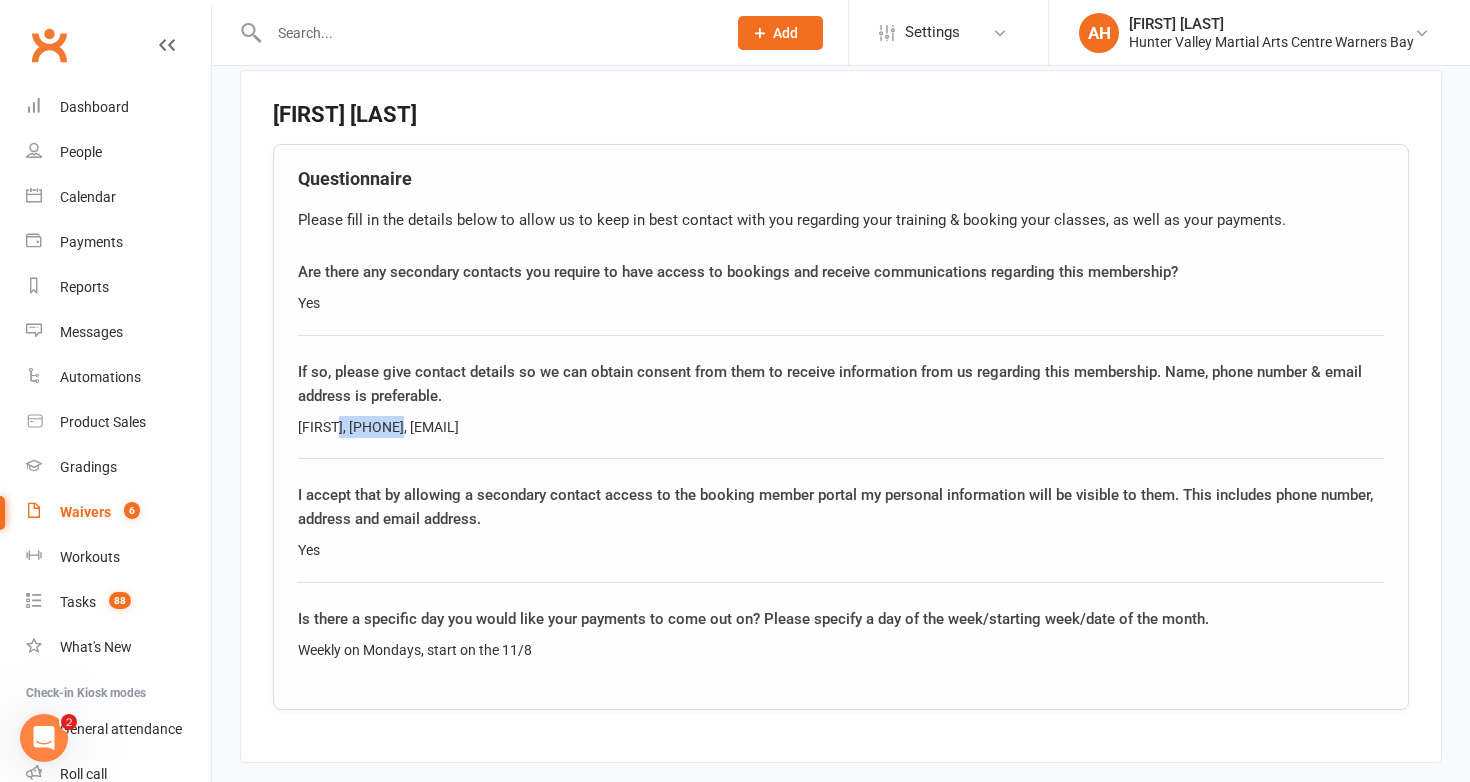 drag, startPoint x: 413, startPoint y: 424, endPoint x: 337, endPoint y: 424, distance: 76 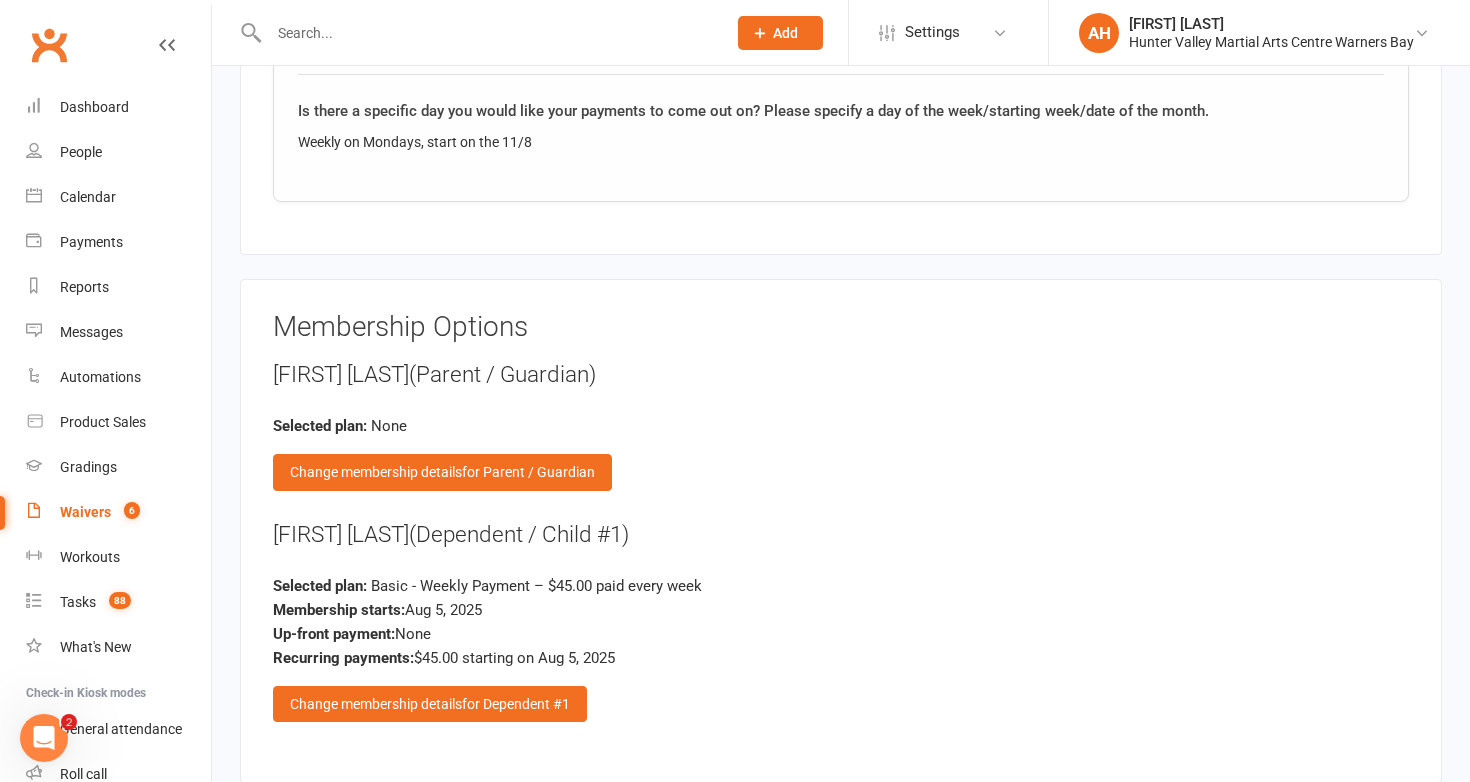scroll, scrollTop: 2676, scrollLeft: 0, axis: vertical 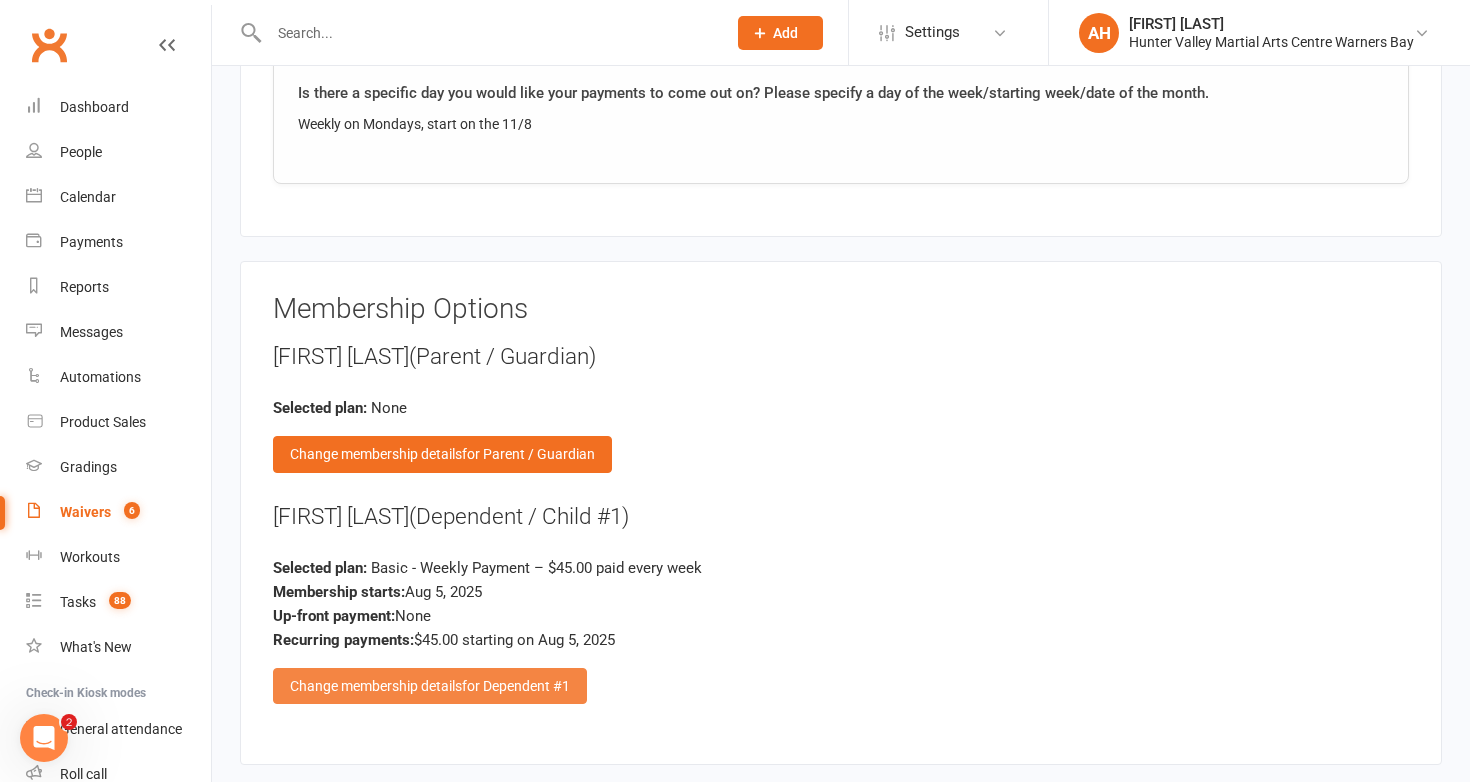 click on "for Dependent #1" at bounding box center (516, 686) 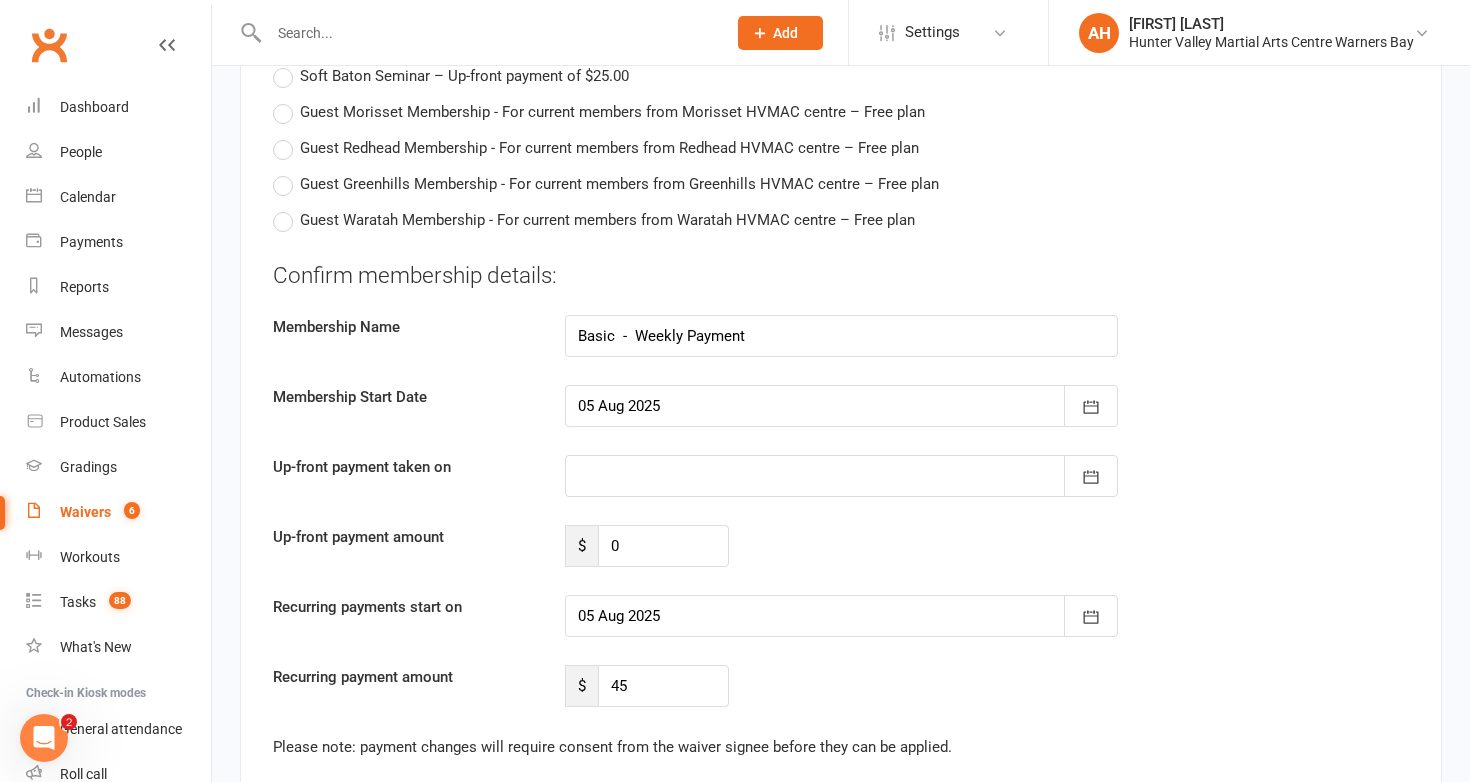 scroll, scrollTop: 5585, scrollLeft: 0, axis: vertical 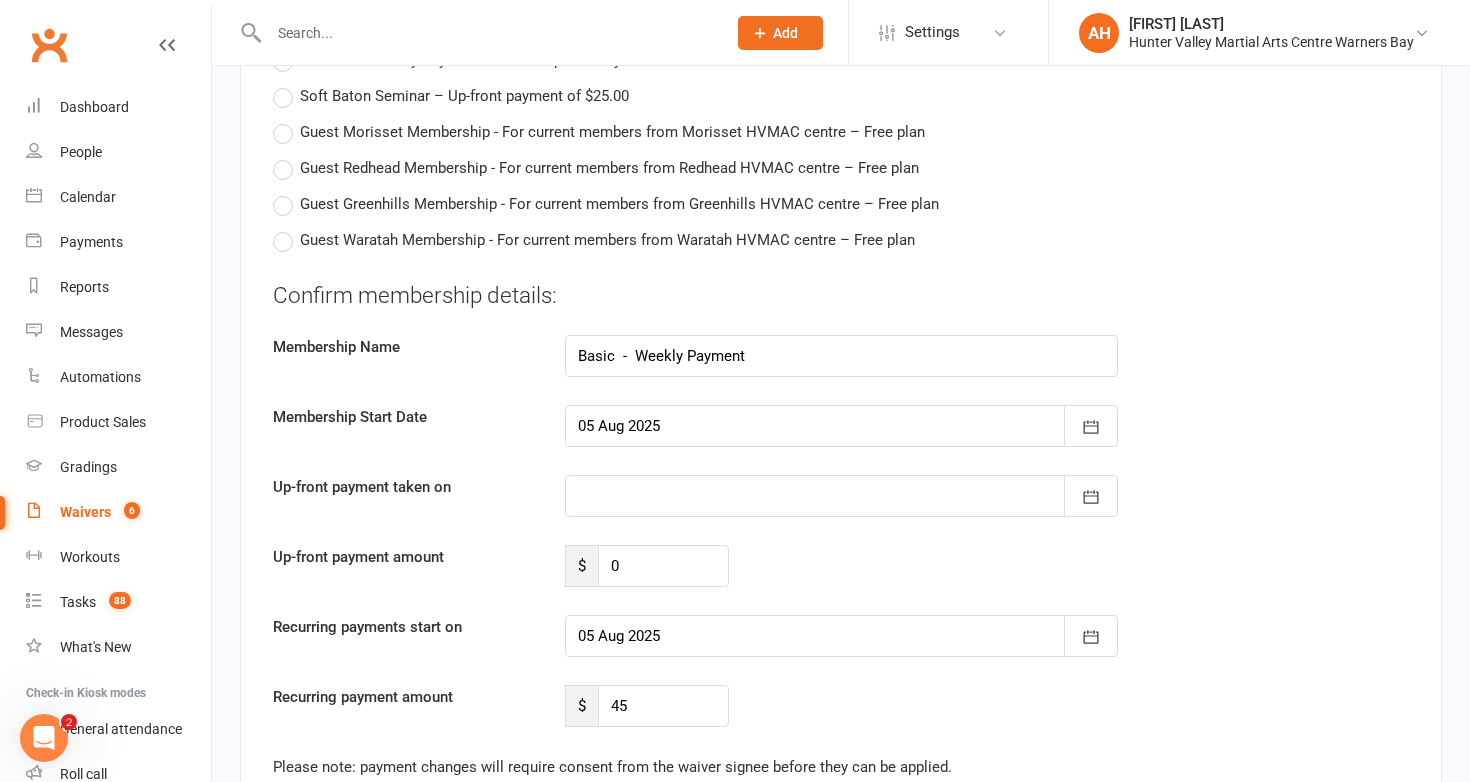 click at bounding box center (841, 636) 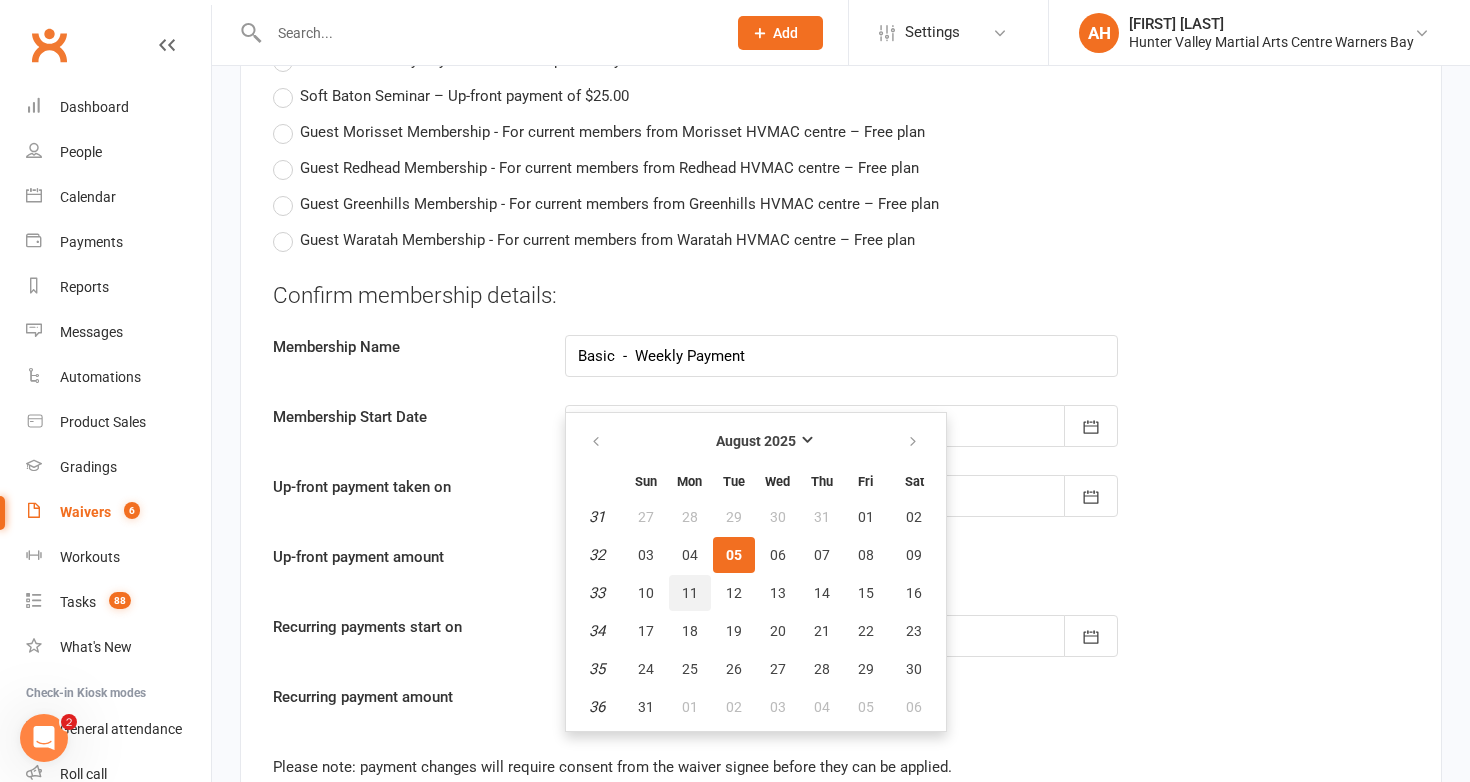 click on "11" at bounding box center (690, 593) 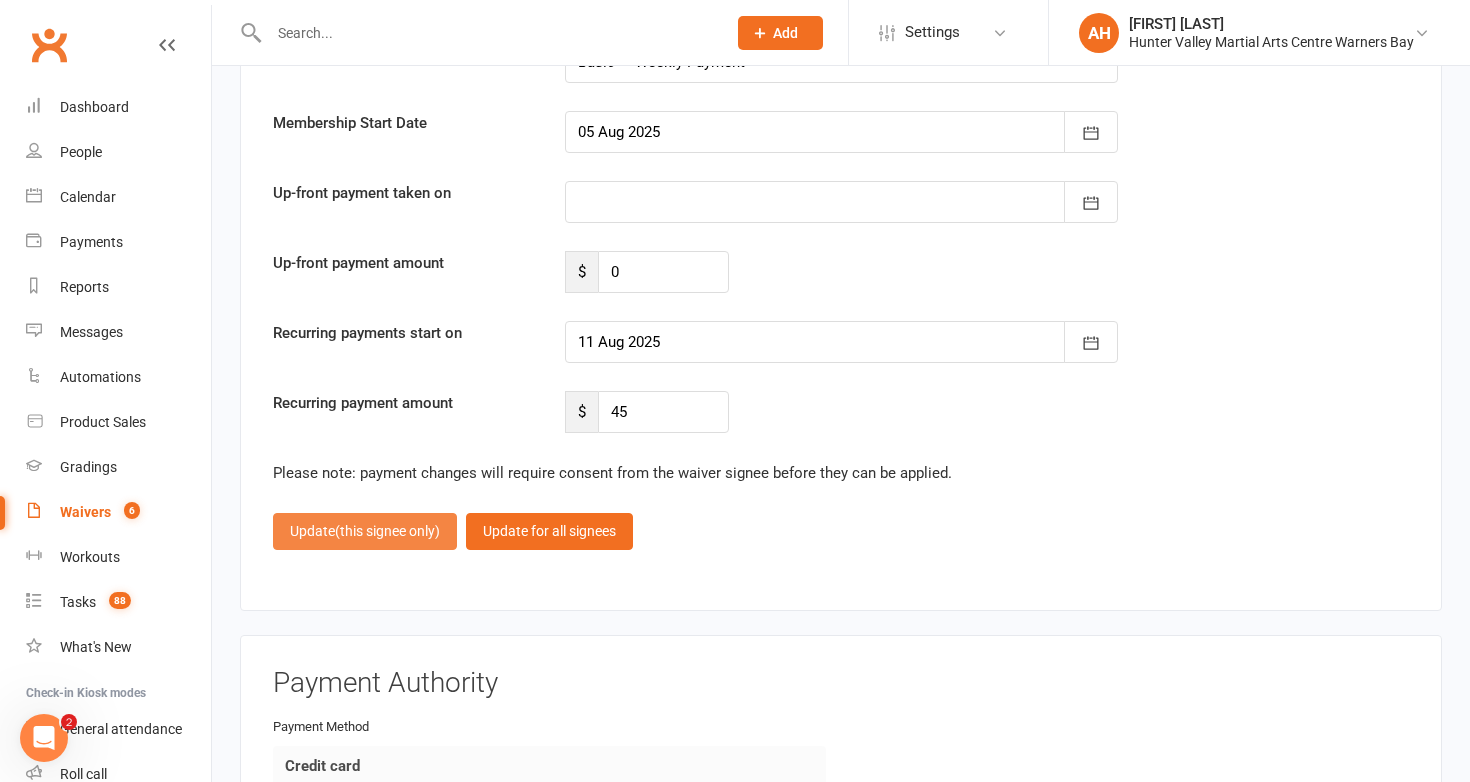 click on "(this signee only)" at bounding box center (387, 531) 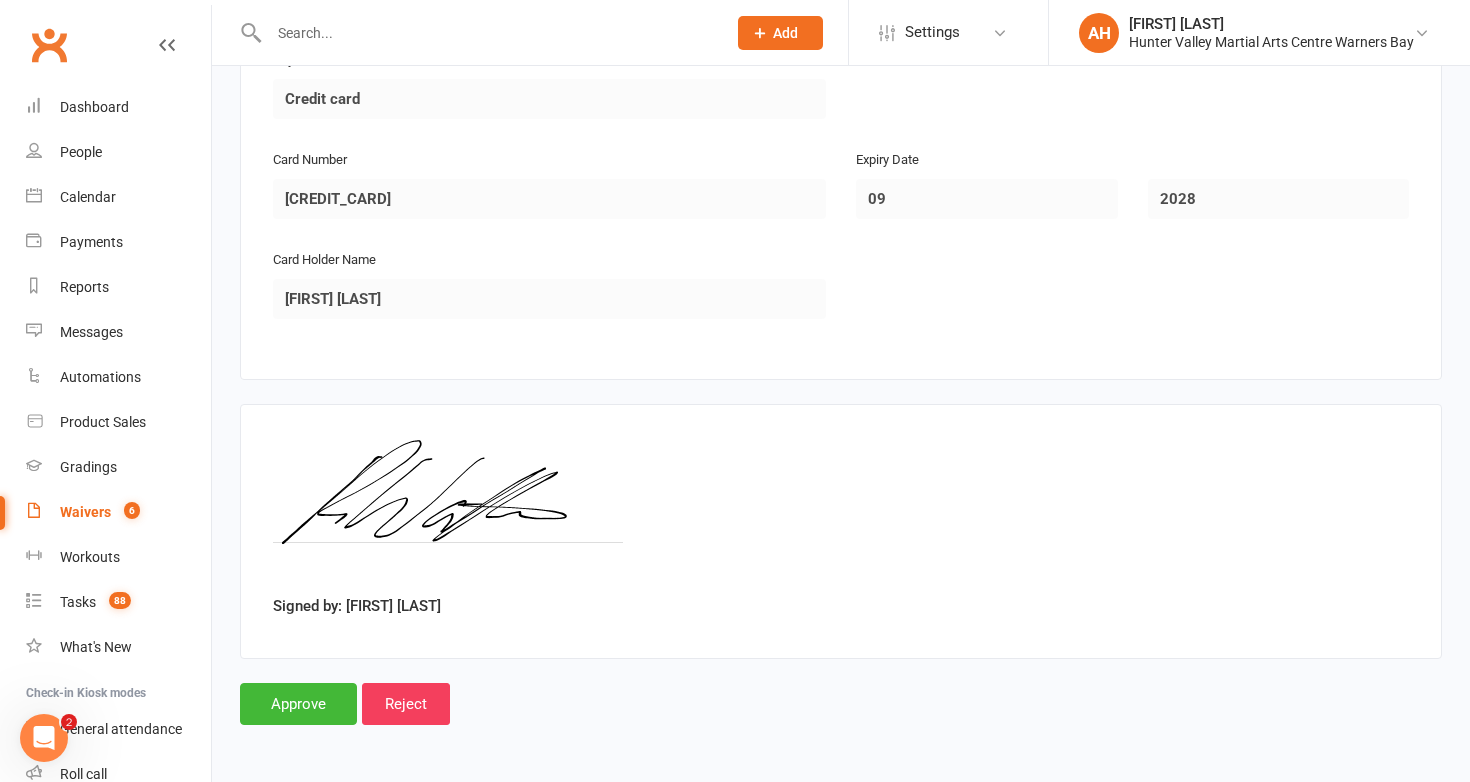 scroll, scrollTop: 3489, scrollLeft: 0, axis: vertical 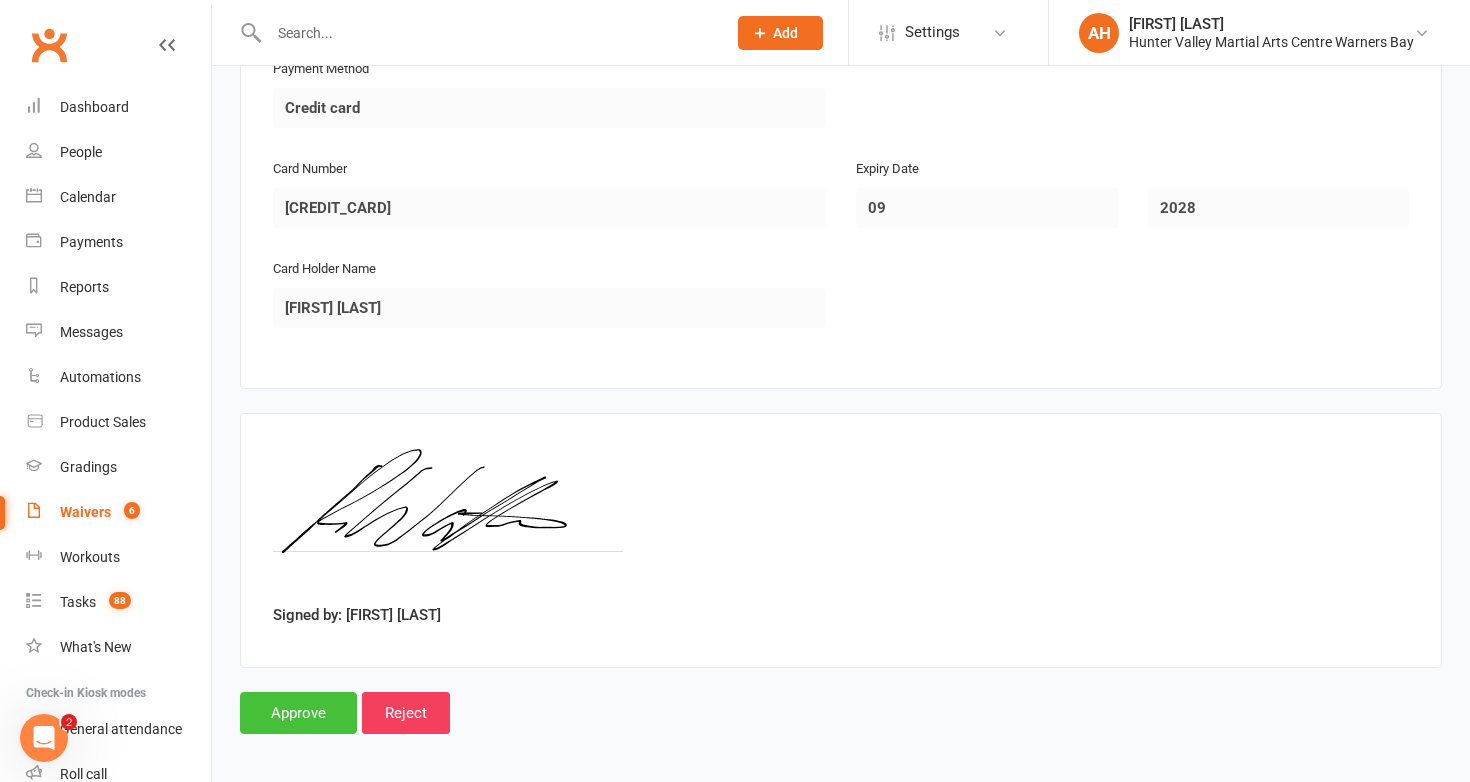 click on "Approve" at bounding box center (298, 713) 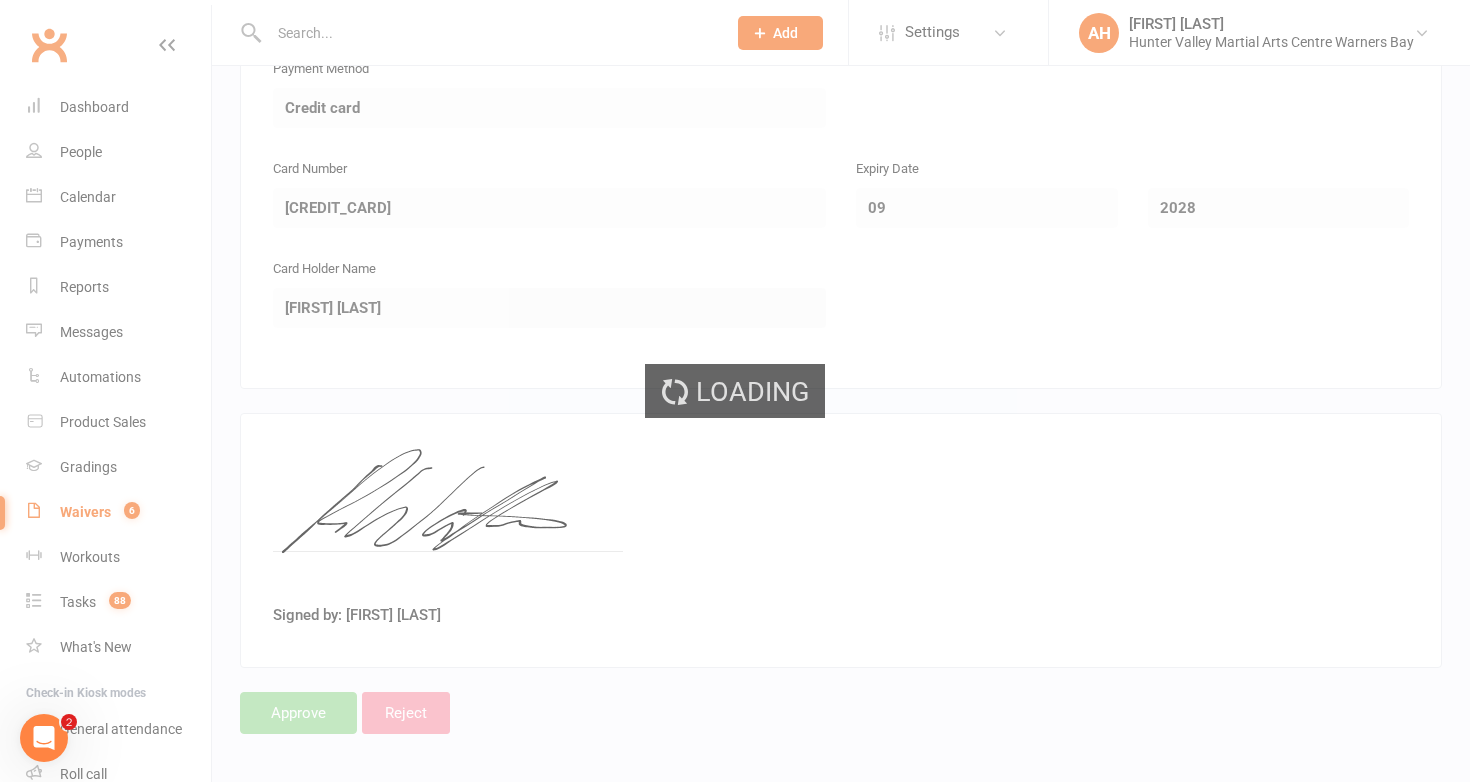 scroll, scrollTop: 0, scrollLeft: 0, axis: both 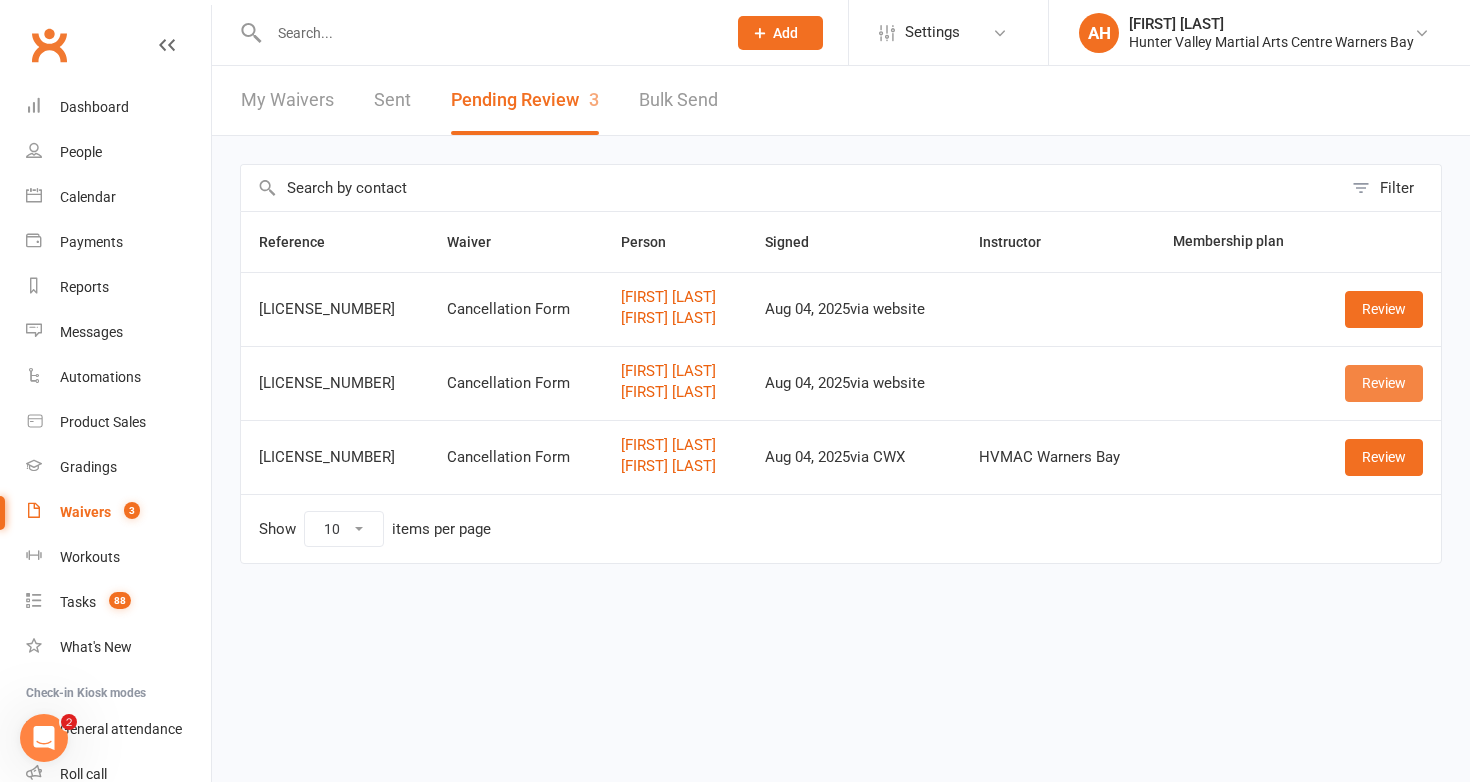 click on "Review" at bounding box center [1384, 383] 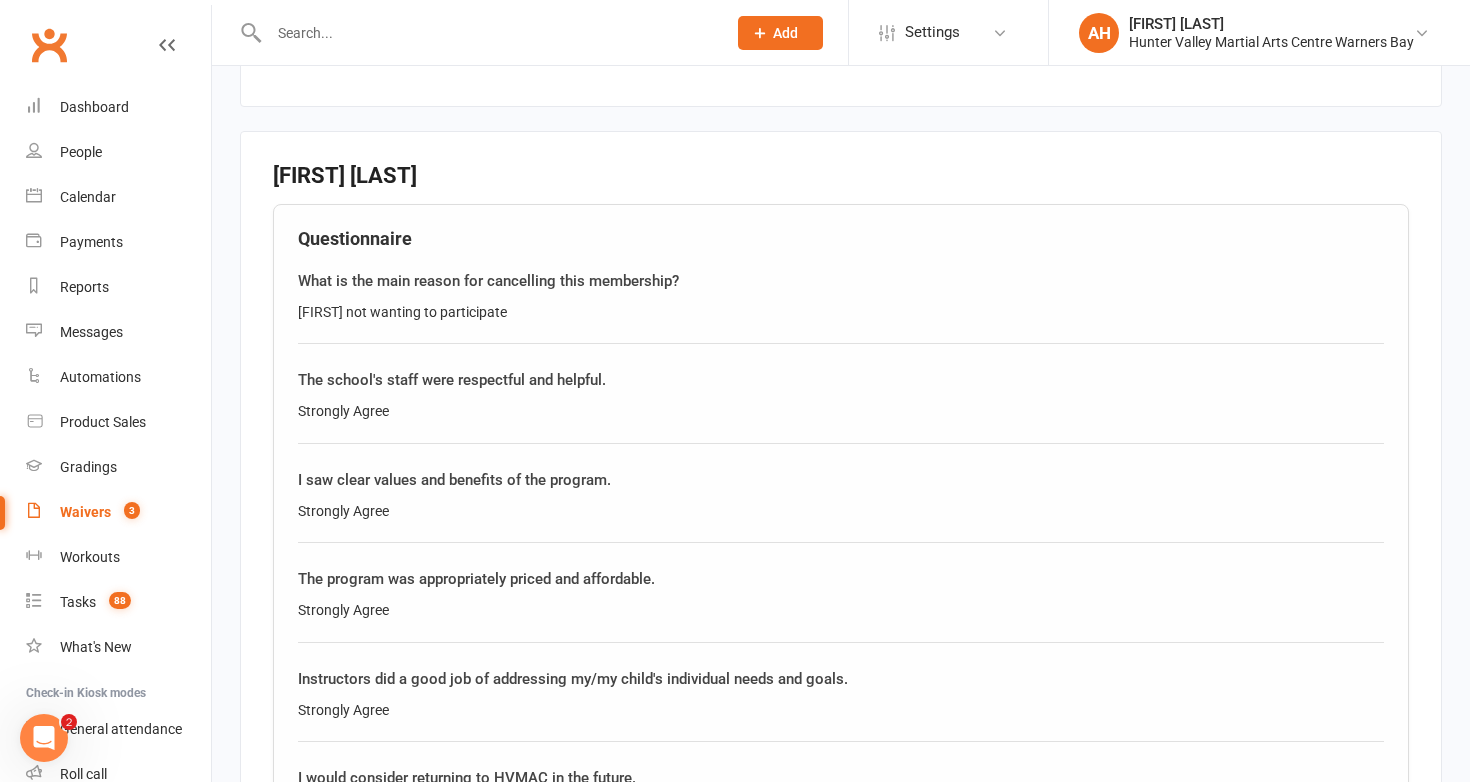 scroll, scrollTop: 2549, scrollLeft: 0, axis: vertical 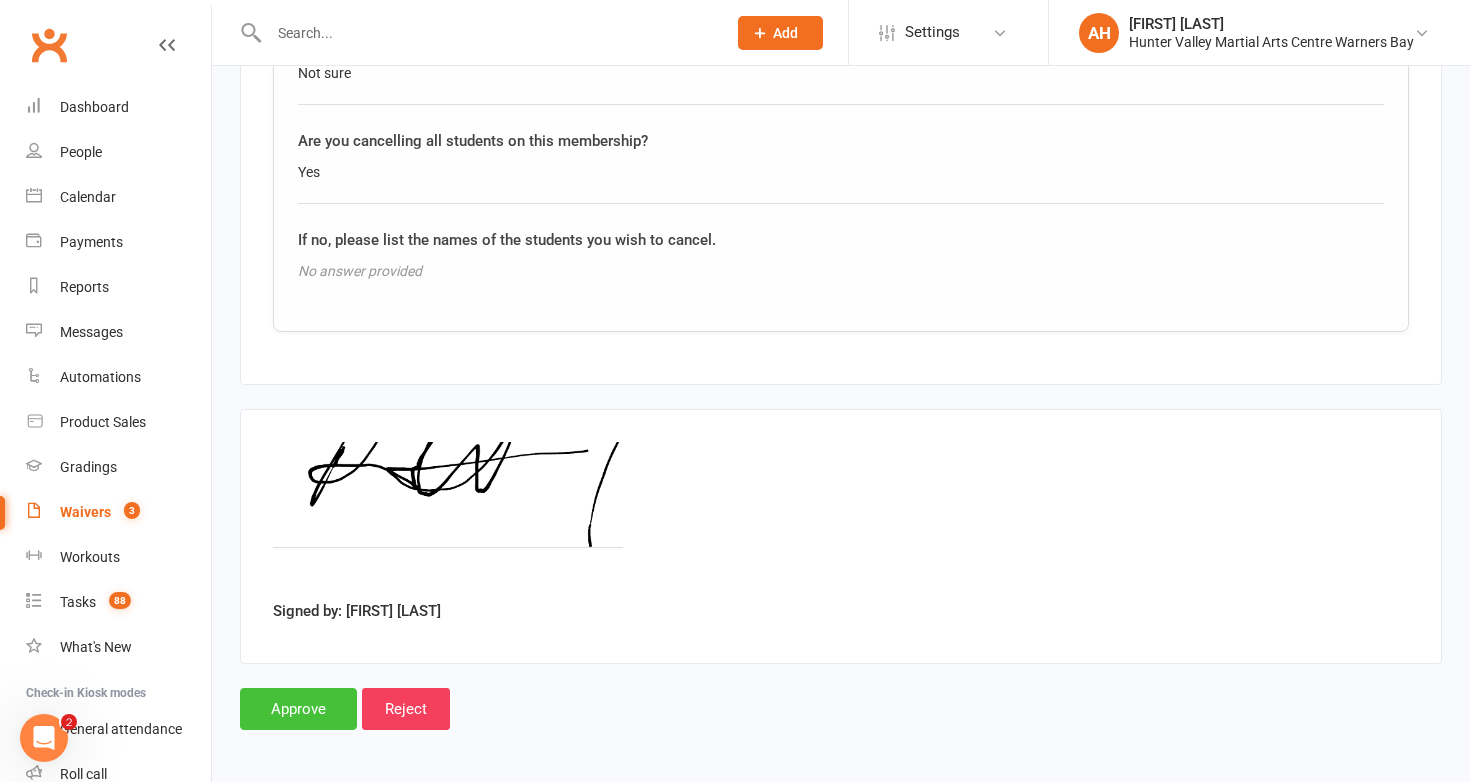 click on "Approve" at bounding box center (298, 709) 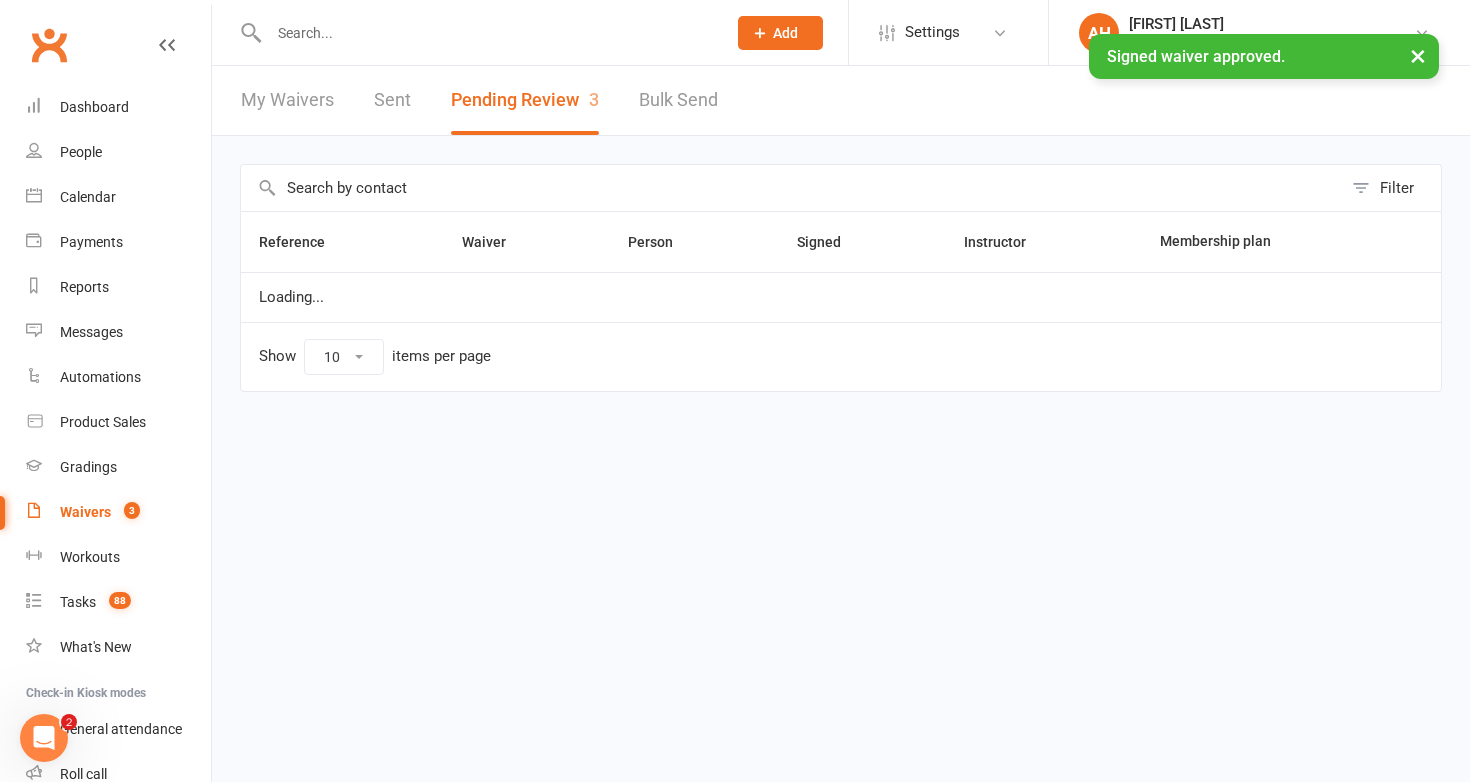 scroll, scrollTop: 0, scrollLeft: 0, axis: both 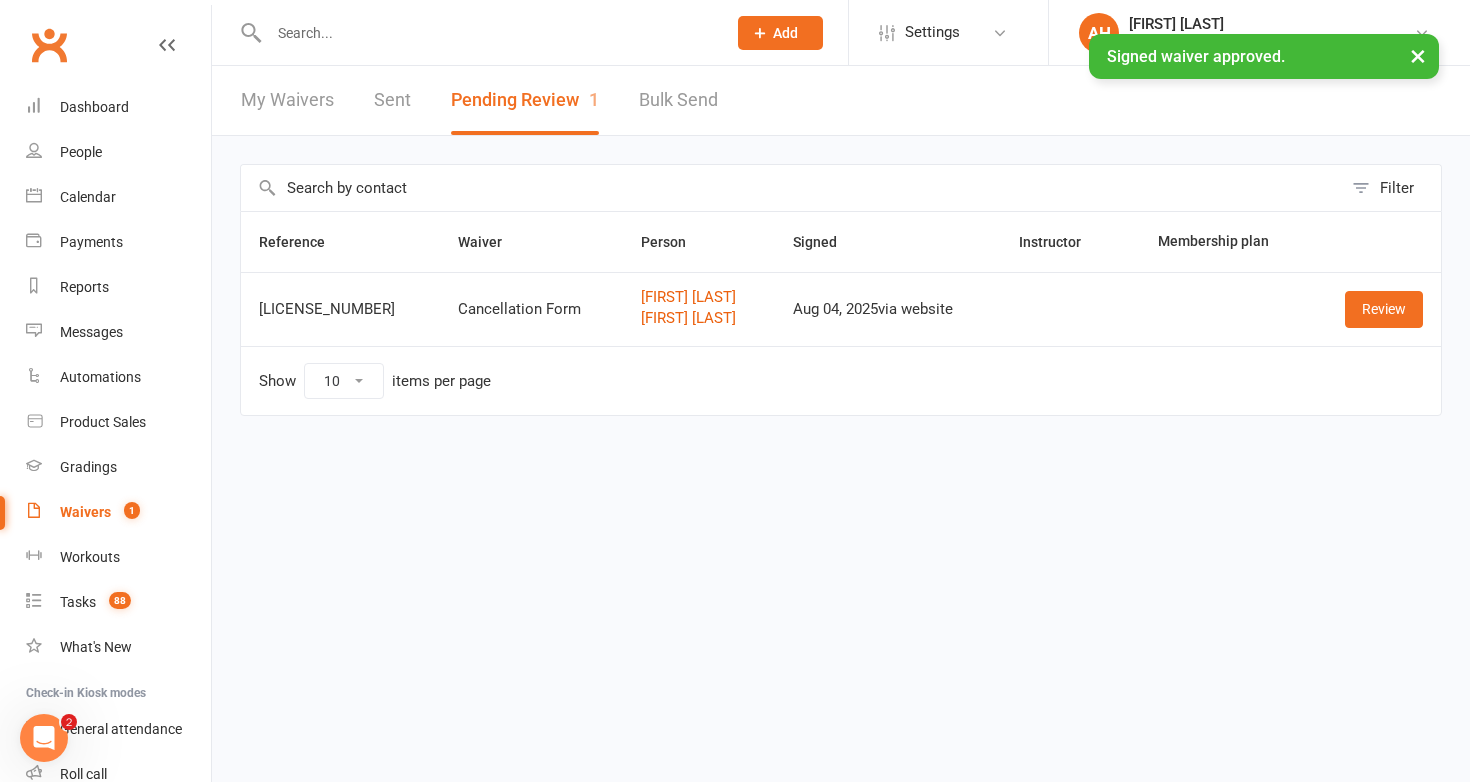 click on "Review" at bounding box center (1375, 309) 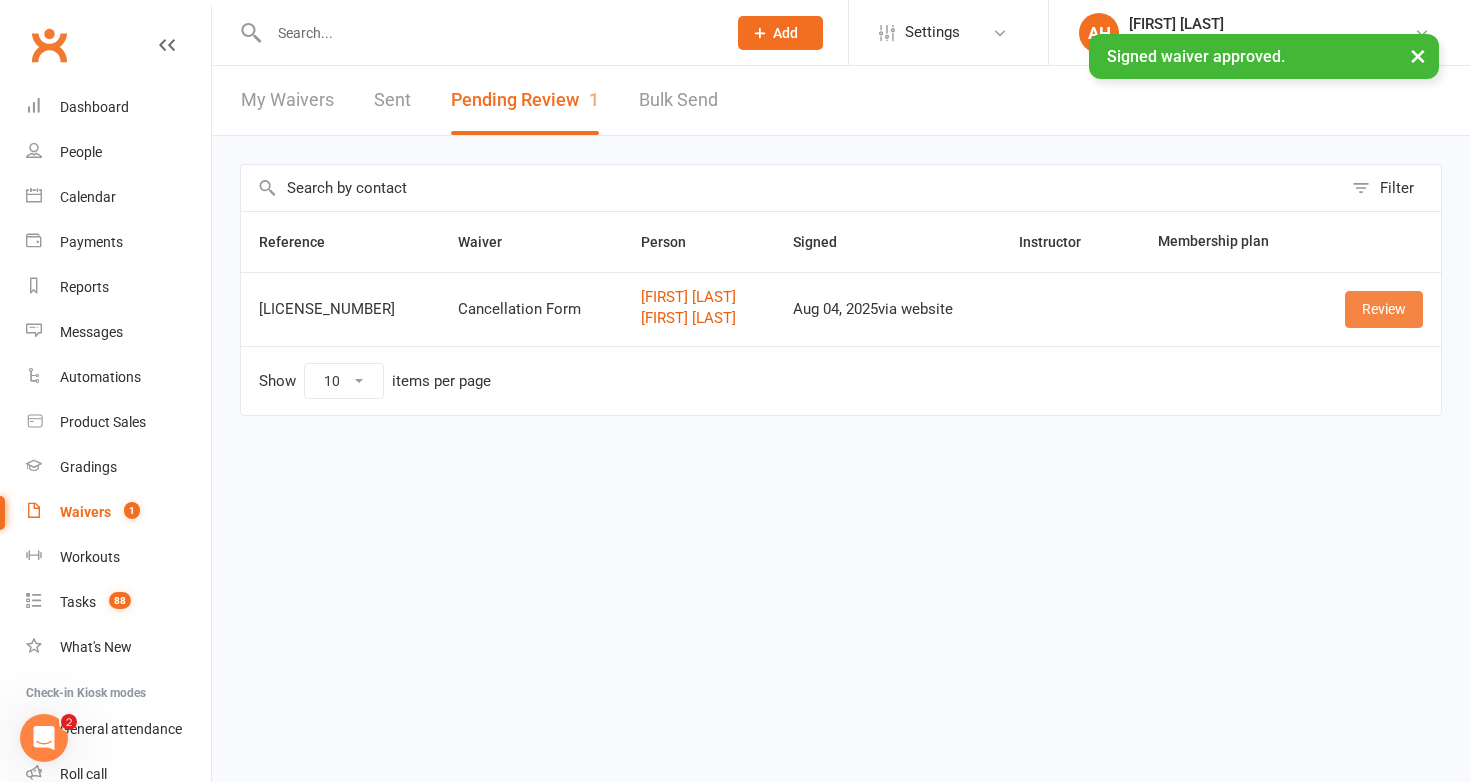 click on "Review" at bounding box center [1384, 309] 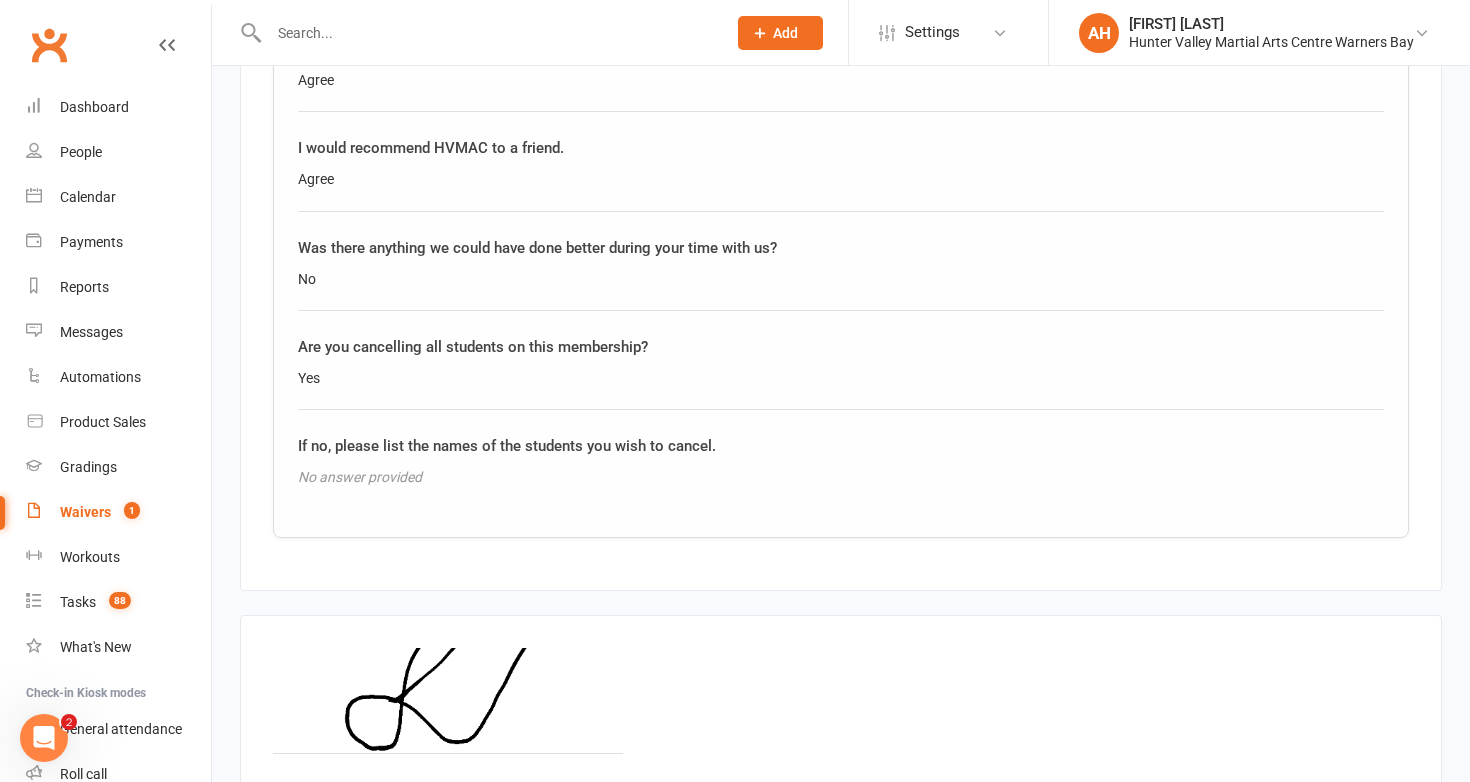 scroll, scrollTop: 2549, scrollLeft: 0, axis: vertical 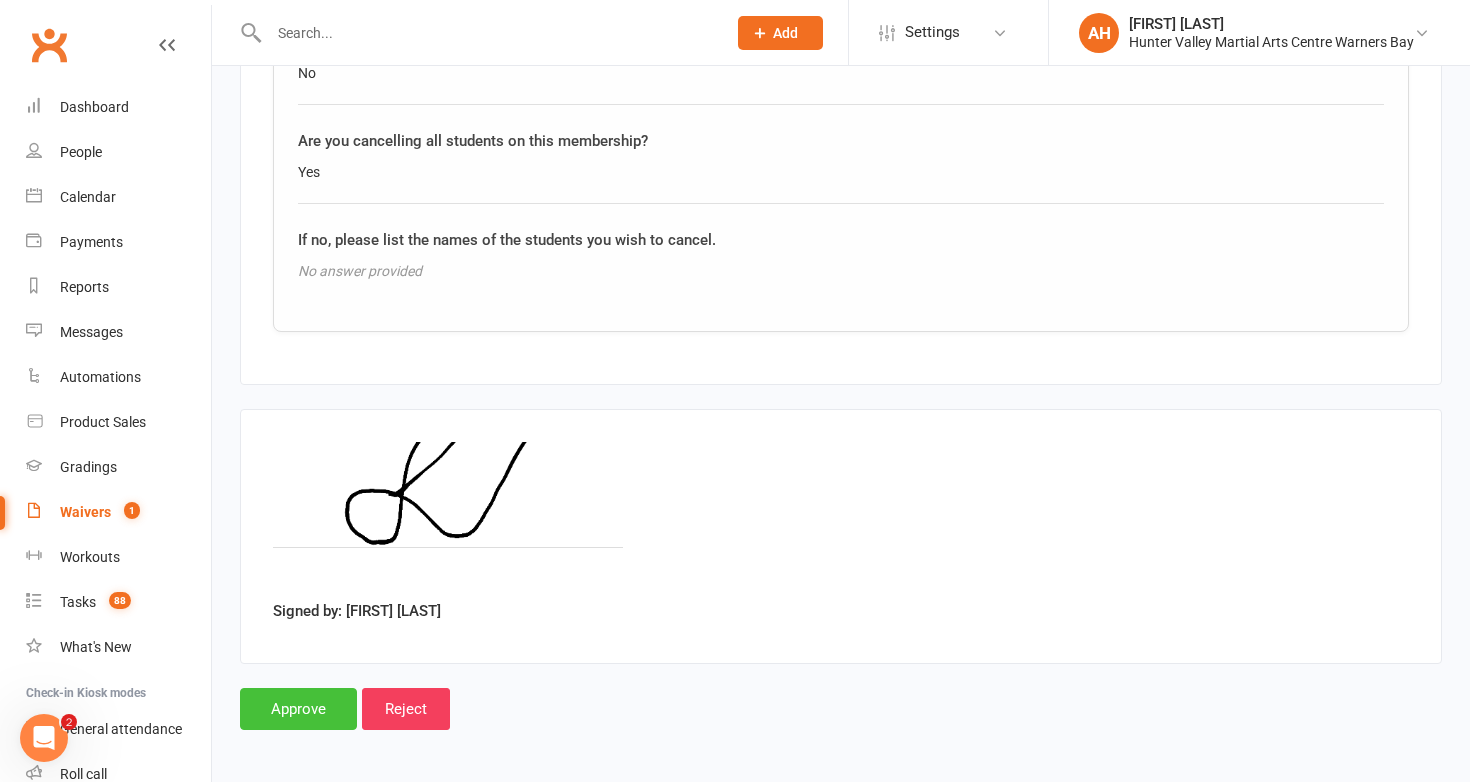 click on "Approve" at bounding box center [298, 709] 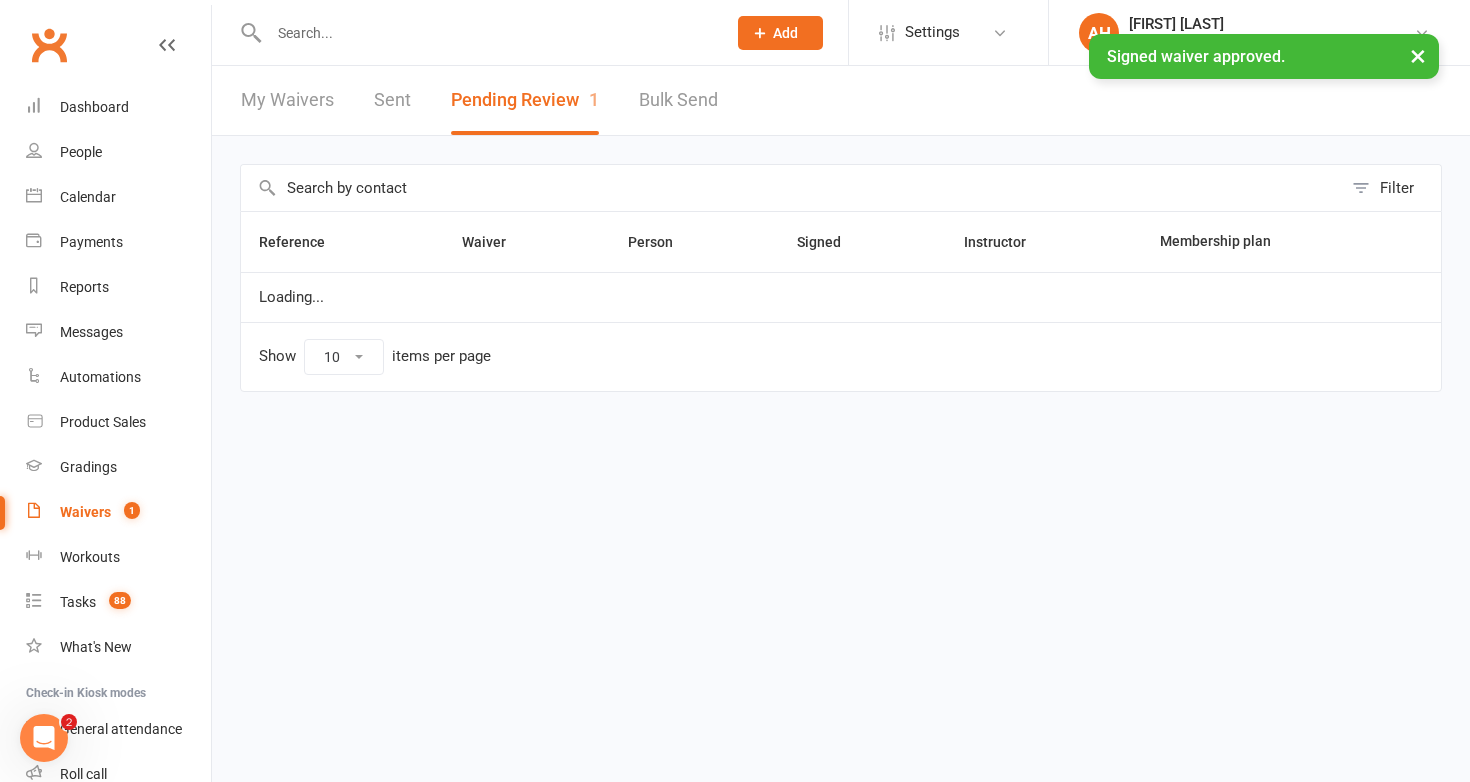 scroll, scrollTop: 0, scrollLeft: 0, axis: both 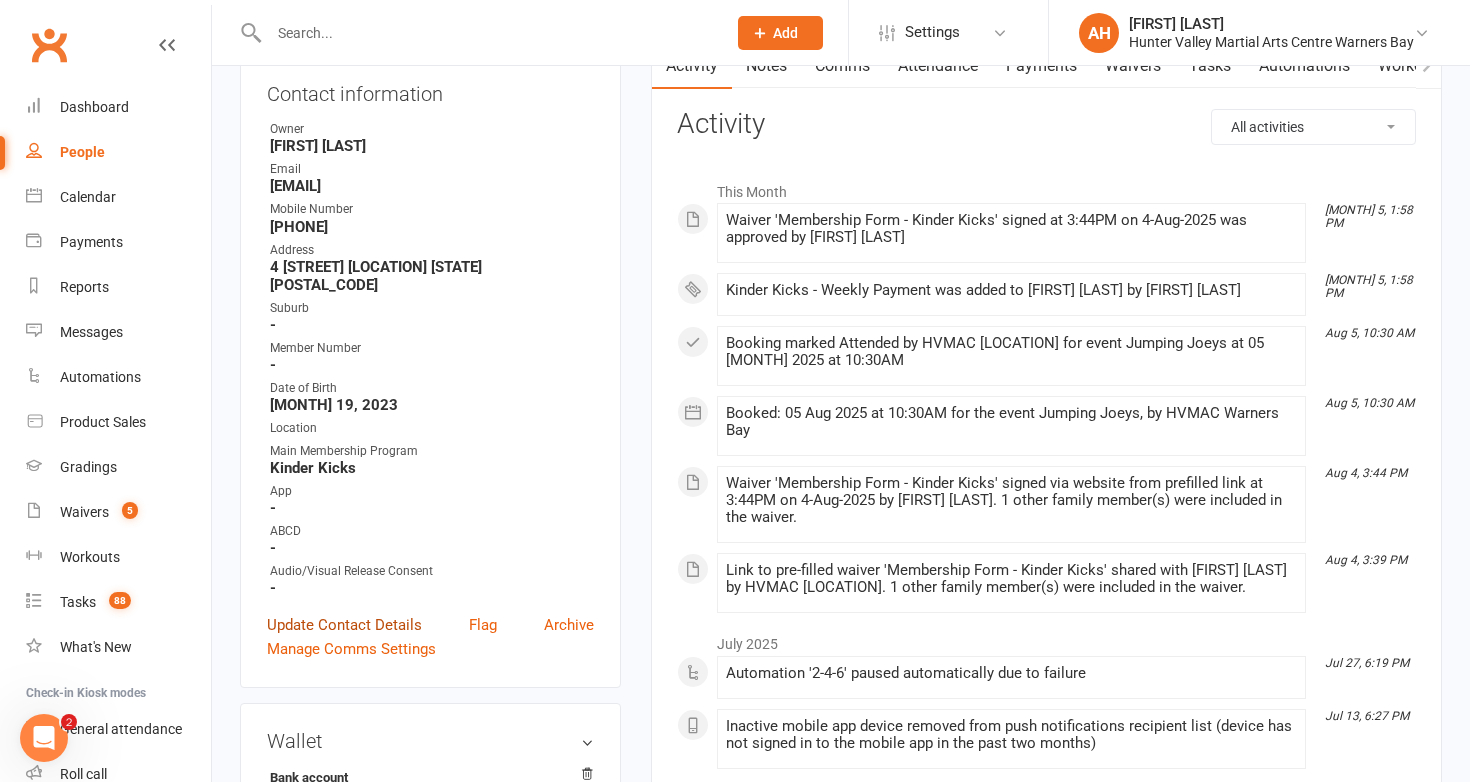 click on "Update Contact Details" at bounding box center [344, 625] 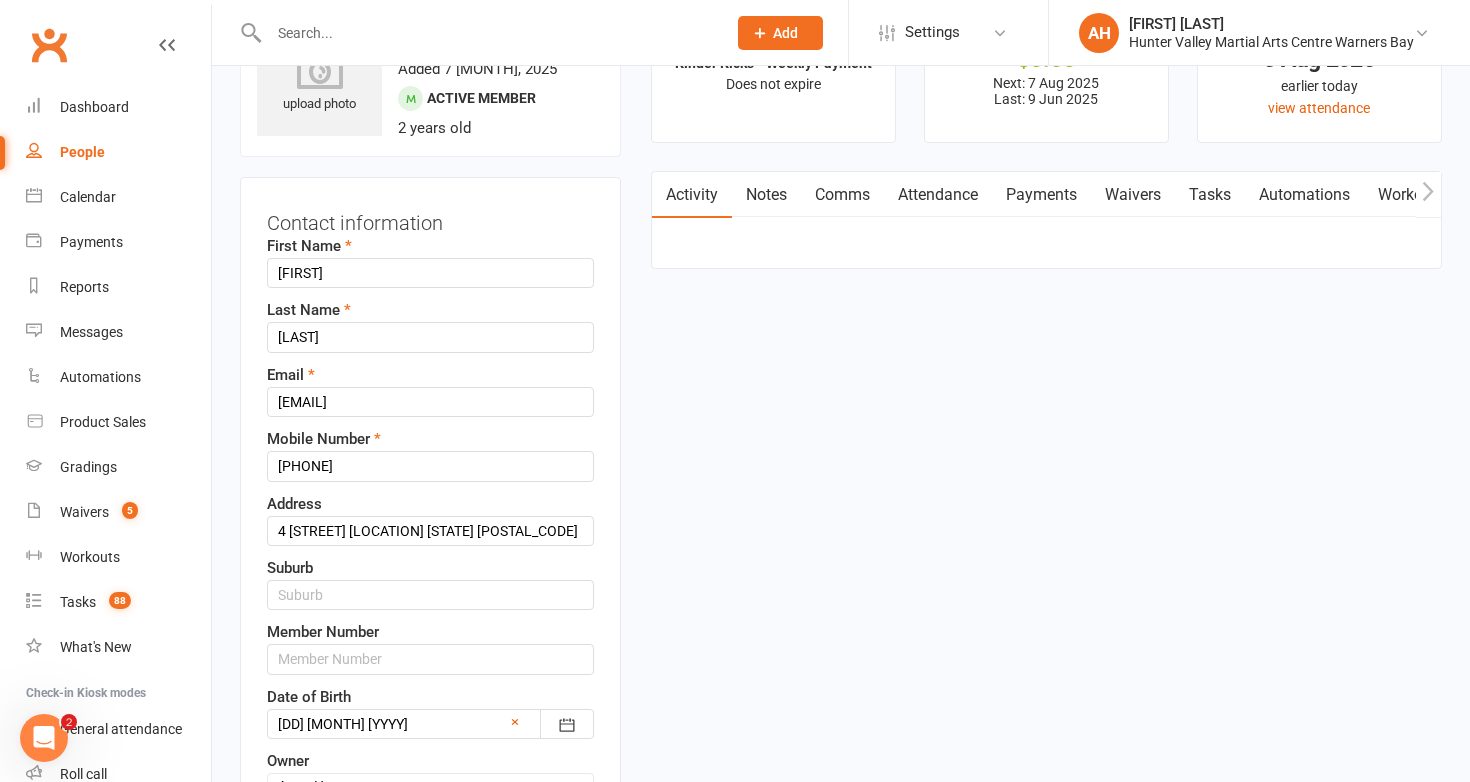 scroll, scrollTop: 94, scrollLeft: 0, axis: vertical 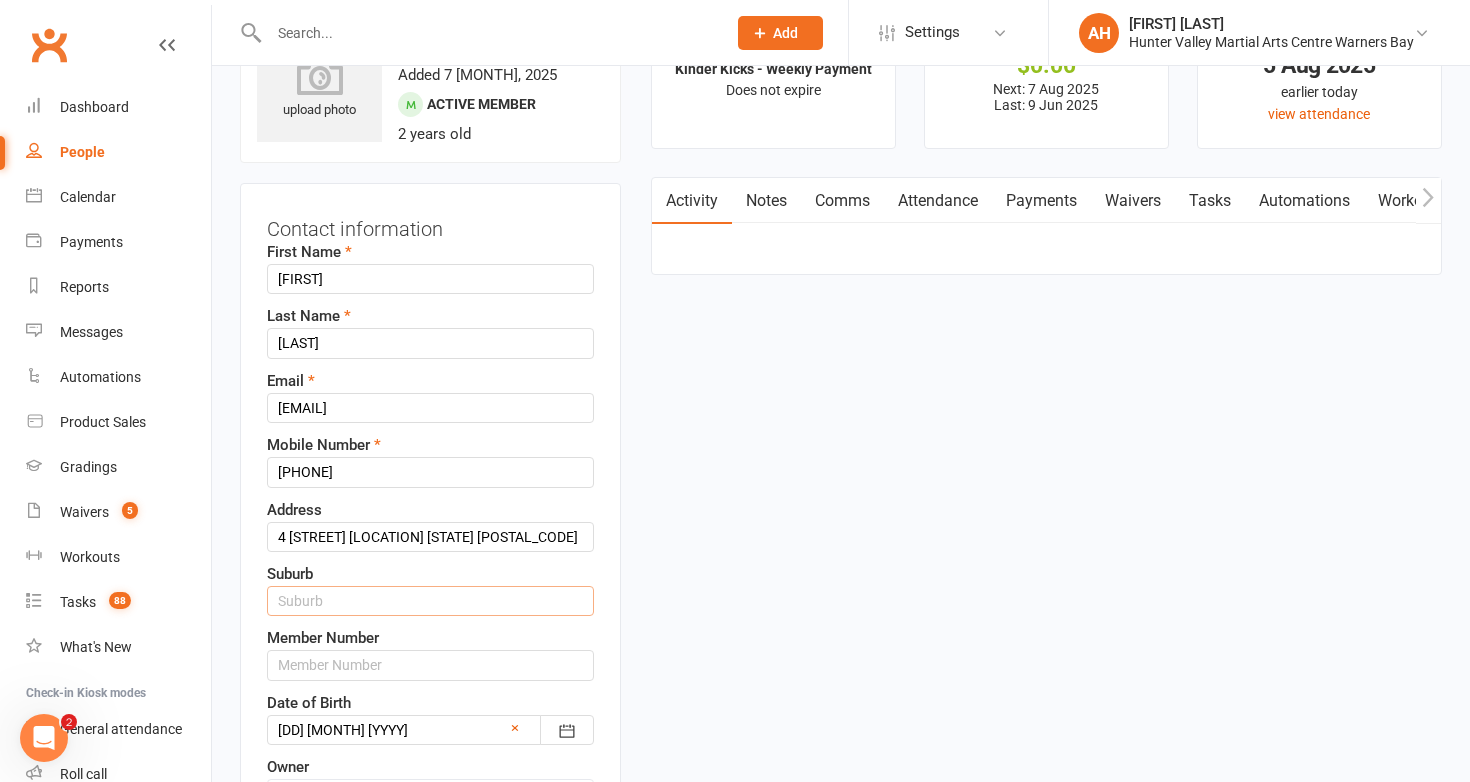 click at bounding box center (430, 601) 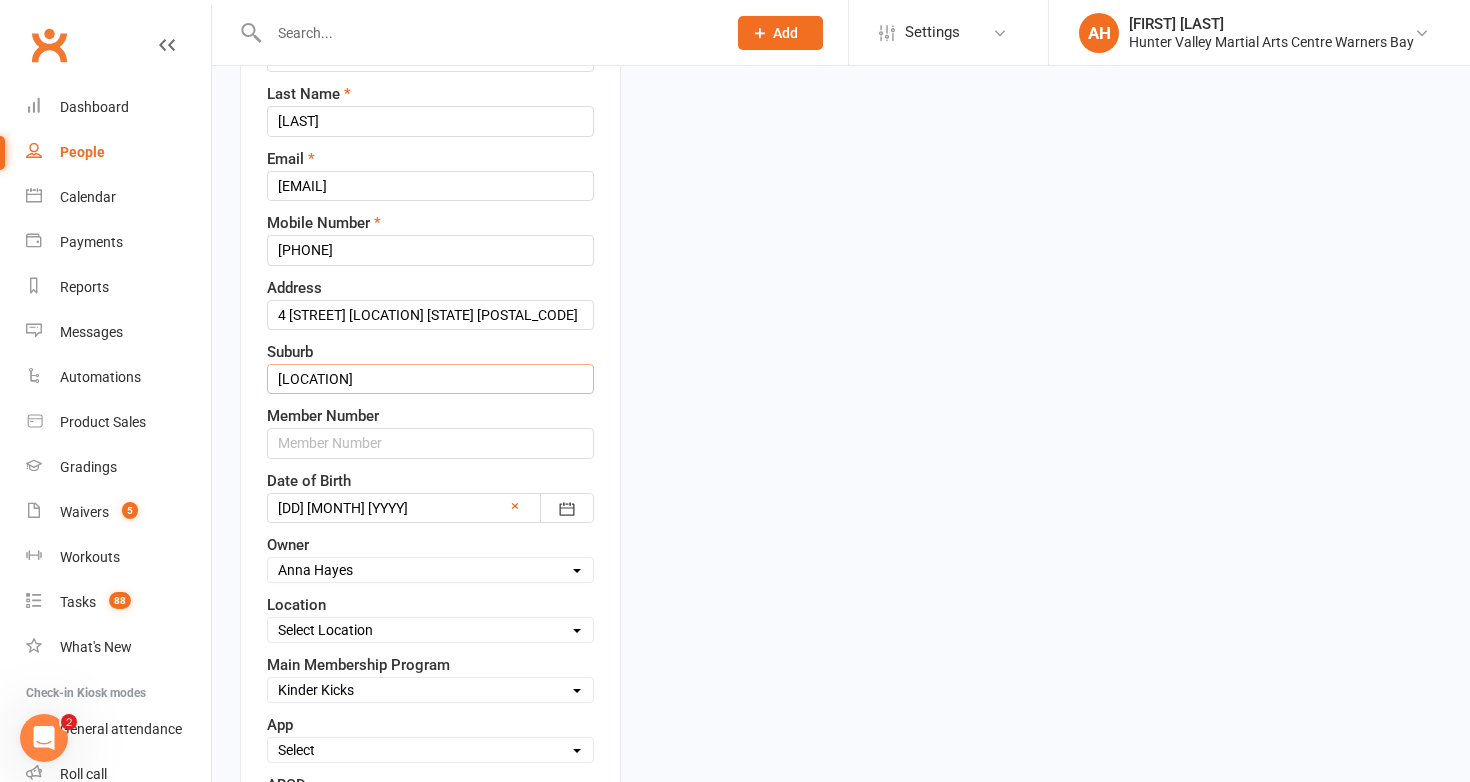 scroll, scrollTop: 323, scrollLeft: 0, axis: vertical 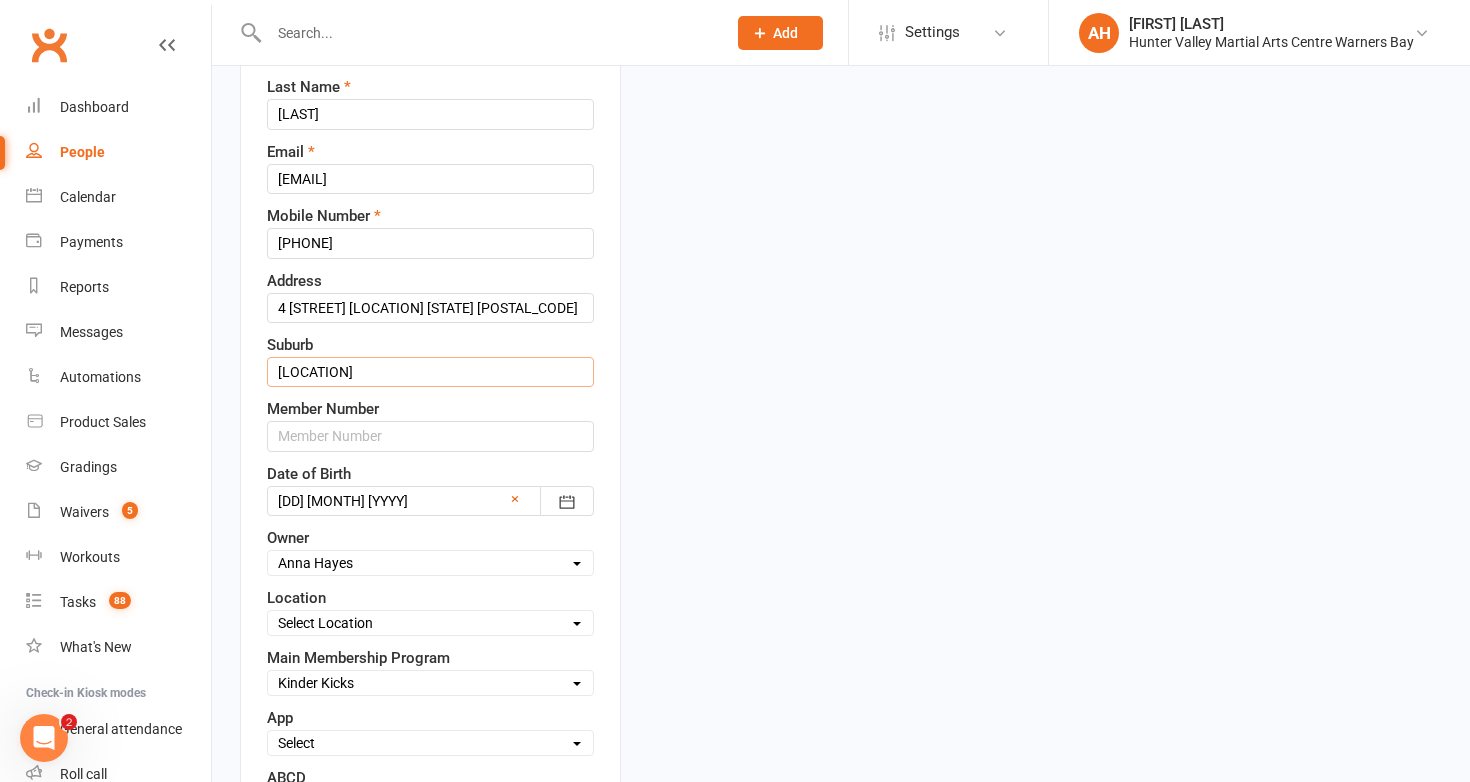 type on "[LOCATION]" 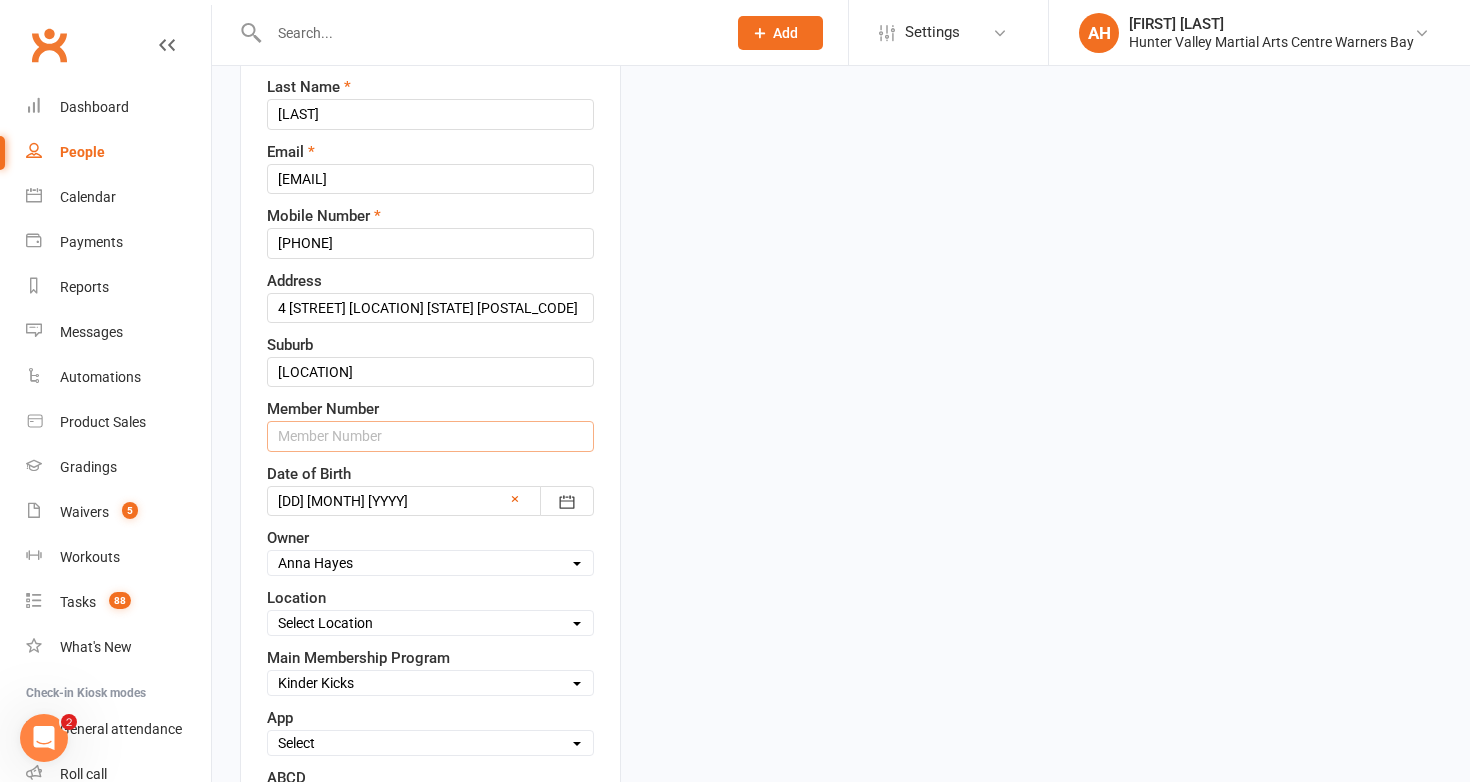click at bounding box center (430, 436) 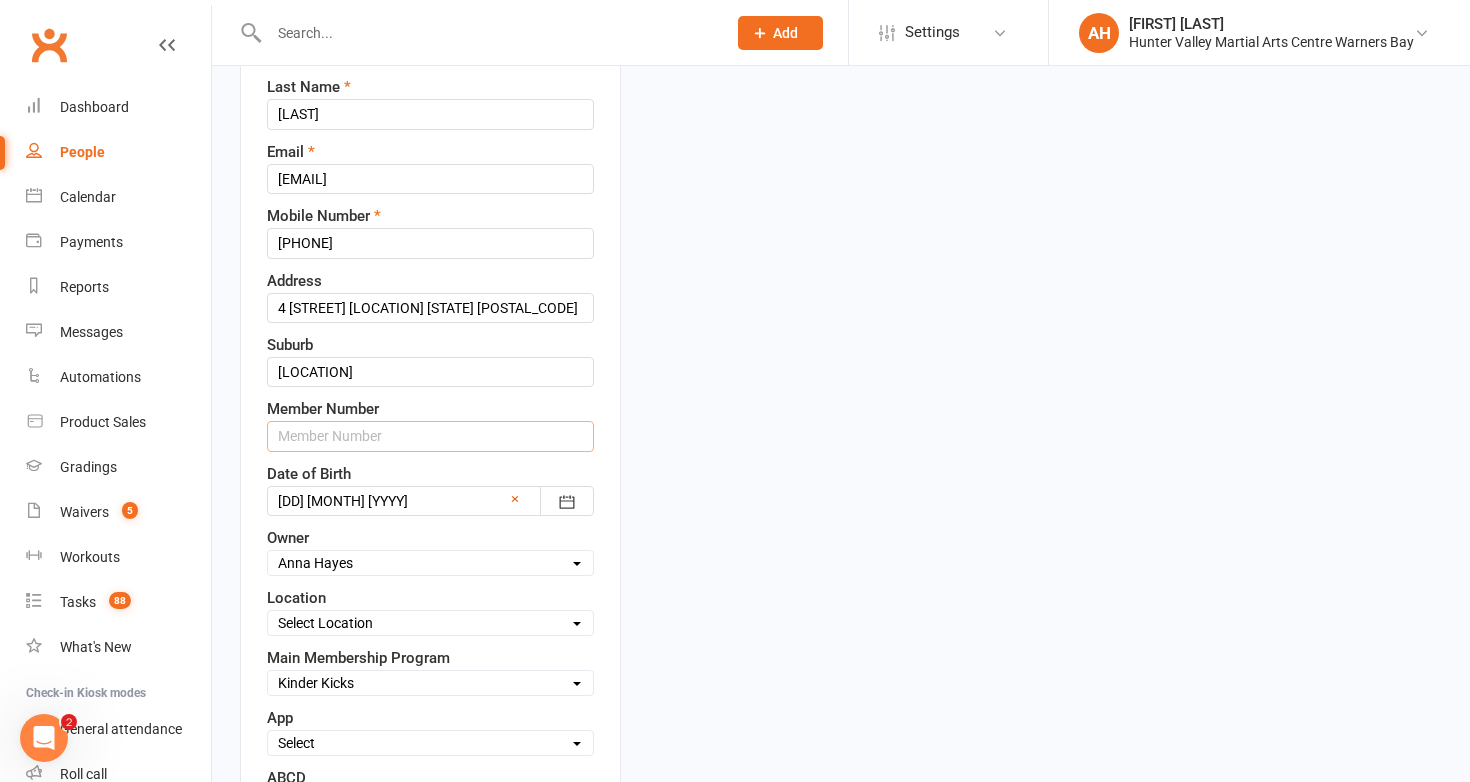 click at bounding box center (430, 436) 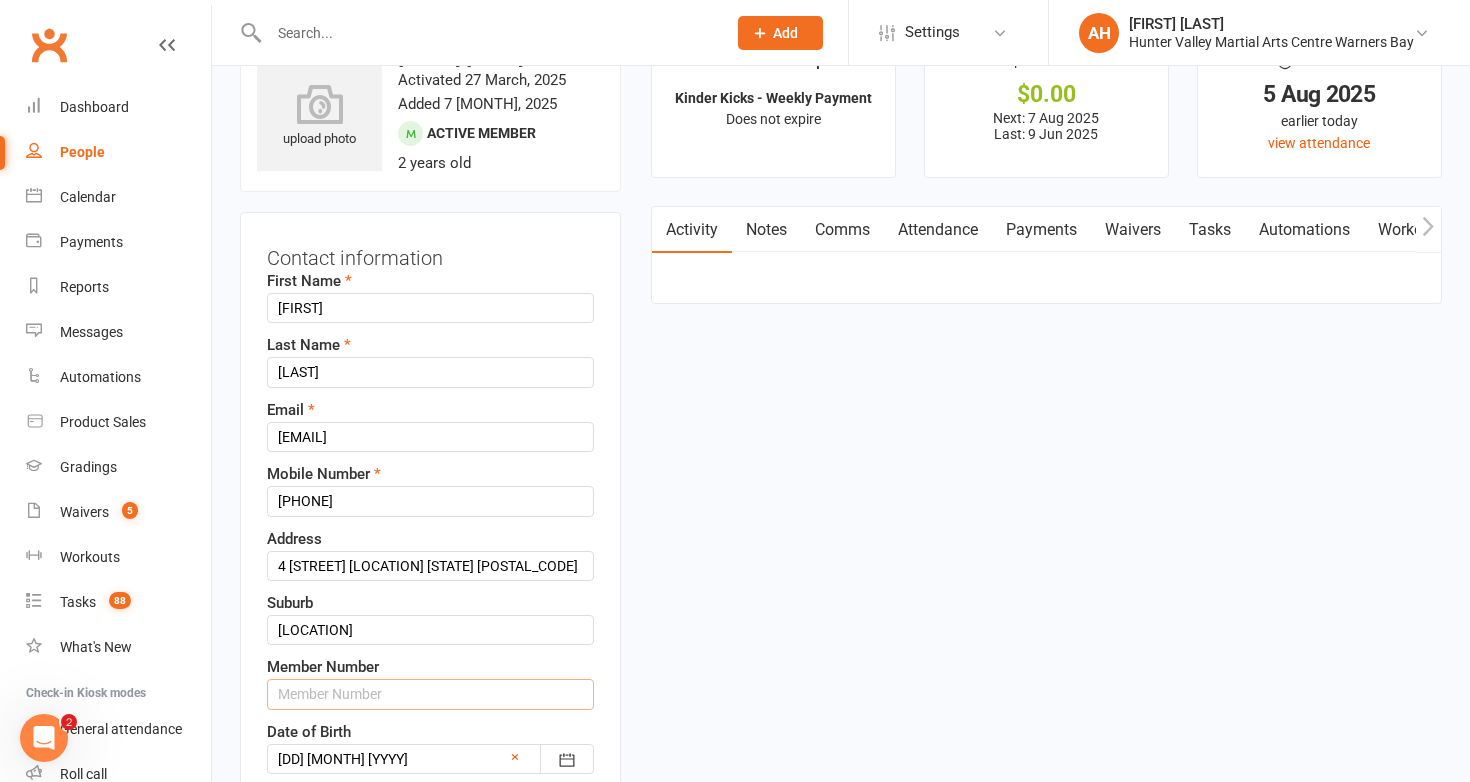 scroll, scrollTop: 0, scrollLeft: 0, axis: both 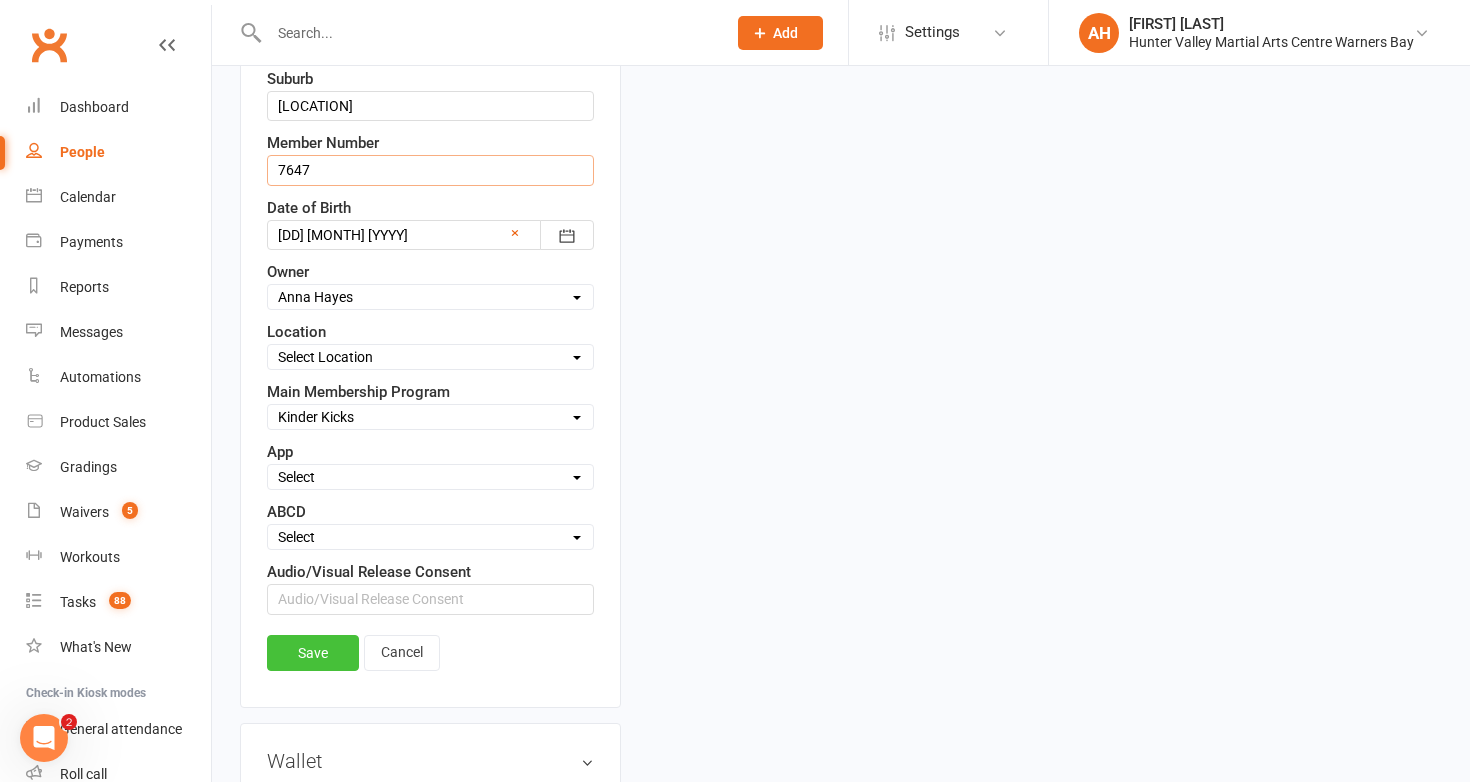 type on "7647" 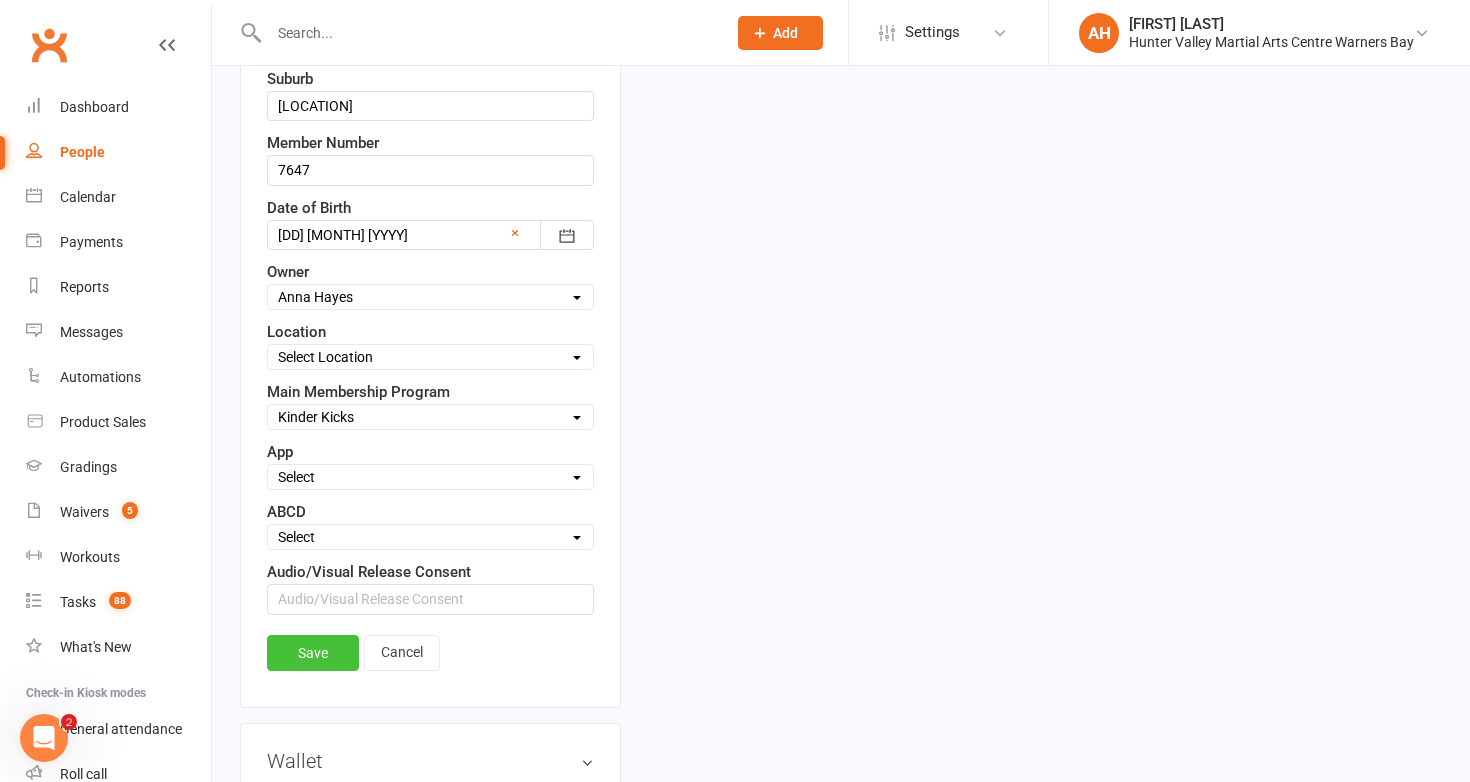 click on "Save" at bounding box center [313, 653] 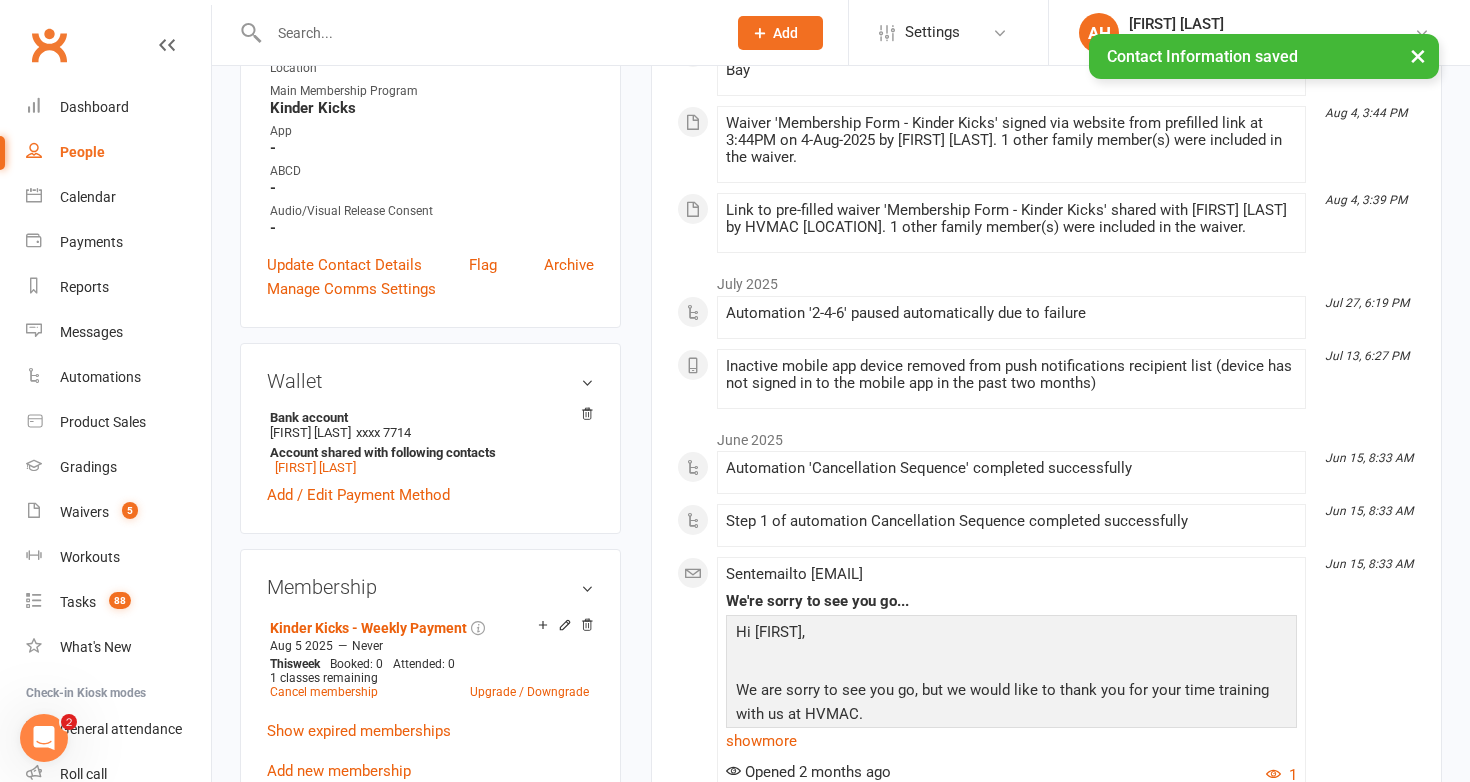 scroll, scrollTop: 0, scrollLeft: 0, axis: both 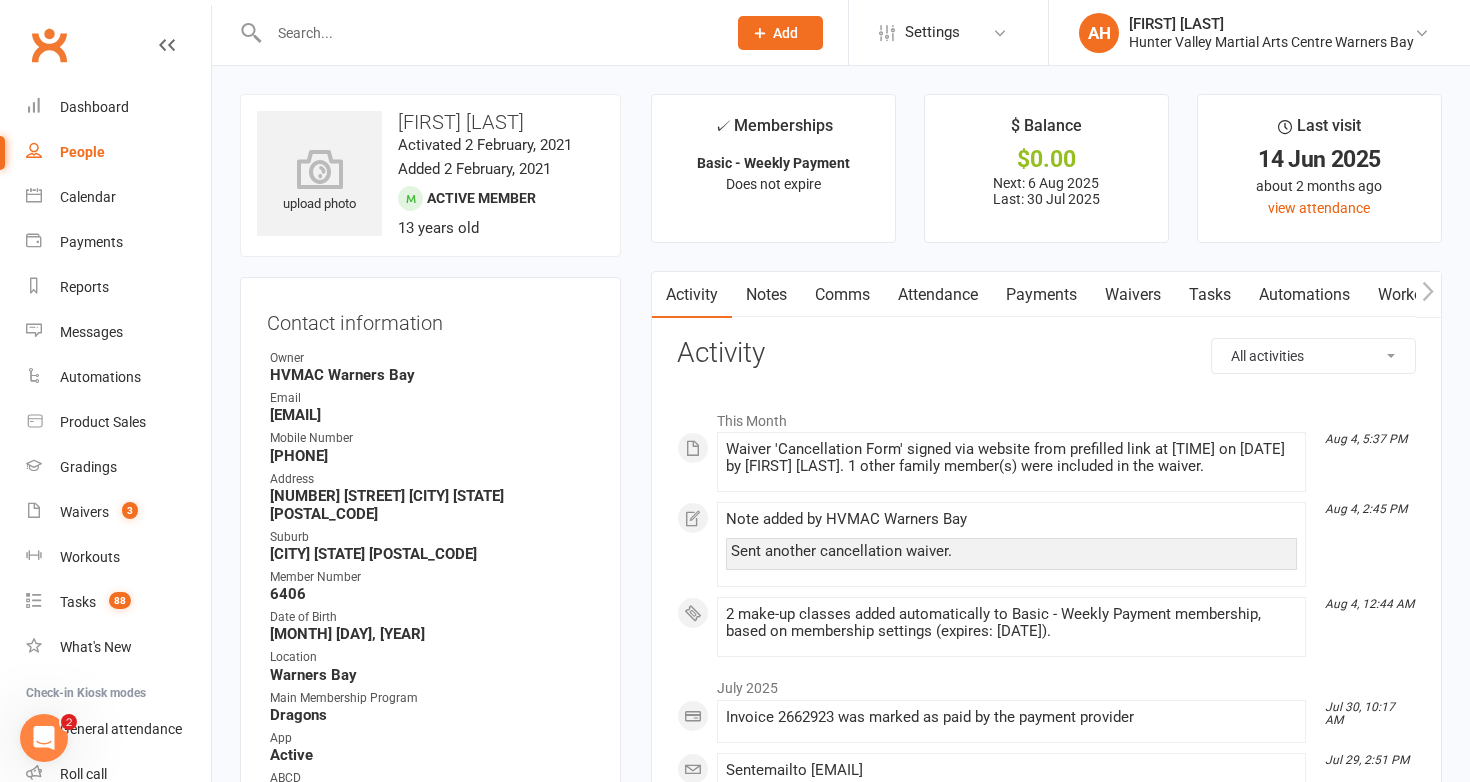 click on "Attendance" at bounding box center [938, 295] 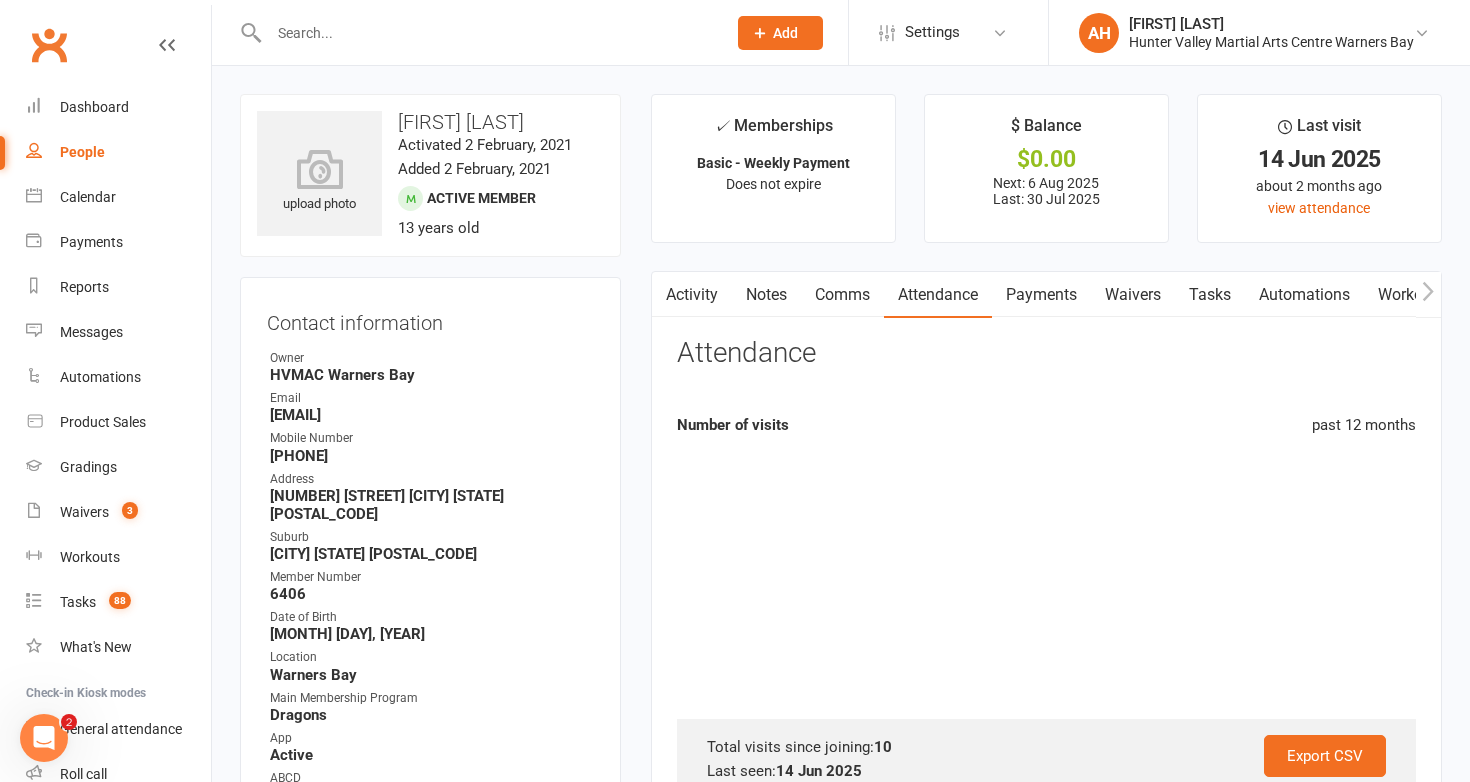 scroll, scrollTop: 399, scrollLeft: 0, axis: vertical 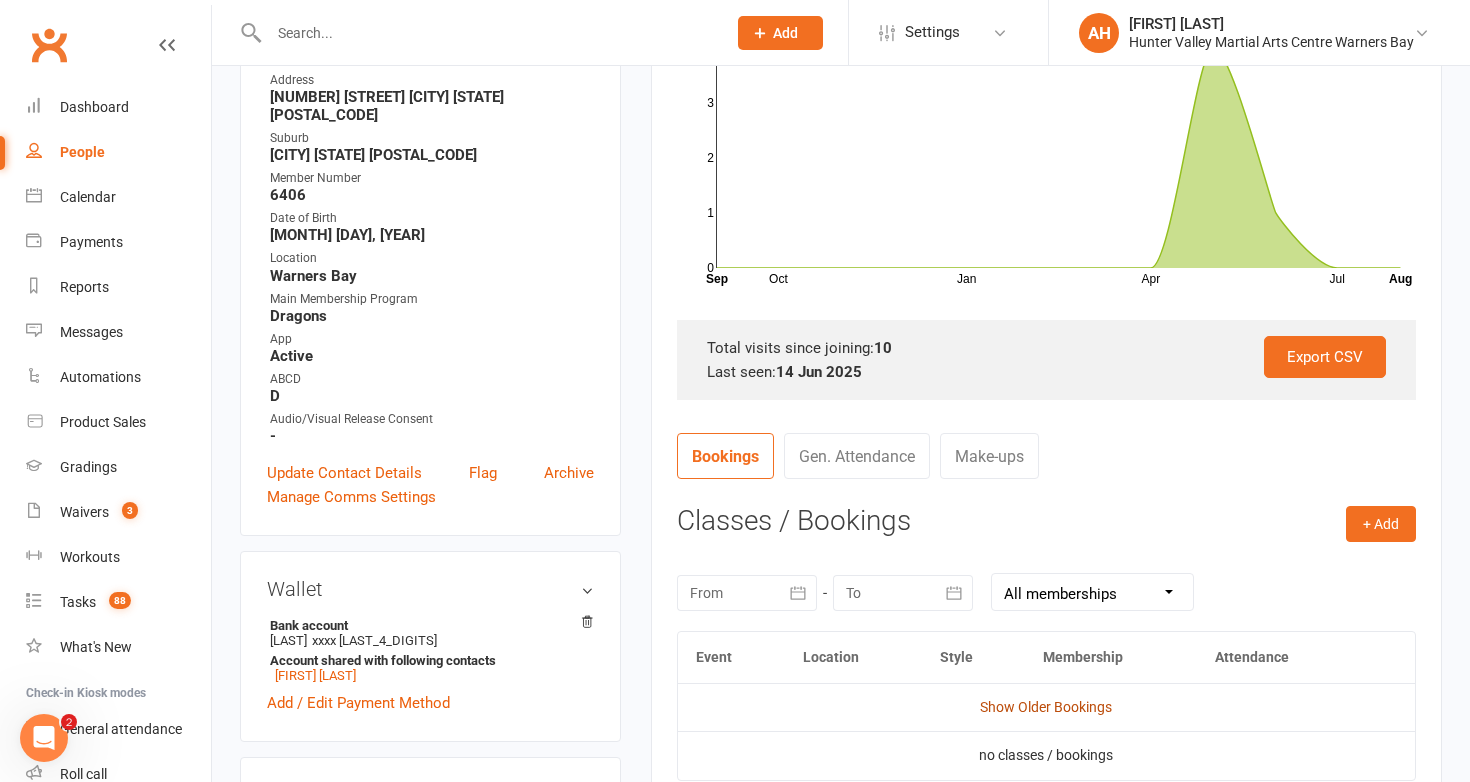 click on "Show Older Bookings" at bounding box center (1046, 707) 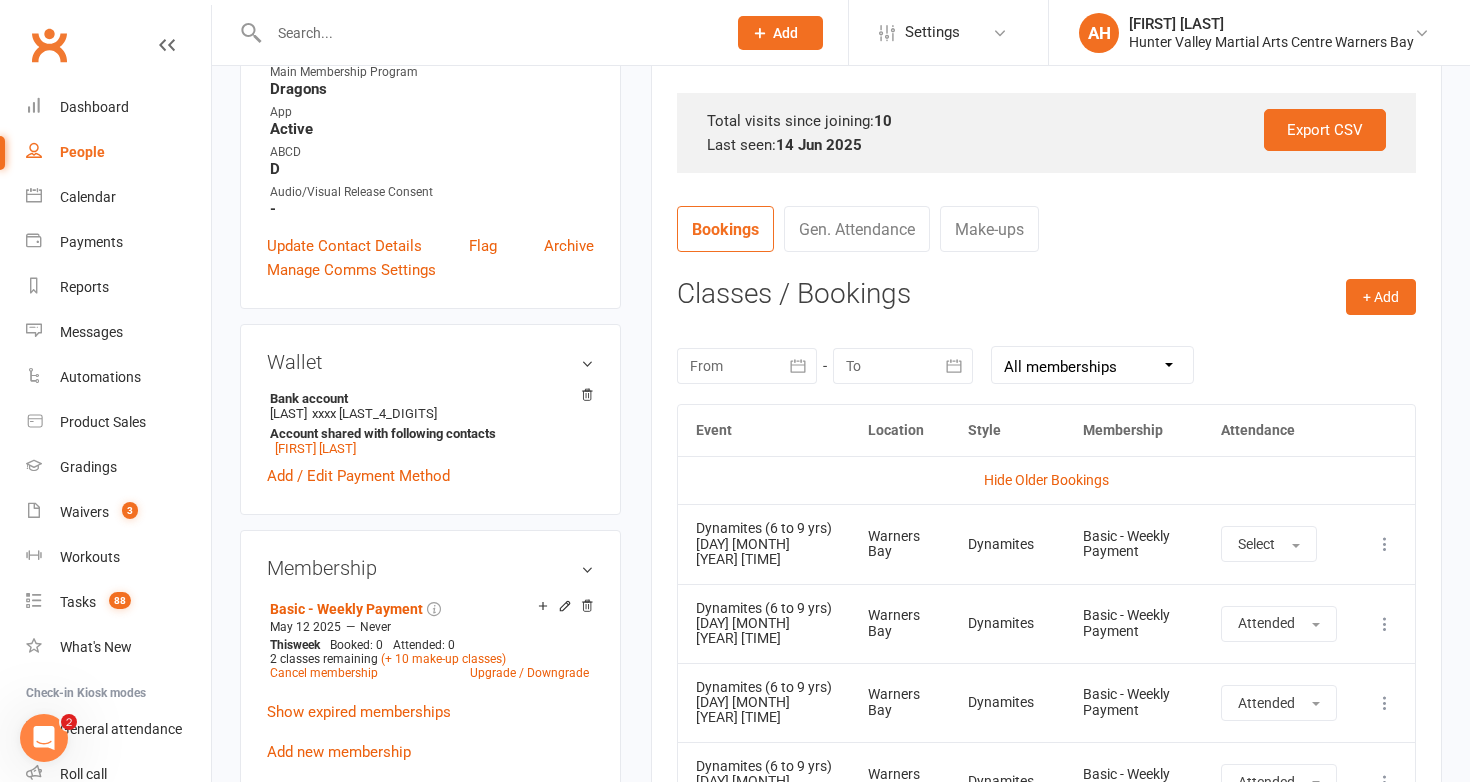 scroll, scrollTop: 753, scrollLeft: 0, axis: vertical 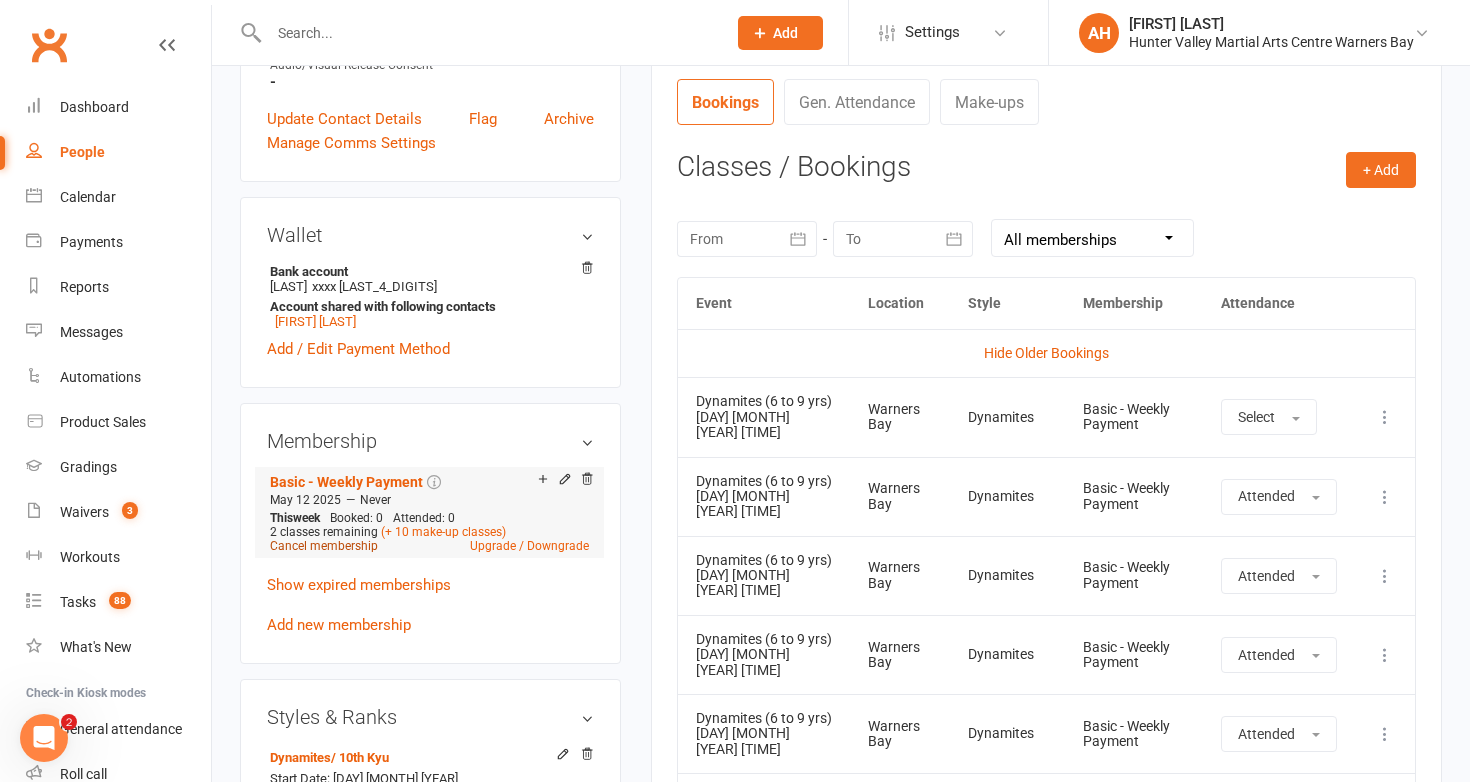 click on "Cancel membership" at bounding box center (324, 546) 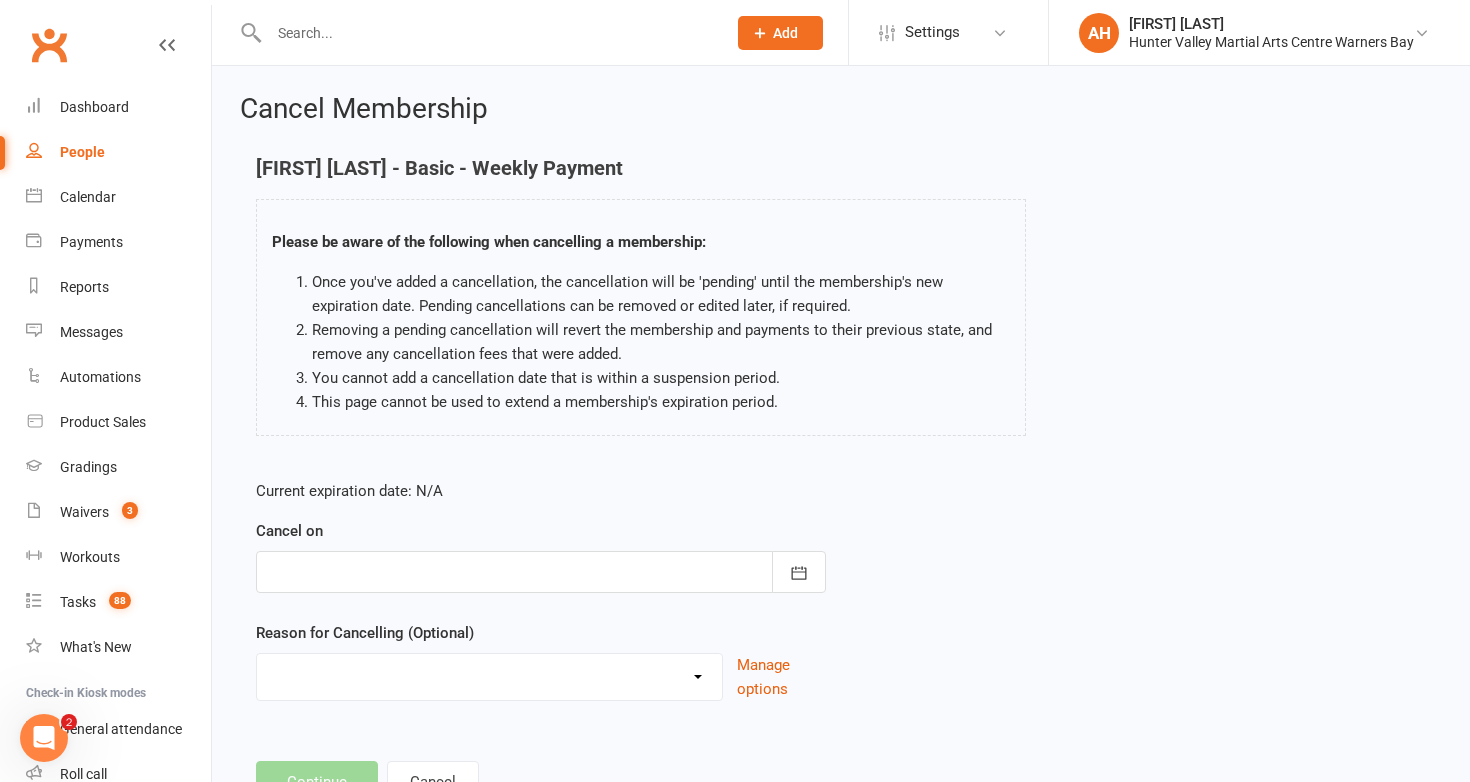 scroll, scrollTop: 82, scrollLeft: 0, axis: vertical 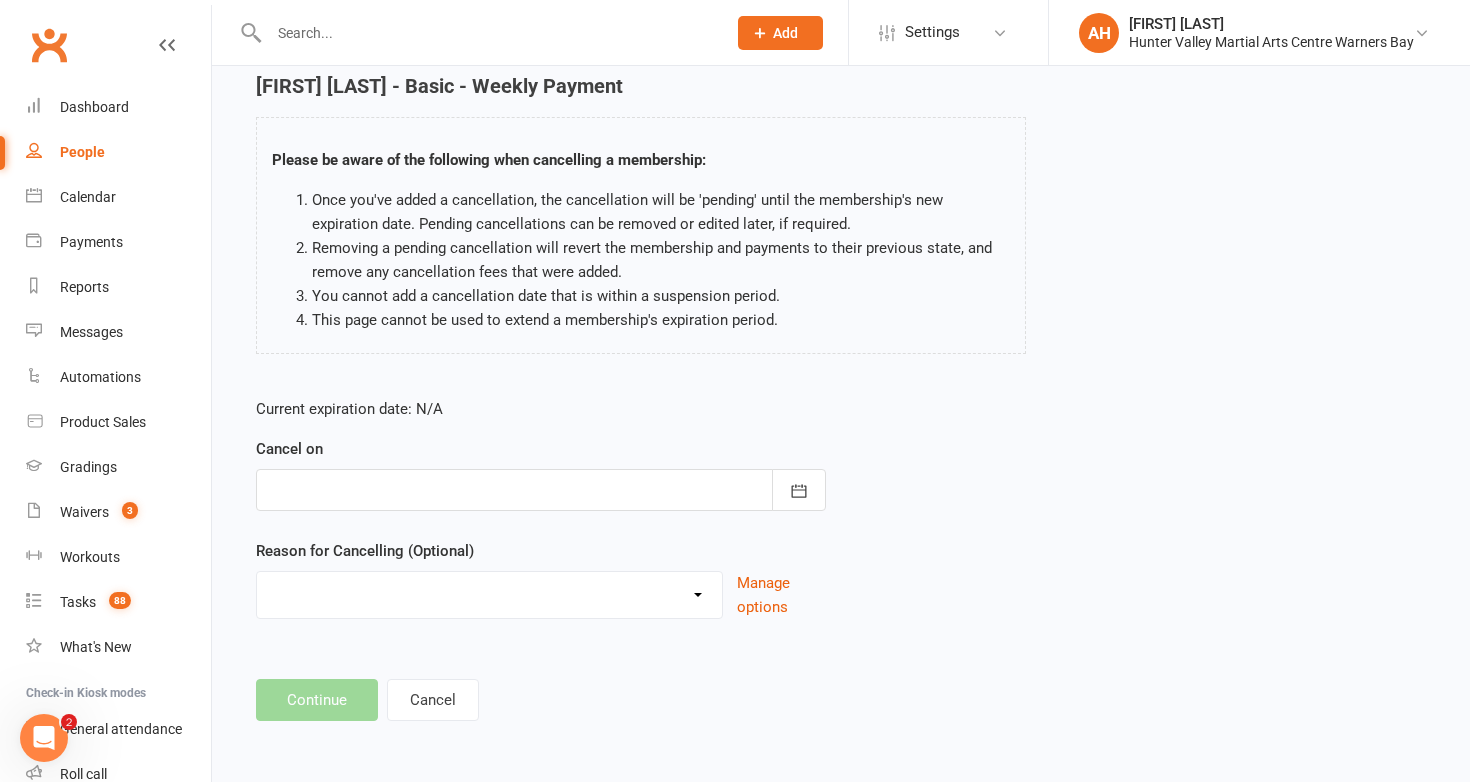 click at bounding box center [541, 490] 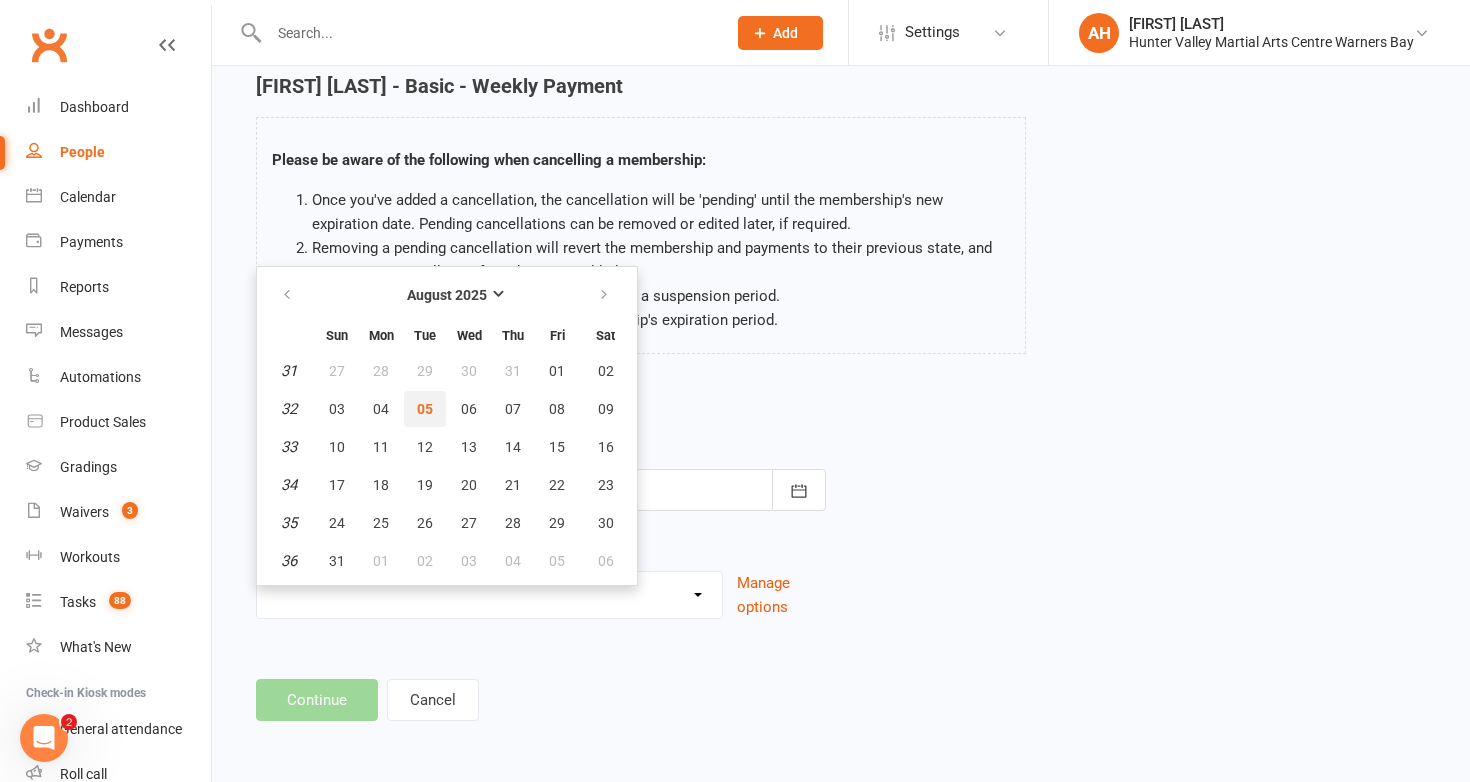 click on "05" at bounding box center (425, 409) 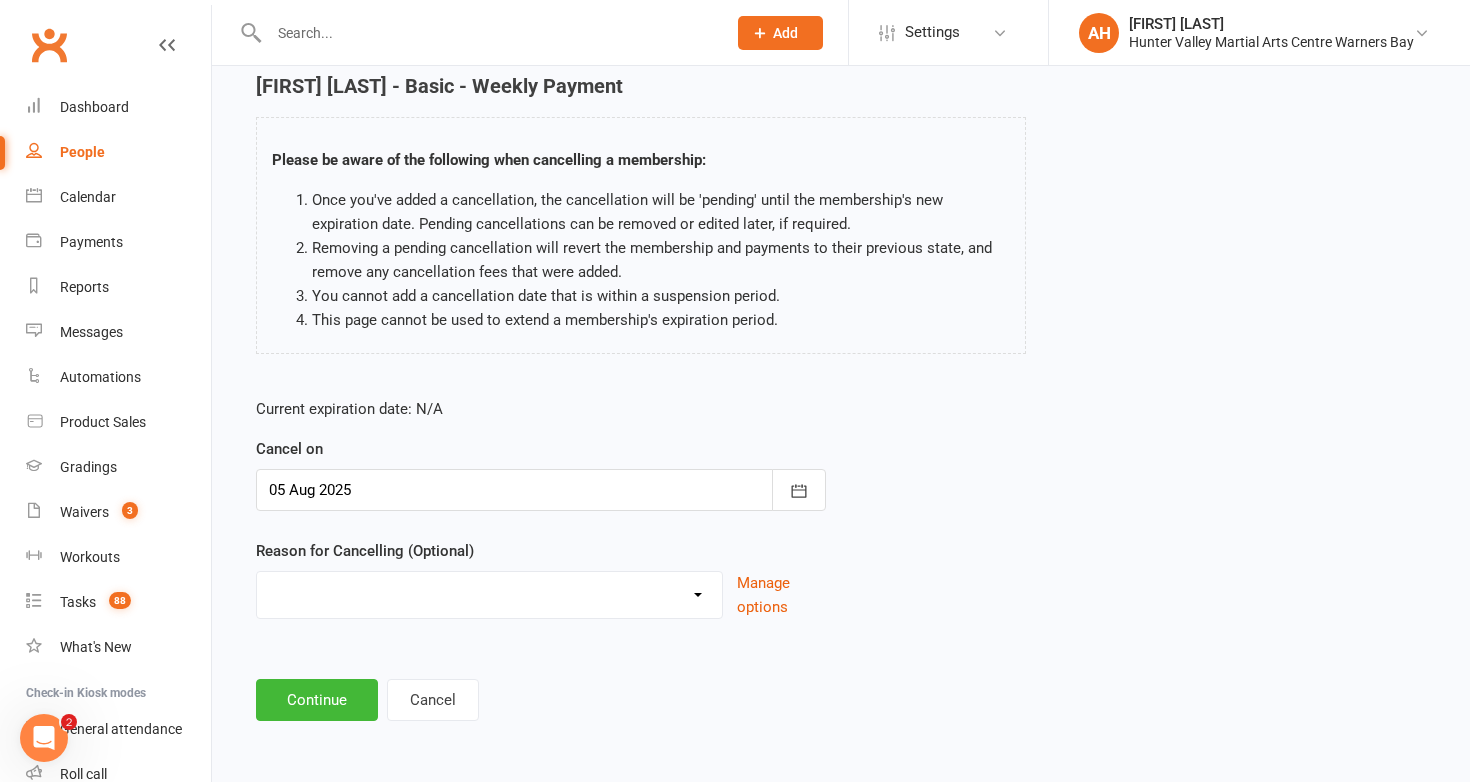 click on "Family commitments/circumstances Financial Holiday Lost interest Medical/Injury Moving away Other commitments Parents work commitments Stopped training Transfer to another centre Trying other sports/activites Trying something else/another sport Upgrade Work commitments Work Commitments Other reason" at bounding box center (489, 592) 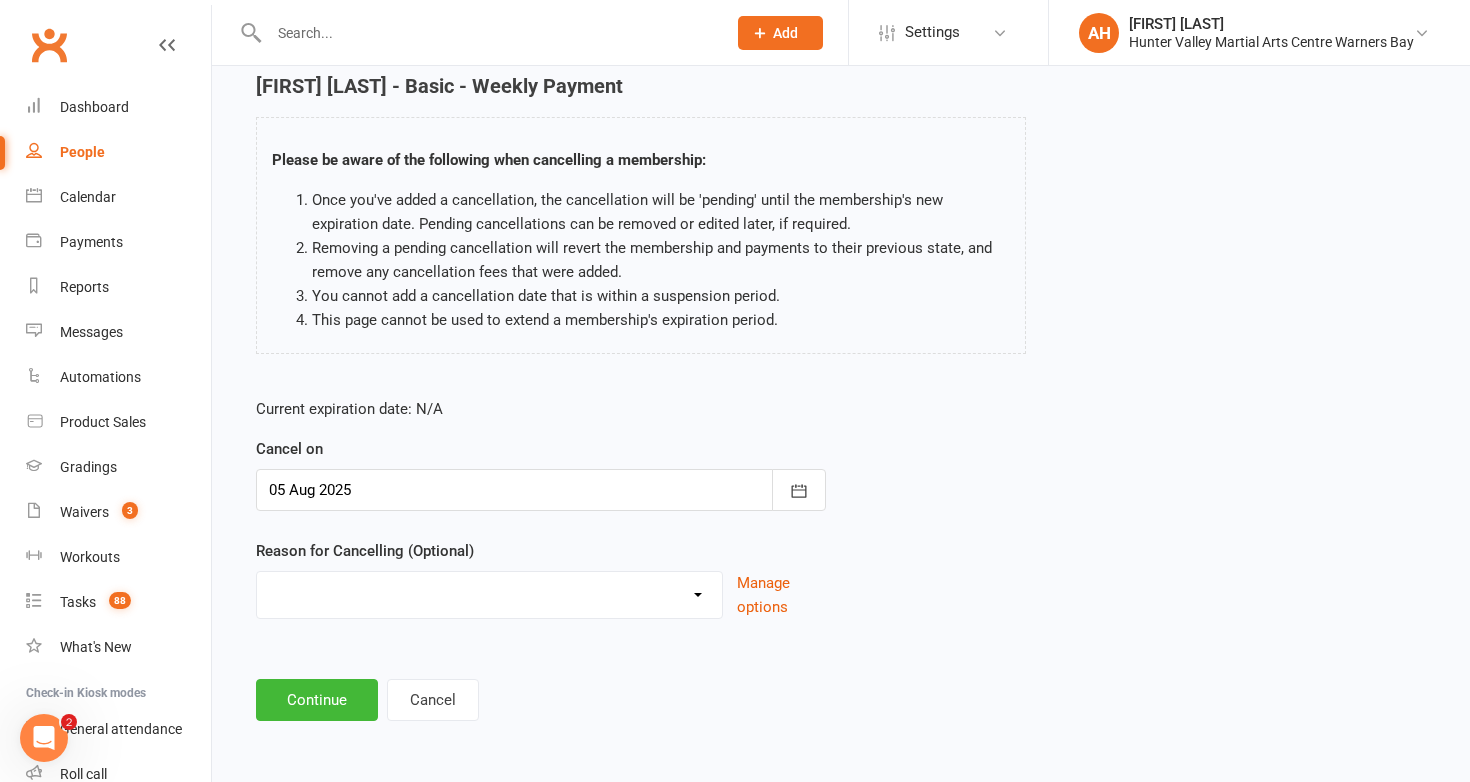 select on "3" 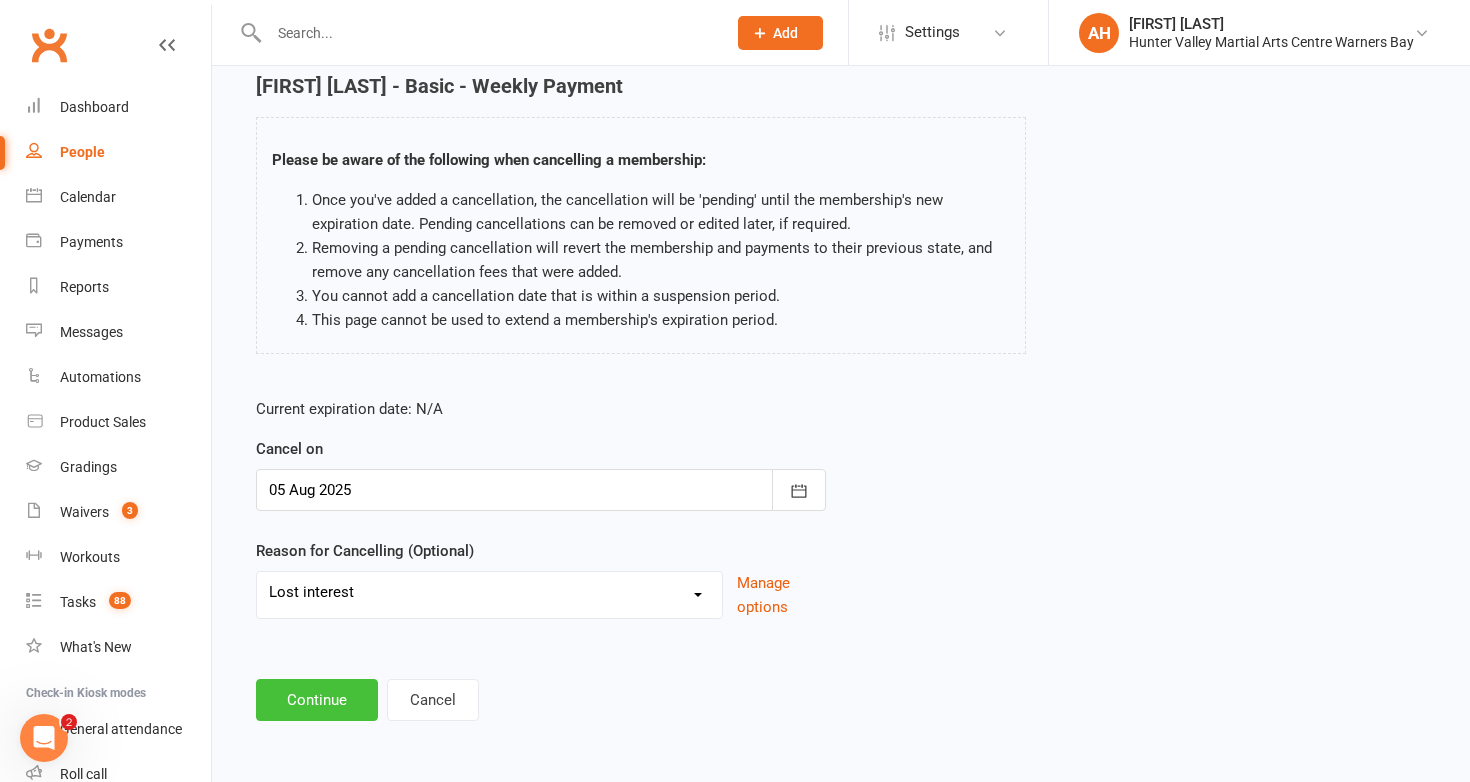 click on "Continue" at bounding box center [317, 700] 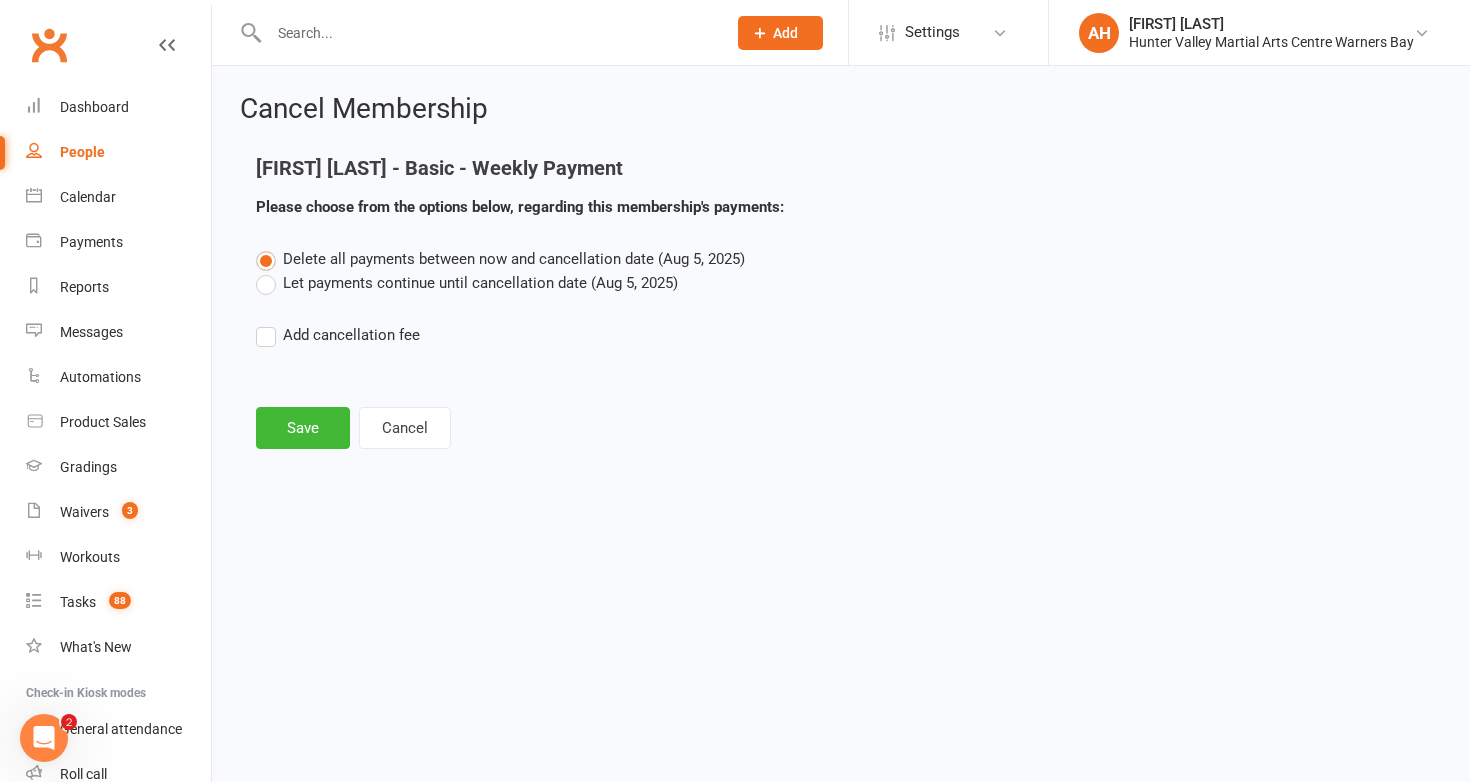 scroll, scrollTop: 0, scrollLeft: 0, axis: both 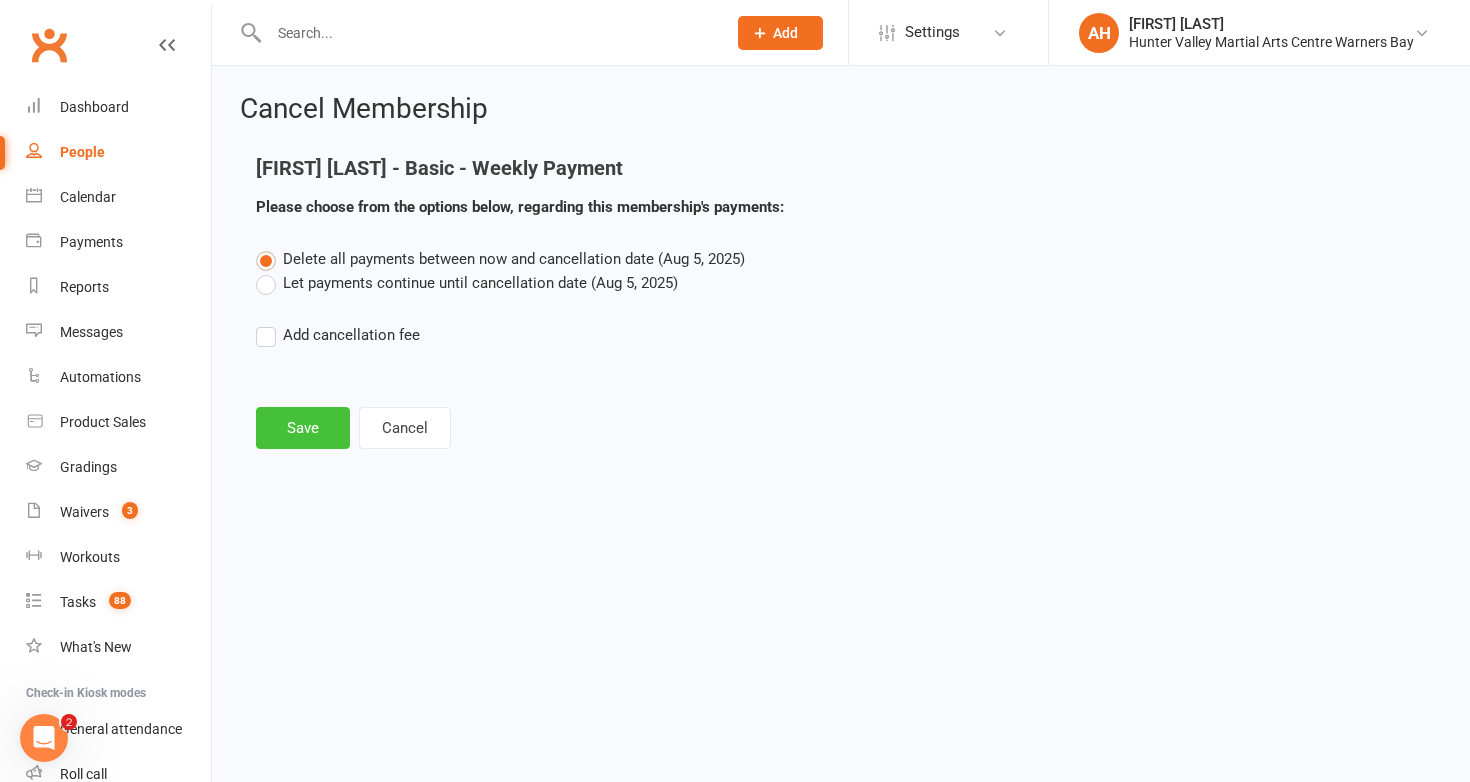 click on "Save" at bounding box center (303, 428) 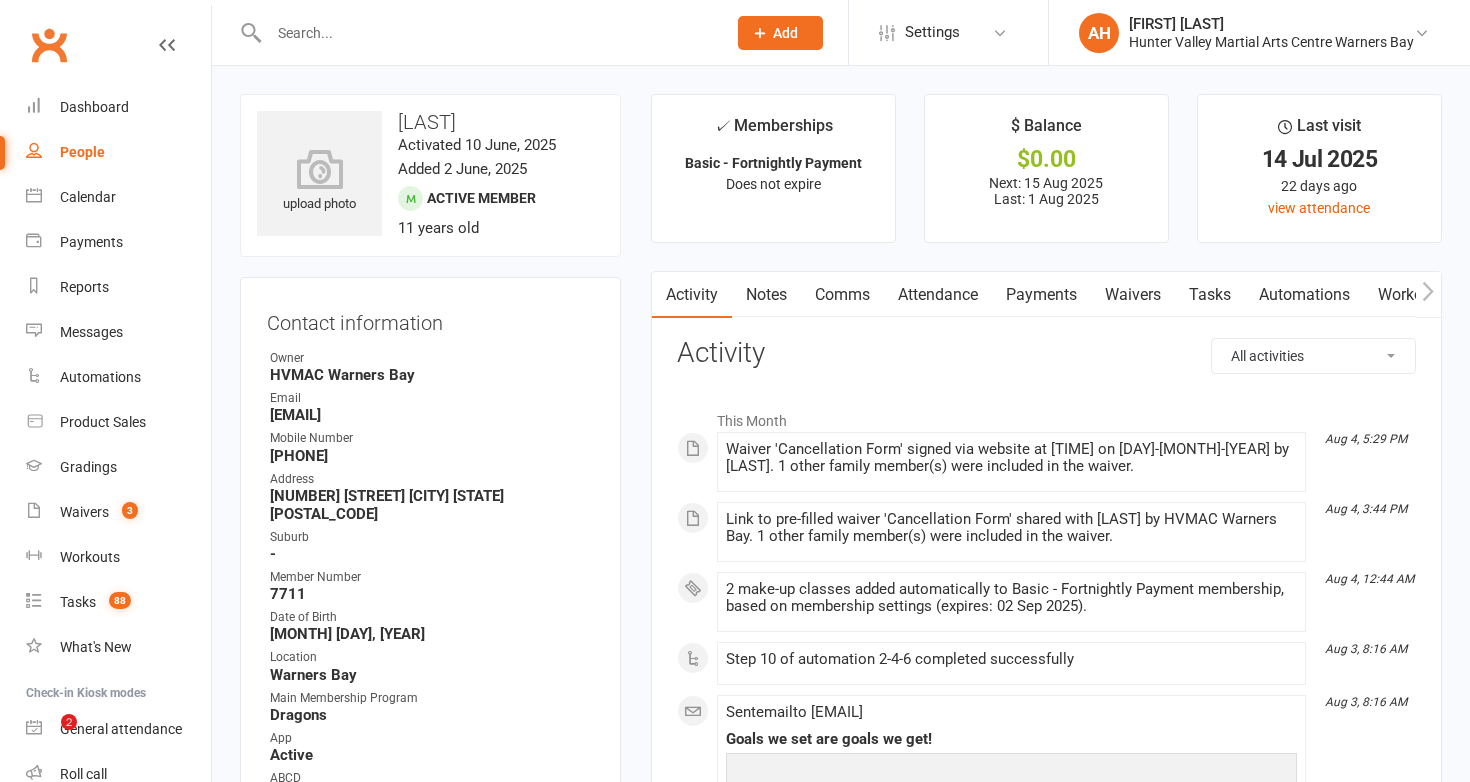 scroll, scrollTop: 0, scrollLeft: 0, axis: both 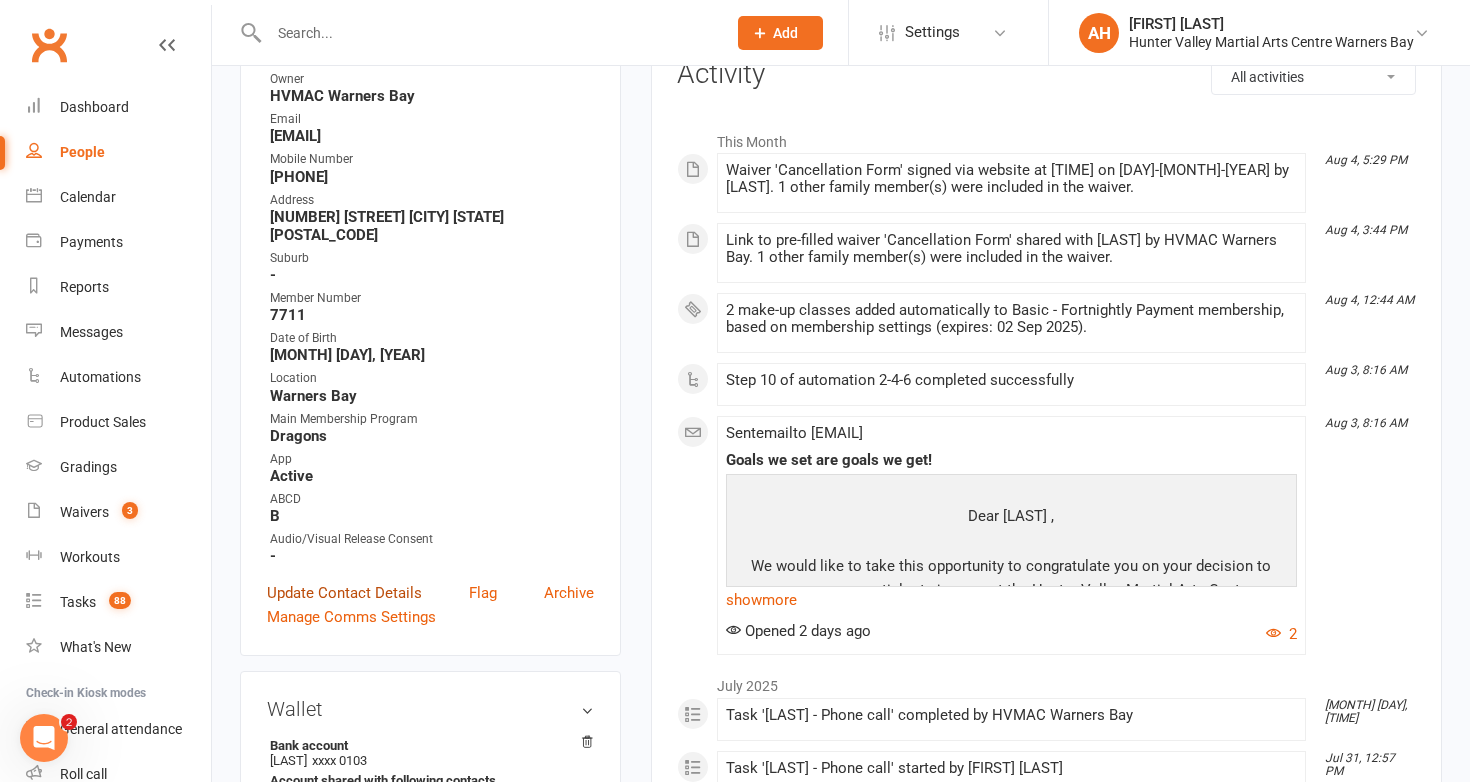click on "Update Contact Details" at bounding box center [344, 593] 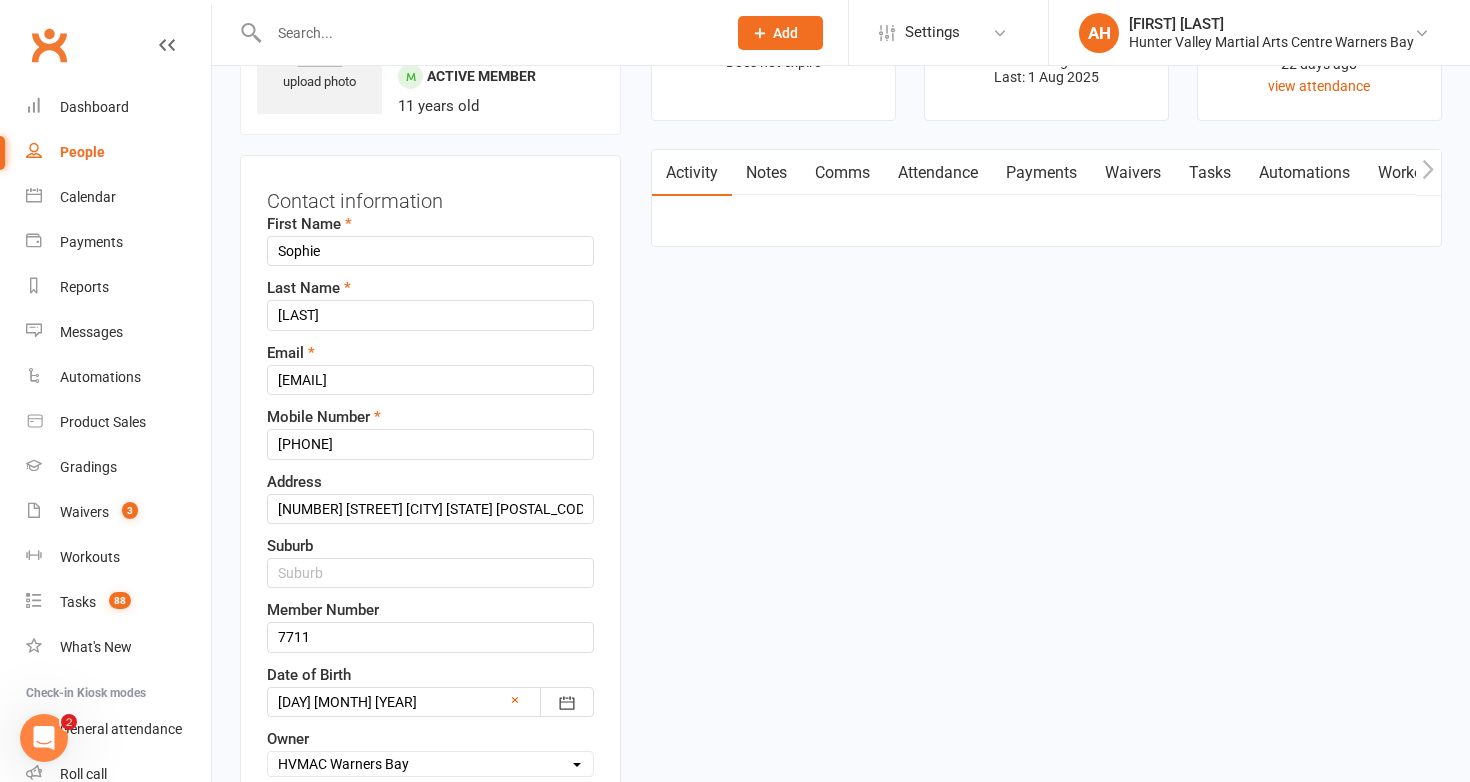 scroll, scrollTop: 94, scrollLeft: 0, axis: vertical 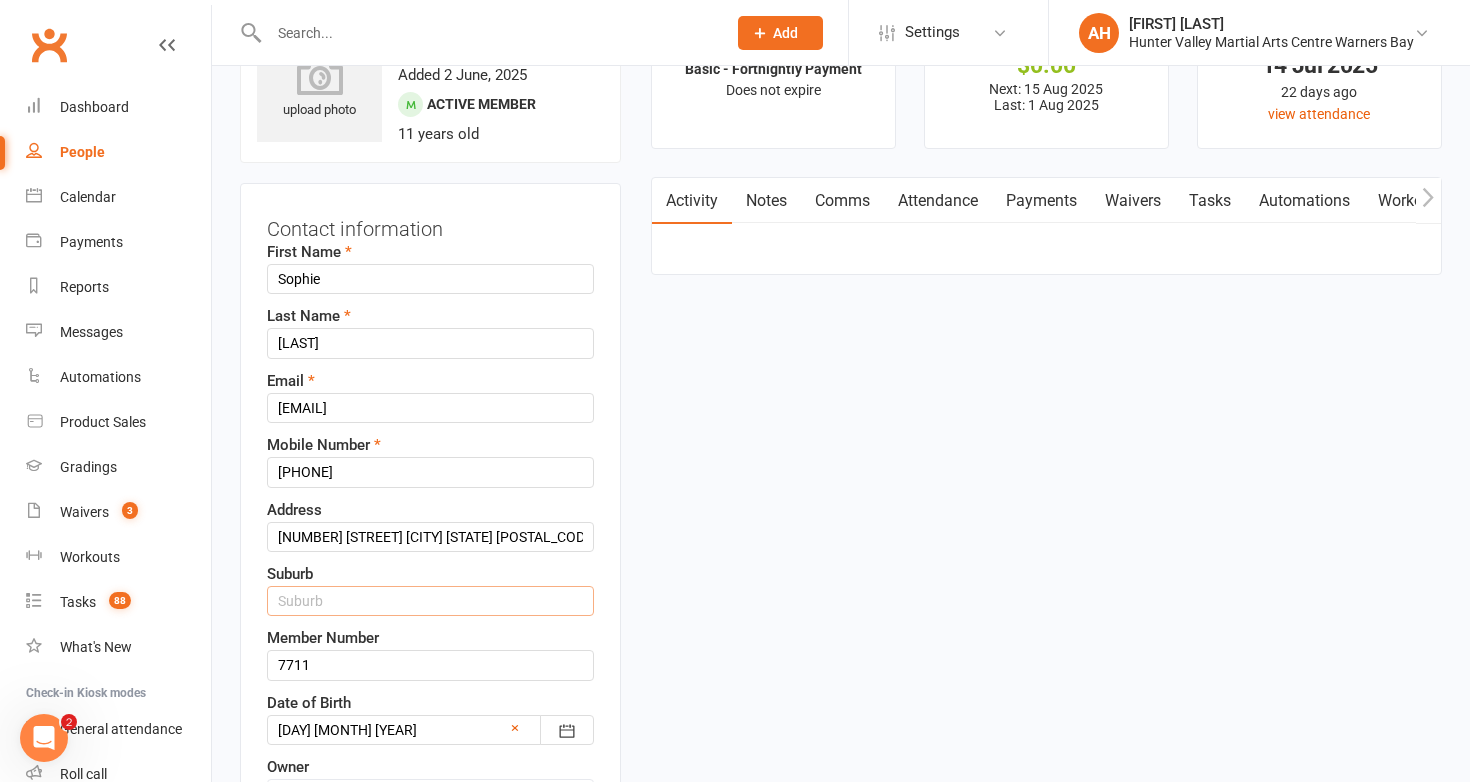 click at bounding box center (430, 601) 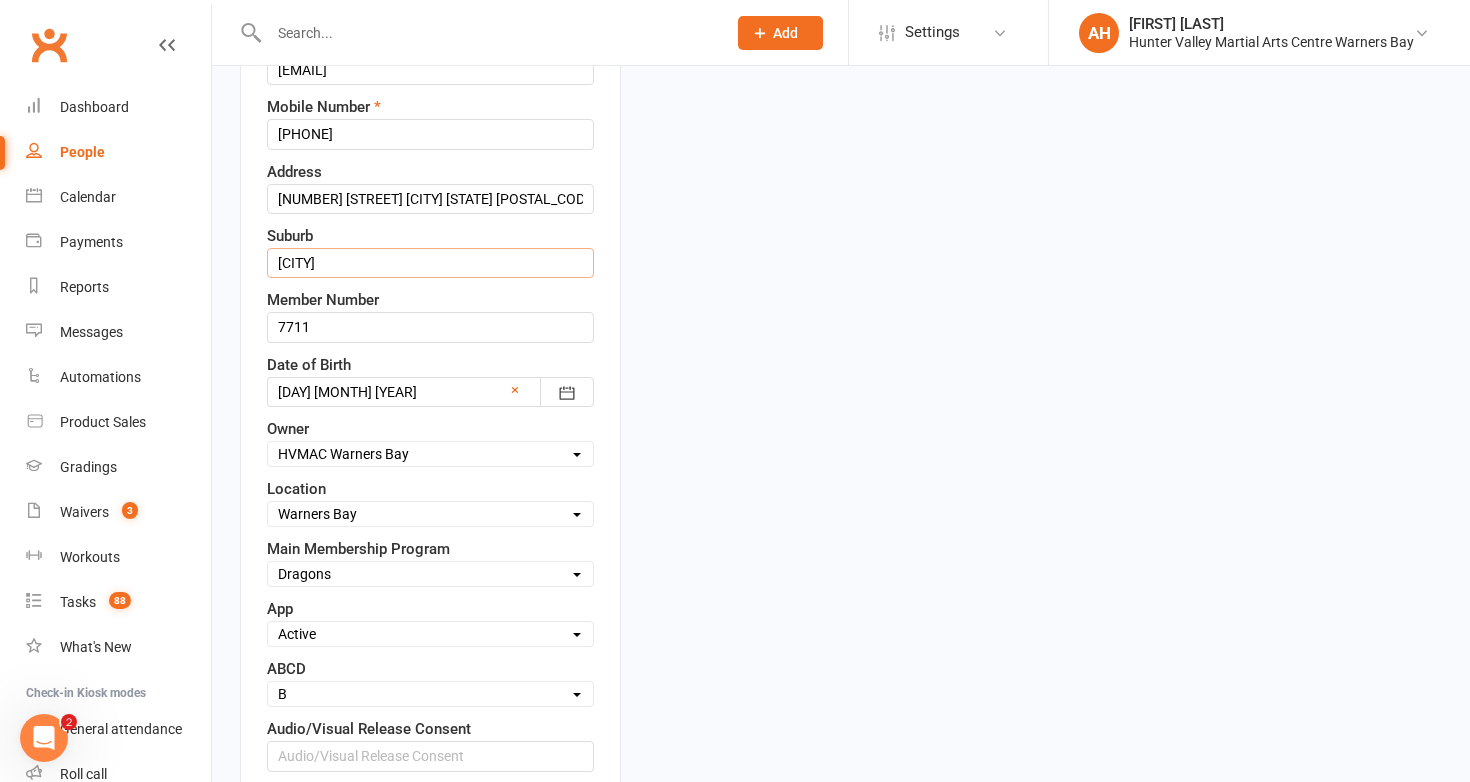 scroll, scrollTop: 633, scrollLeft: 0, axis: vertical 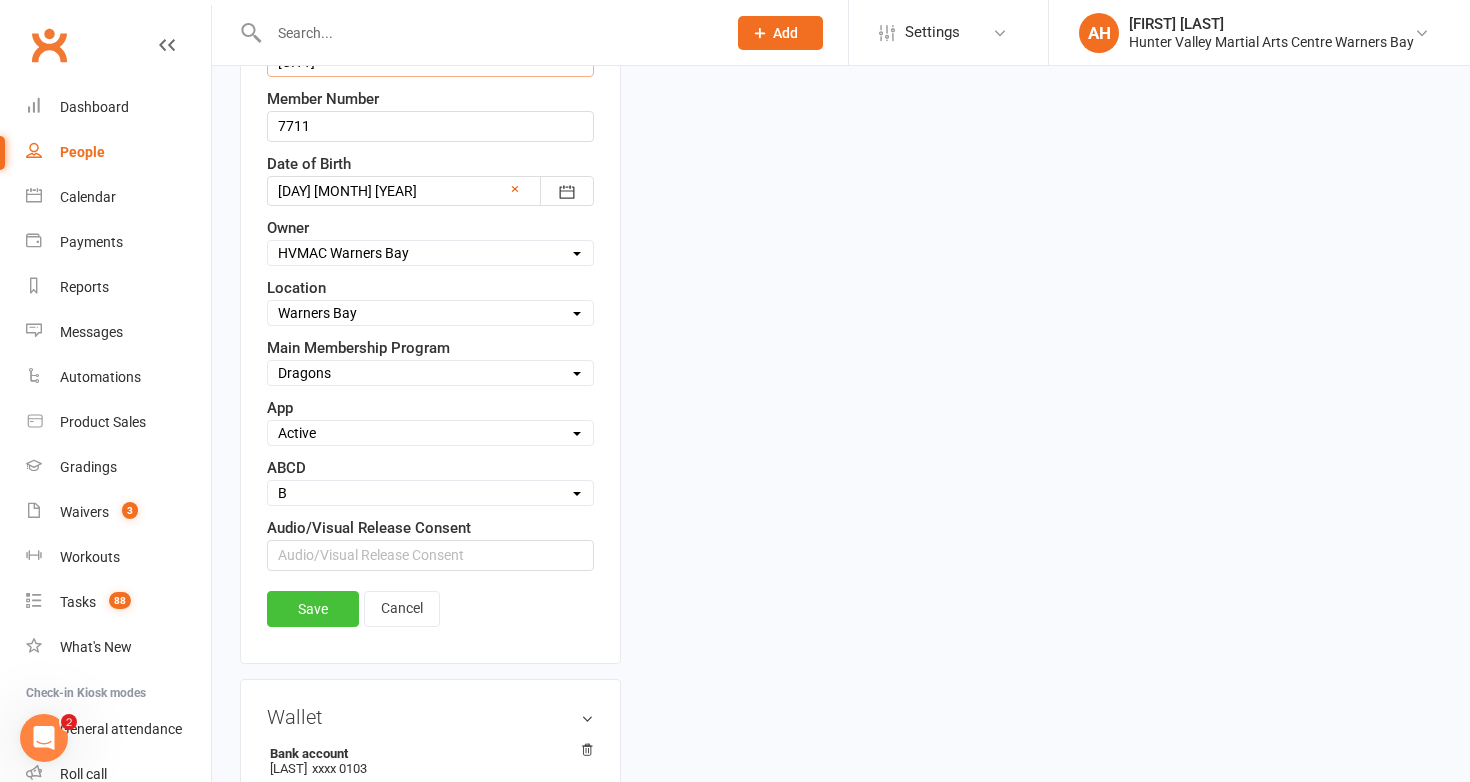 type on "[CITY]" 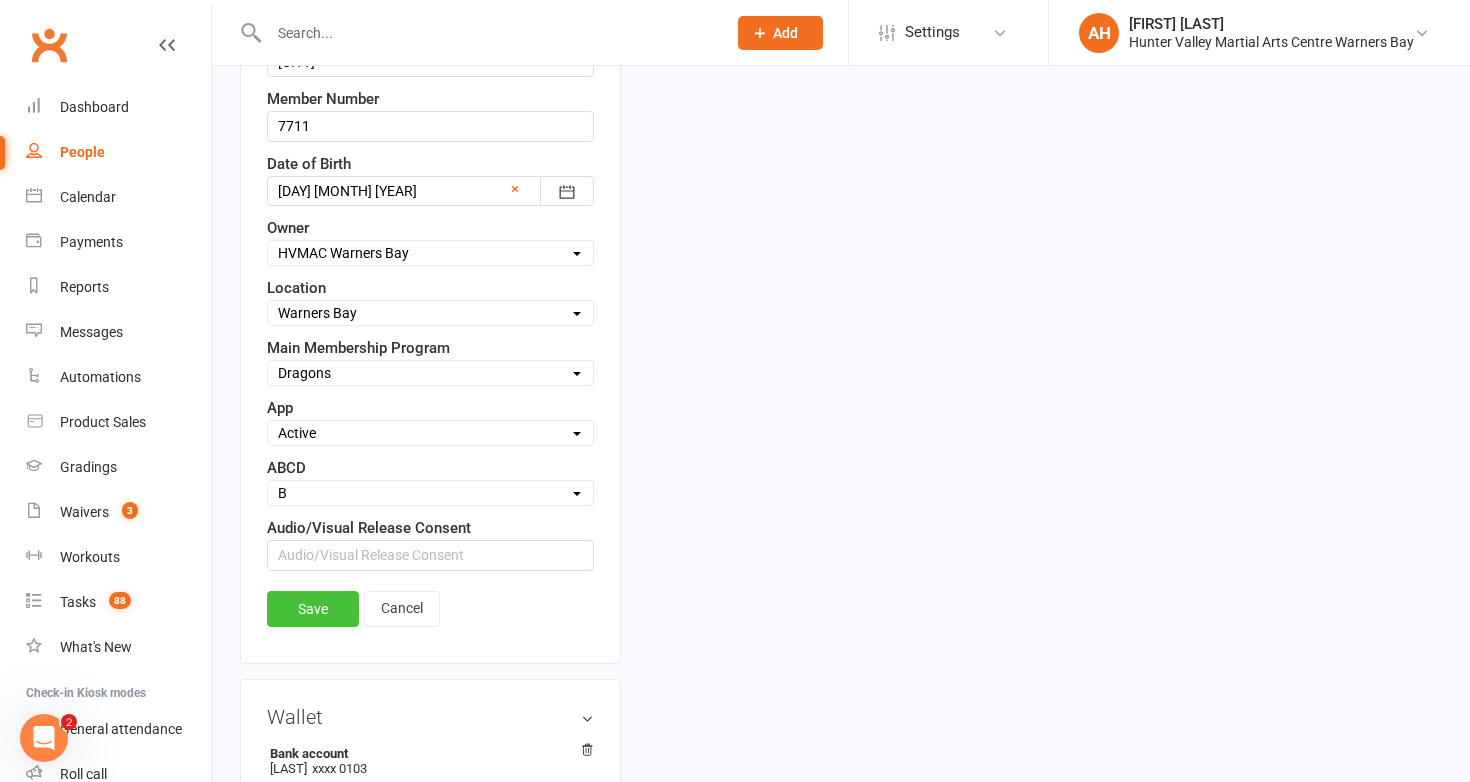 click on "Save" at bounding box center (313, 609) 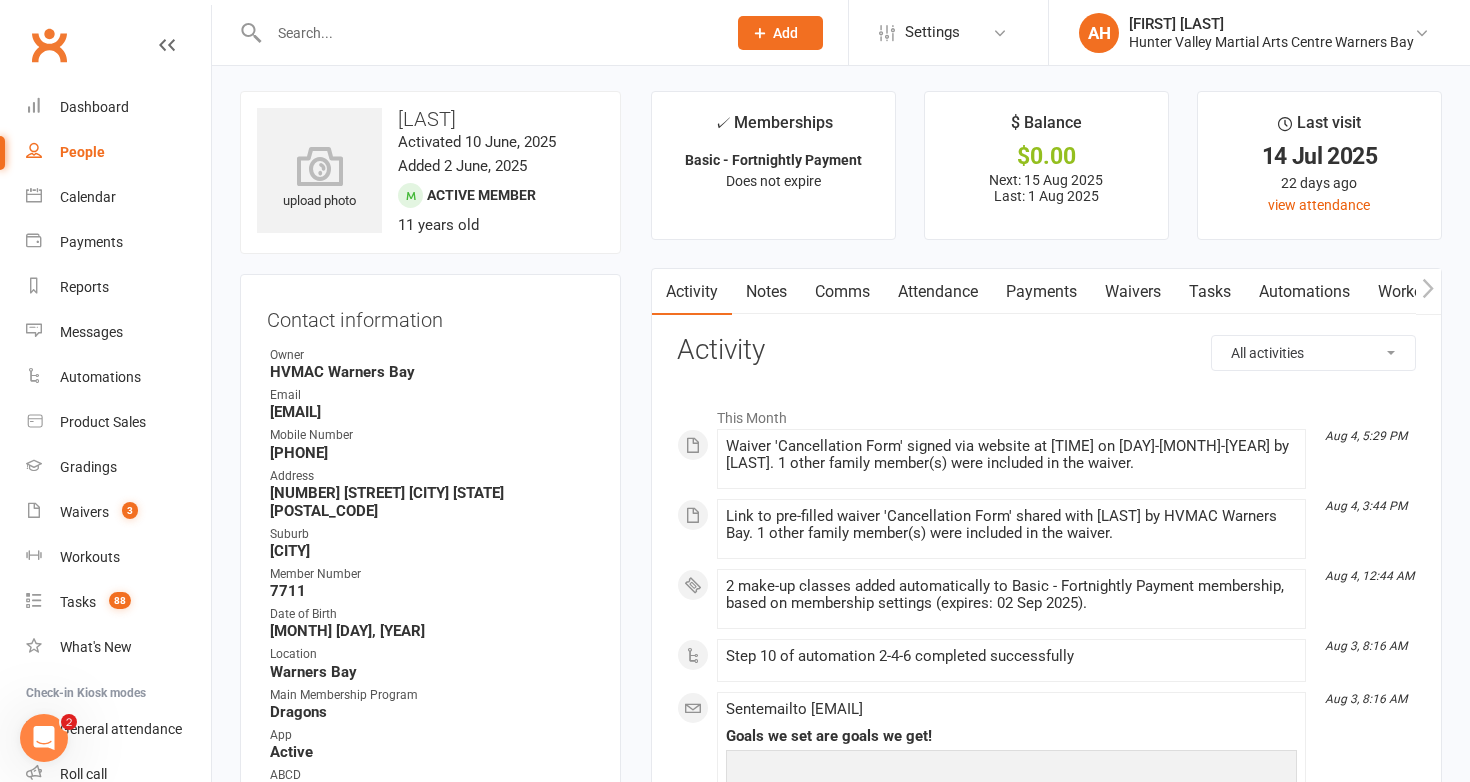 scroll, scrollTop: 1, scrollLeft: 0, axis: vertical 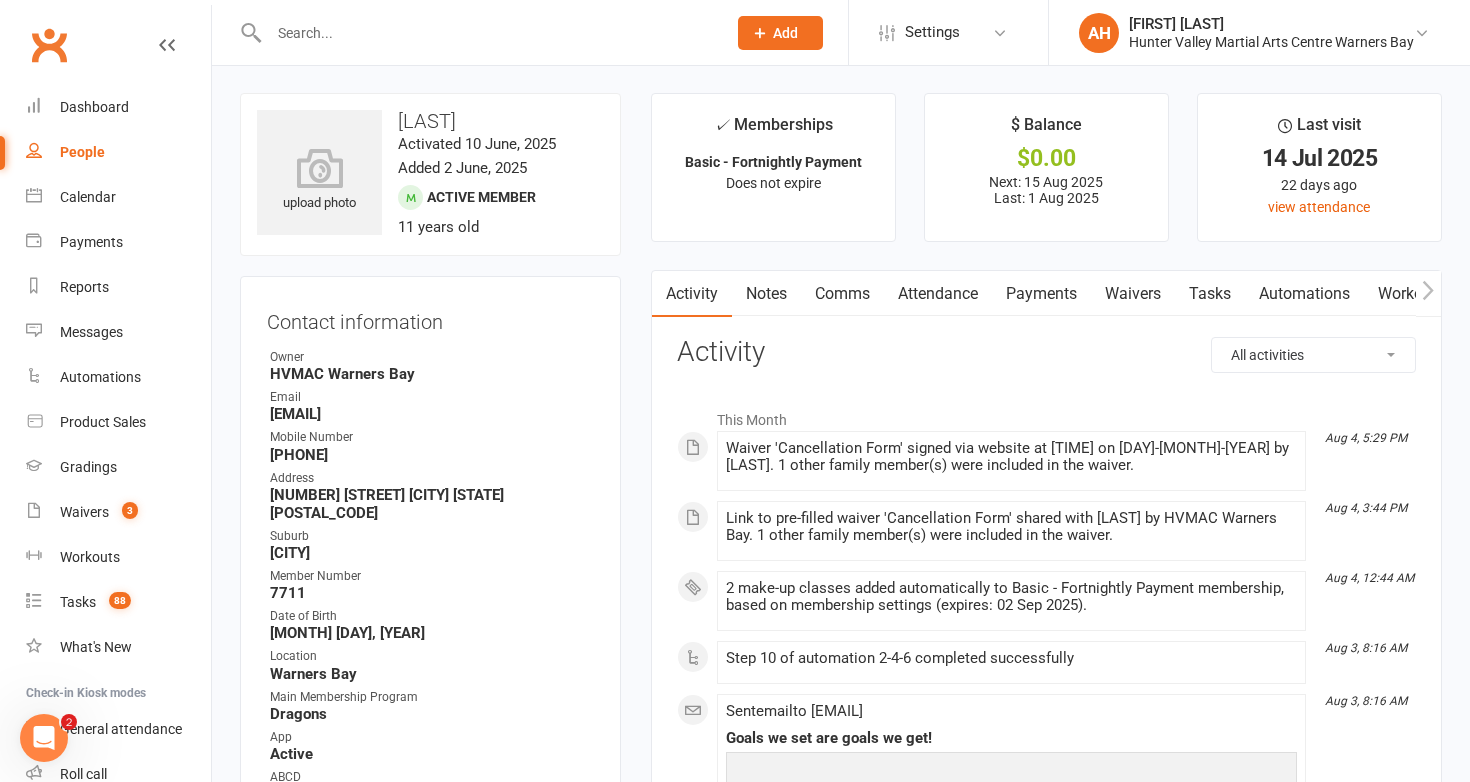 click on "Payments" at bounding box center (1041, 294) 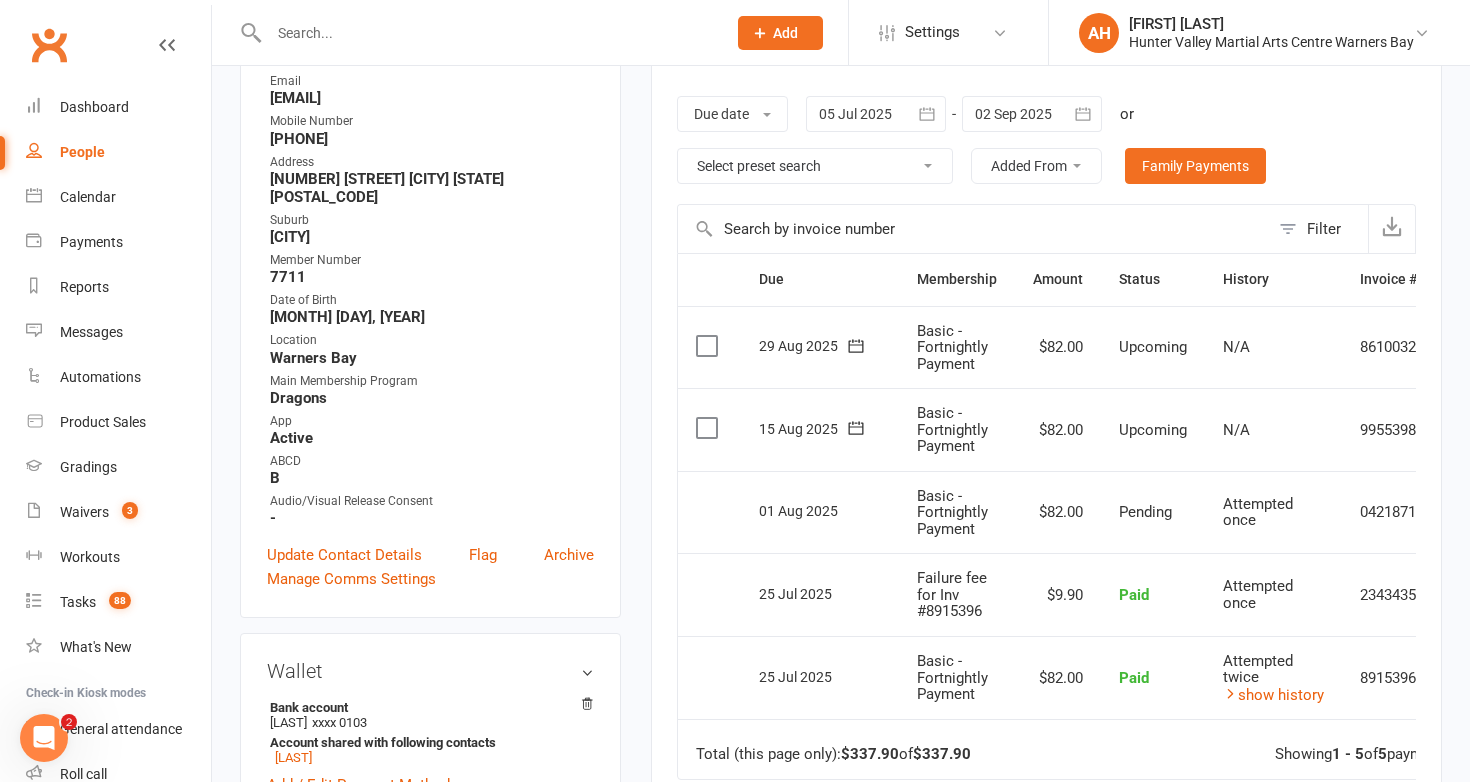 scroll, scrollTop: 321, scrollLeft: 0, axis: vertical 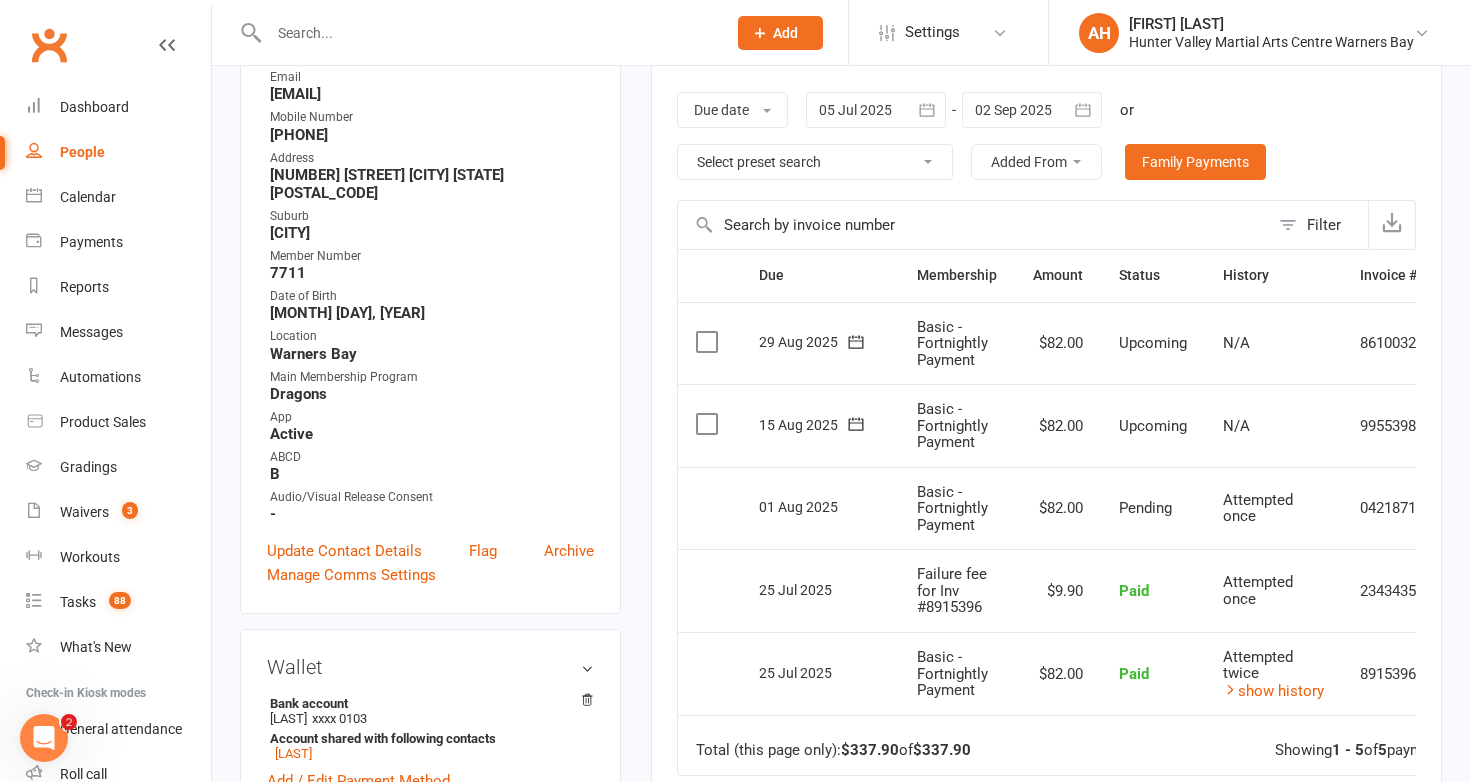 click at bounding box center [1032, 110] 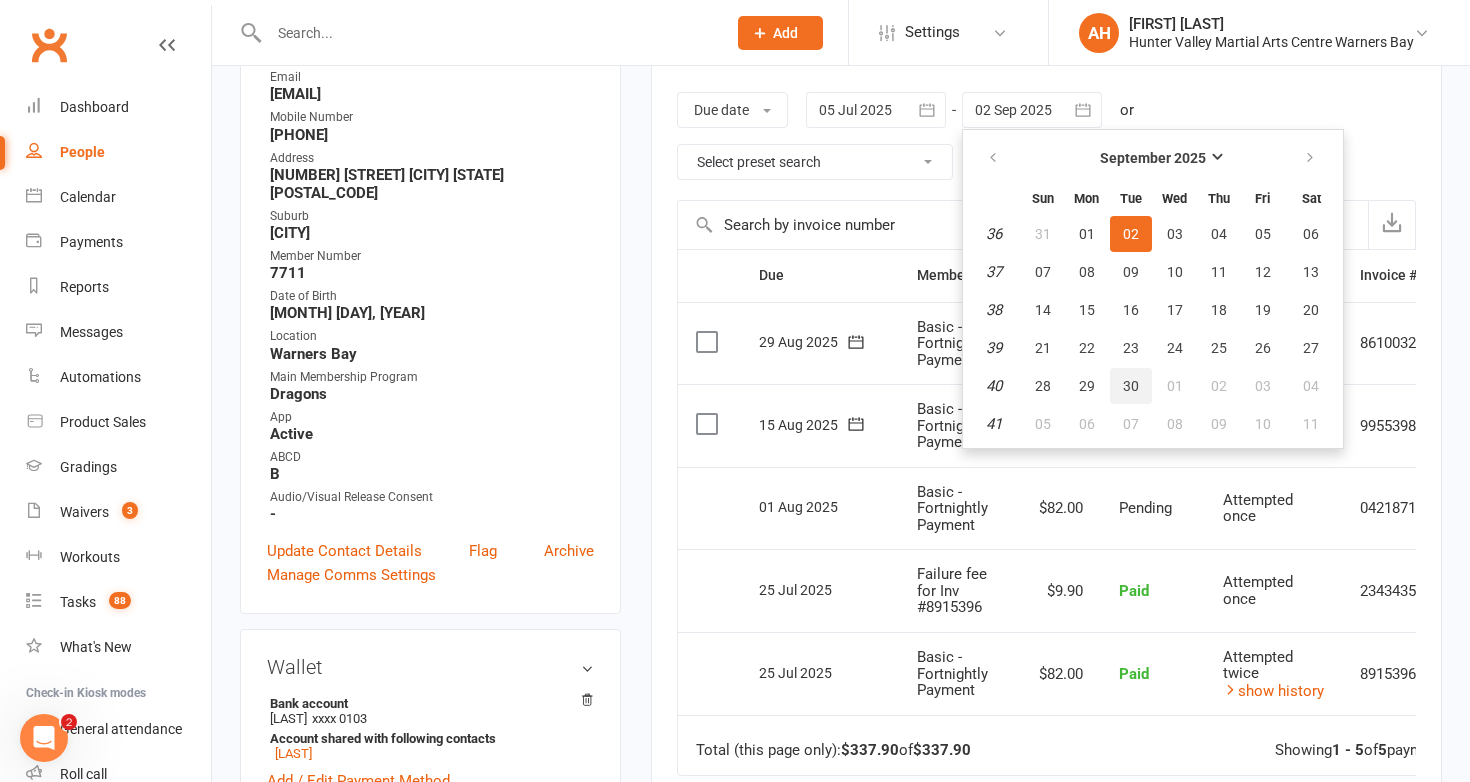click on "30" at bounding box center [1131, 386] 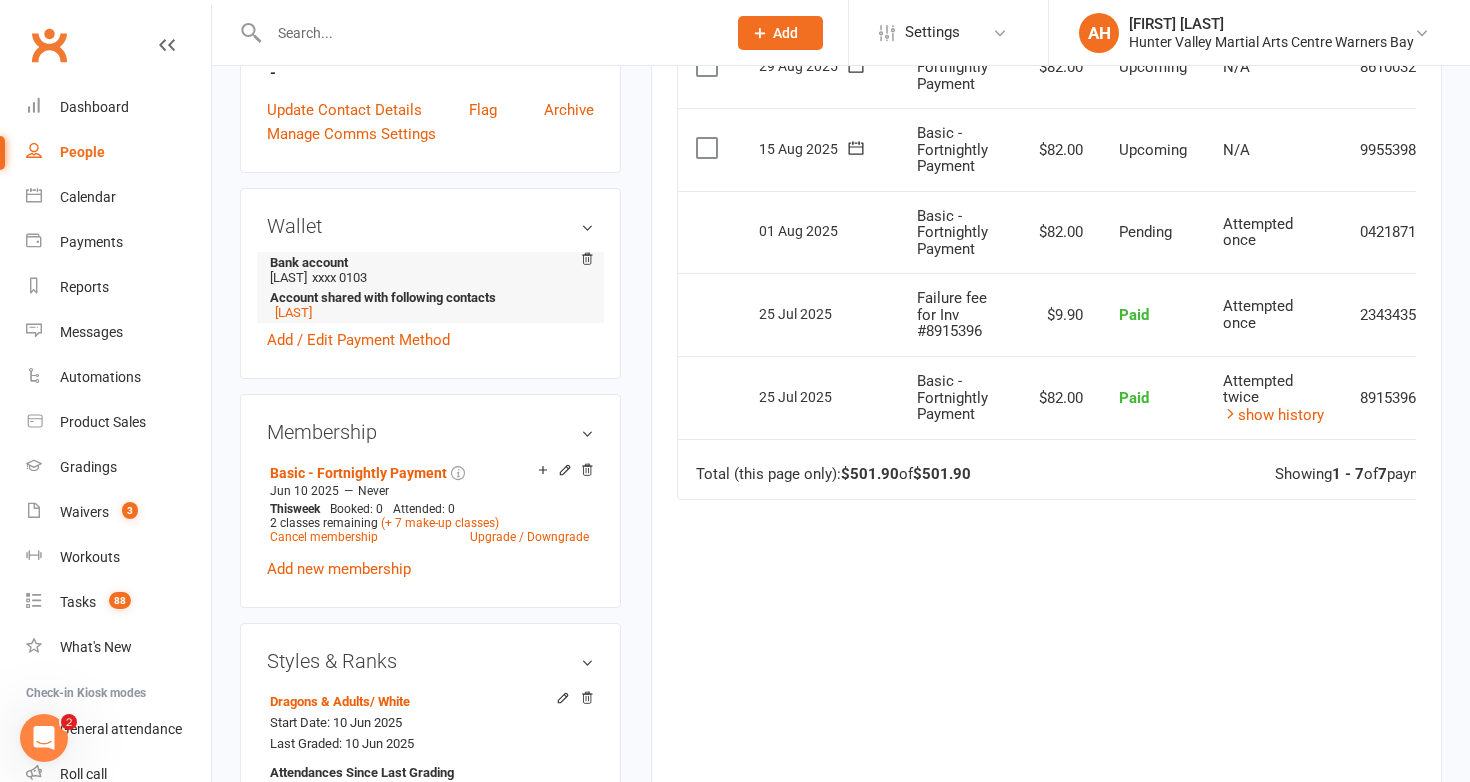 scroll, scrollTop: 763, scrollLeft: 0, axis: vertical 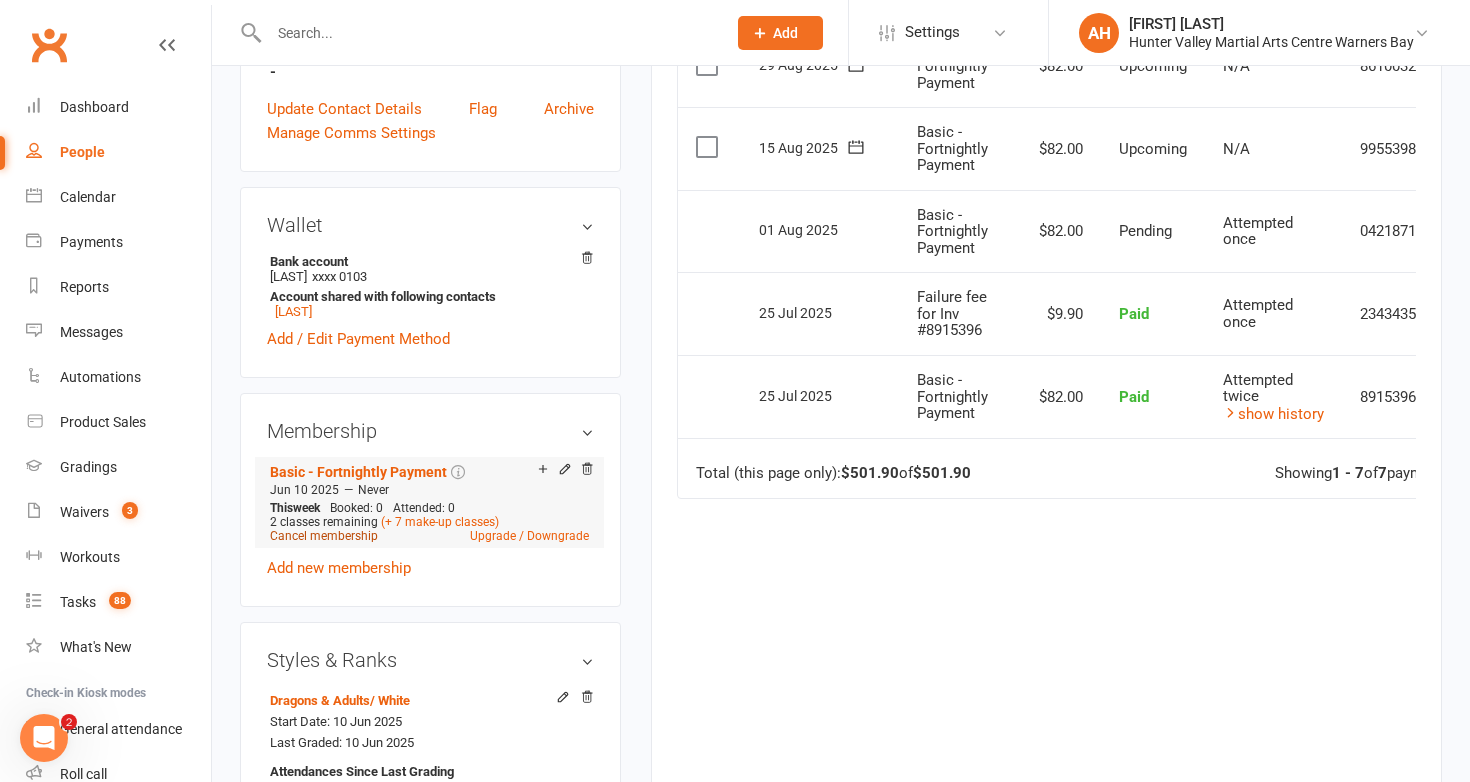 click on "Cancel membership" at bounding box center [324, 536] 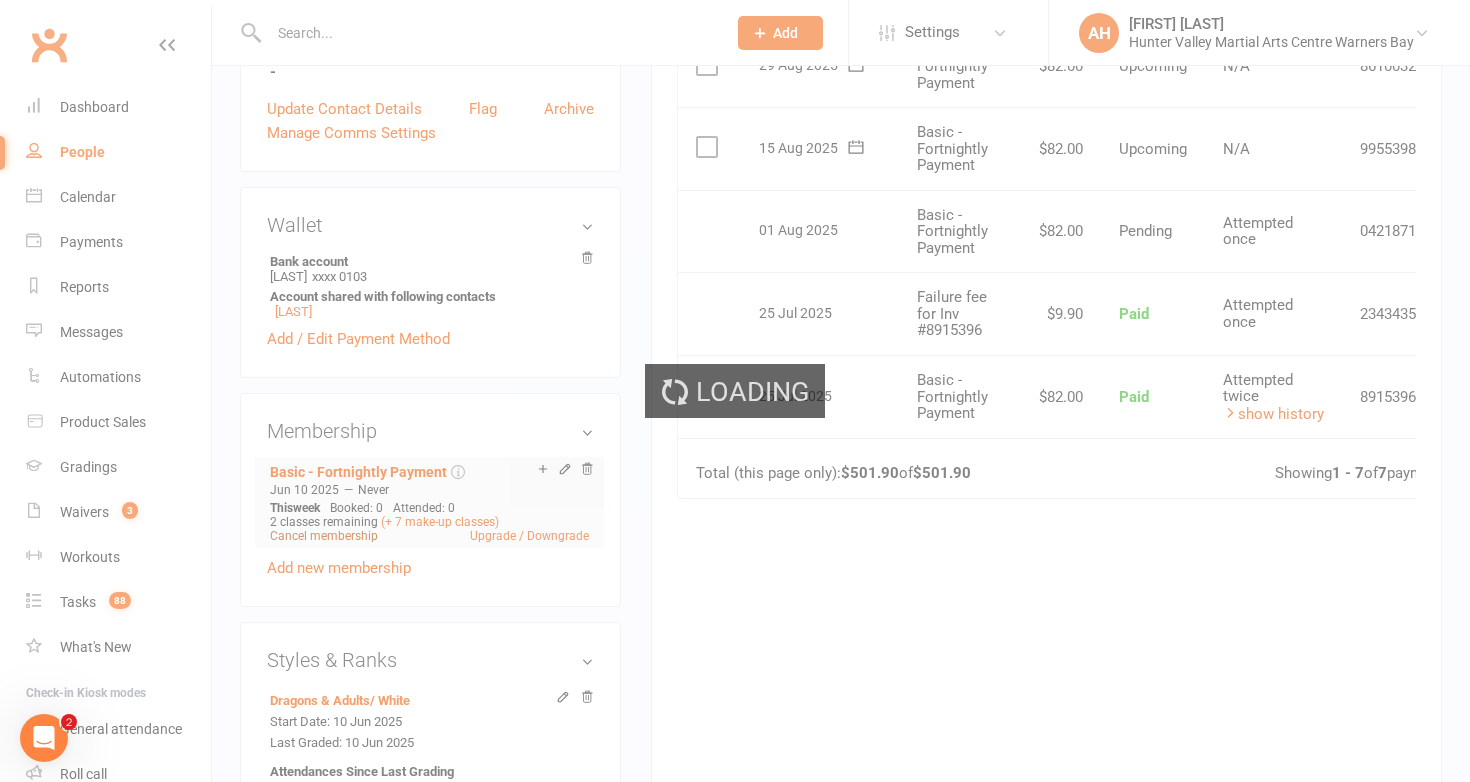 scroll, scrollTop: 0, scrollLeft: 0, axis: both 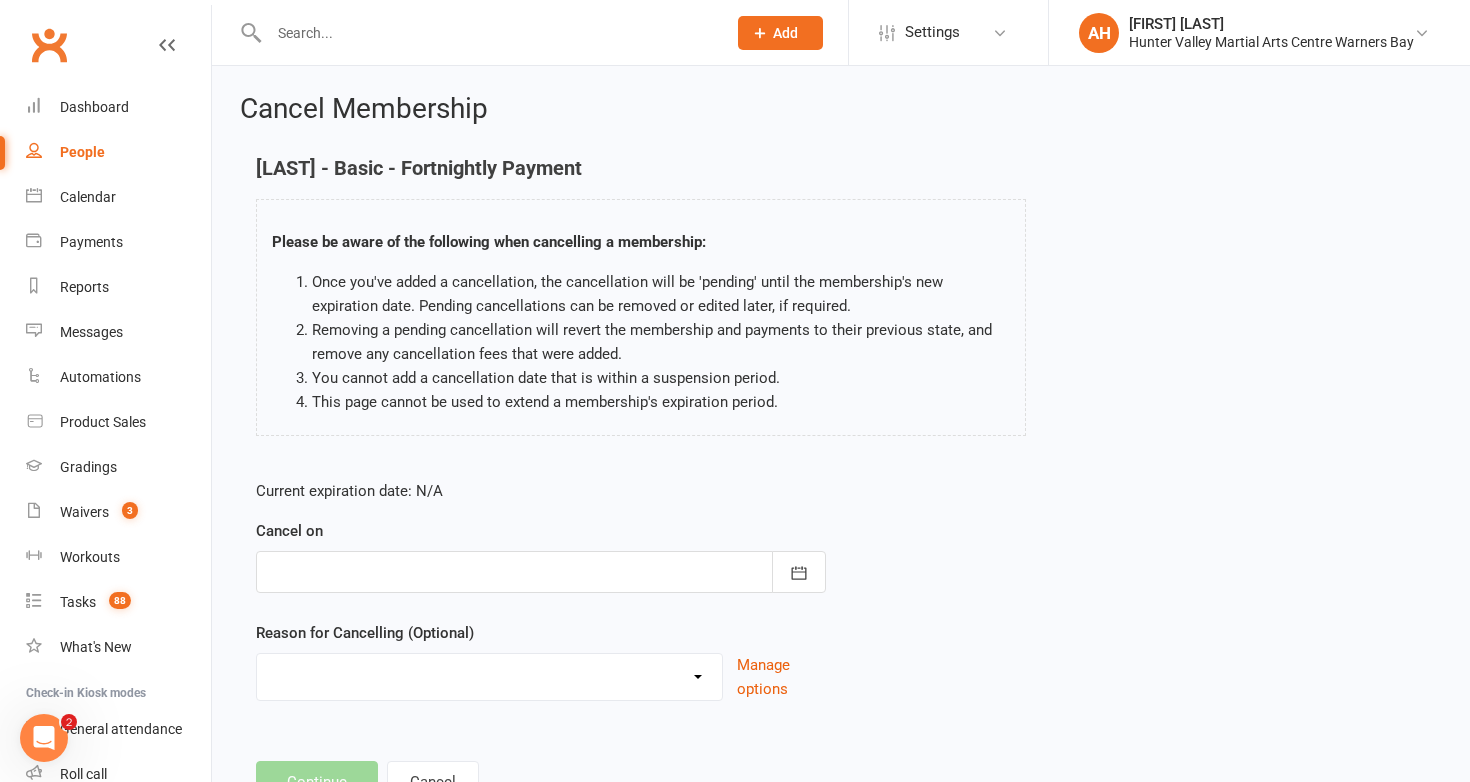 click at bounding box center [541, 572] 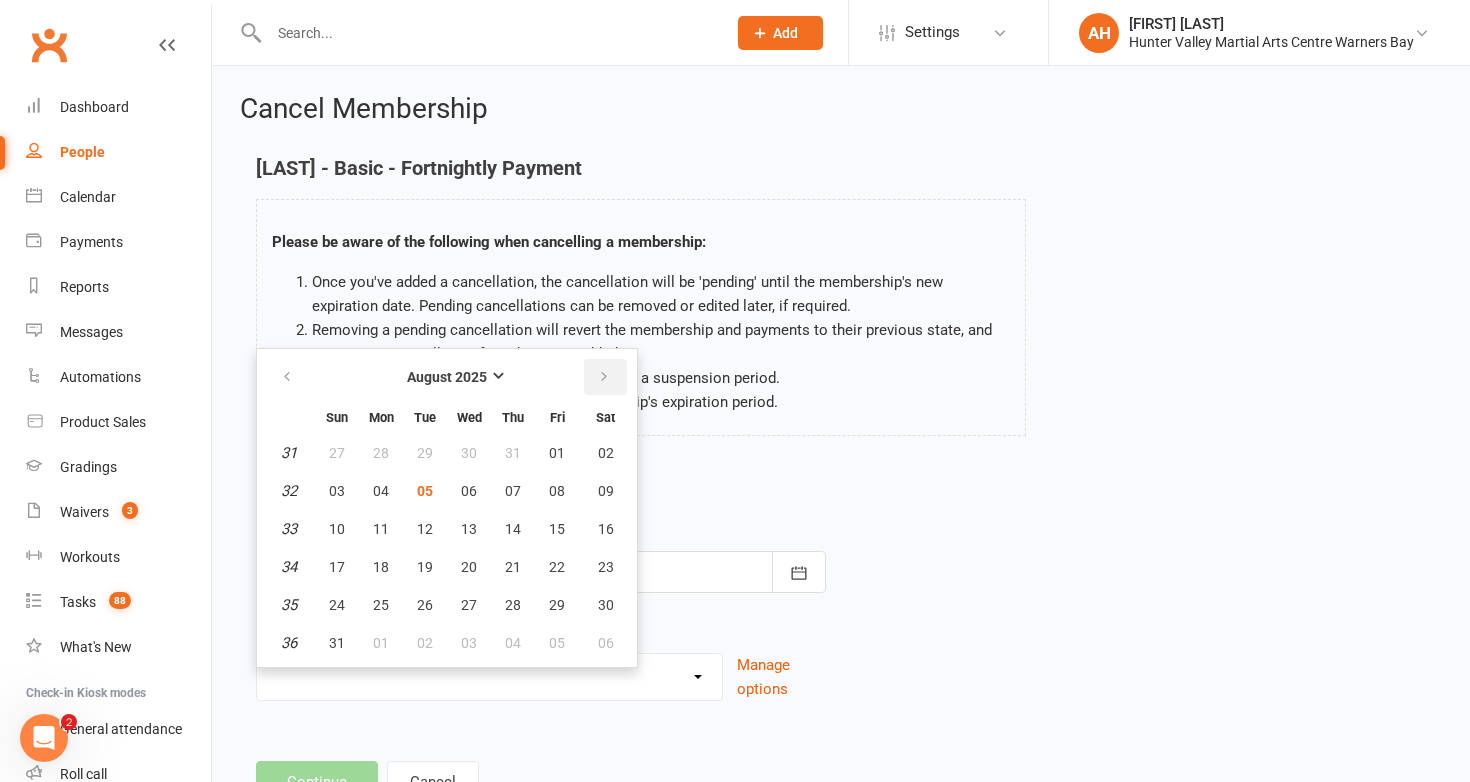 click at bounding box center [604, 377] 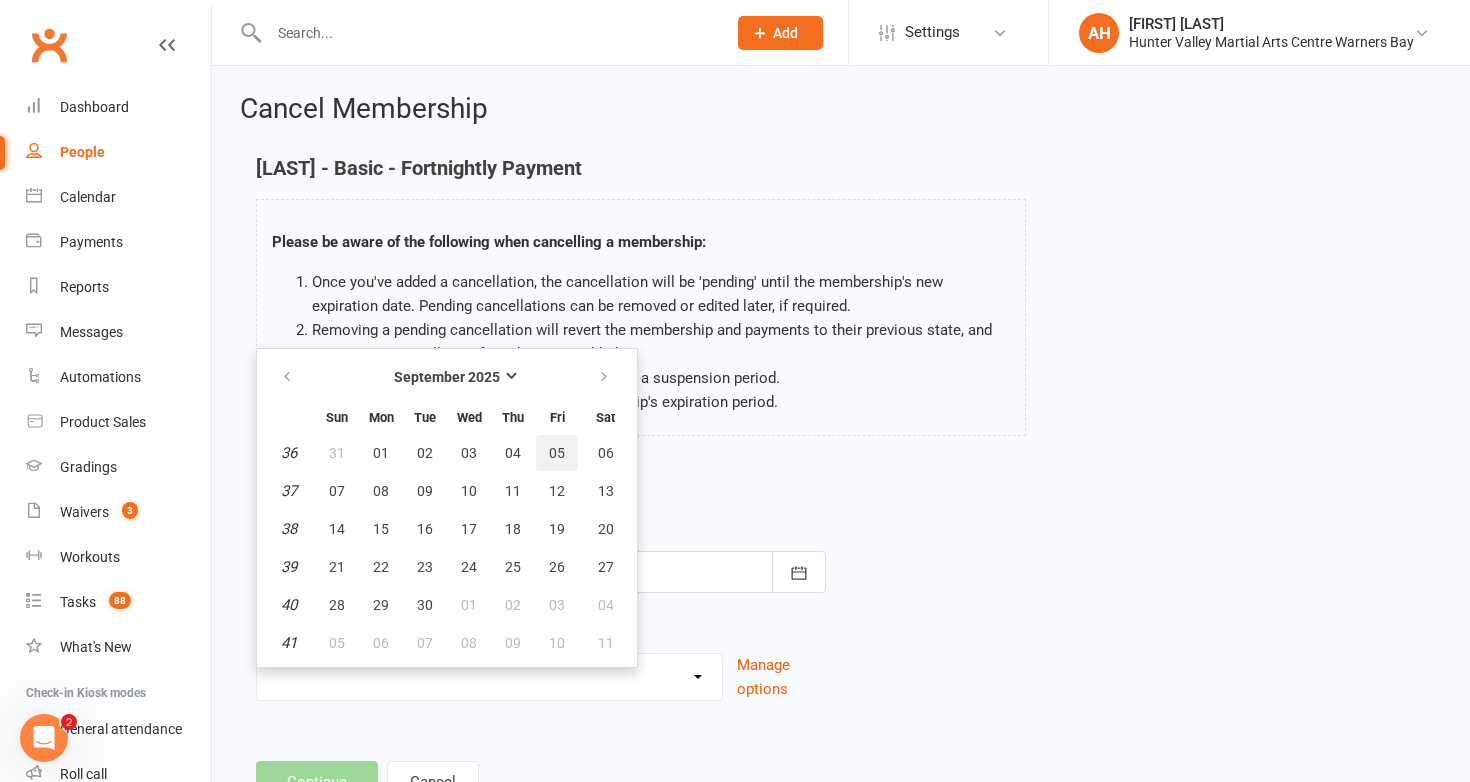 click on "05" at bounding box center [557, 453] 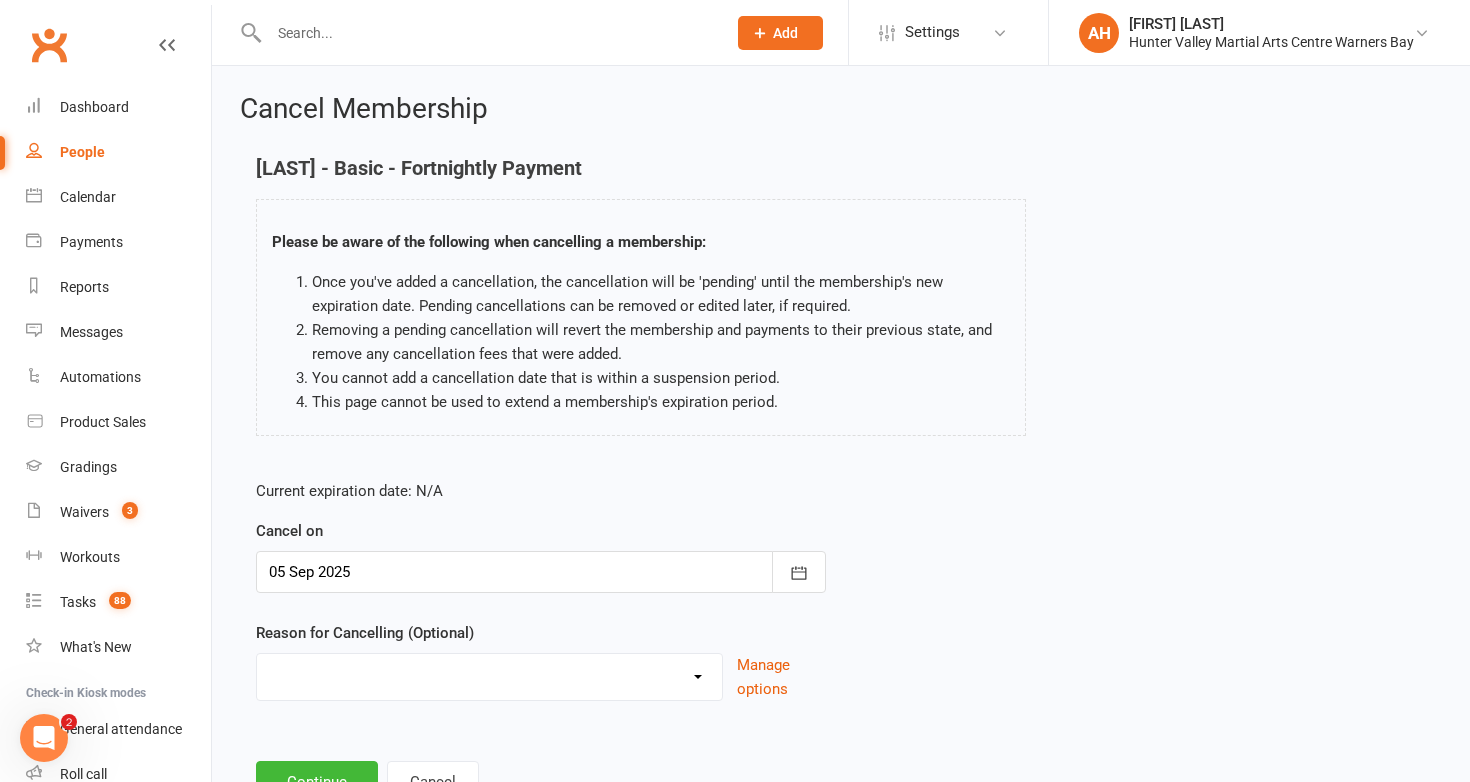 click on "Family commitments/circumstances Financial Holiday Lost interest Medical/Injury Moving away Other commitments Parents work commitments Stopped training Transfer to another centre Trying other sports/activites Trying something else/another sport Upgrade Work commitments Work Commitments Other reason" at bounding box center (489, 674) 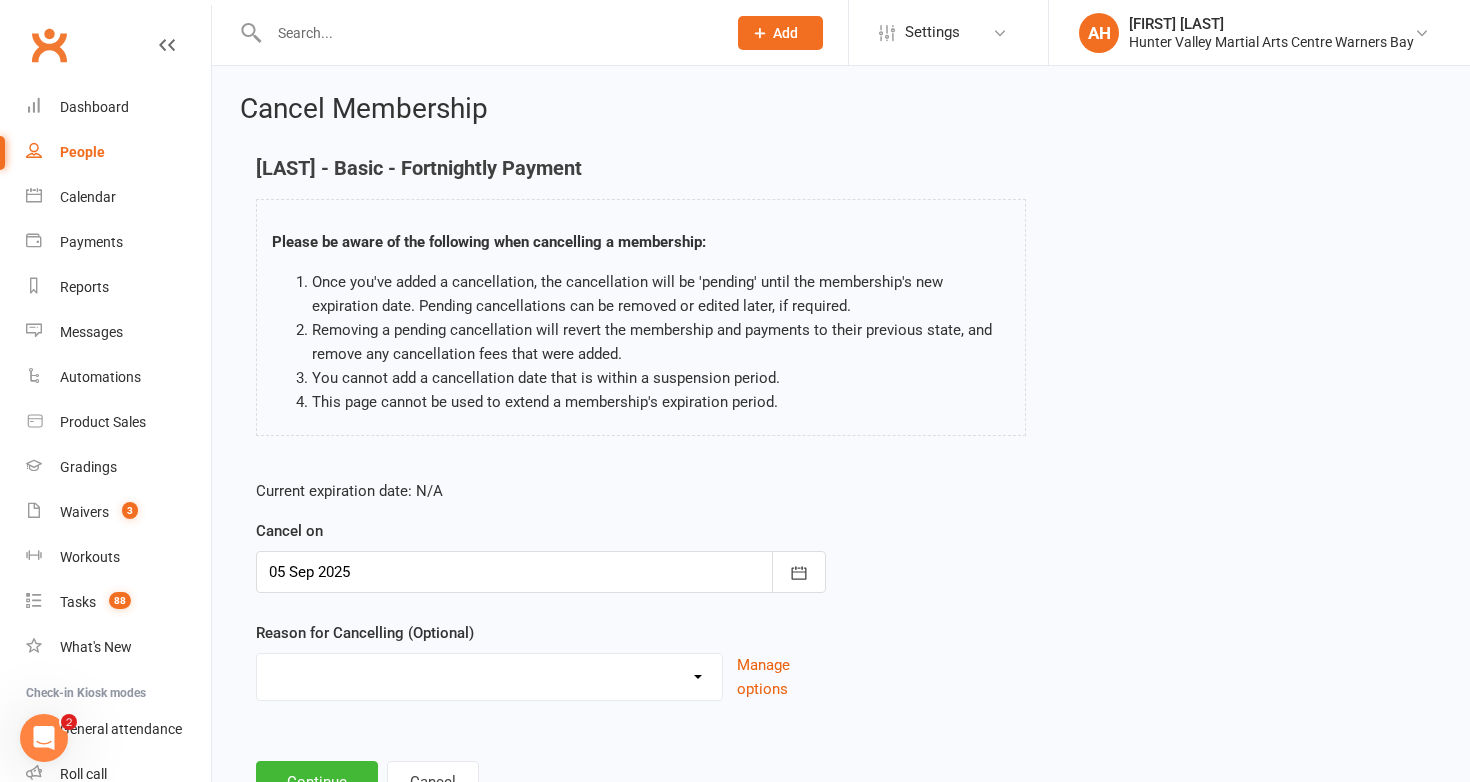 select on "3" 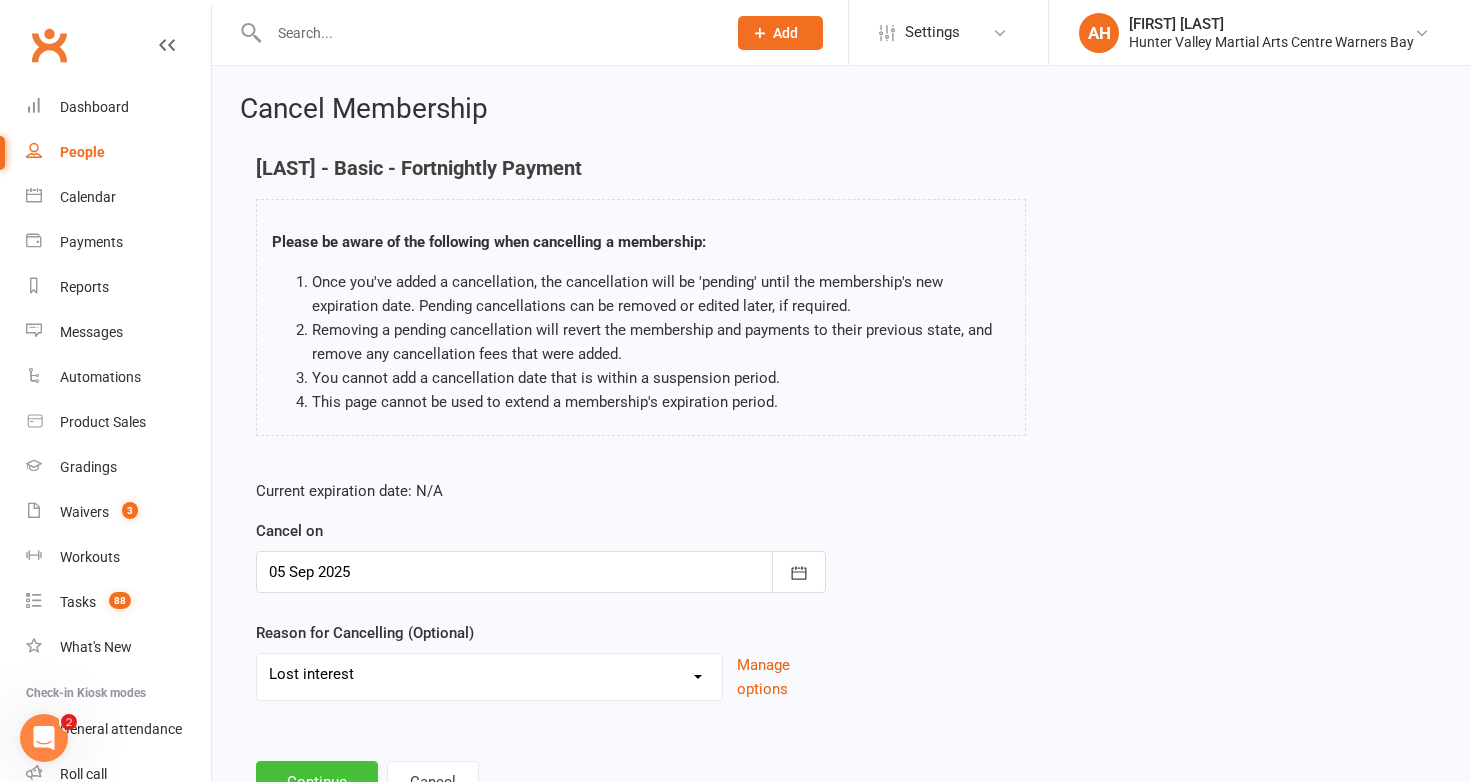 click on "Continue" at bounding box center (317, 782) 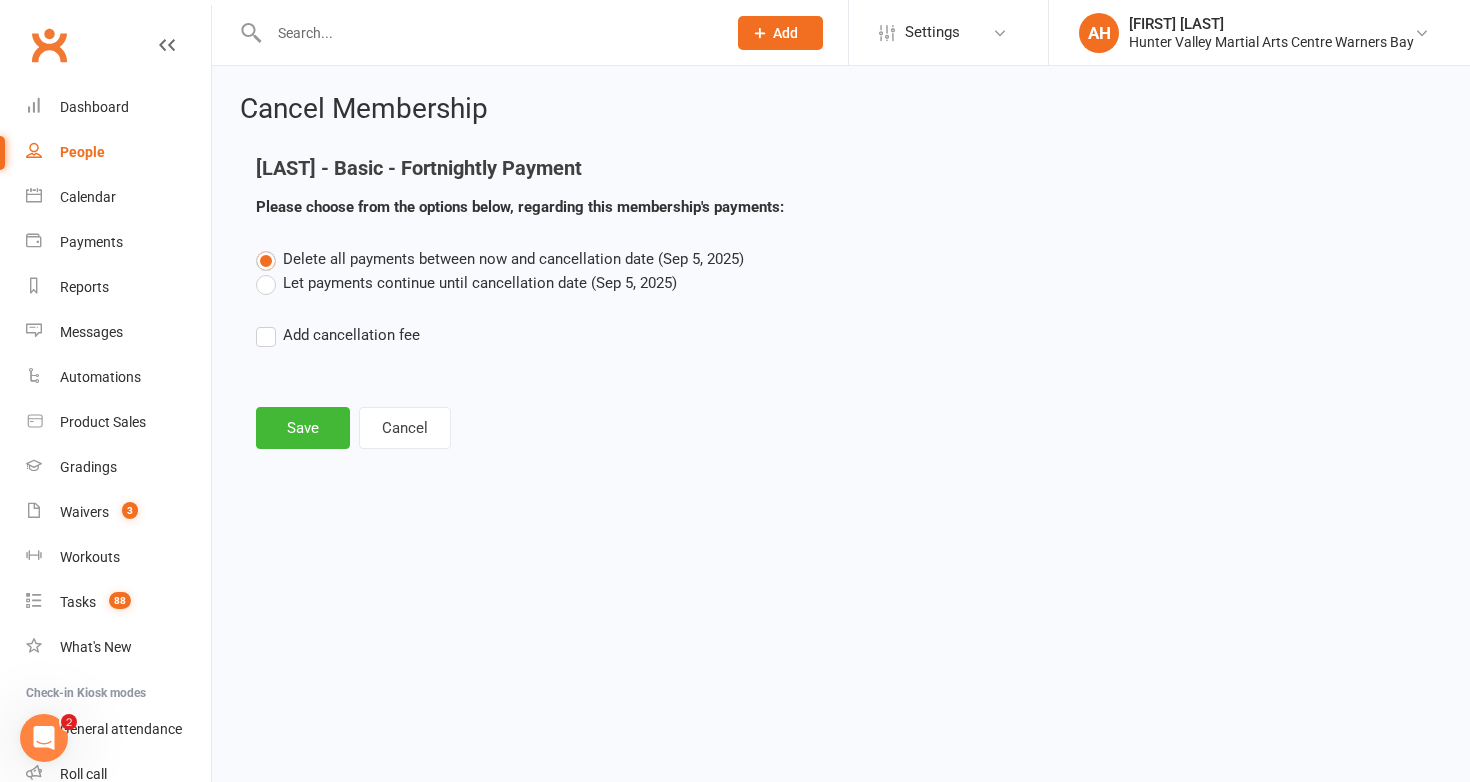 click on "Delete all payments between now and cancellation date (Sep 5, 2025) Let payments continue until cancellation date (Sep 5, 2025) Add cancellation fee" at bounding box center [841, 311] 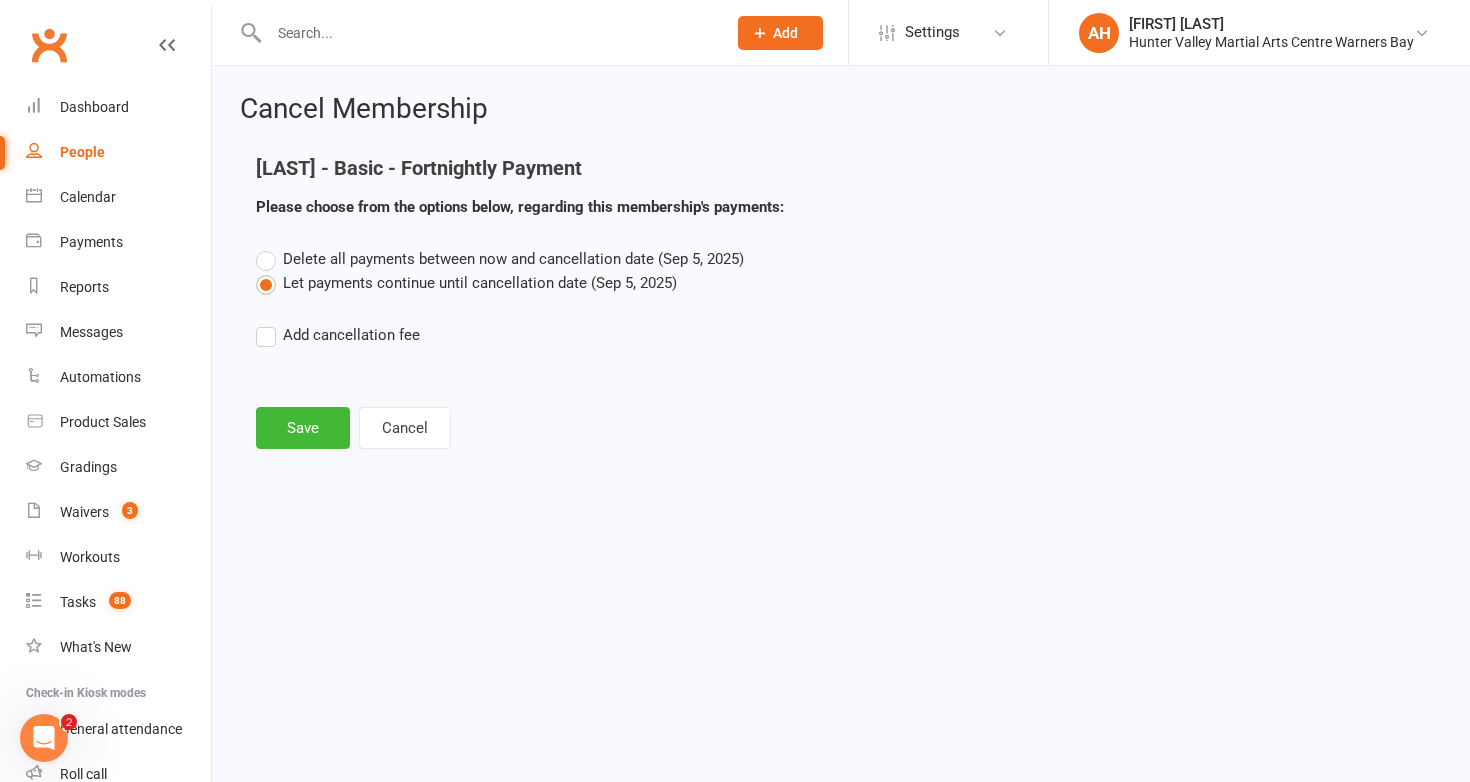 click on "Add cancellation fee" at bounding box center (338, 335) 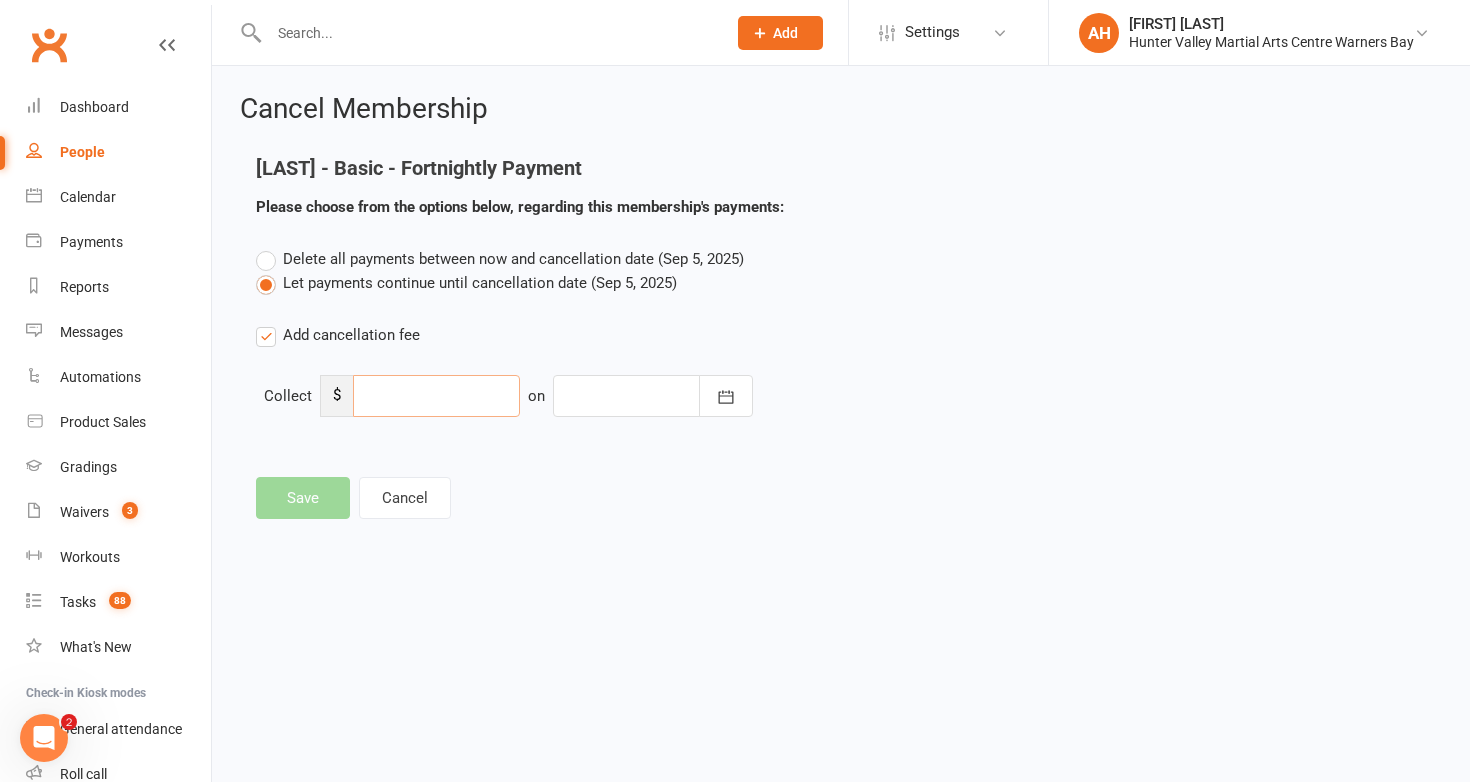 click at bounding box center [436, 396] 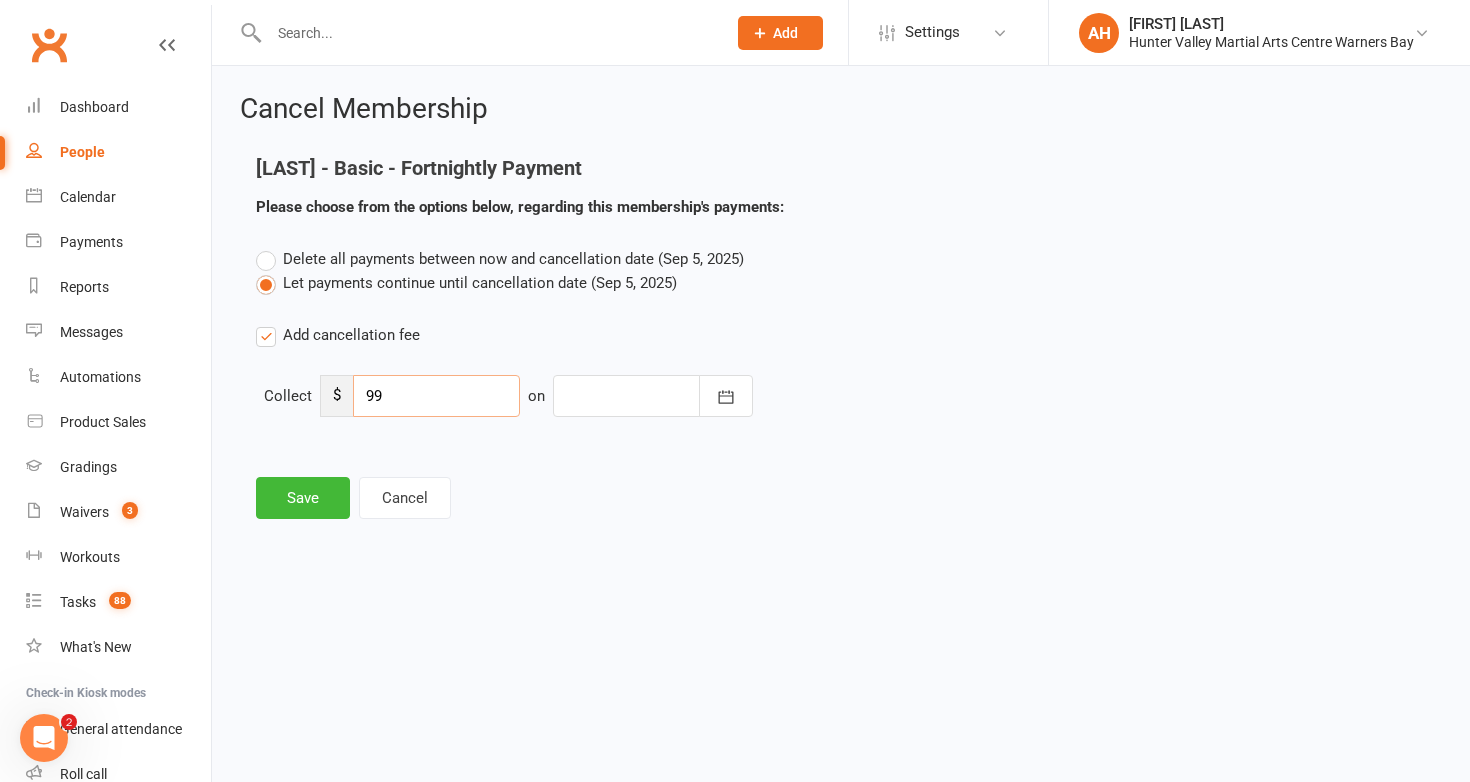 type on "99" 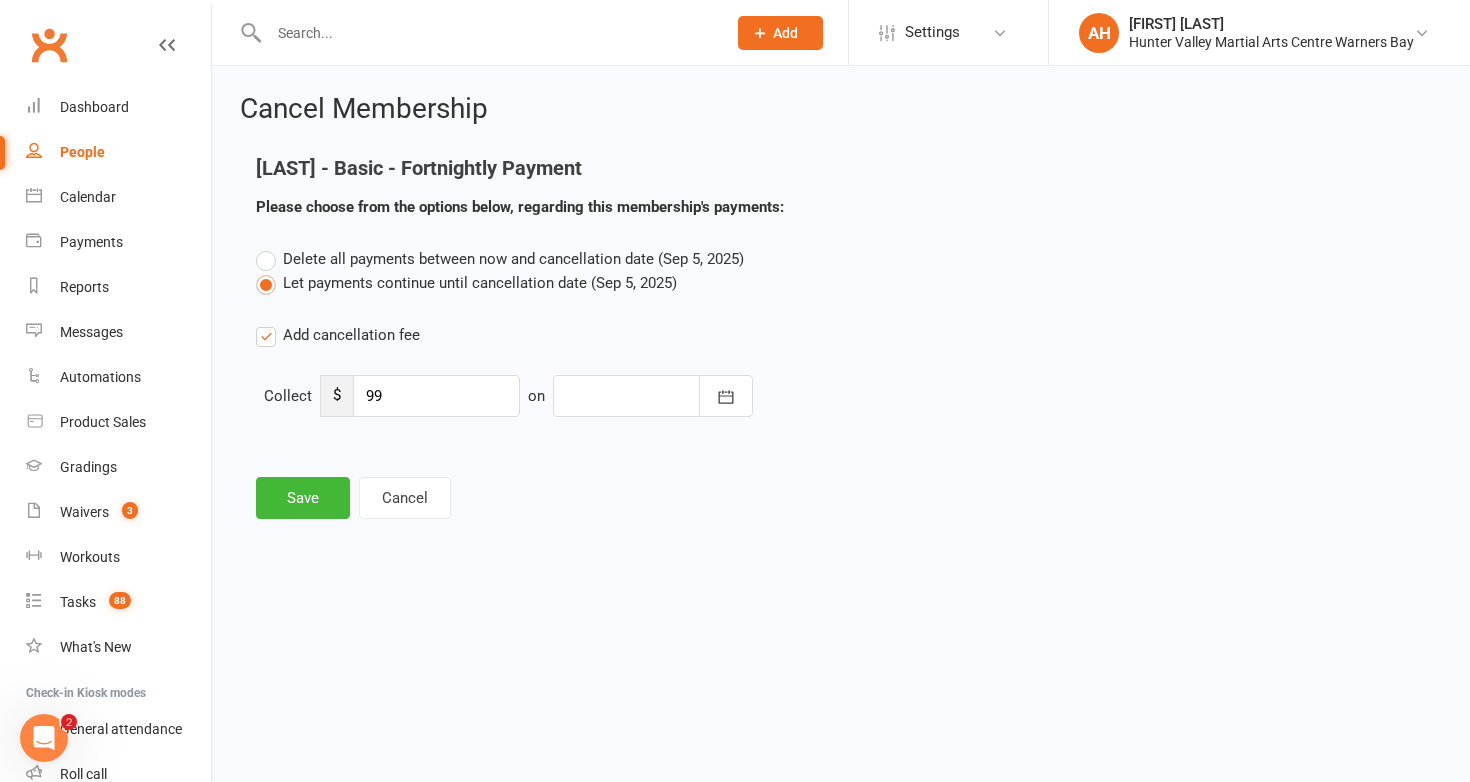 click at bounding box center [653, 396] 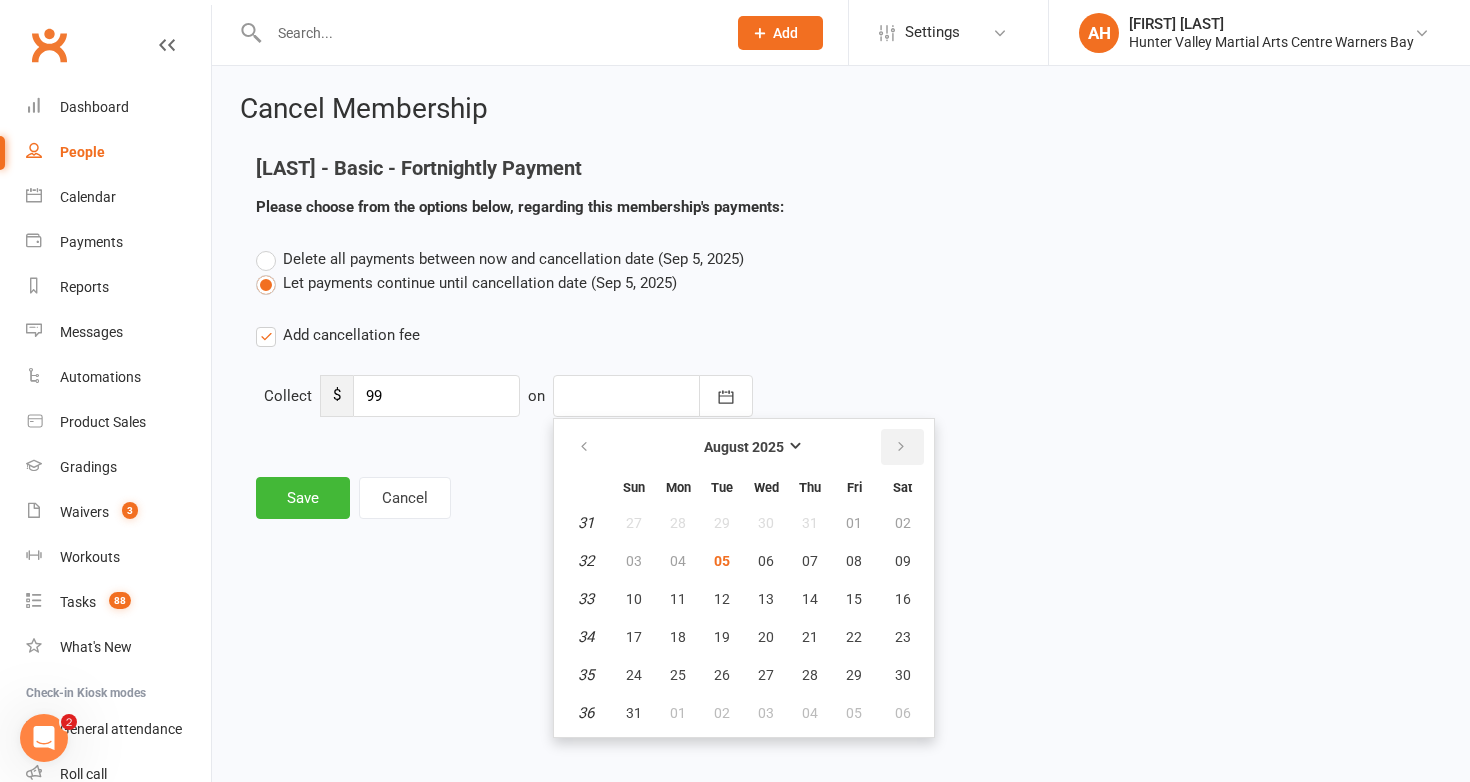 click at bounding box center (901, 447) 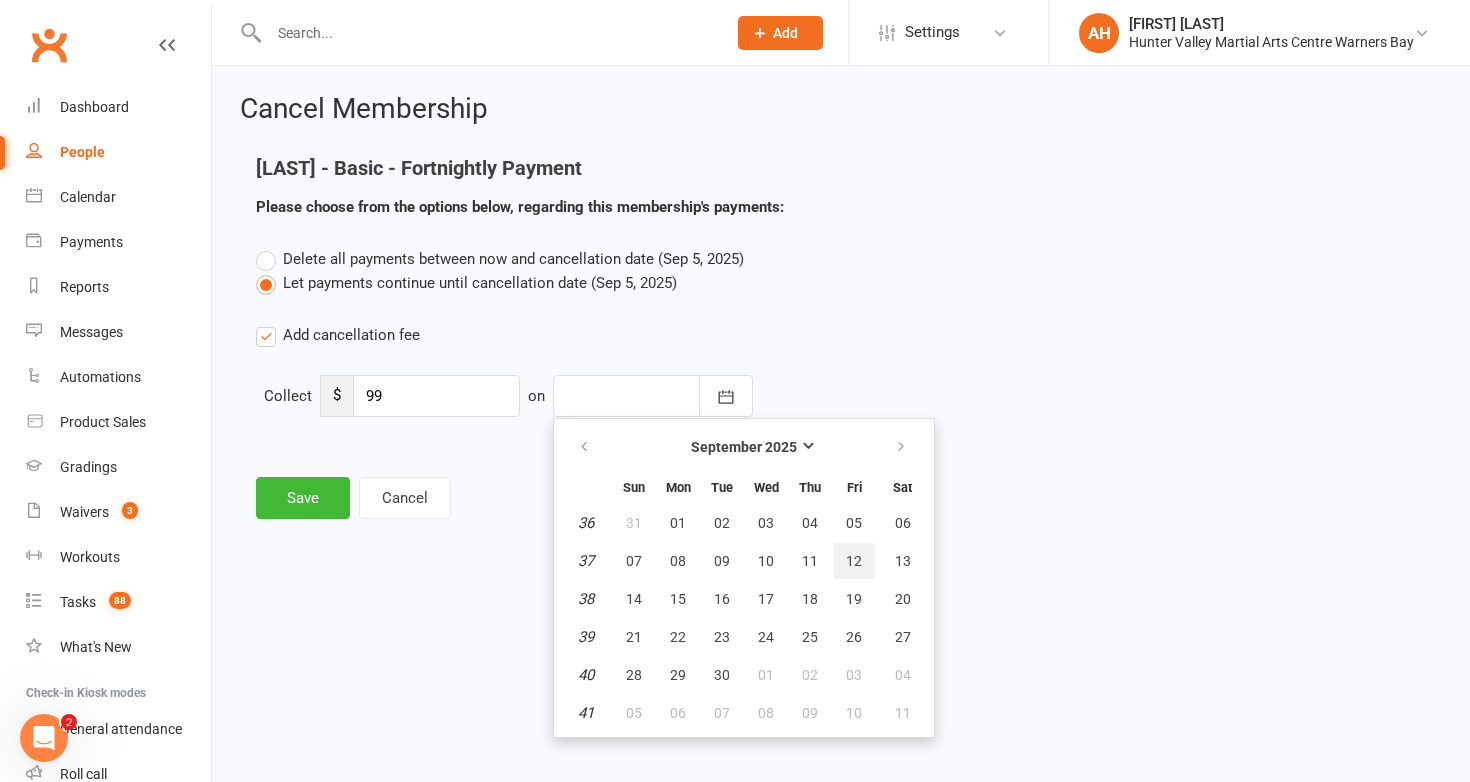 click on "12" at bounding box center (854, 561) 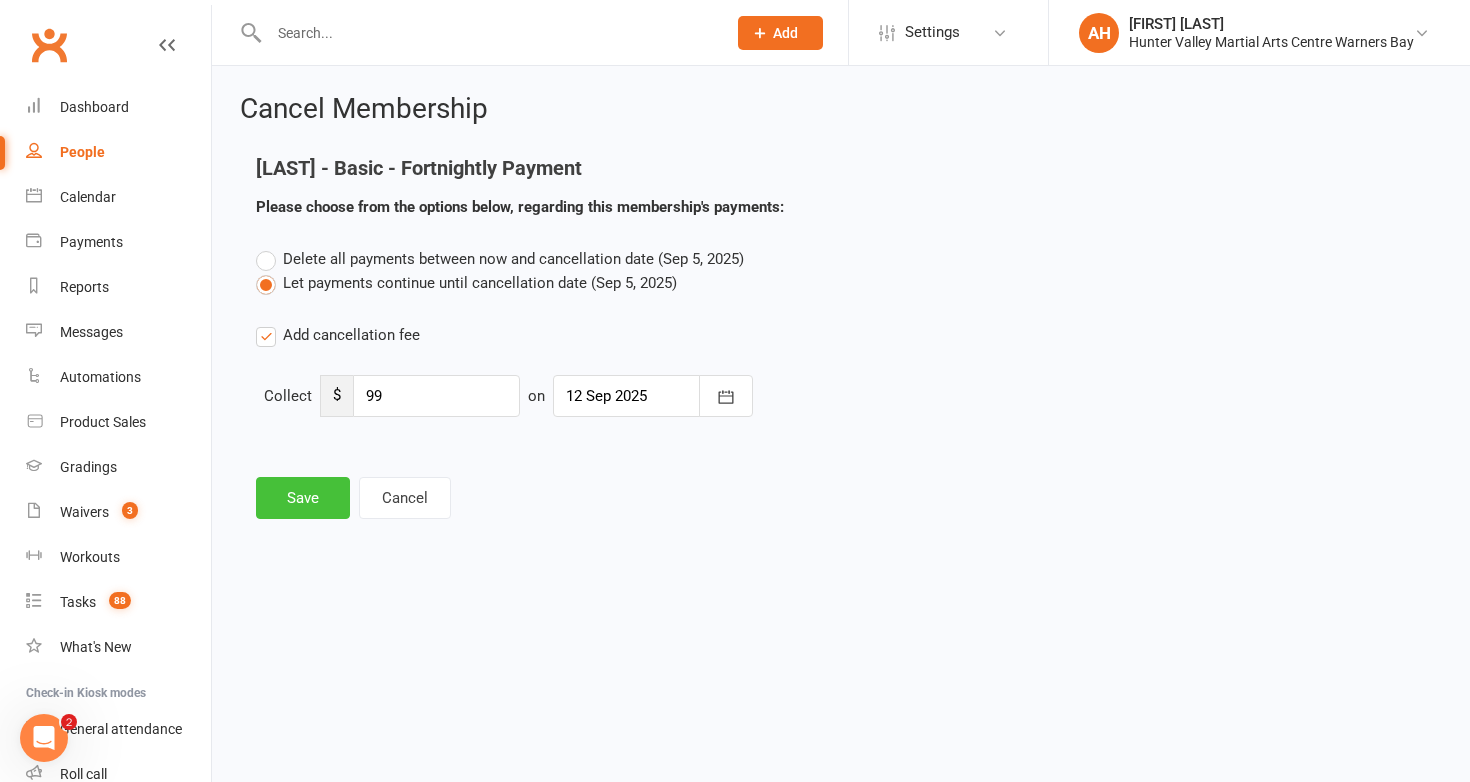 click on "Save" at bounding box center [303, 498] 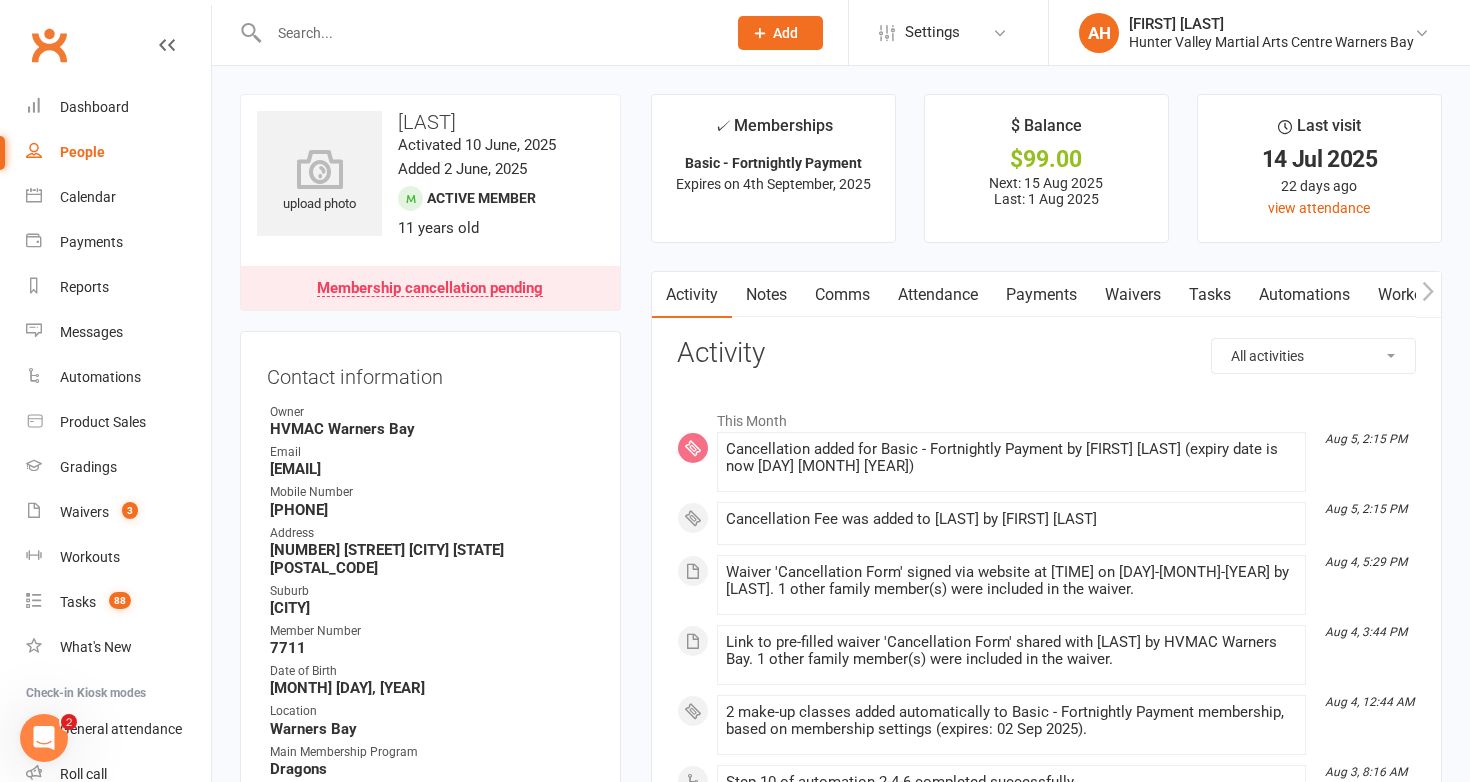 click at bounding box center (487, 33) 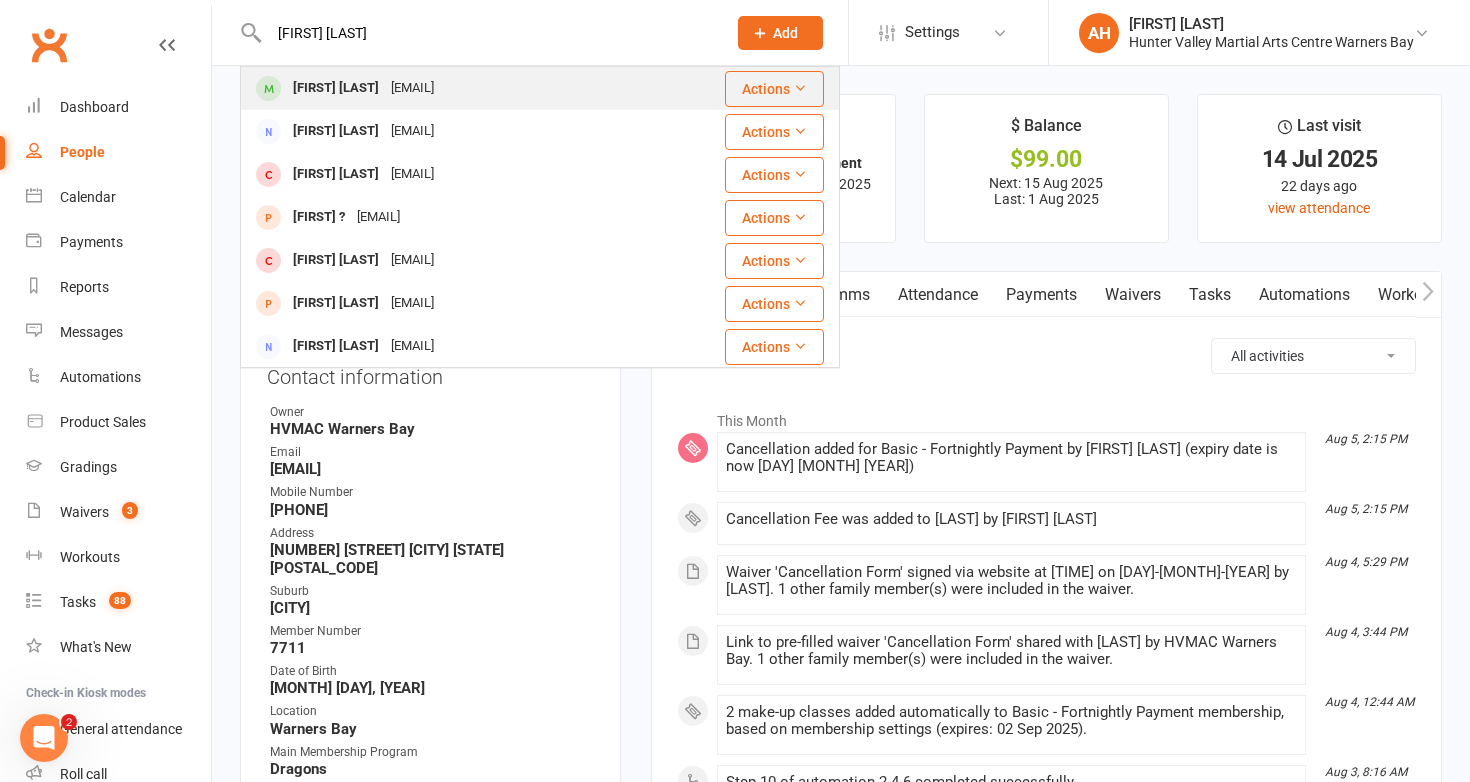 type on "riley randall" 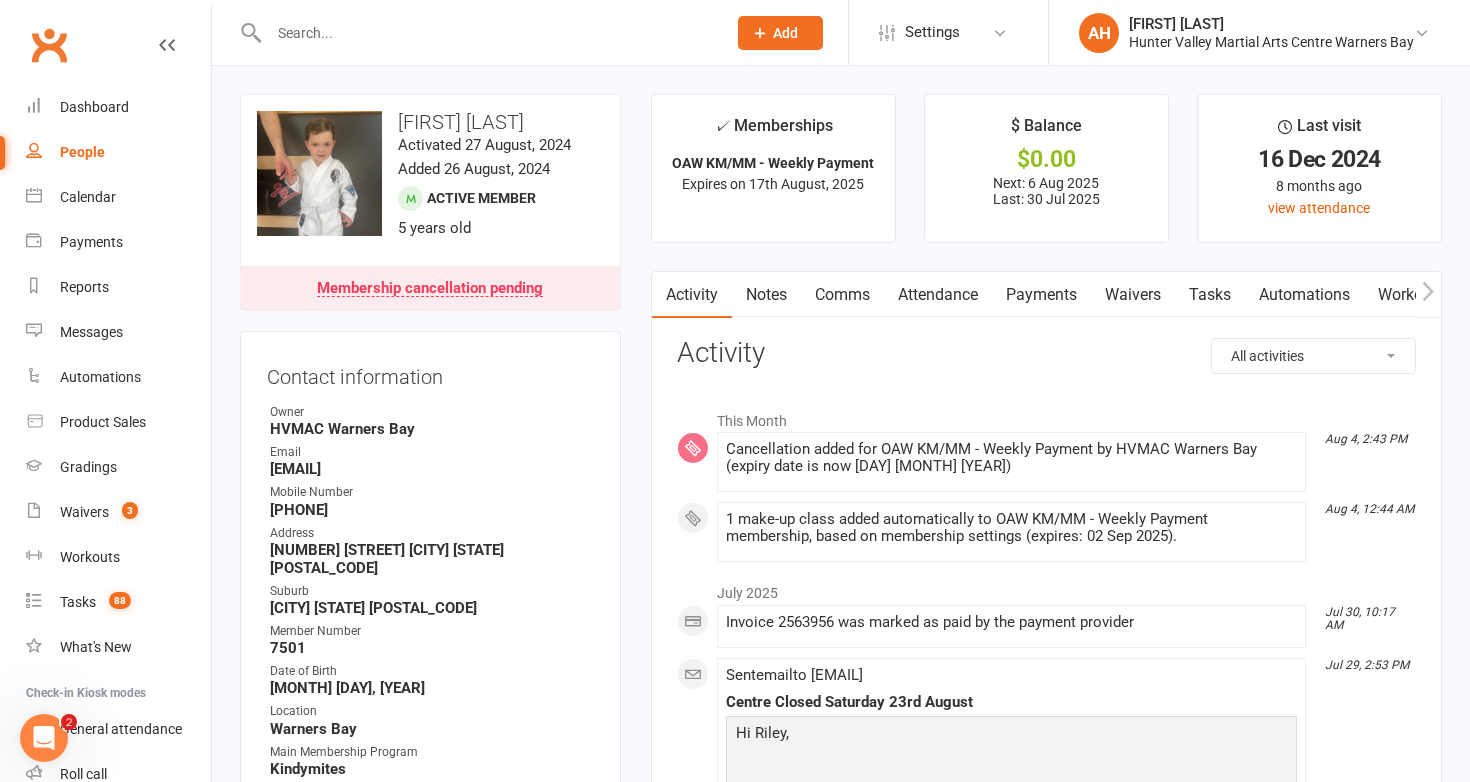 click on "Waivers" at bounding box center [1133, 295] 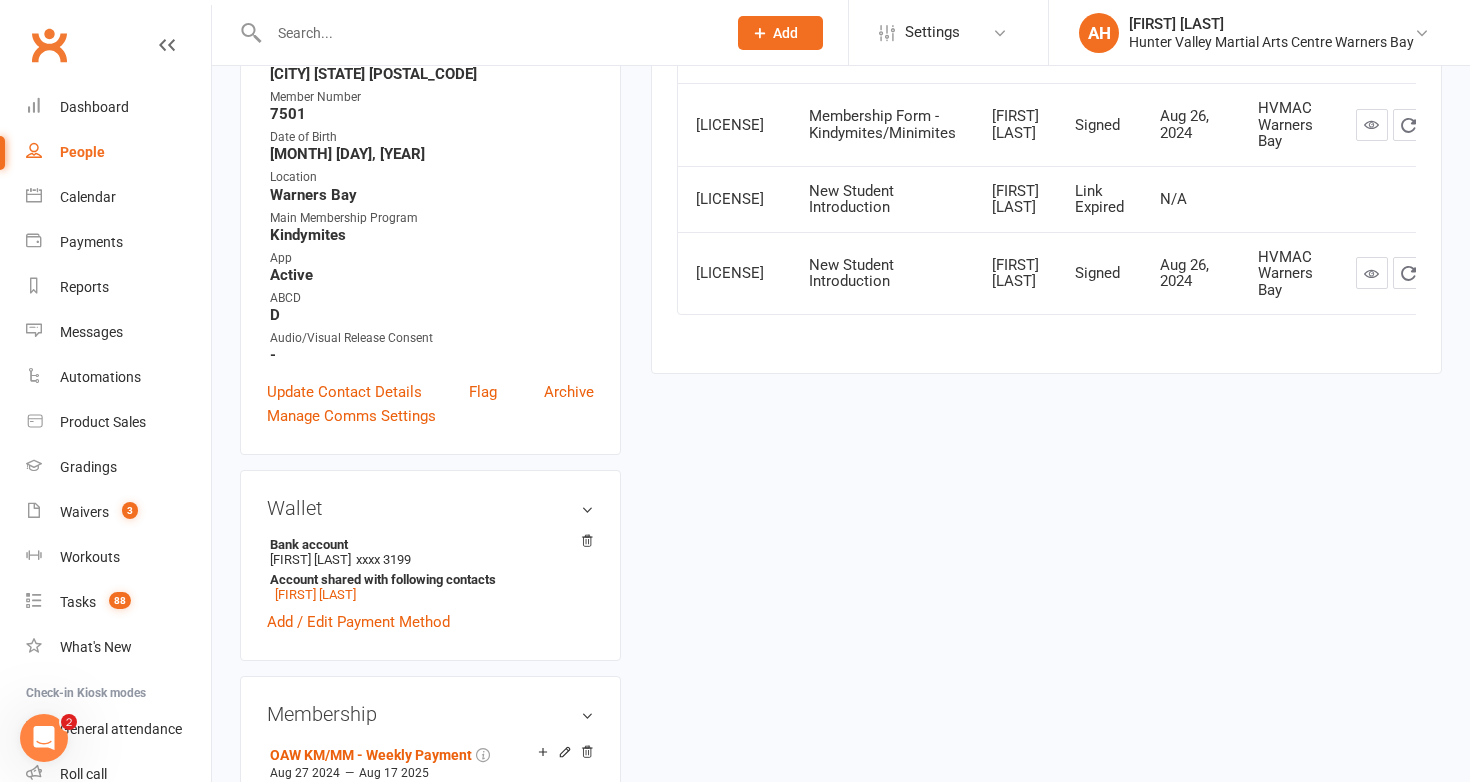 scroll, scrollTop: 0, scrollLeft: 0, axis: both 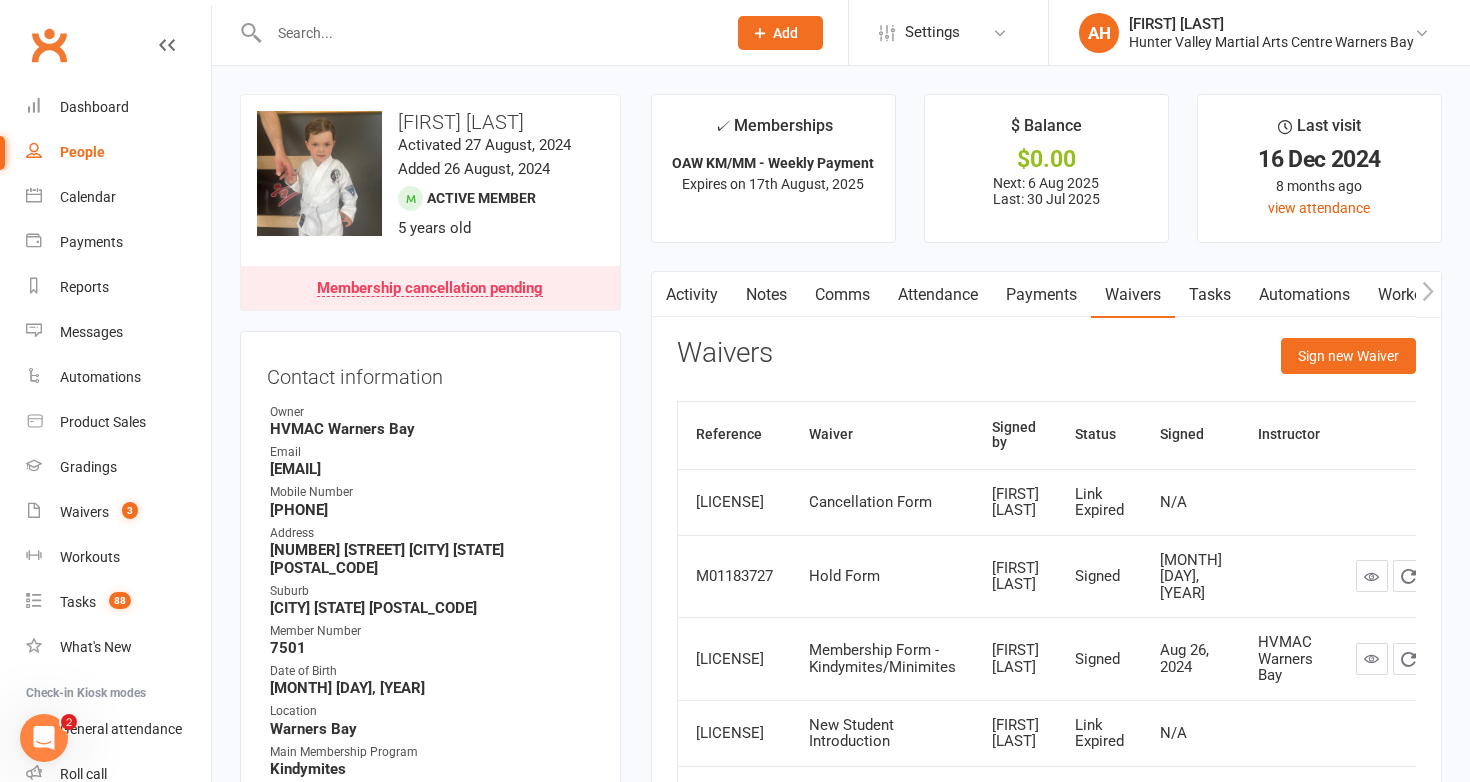 click on "Payments" at bounding box center (1041, 295) 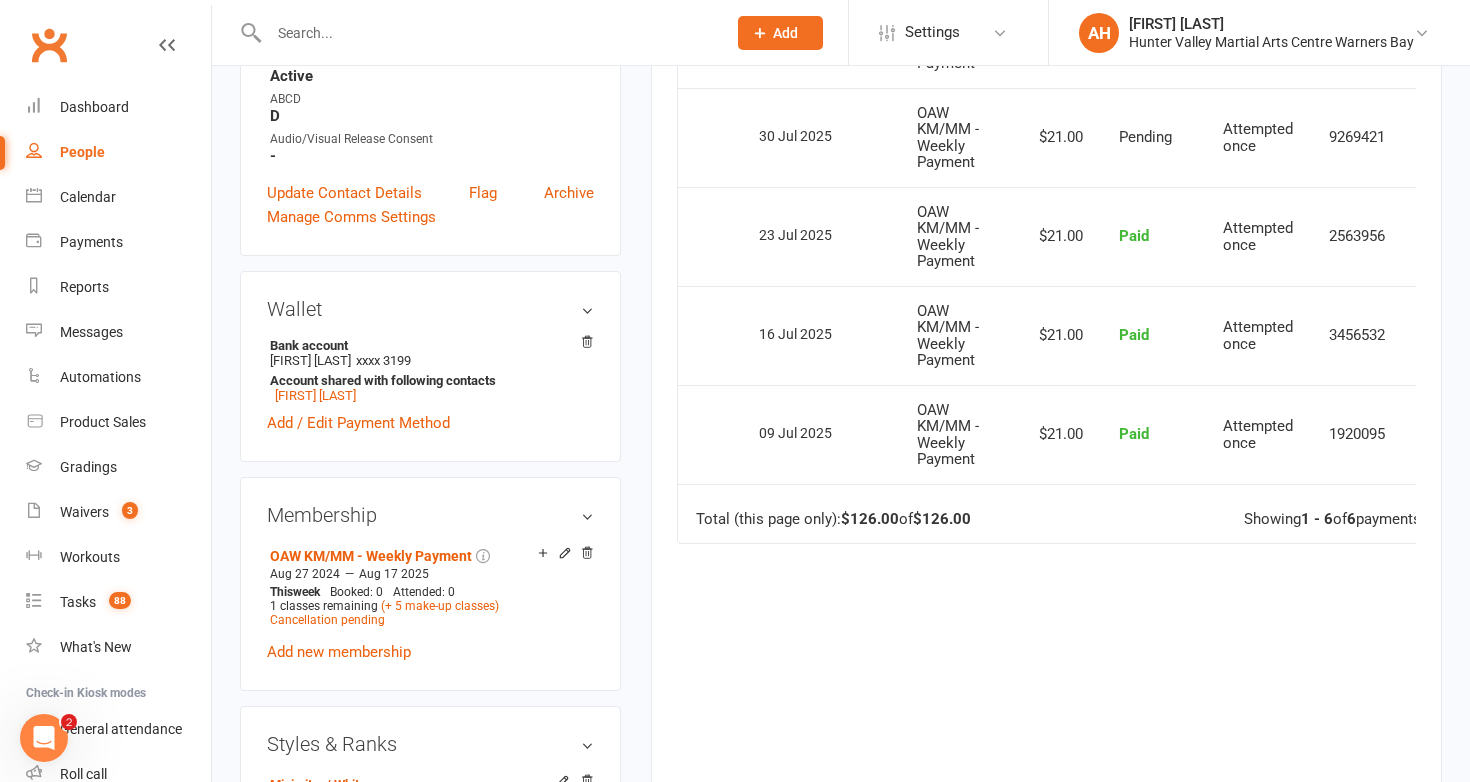 scroll, scrollTop: 761, scrollLeft: 0, axis: vertical 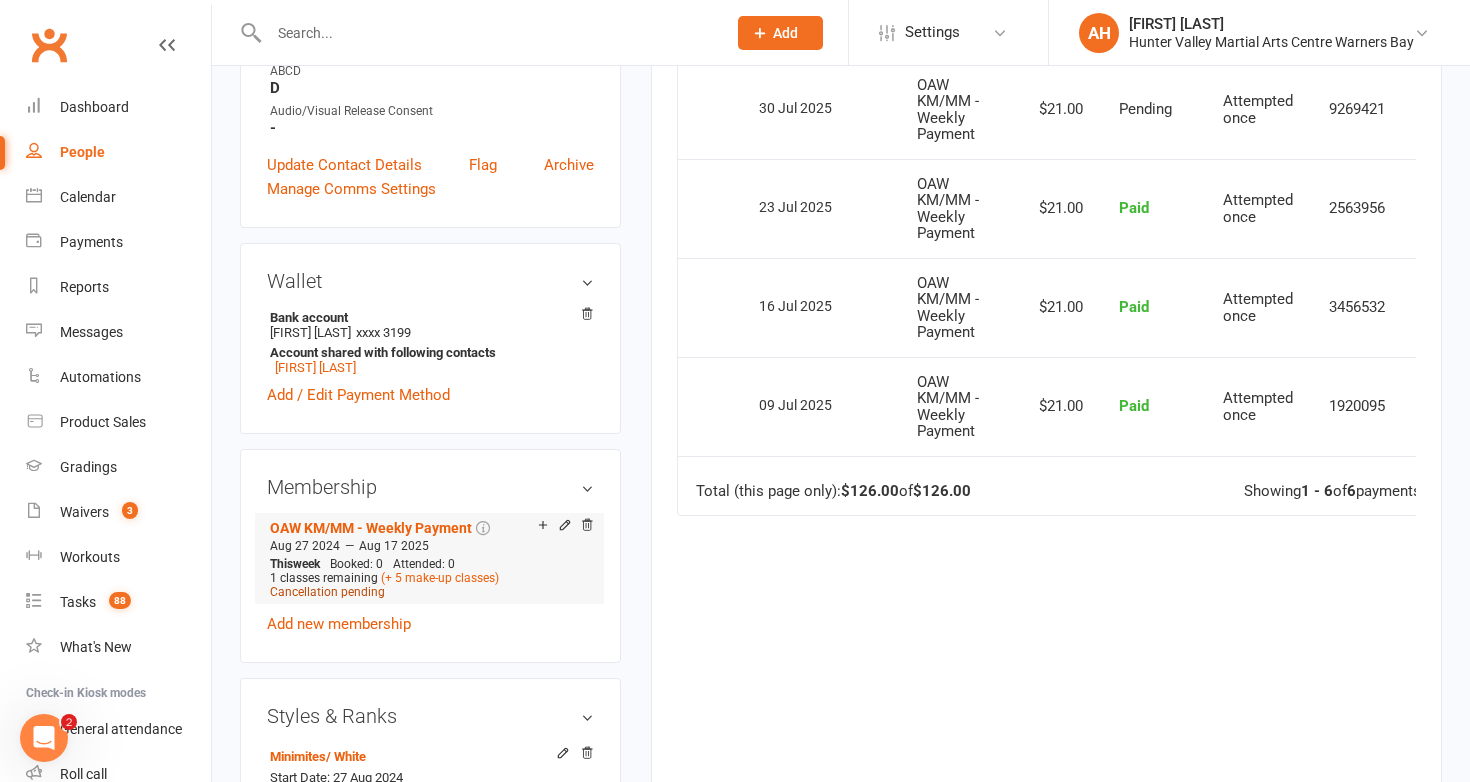 click on "Cancellation pending" at bounding box center (327, 592) 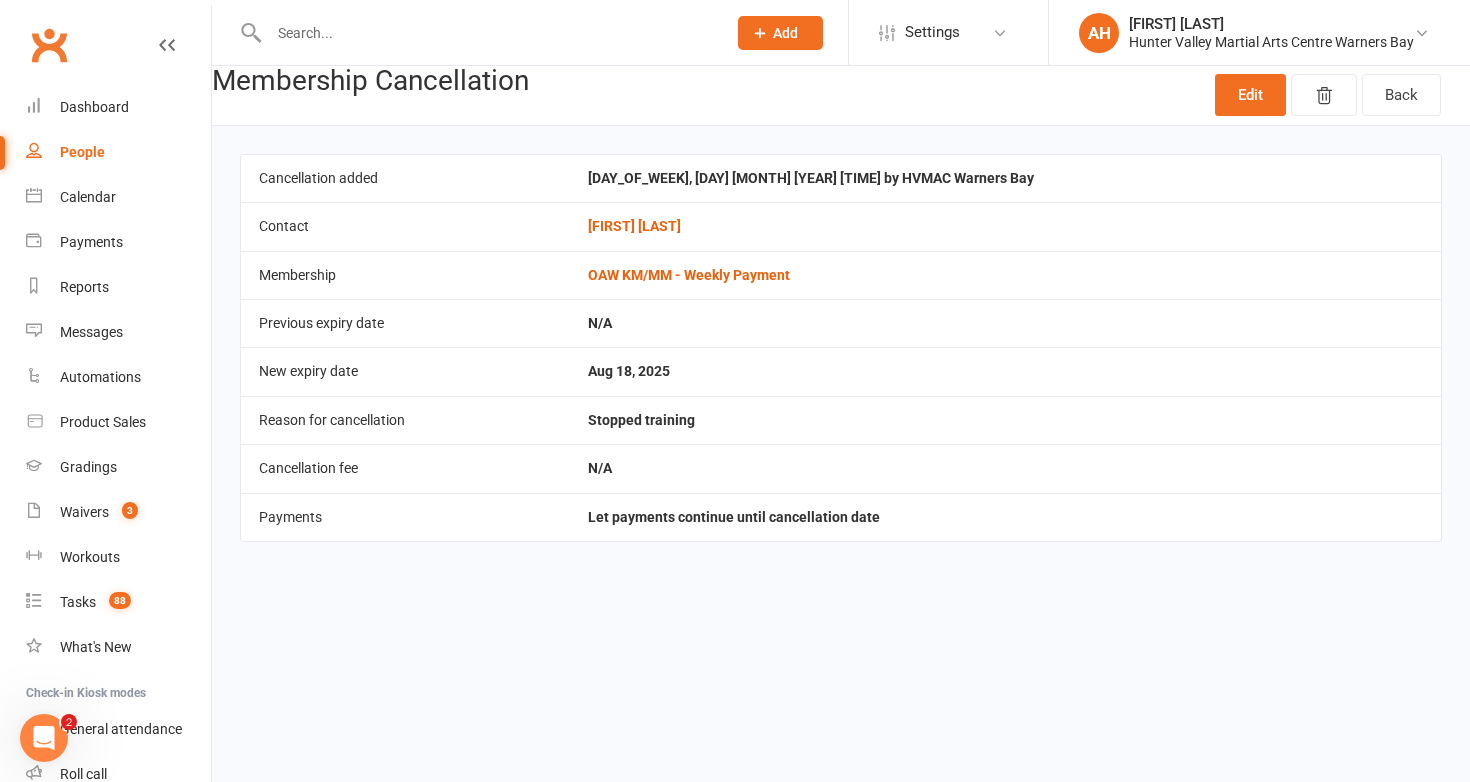 scroll, scrollTop: 0, scrollLeft: 0, axis: both 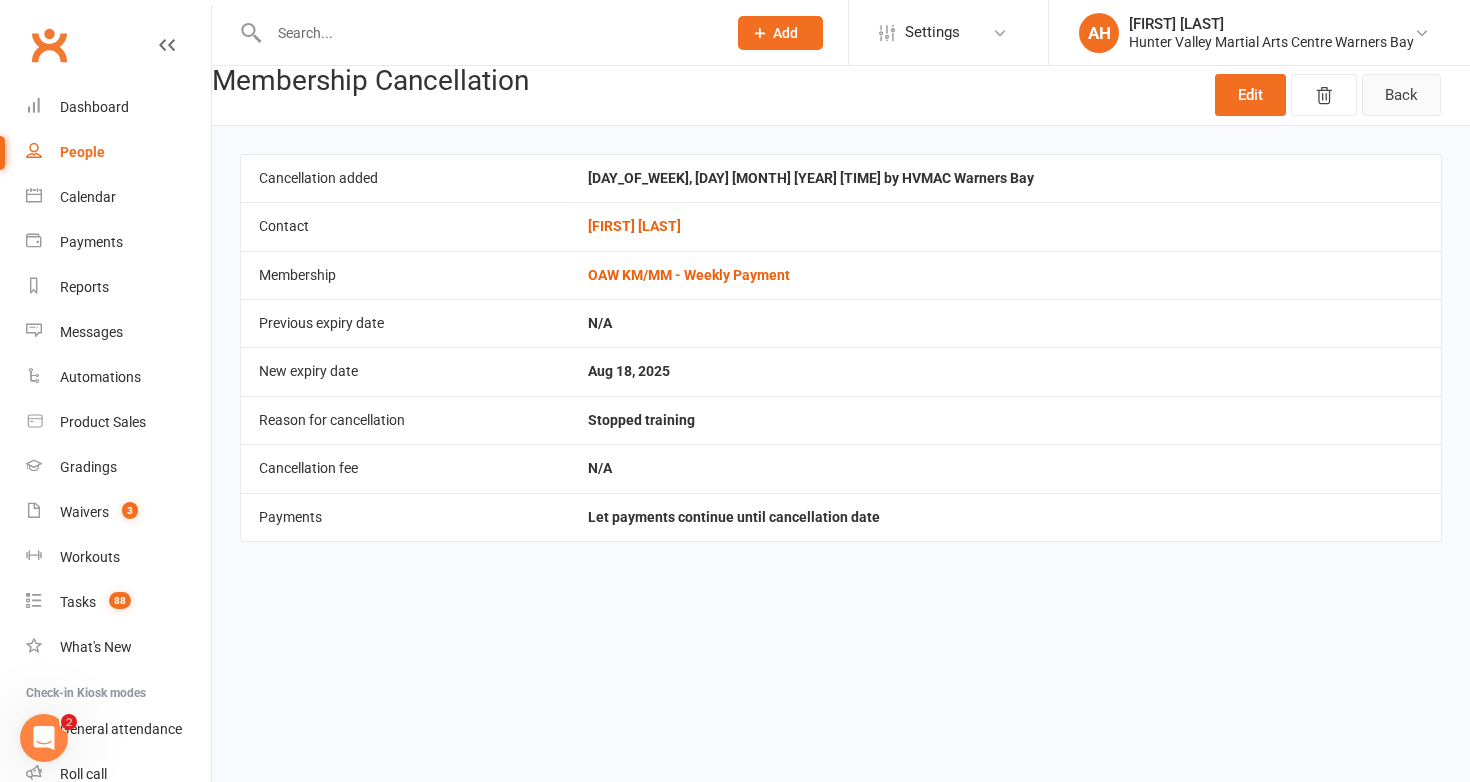 click on "Back" at bounding box center [1401, 95] 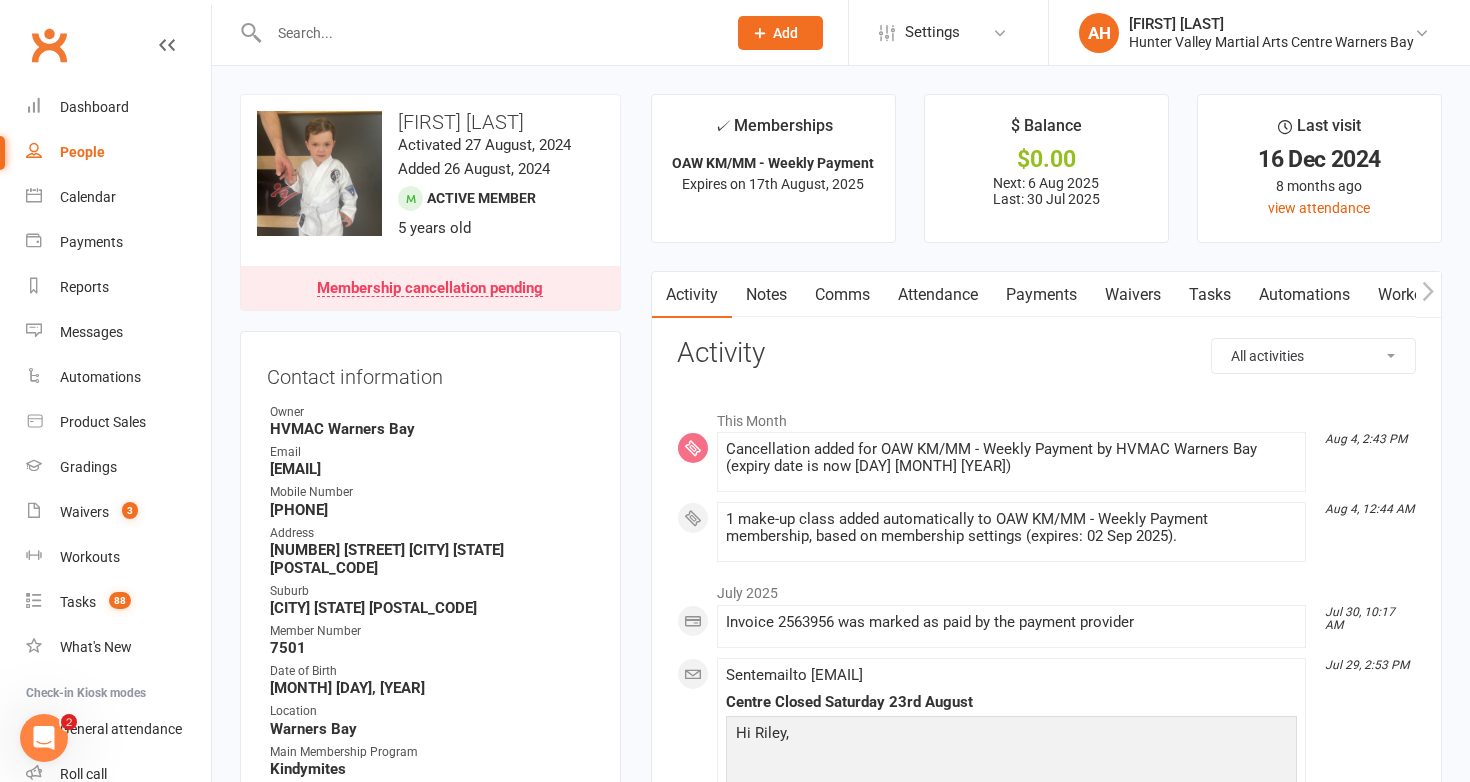 click on "Payments" at bounding box center (1041, 295) 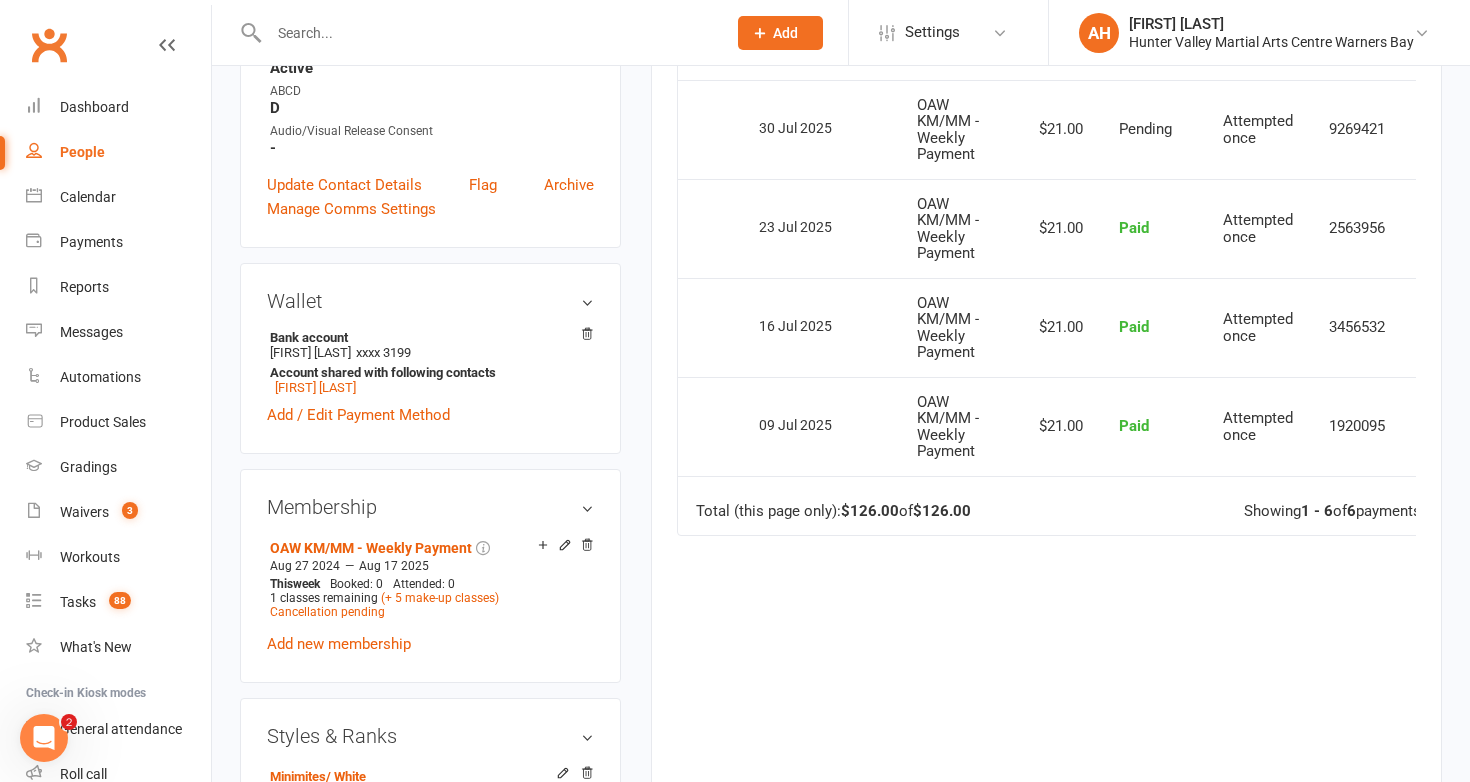 scroll, scrollTop: 747, scrollLeft: 0, axis: vertical 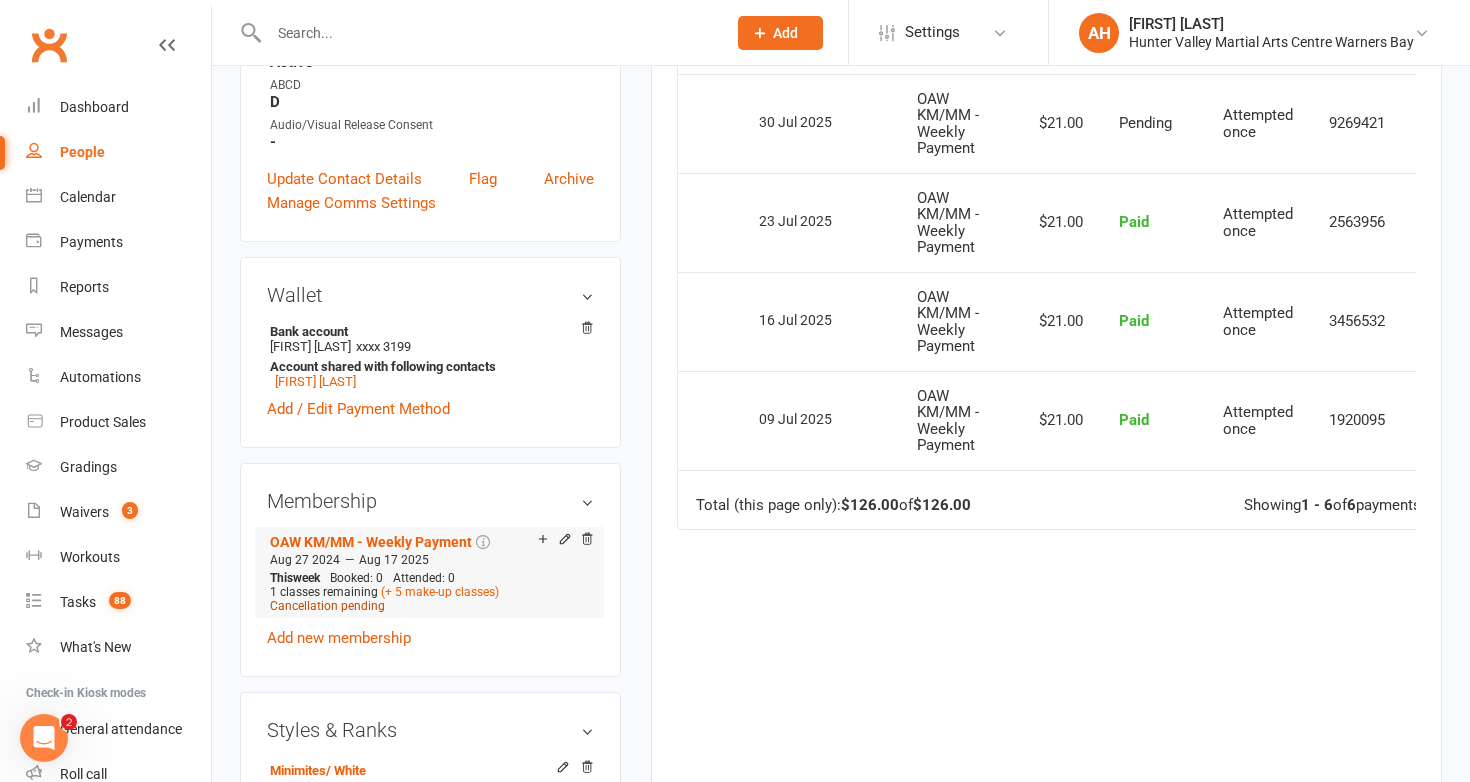 click on "Cancellation pending" at bounding box center (327, 606) 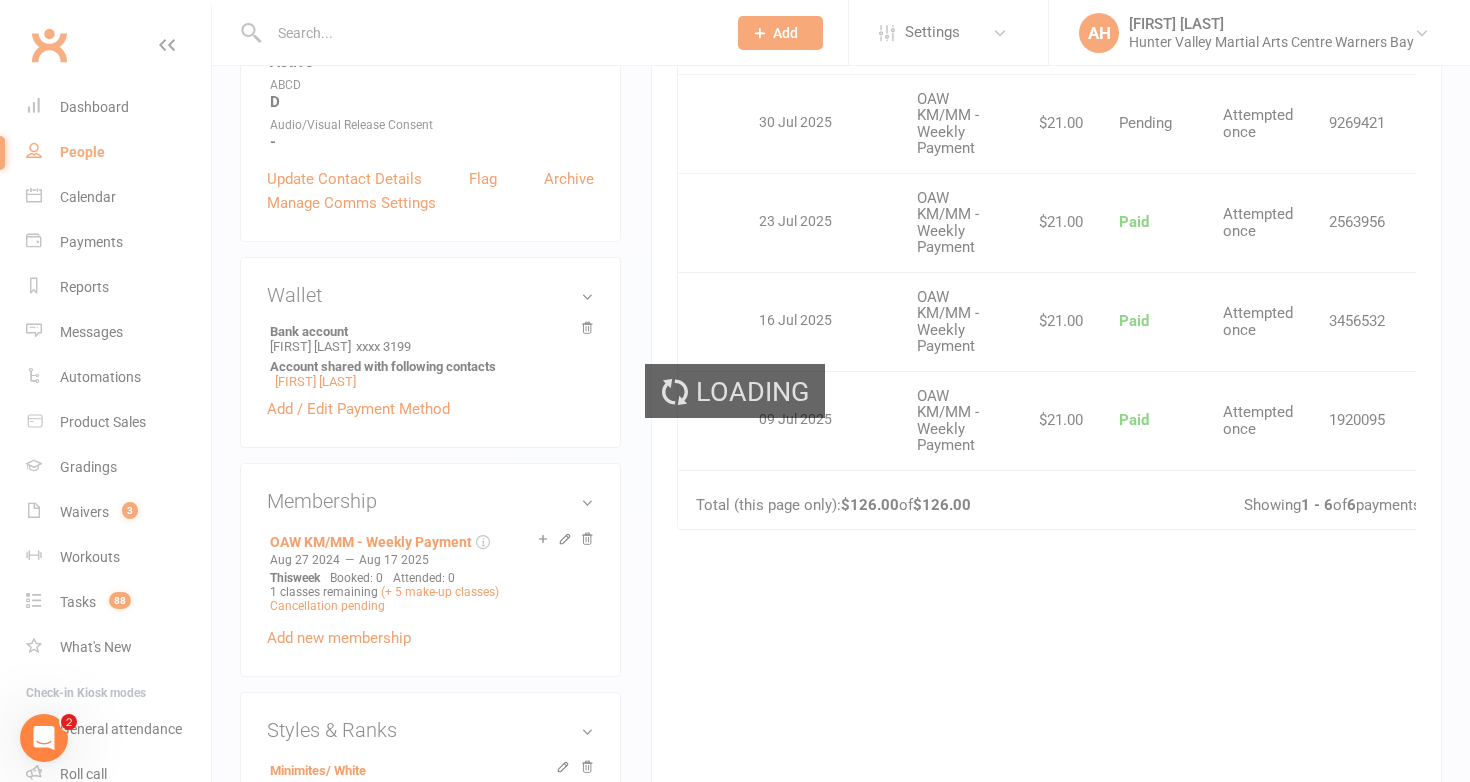 scroll, scrollTop: 0, scrollLeft: 0, axis: both 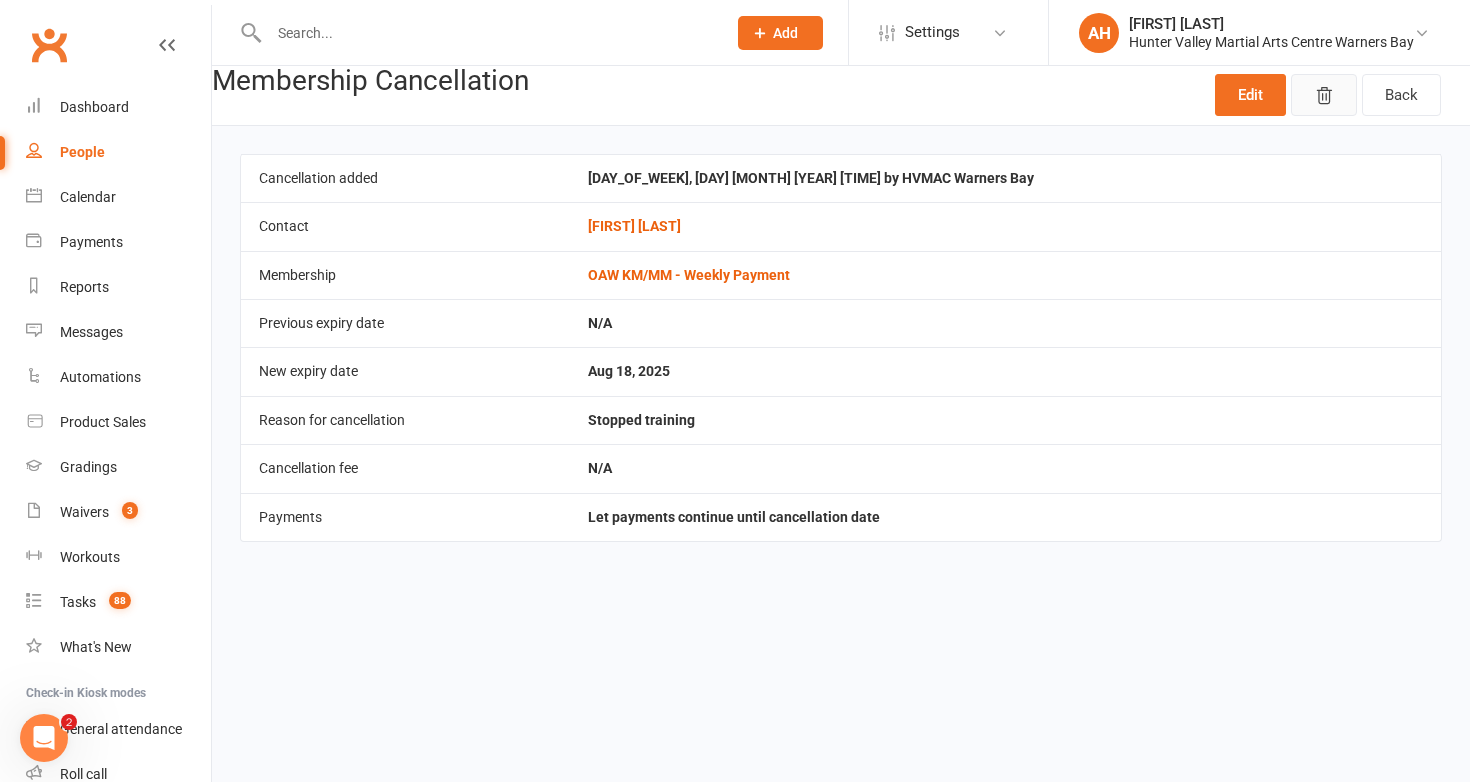 click 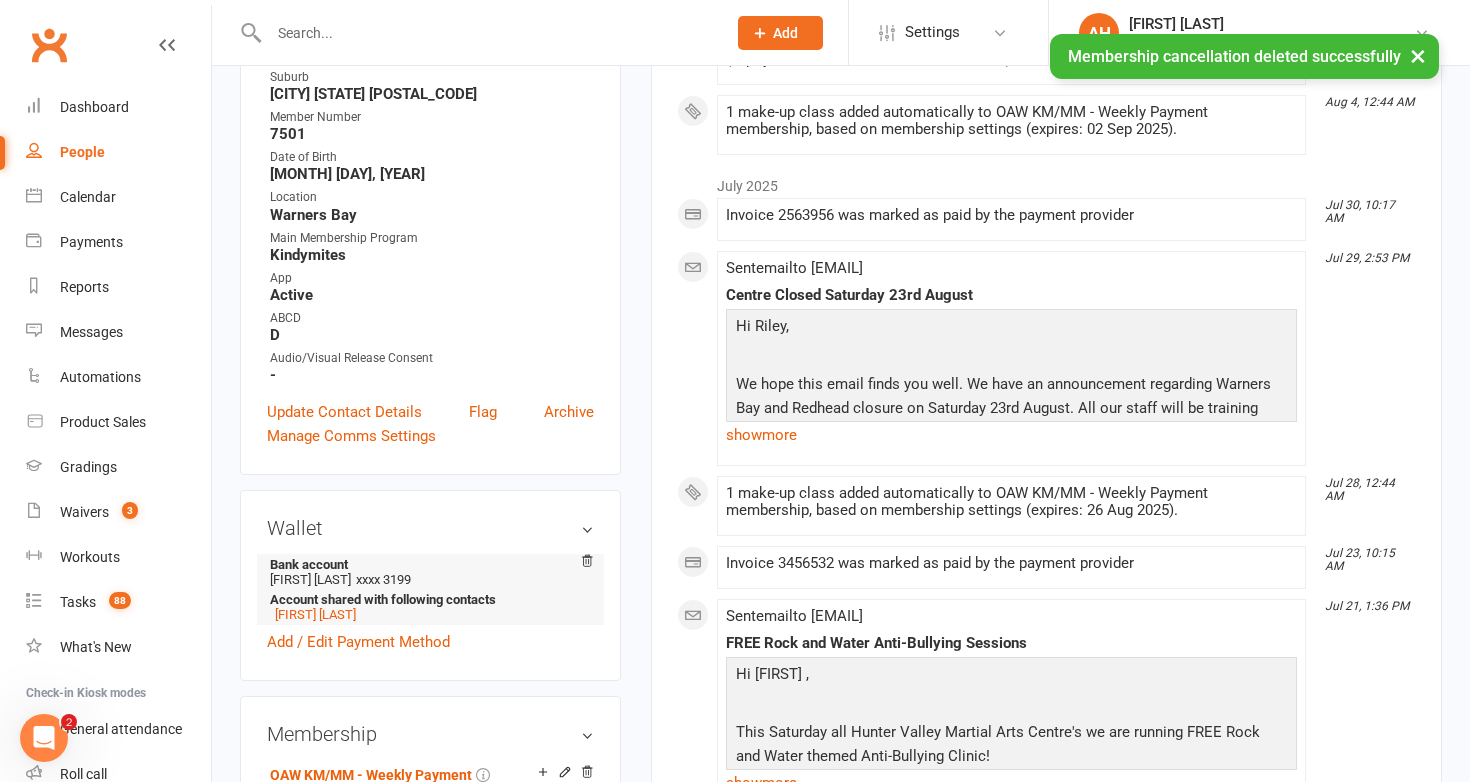 scroll, scrollTop: 759, scrollLeft: 0, axis: vertical 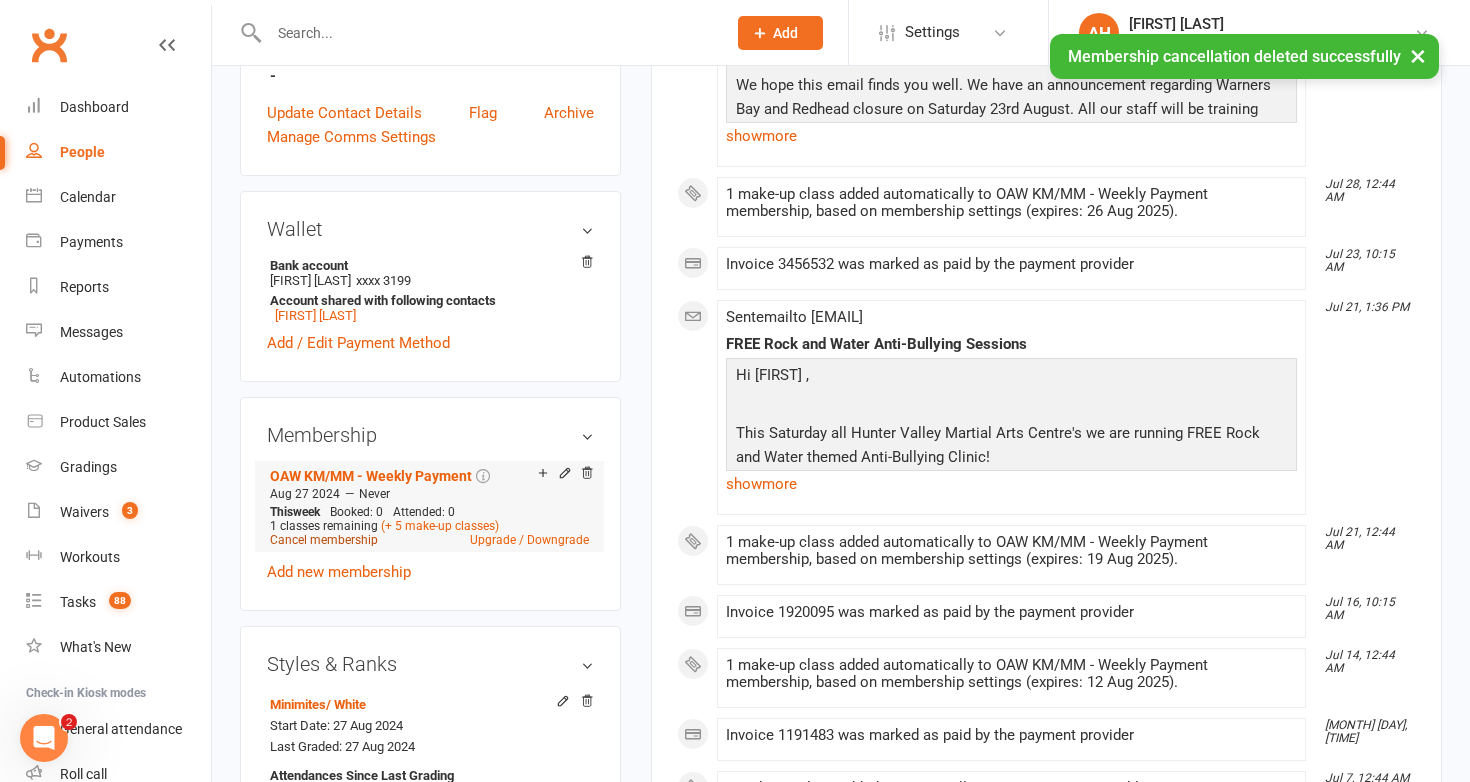 click on "Cancel membership" at bounding box center [324, 540] 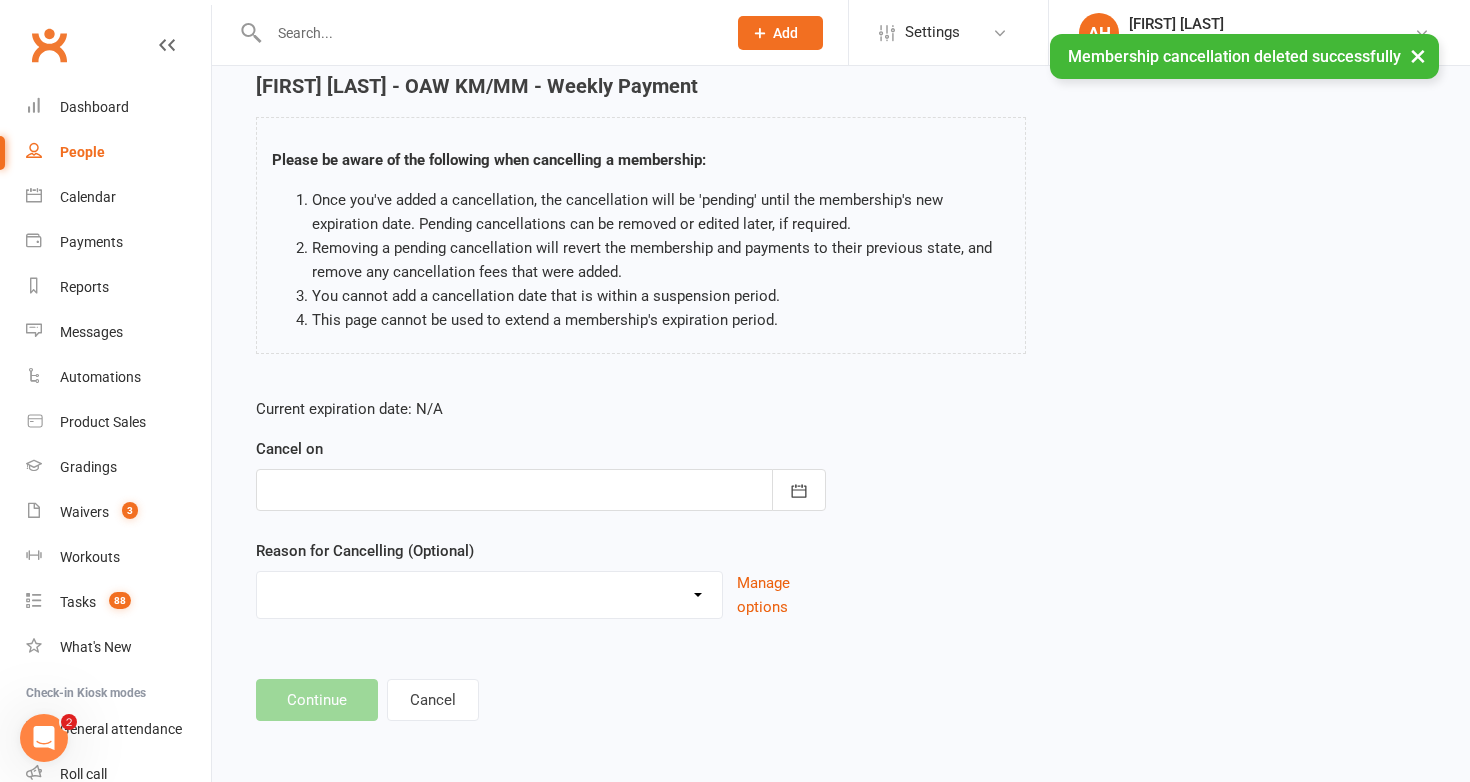 scroll, scrollTop: 0, scrollLeft: 0, axis: both 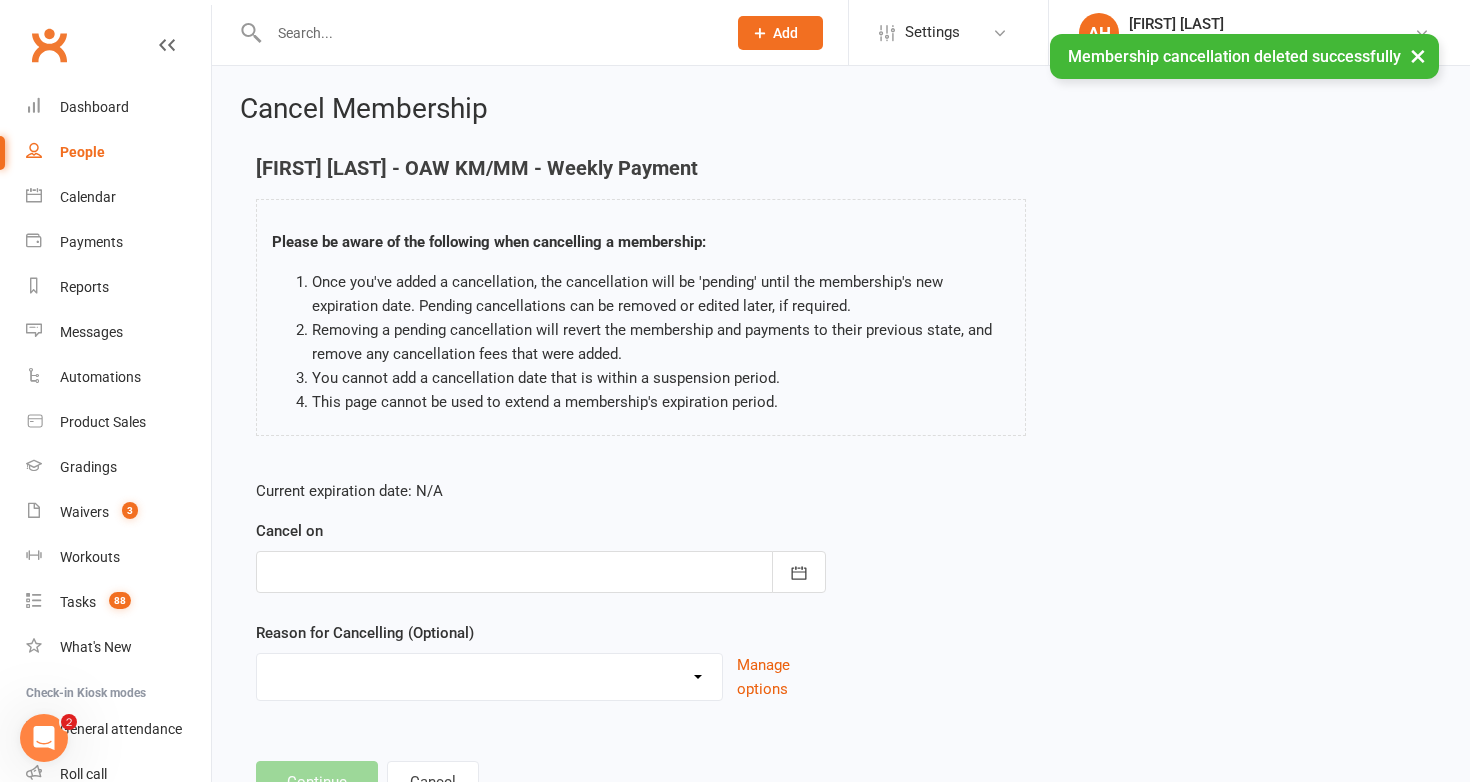 click at bounding box center (541, 572) 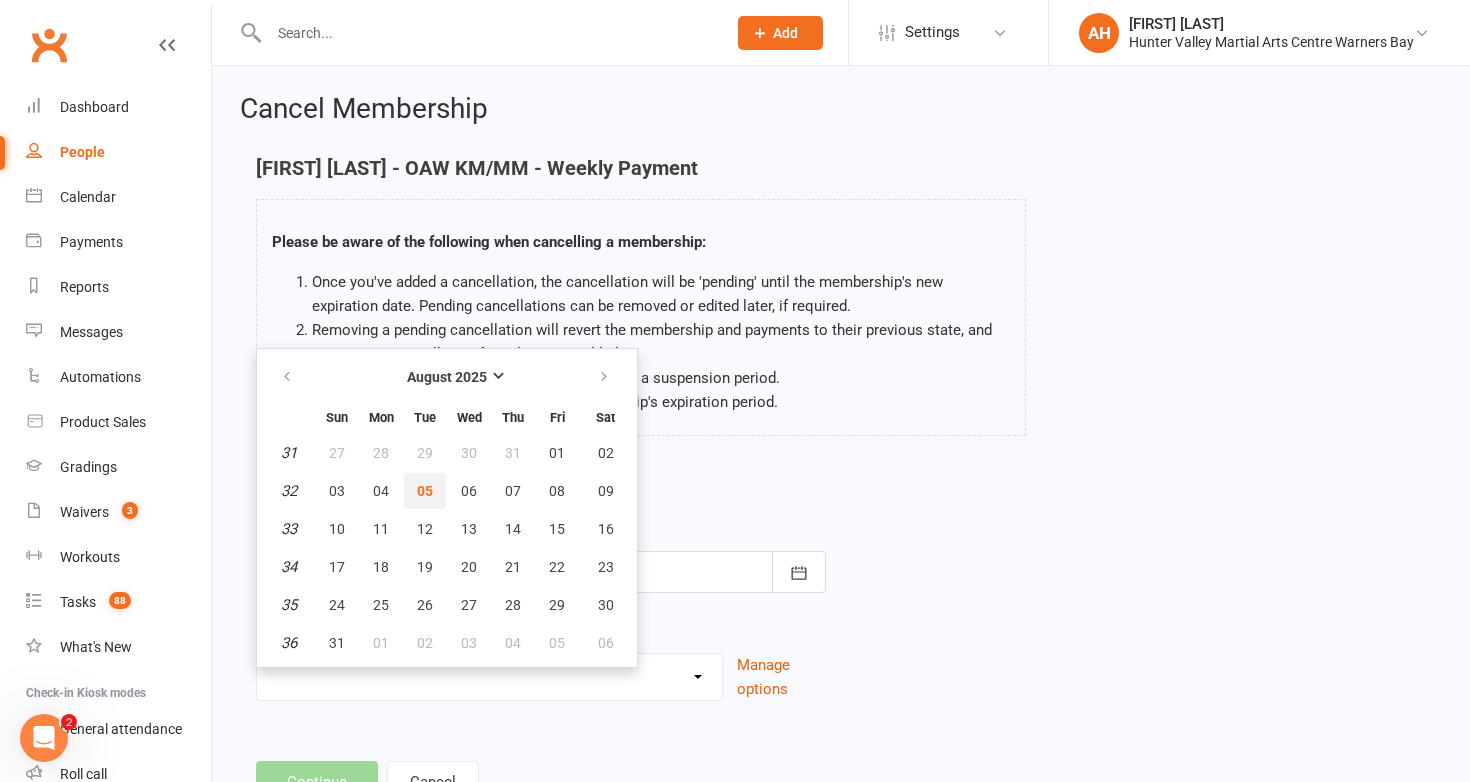 click on "05" at bounding box center (425, 491) 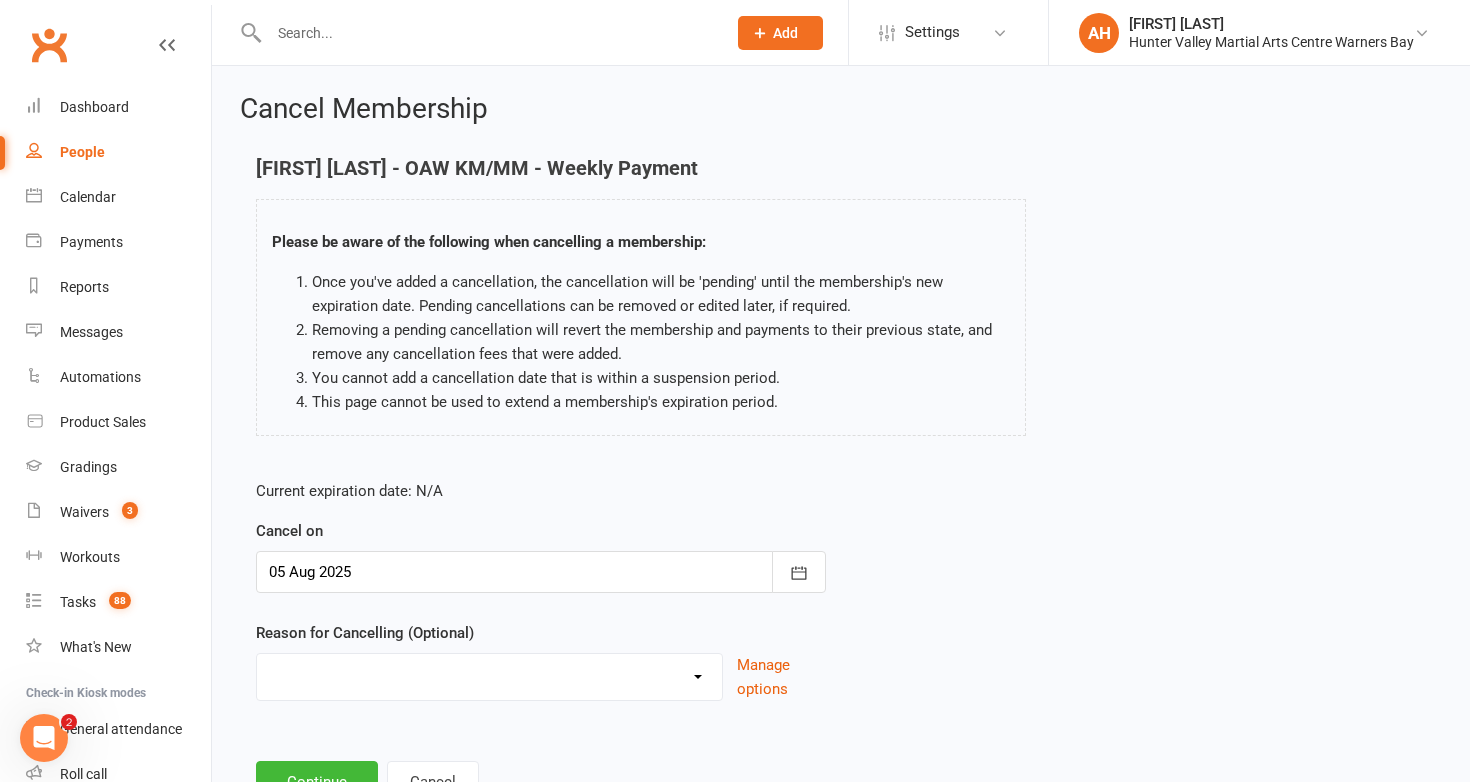 scroll, scrollTop: 82, scrollLeft: 0, axis: vertical 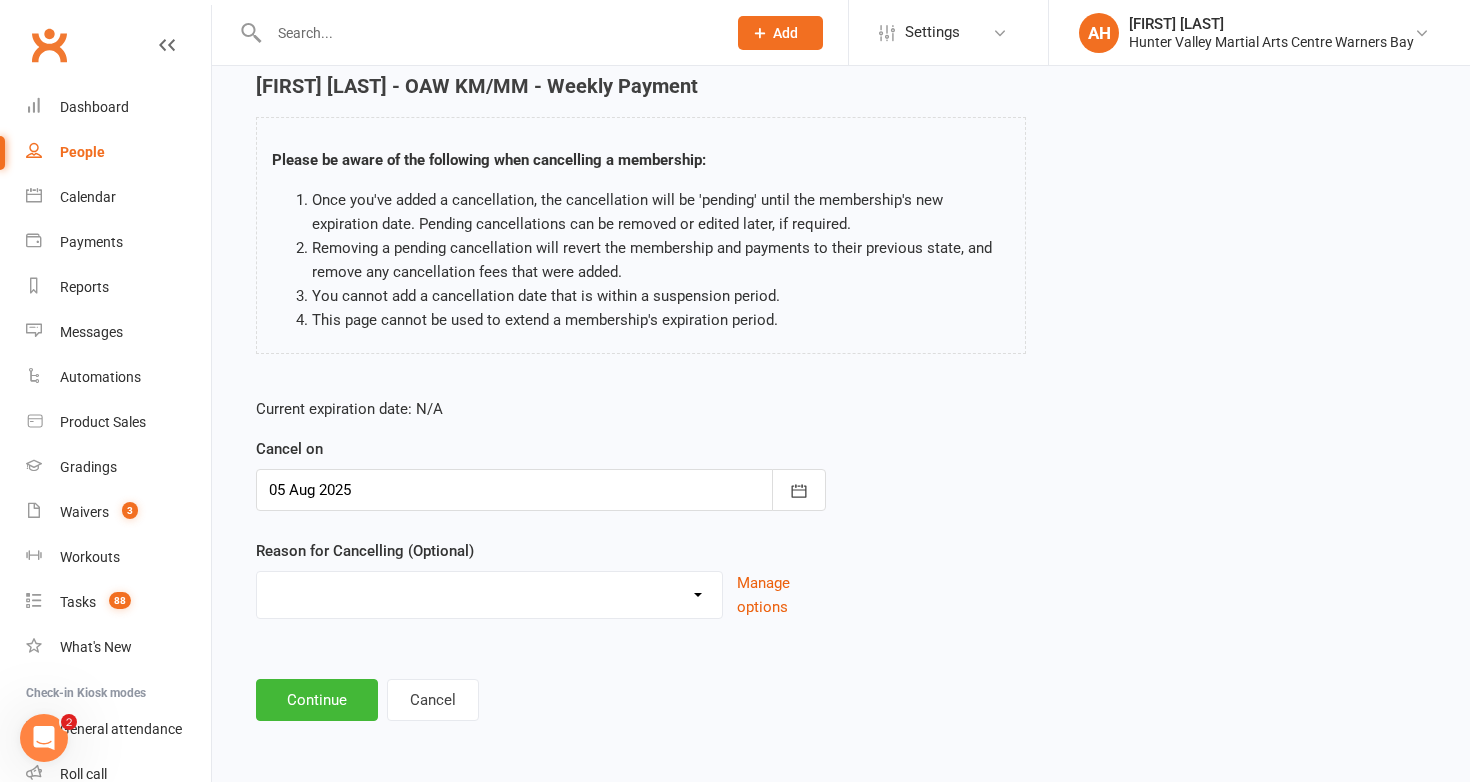 click on "Family commitments/circumstances Financial Holiday Lost interest Medical/Injury Moving away Other commitments Parents work commitments Stopped training Transfer to another centre Trying other sports/activites Trying something else/another sport Upgrade Work commitments Work Commitments Other reason" at bounding box center (489, 592) 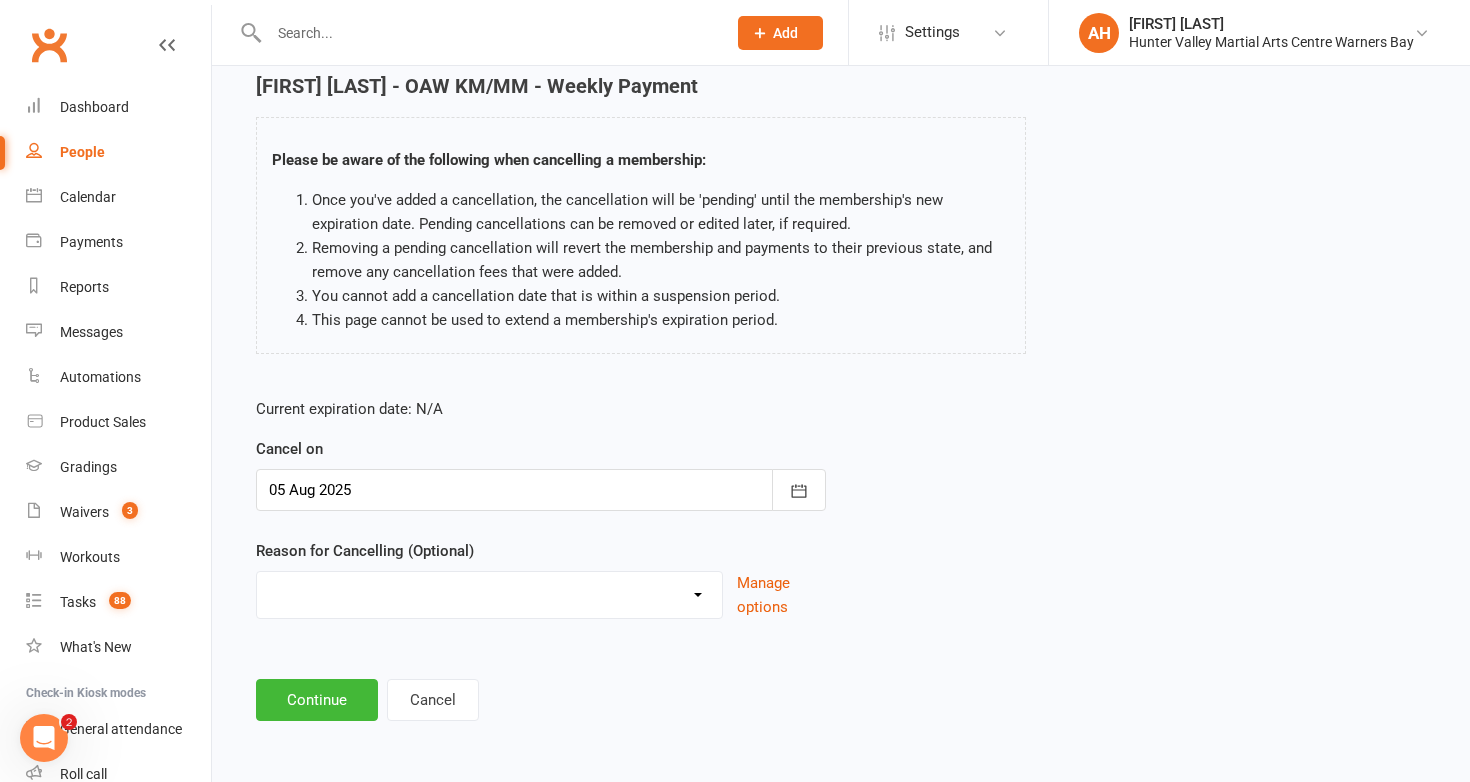 select on "8" 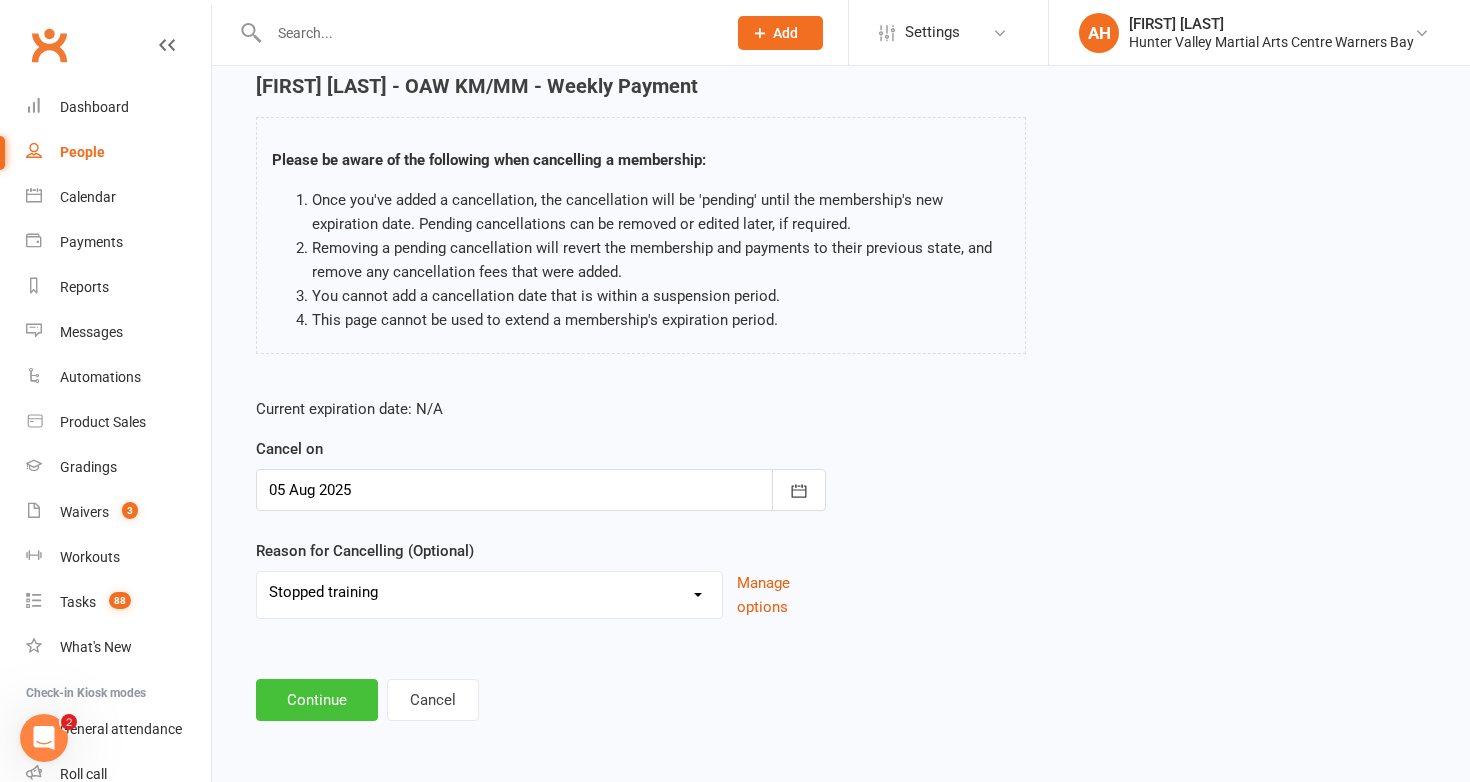 click on "Continue" at bounding box center (317, 700) 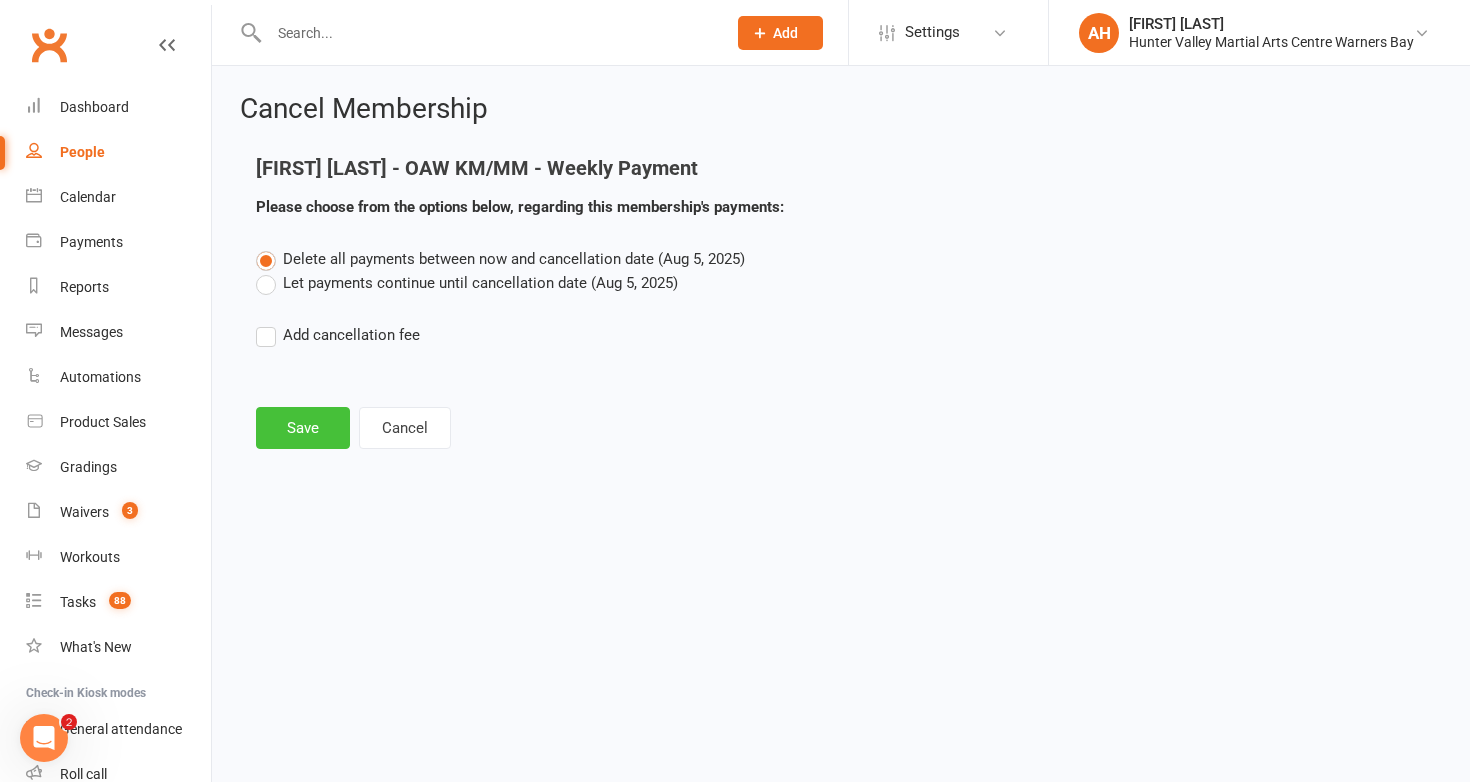 click on "Save" at bounding box center [303, 428] 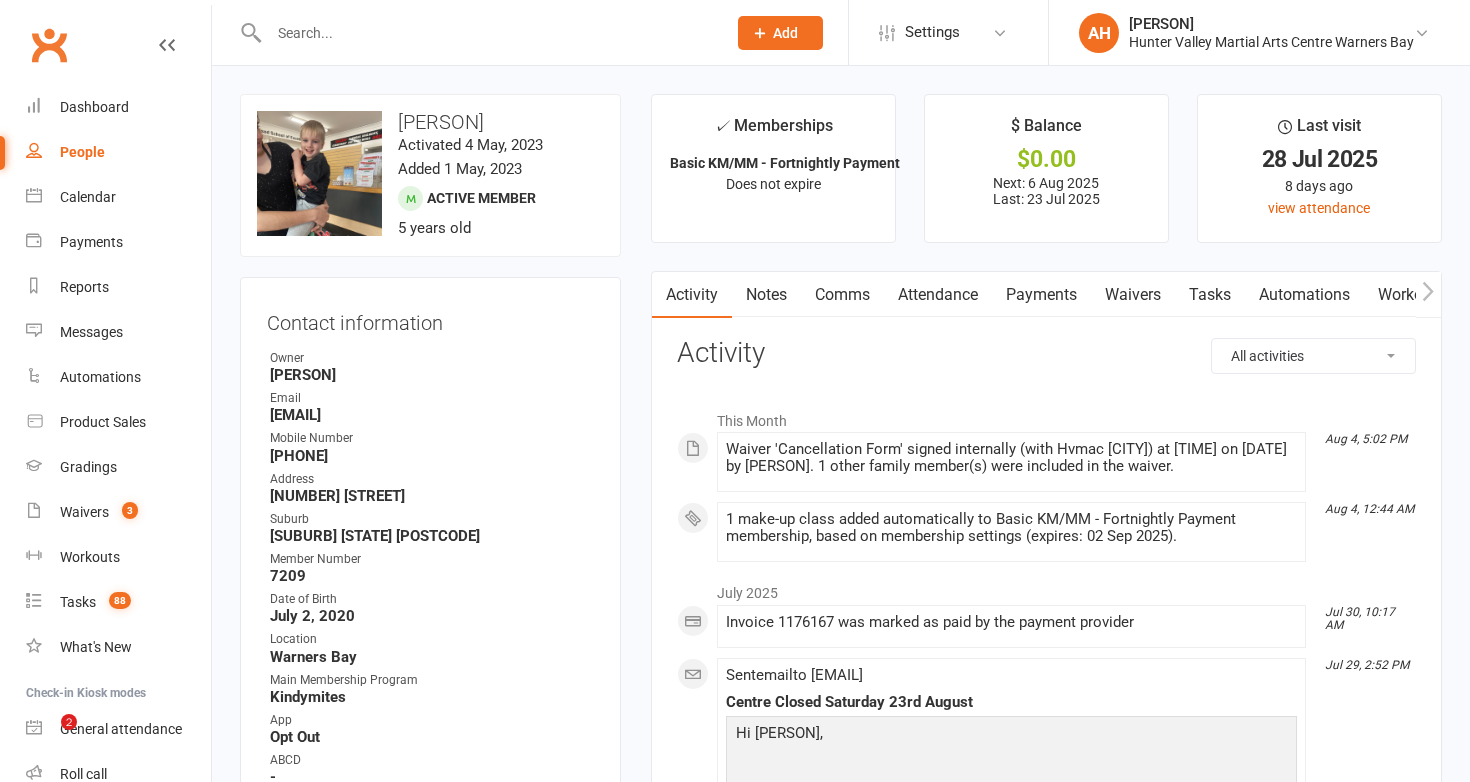 scroll, scrollTop: 0, scrollLeft: 0, axis: both 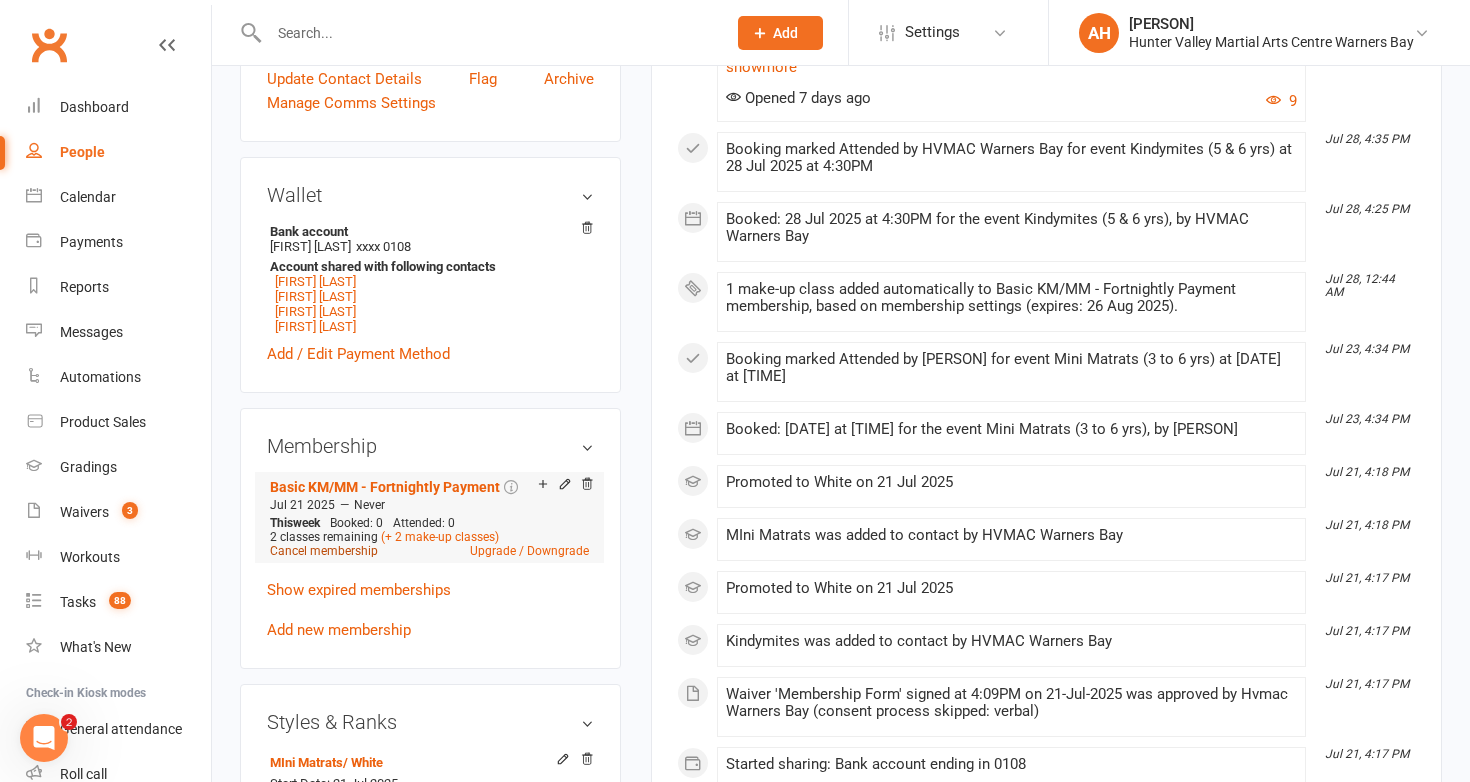 click on "Cancel membership" at bounding box center [324, 551] 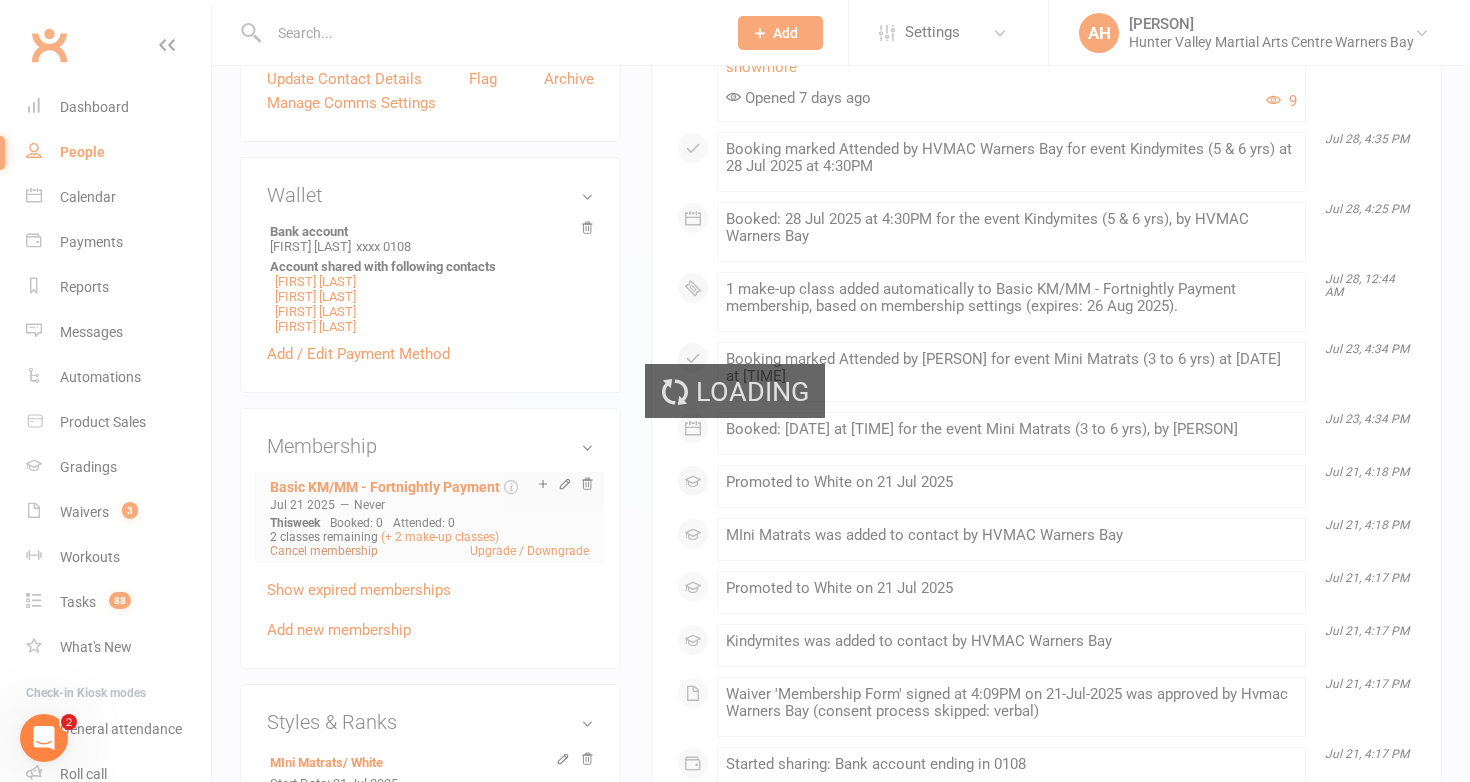 scroll, scrollTop: 0, scrollLeft: 0, axis: both 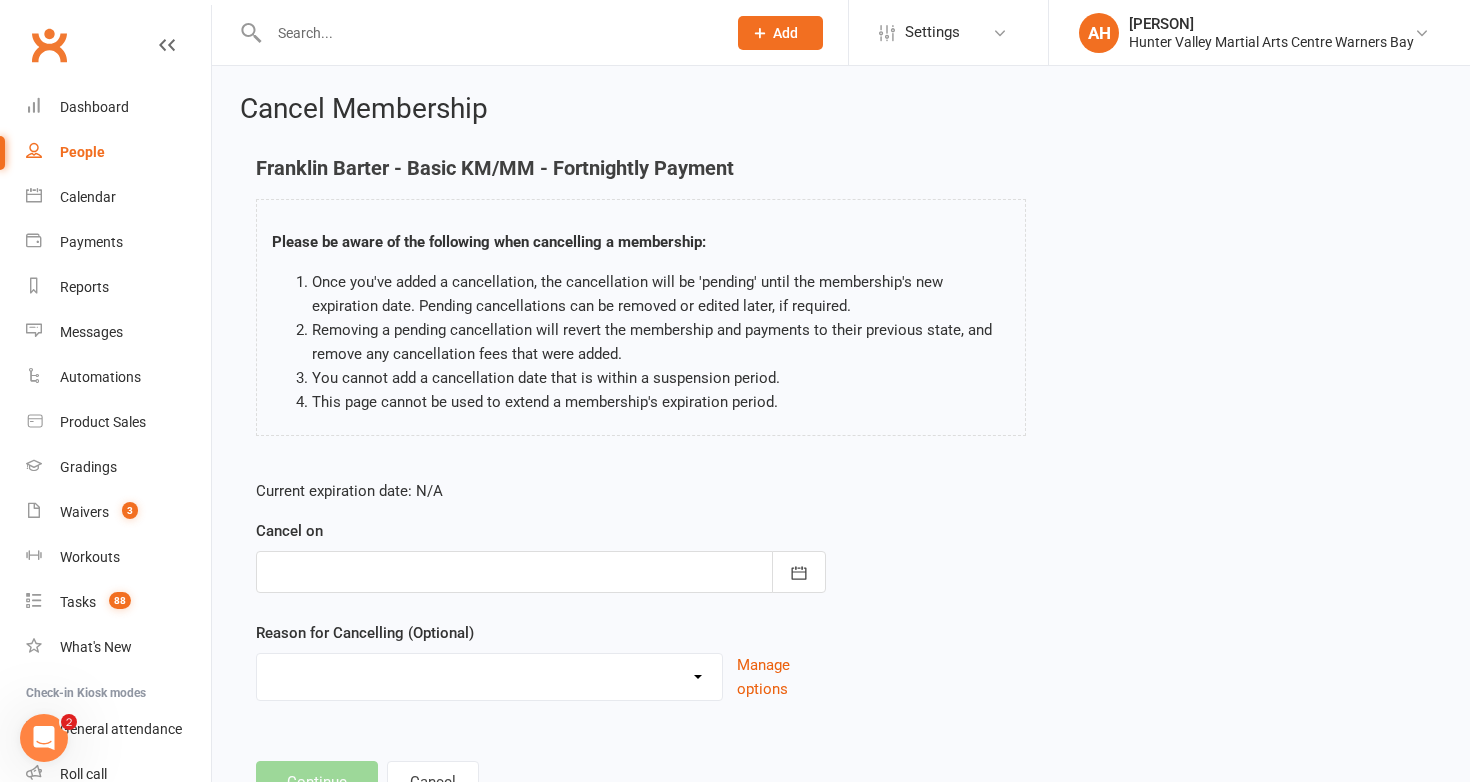 click at bounding box center [541, 572] 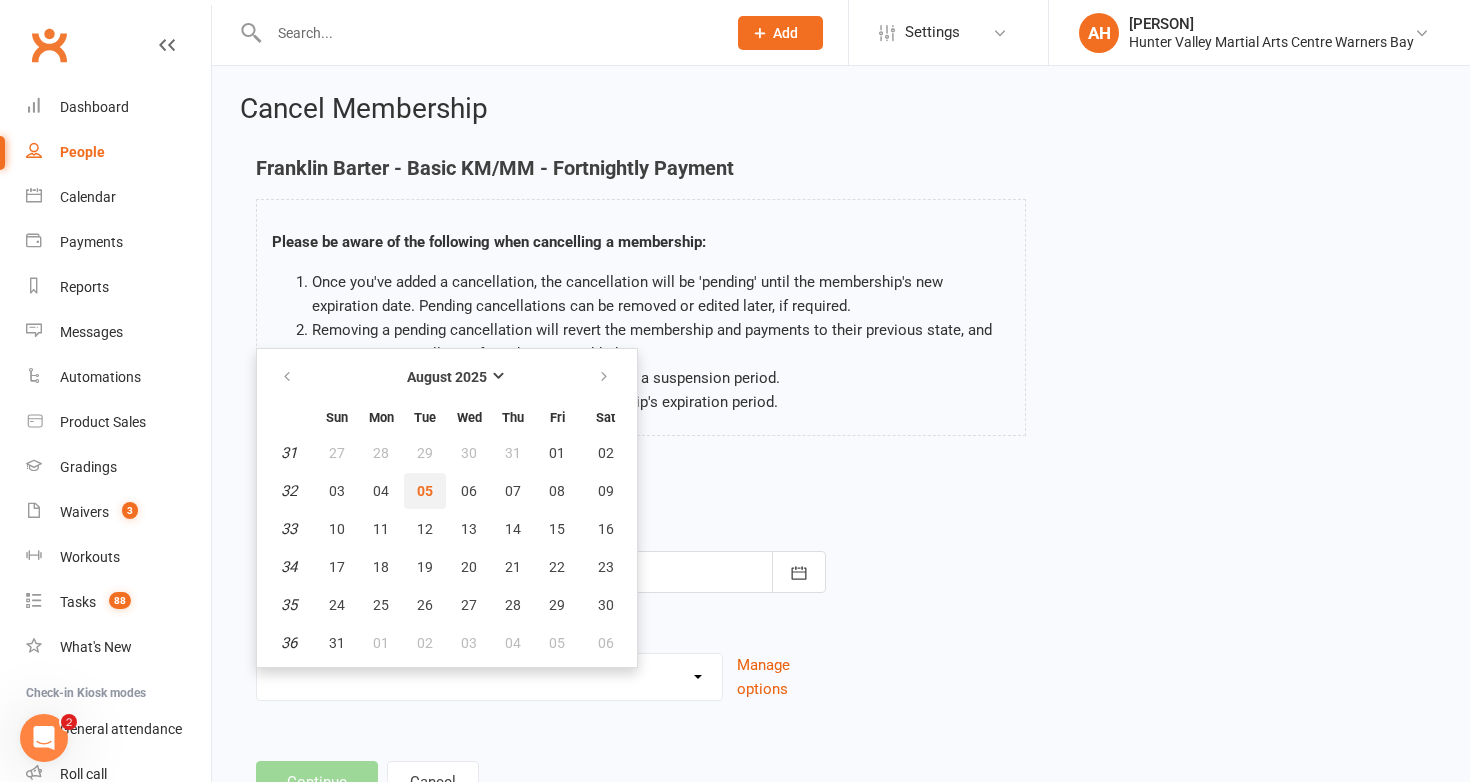 click on "05" at bounding box center (425, 491) 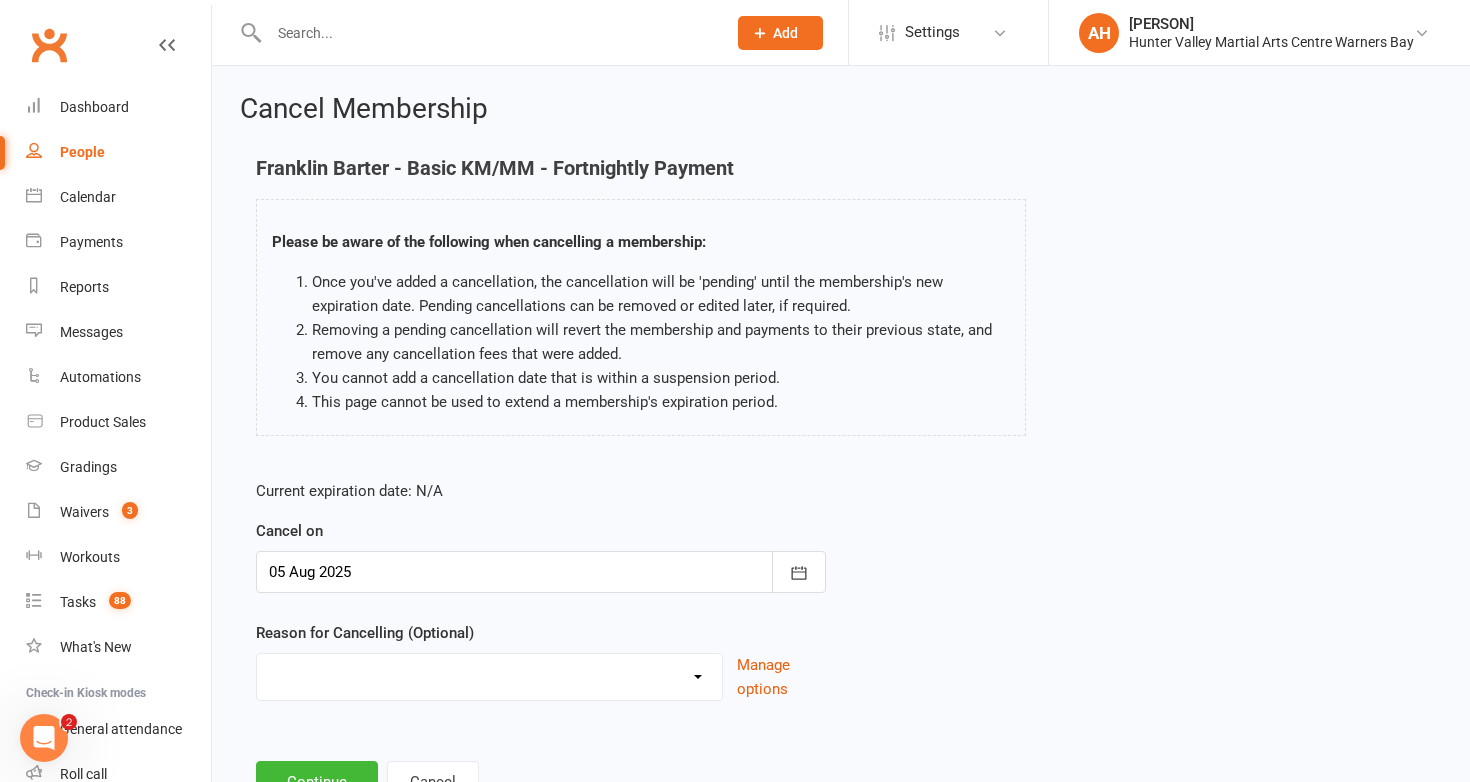 scroll, scrollTop: 82, scrollLeft: 0, axis: vertical 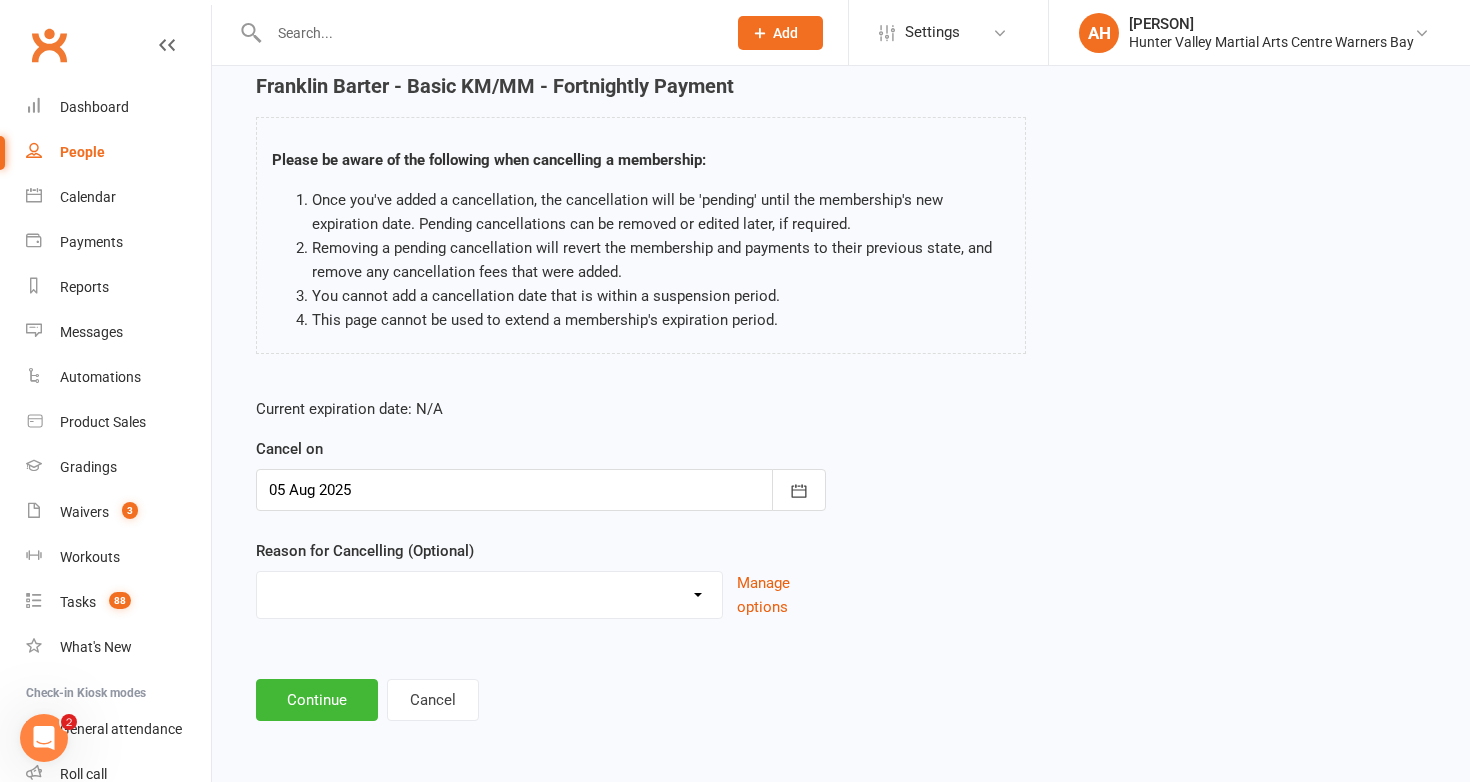 click on "Family commitments/circumstances Financial Holiday Lost interest Medical/Injury Moving away Other commitments Parents work commitments Stopped training Transfer to another centre Trying other sports/activites Trying something else/another sport Upgrade Work commitments Work Commitments Other reason" at bounding box center (489, 592) 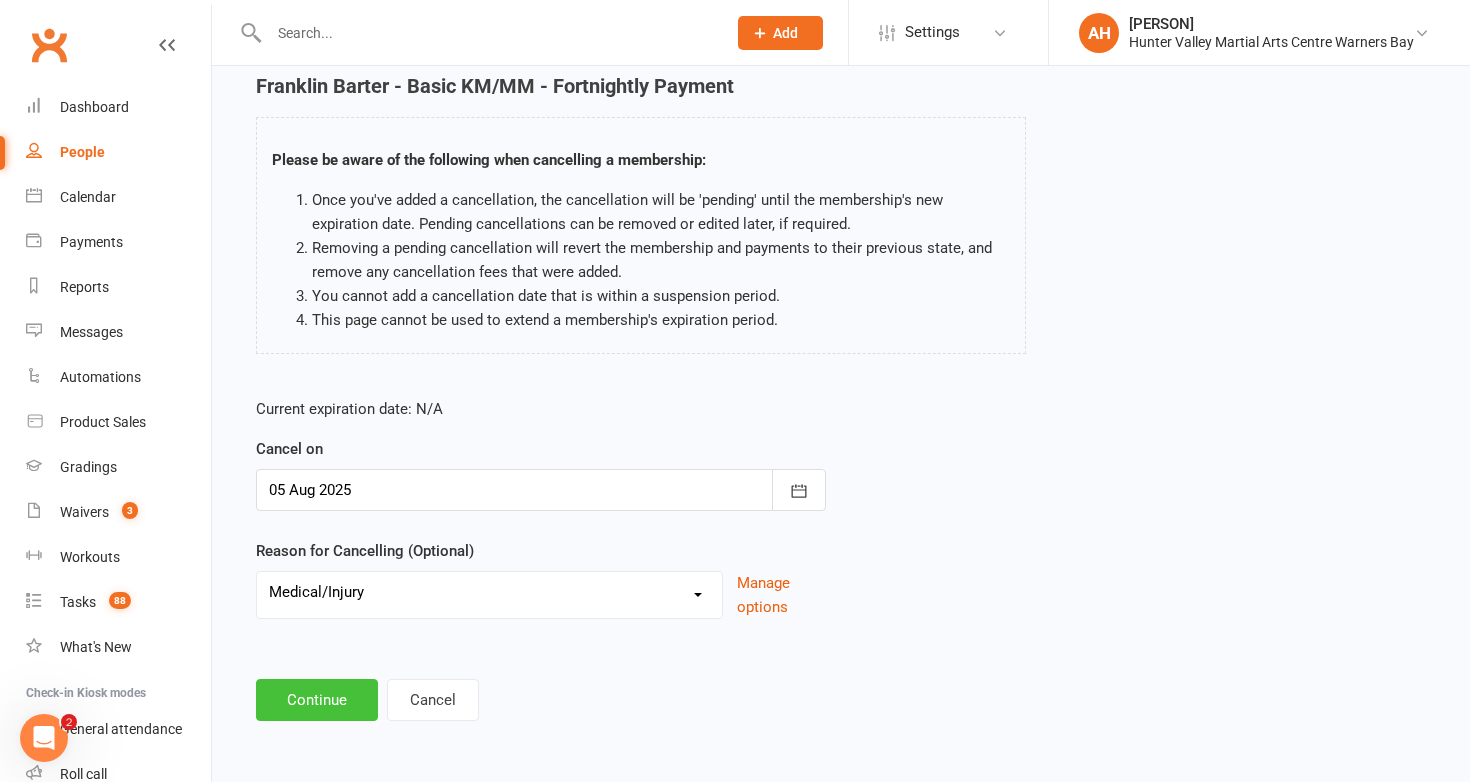 click on "Continue" at bounding box center (317, 700) 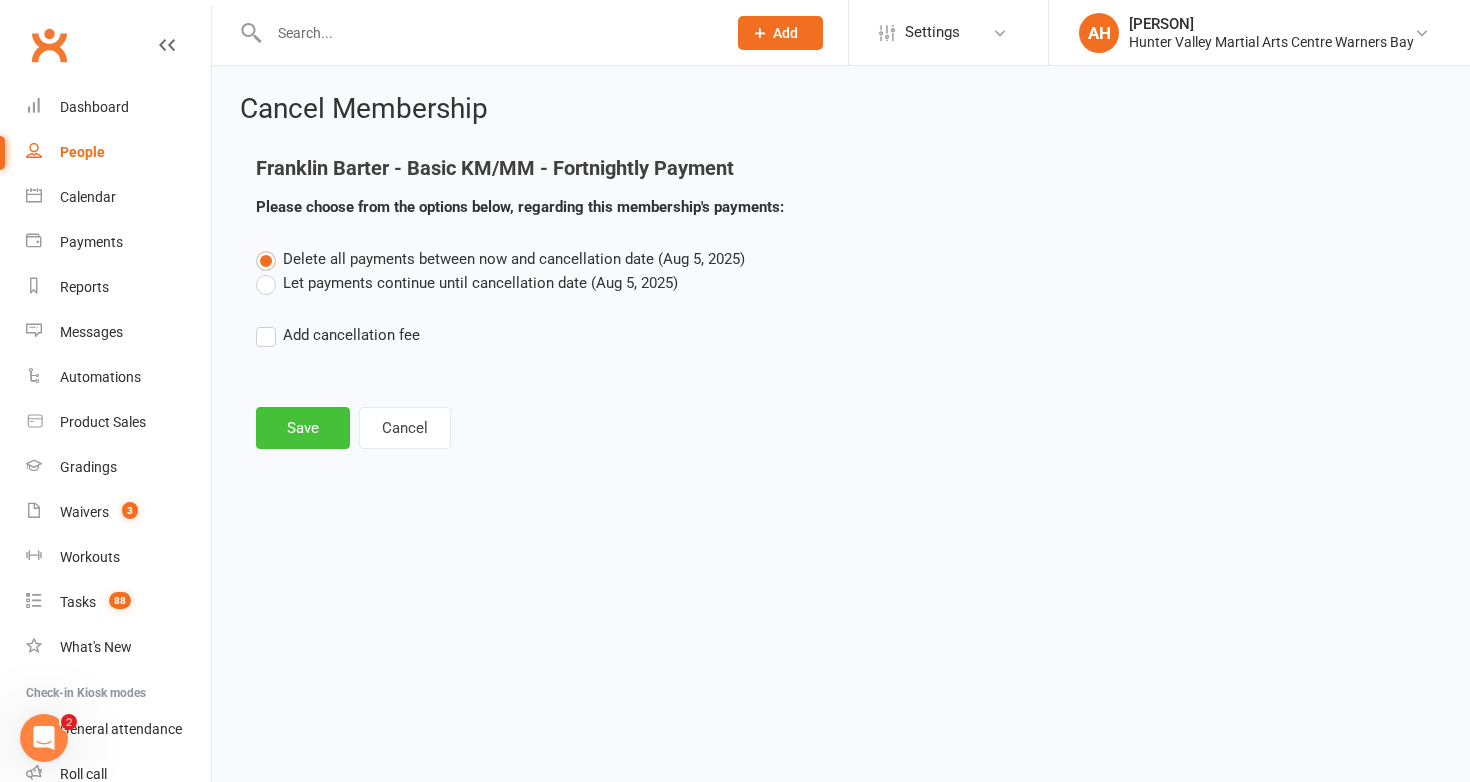 click on "Save" at bounding box center [303, 428] 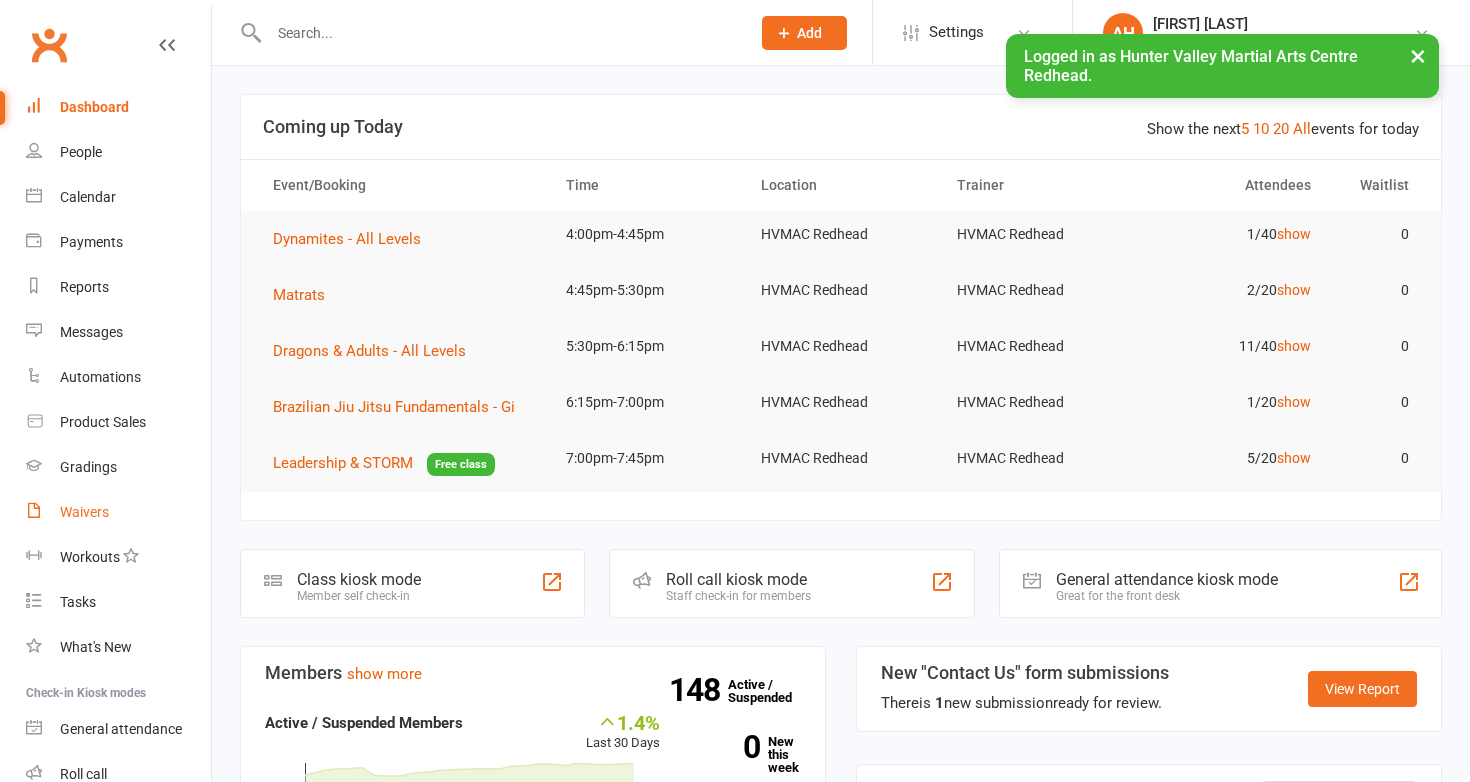 scroll, scrollTop: 0, scrollLeft: 0, axis: both 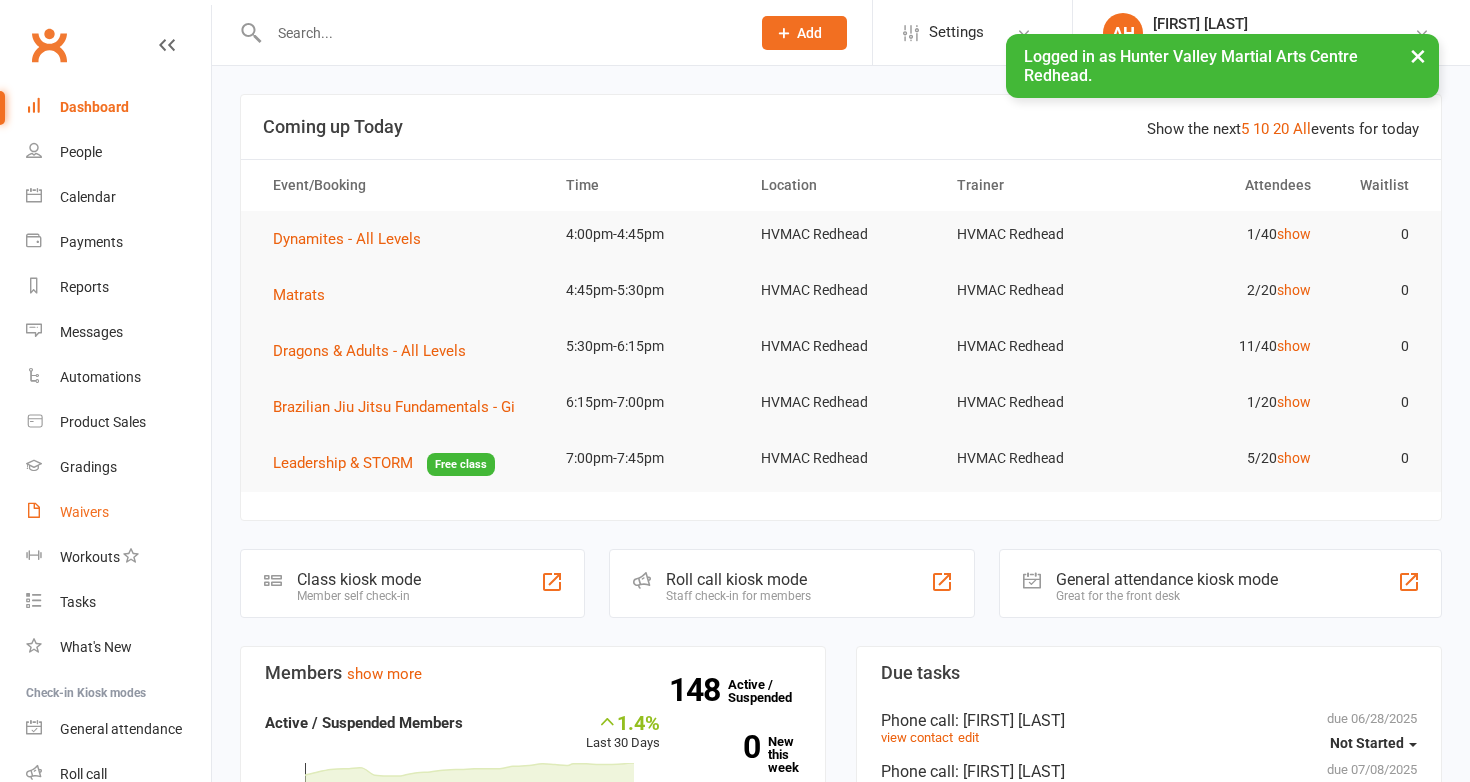click on "Waivers" at bounding box center [118, 512] 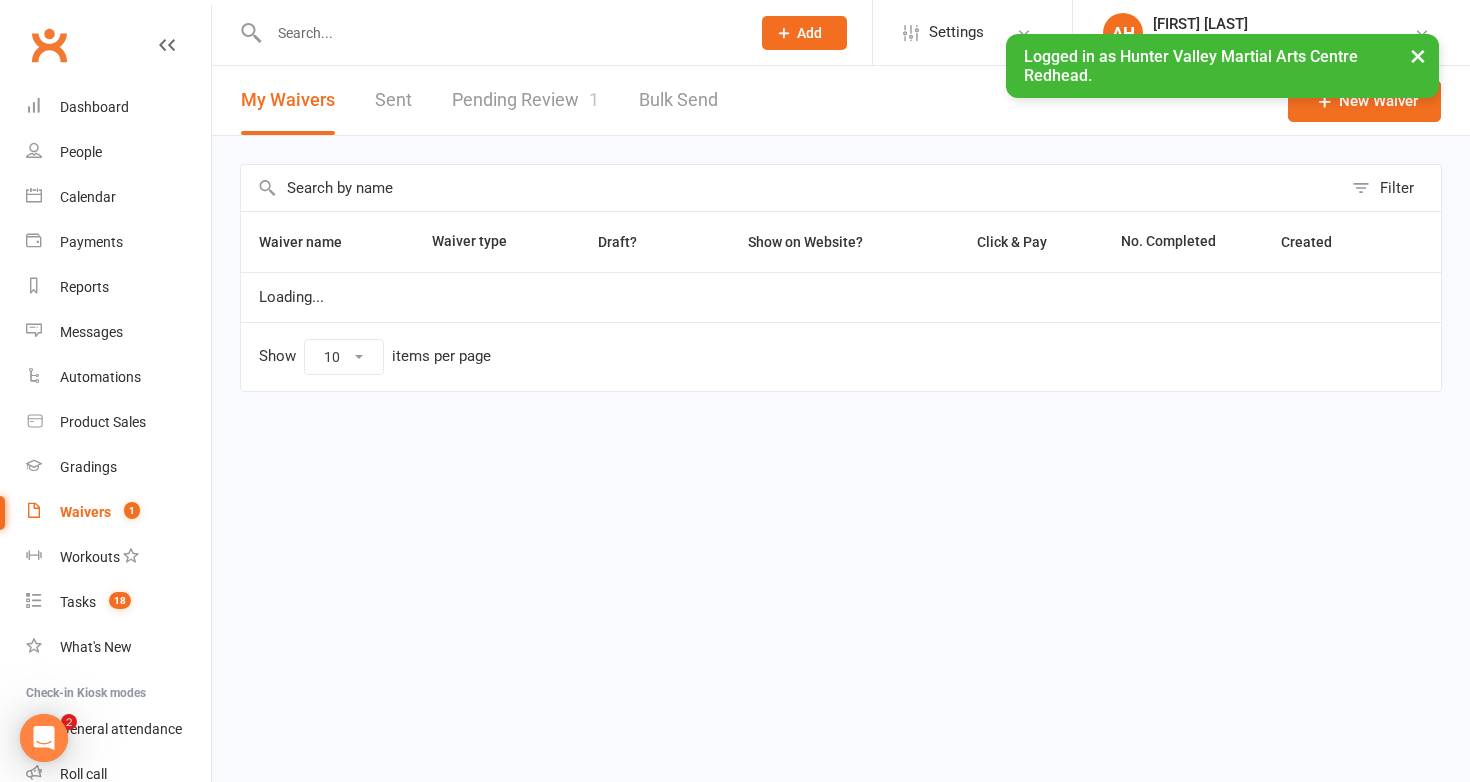 scroll, scrollTop: 0, scrollLeft: 0, axis: both 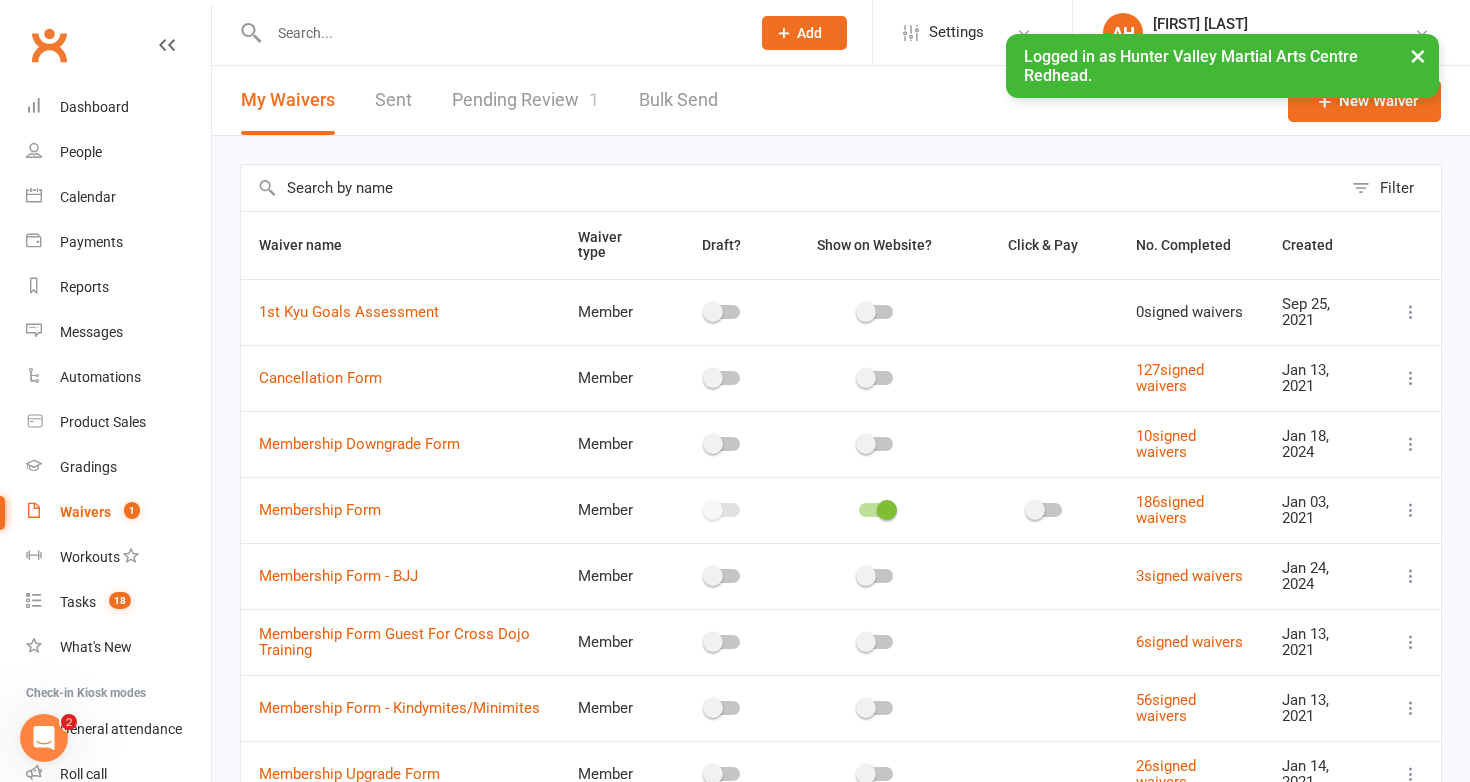 click on "Pending Review 1" at bounding box center (525, 100) 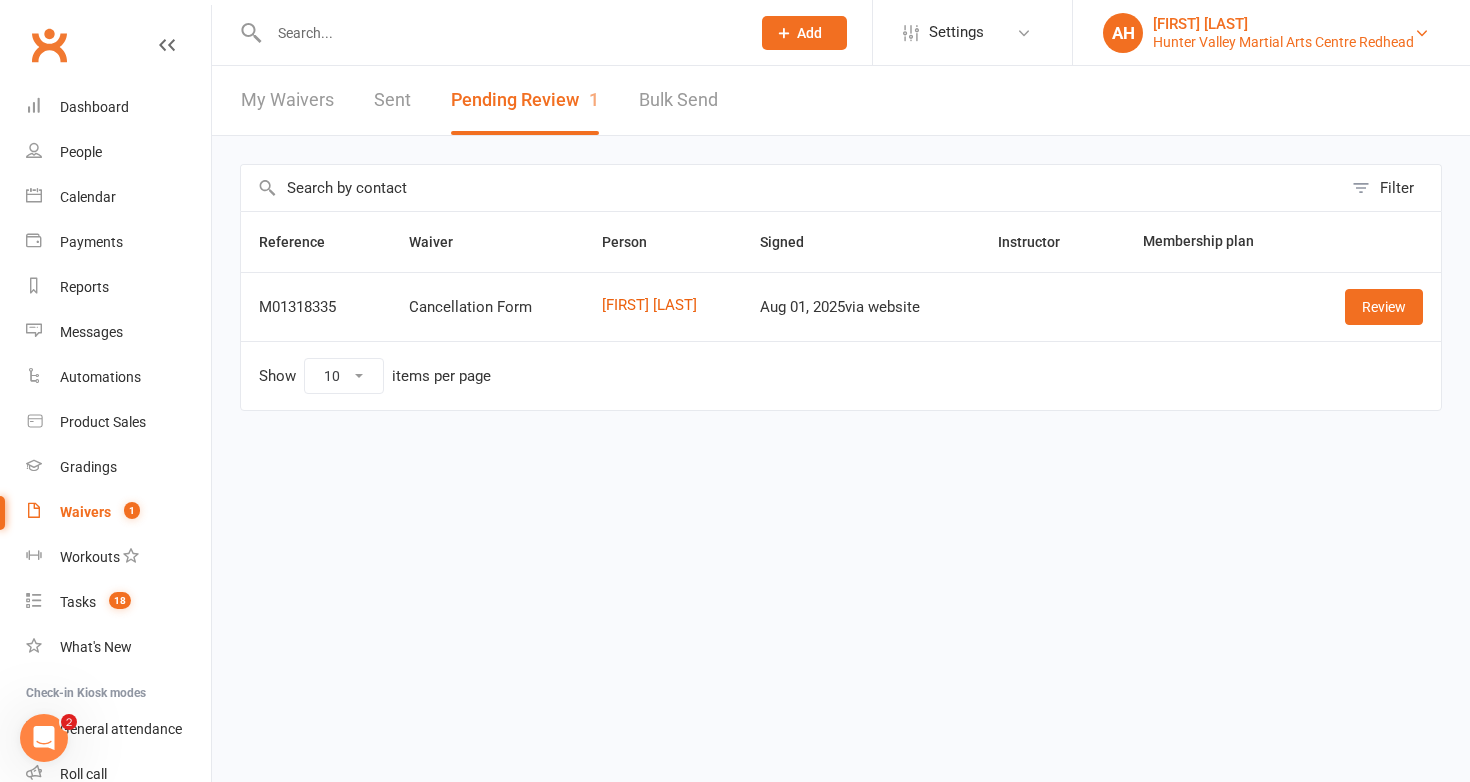 click on "Hunter Valley Martial Arts Centre Redhead" at bounding box center [1283, 42] 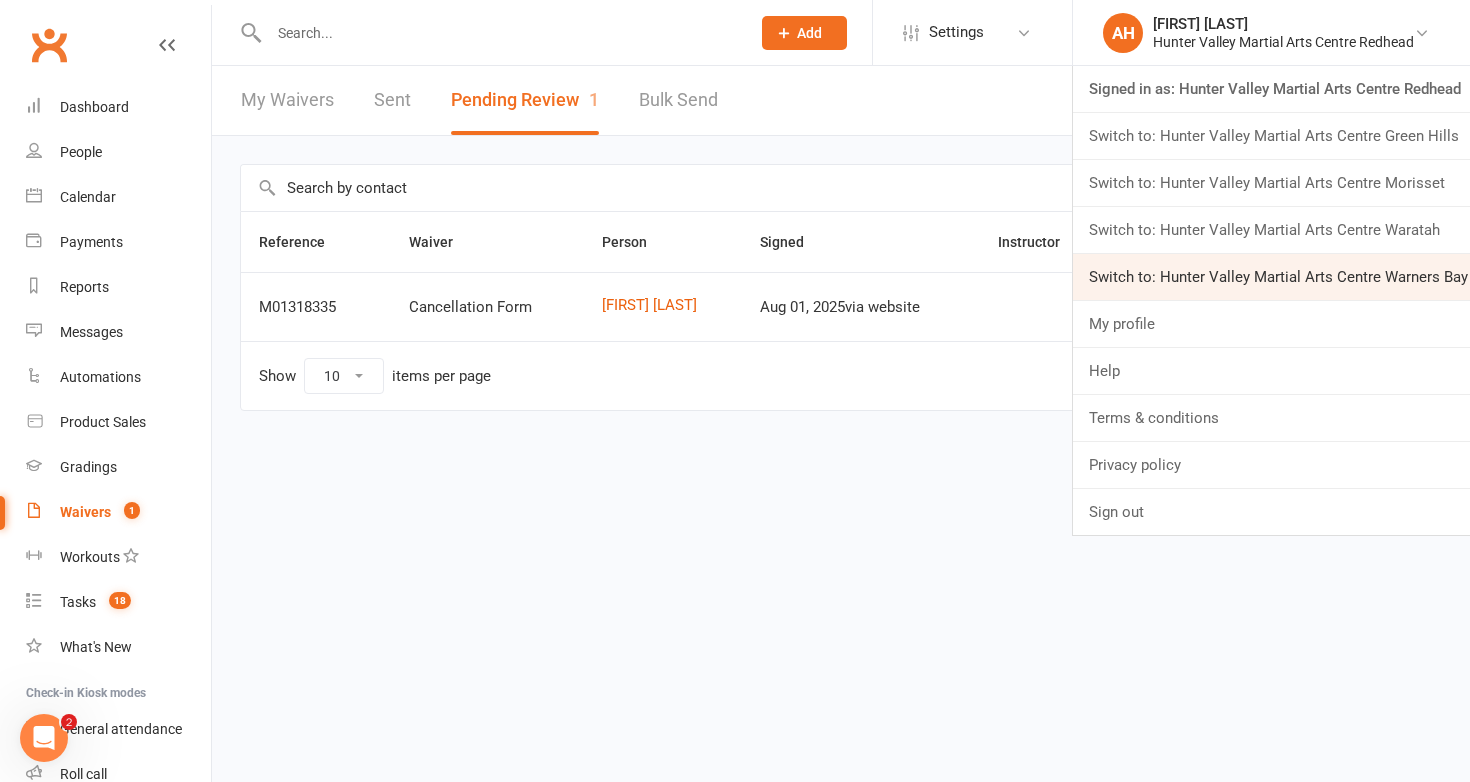 click on "Switch to: Hunter Valley Martial Arts Centre Warners Bay" at bounding box center (1271, 277) 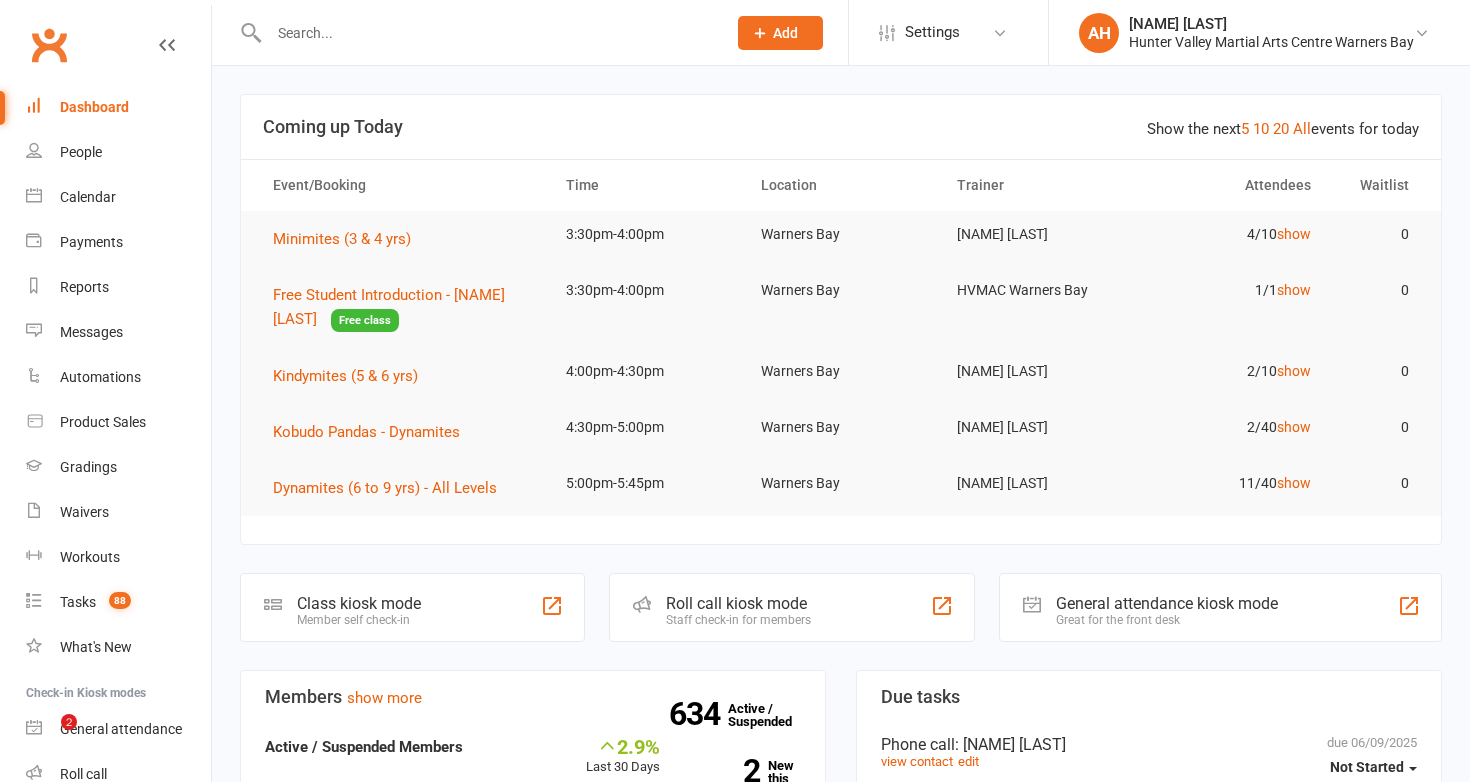 scroll, scrollTop: 0, scrollLeft: 0, axis: both 